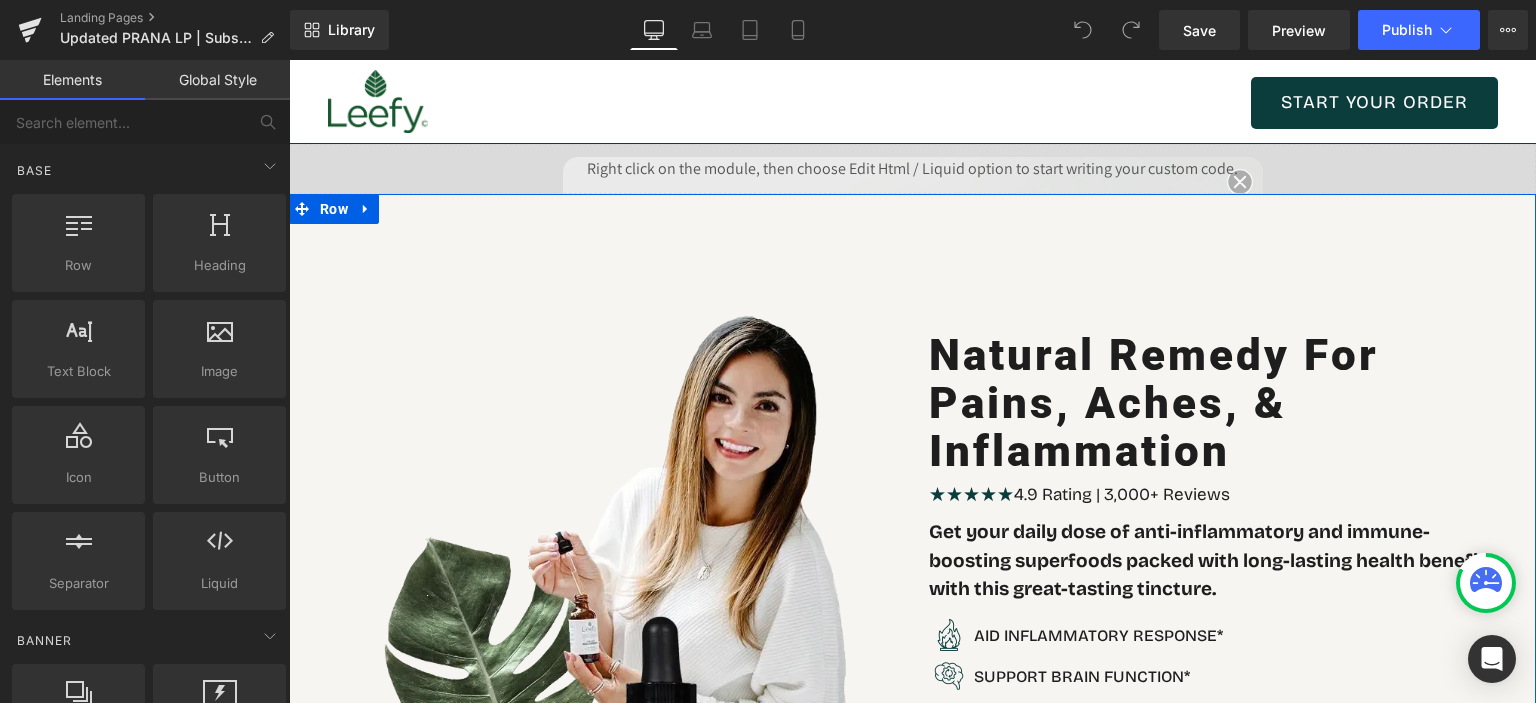 scroll, scrollTop: 1700, scrollLeft: 0, axis: vertical 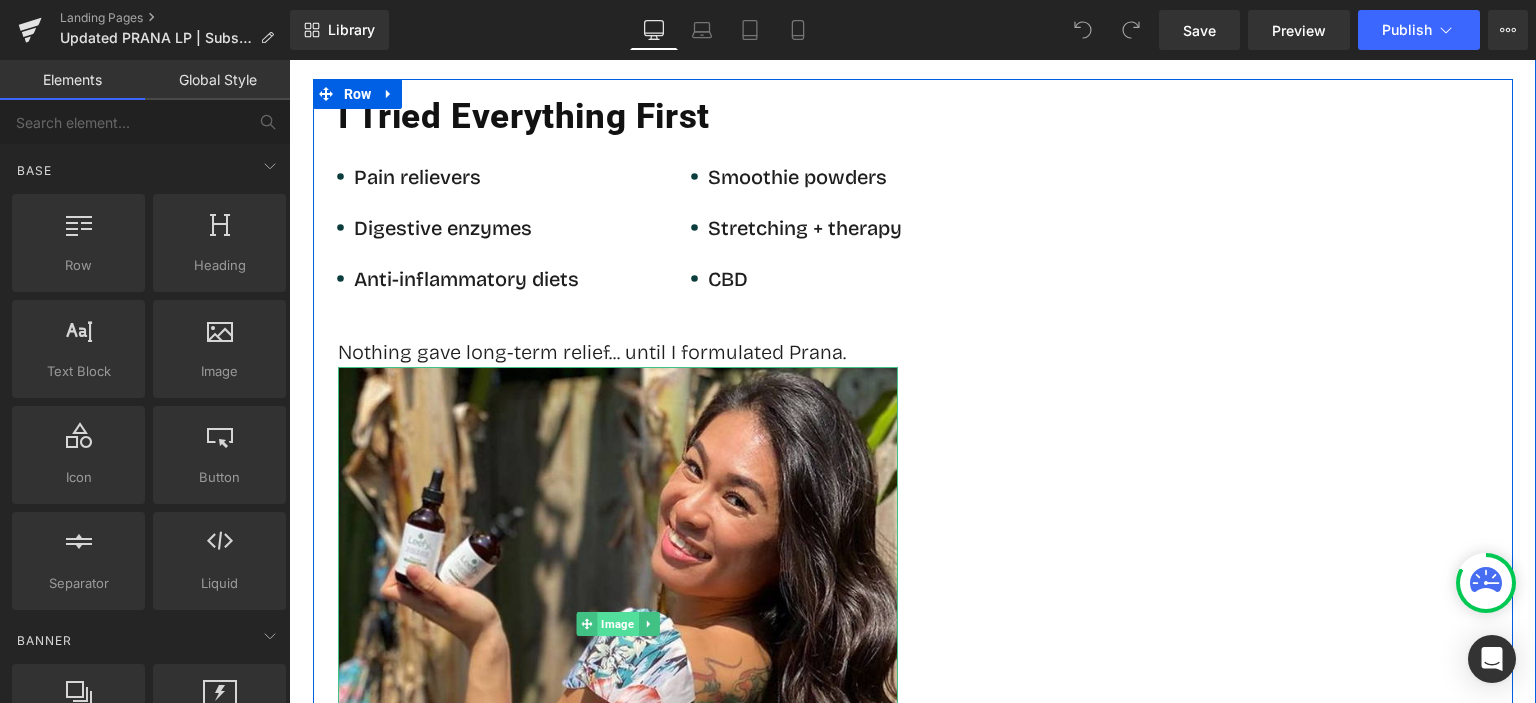 click on "Image" at bounding box center (617, 624) 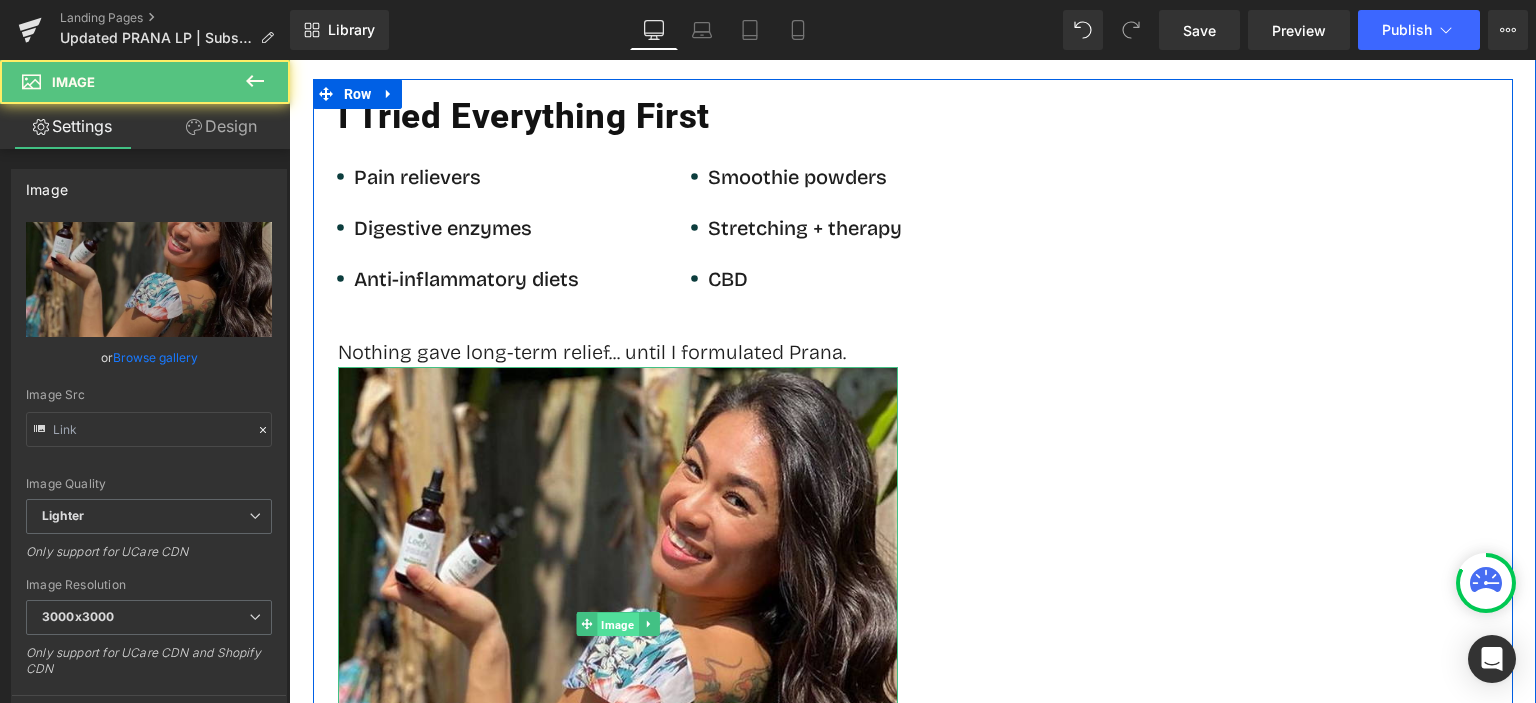 type on "https://ucarecdn.com/93ea74b3-5c26-4e21-b391-8f56b92dda46/-/format/auto/-/preview/3000x3000/-/quality/lighter/joint-health.jpg" 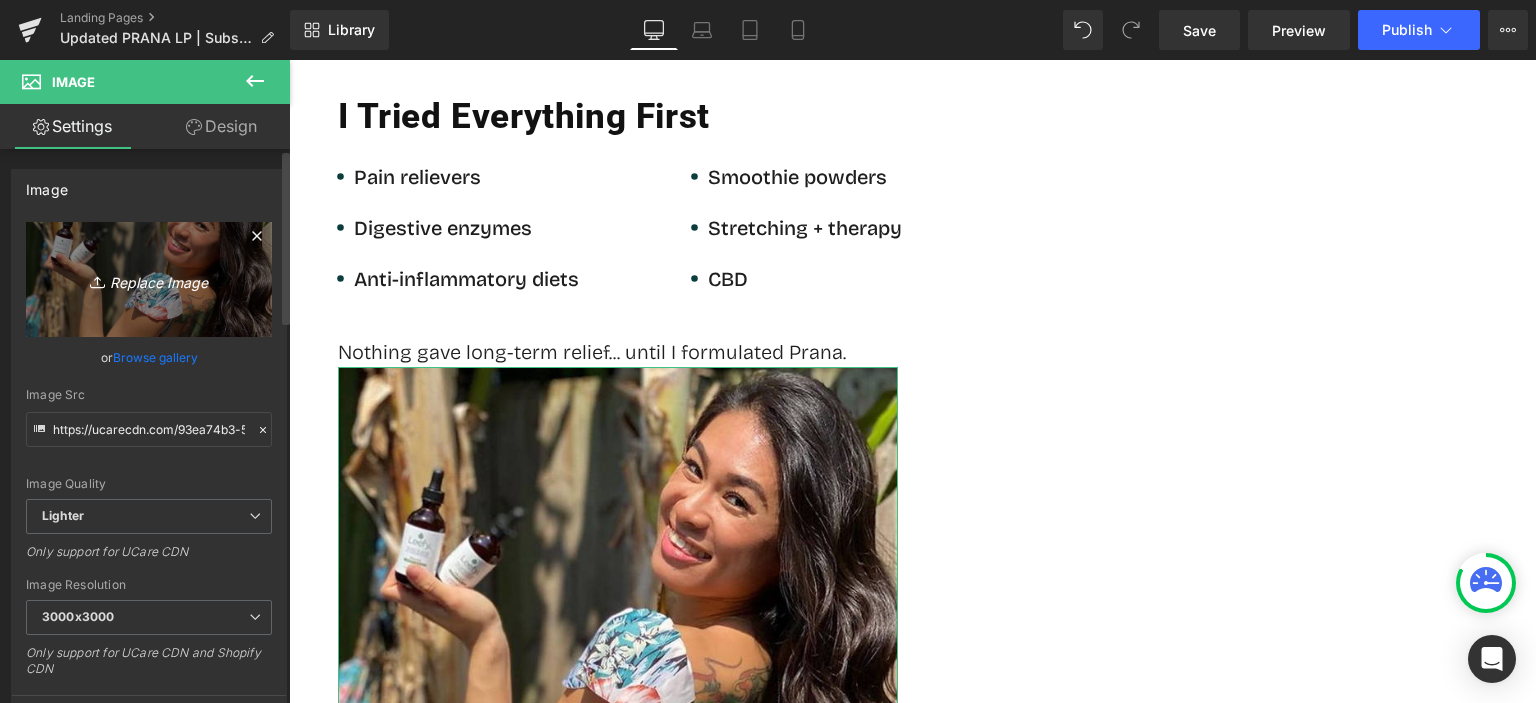 click on "Replace Image" at bounding box center [149, 279] 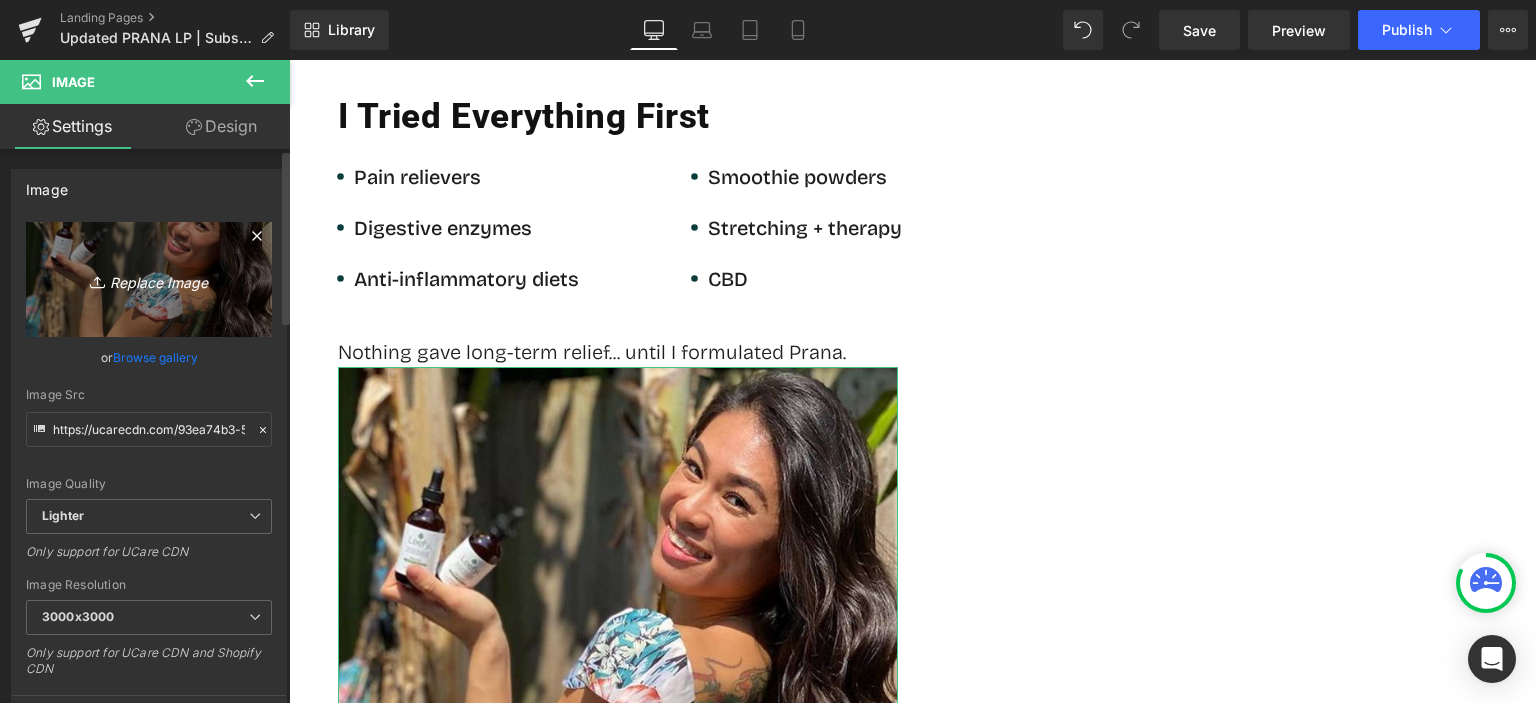 click on "Replace Image" at bounding box center [149, 279] 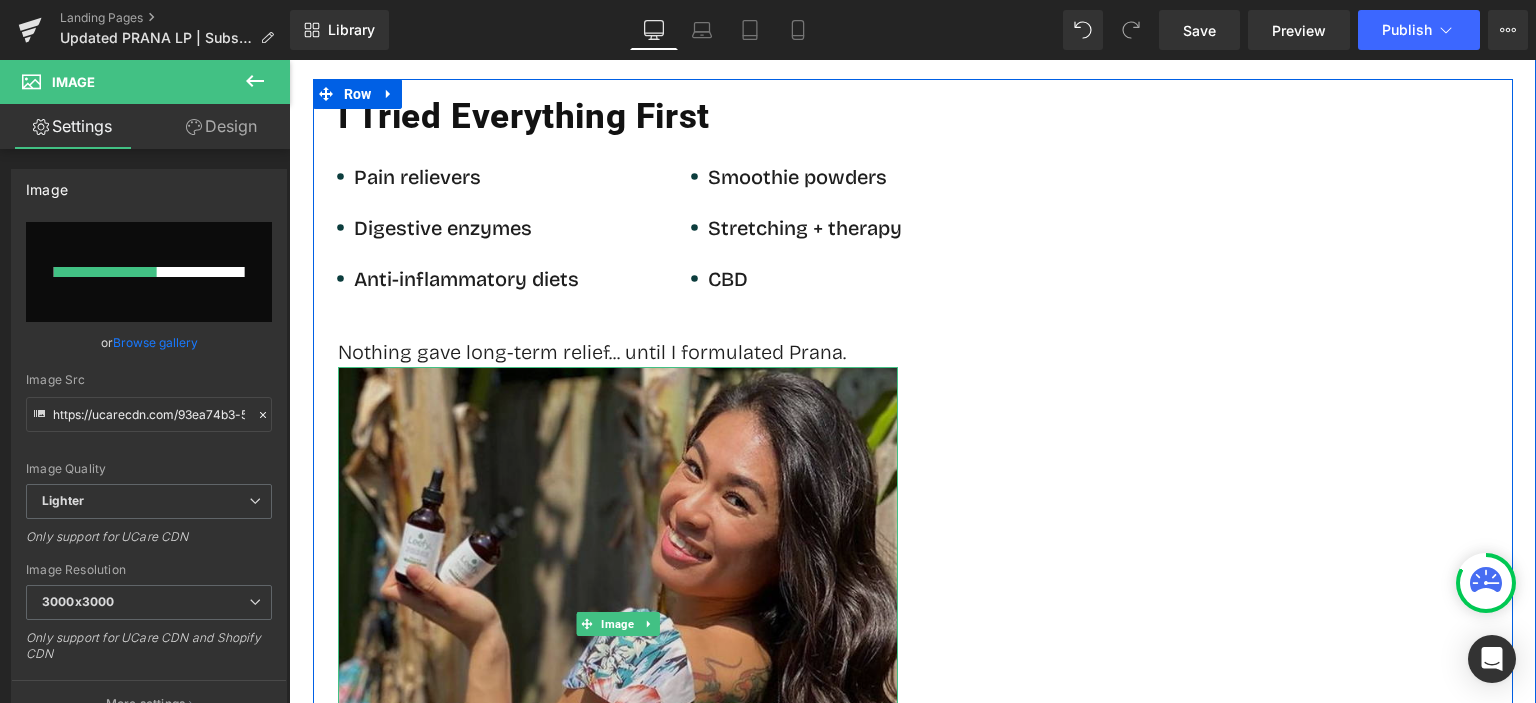 type 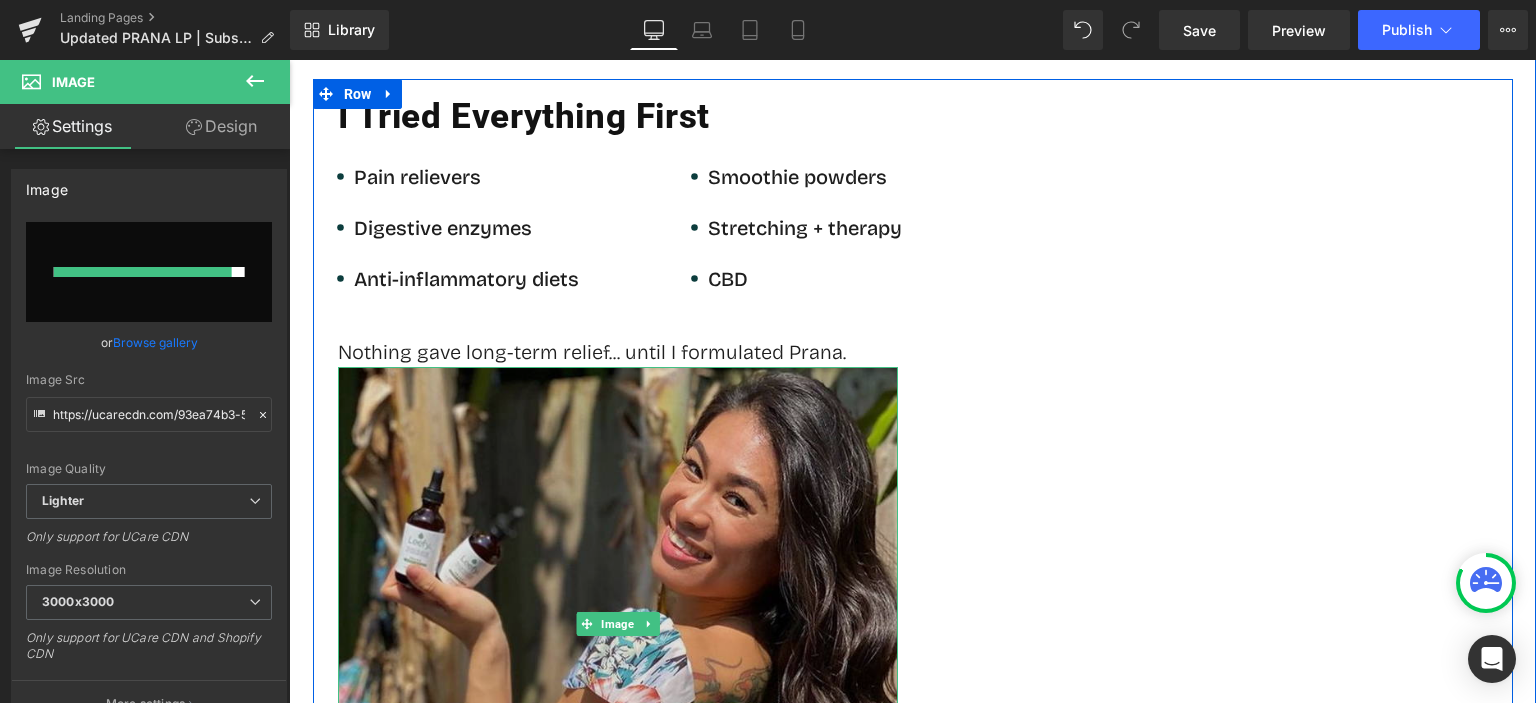 type on "https://ucarecdn.com/f99ab6f7-a8b5-42ef-9ad2-8cb57801db31/-/format/auto/-/preview/3000x3000/-/quality/lighter/offer.png" 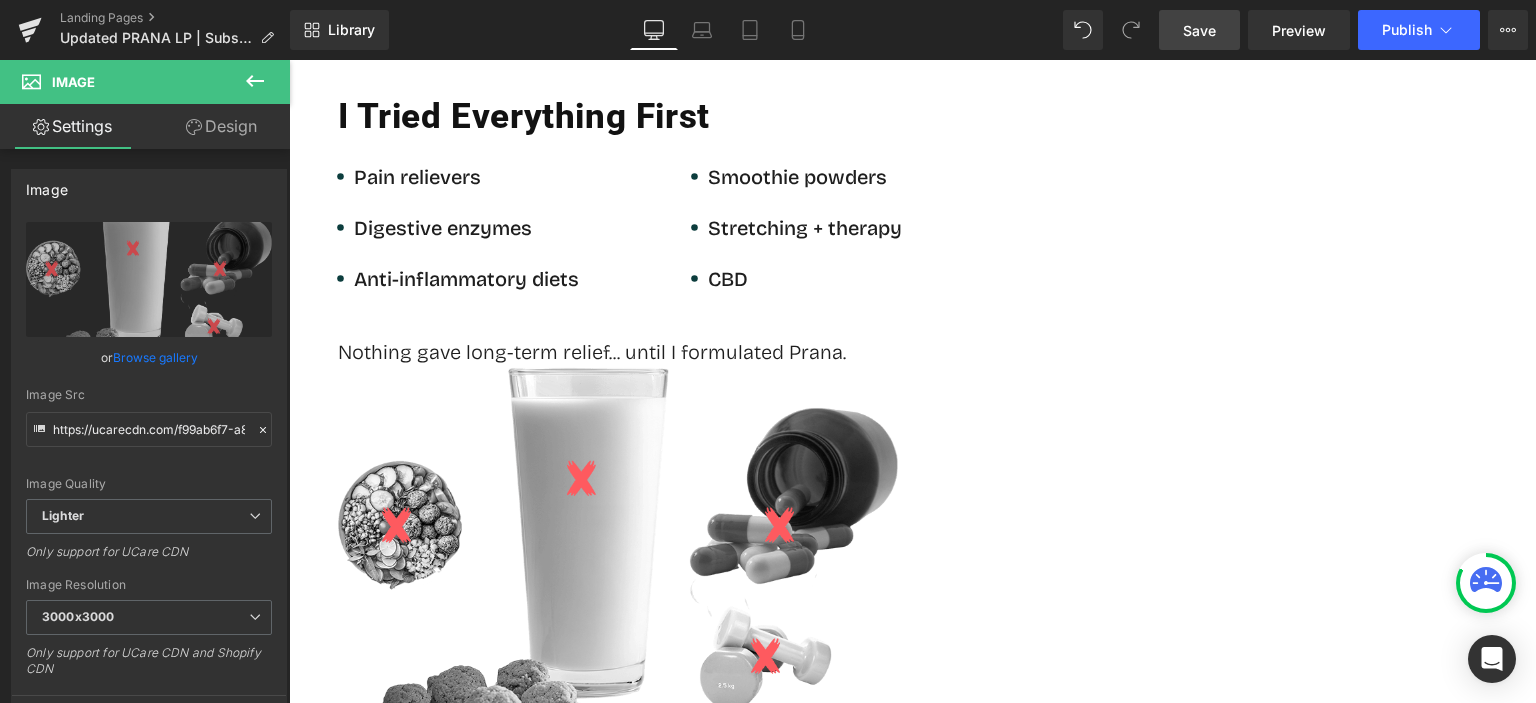 click on "Save" at bounding box center [1199, 30] 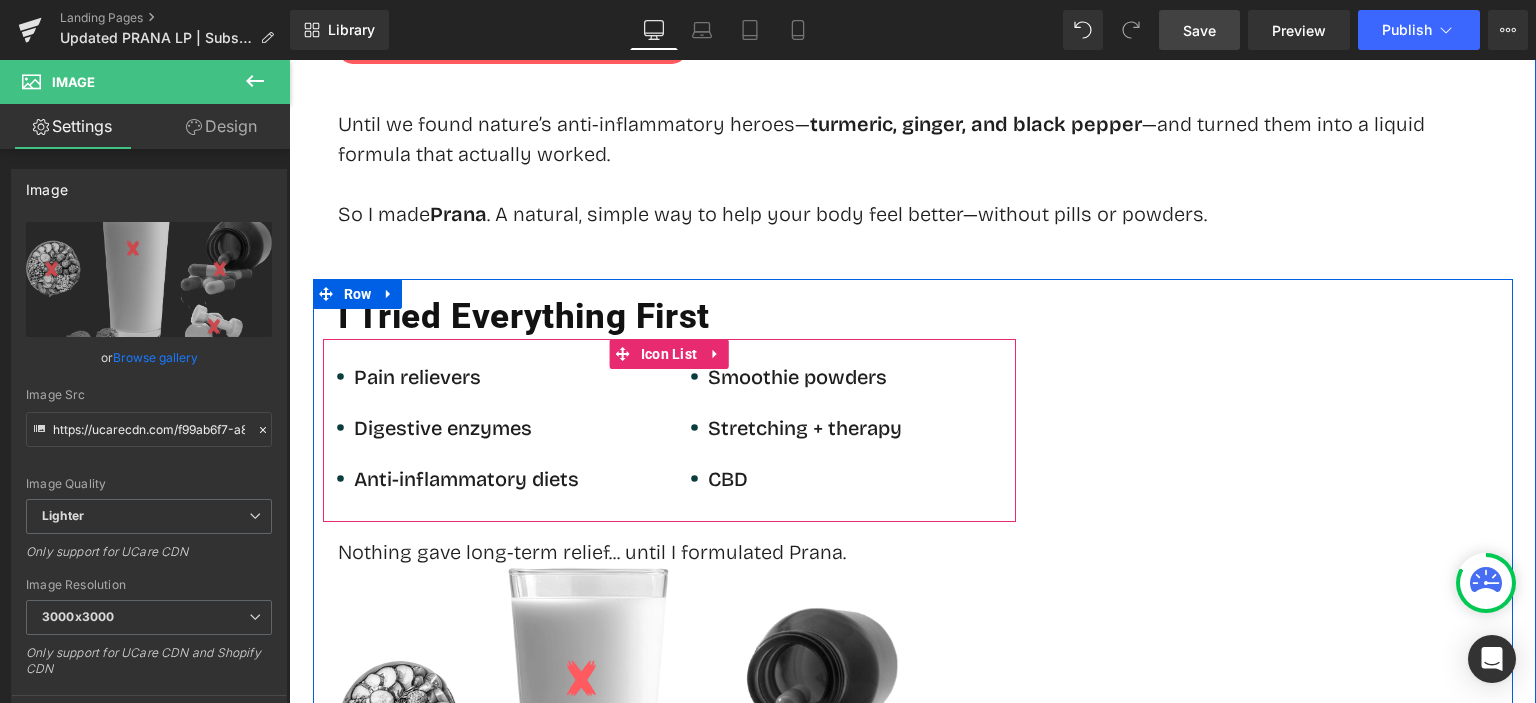 scroll, scrollTop: 1400, scrollLeft: 0, axis: vertical 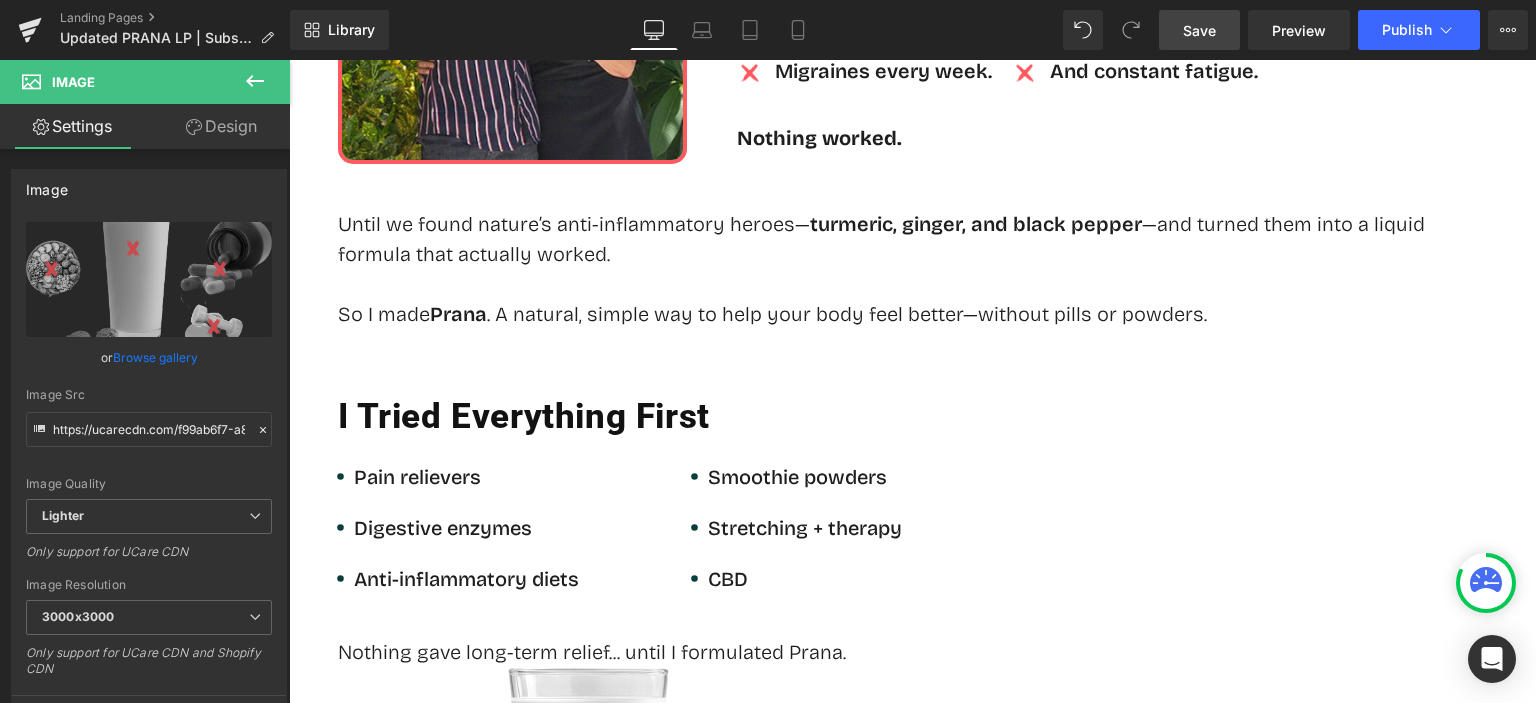 click 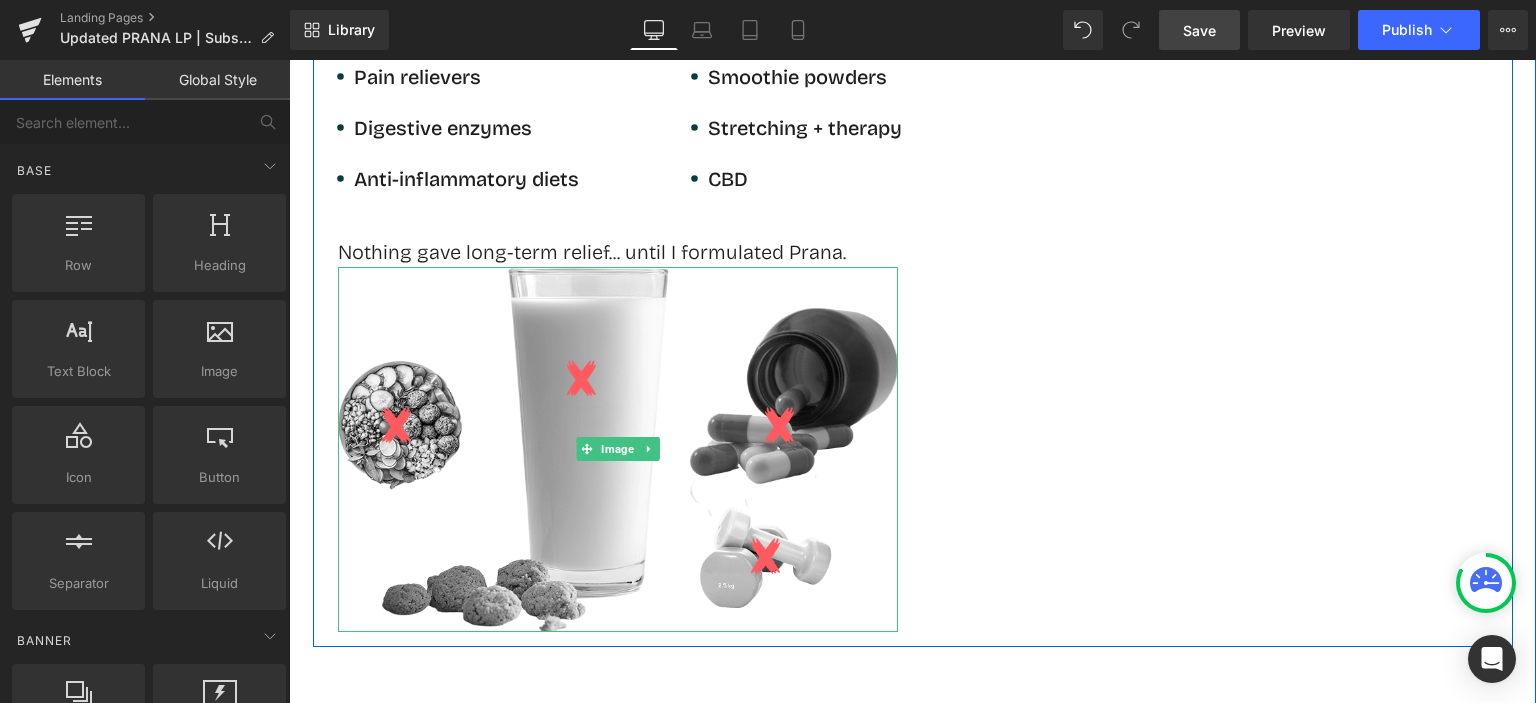 scroll, scrollTop: 1900, scrollLeft: 0, axis: vertical 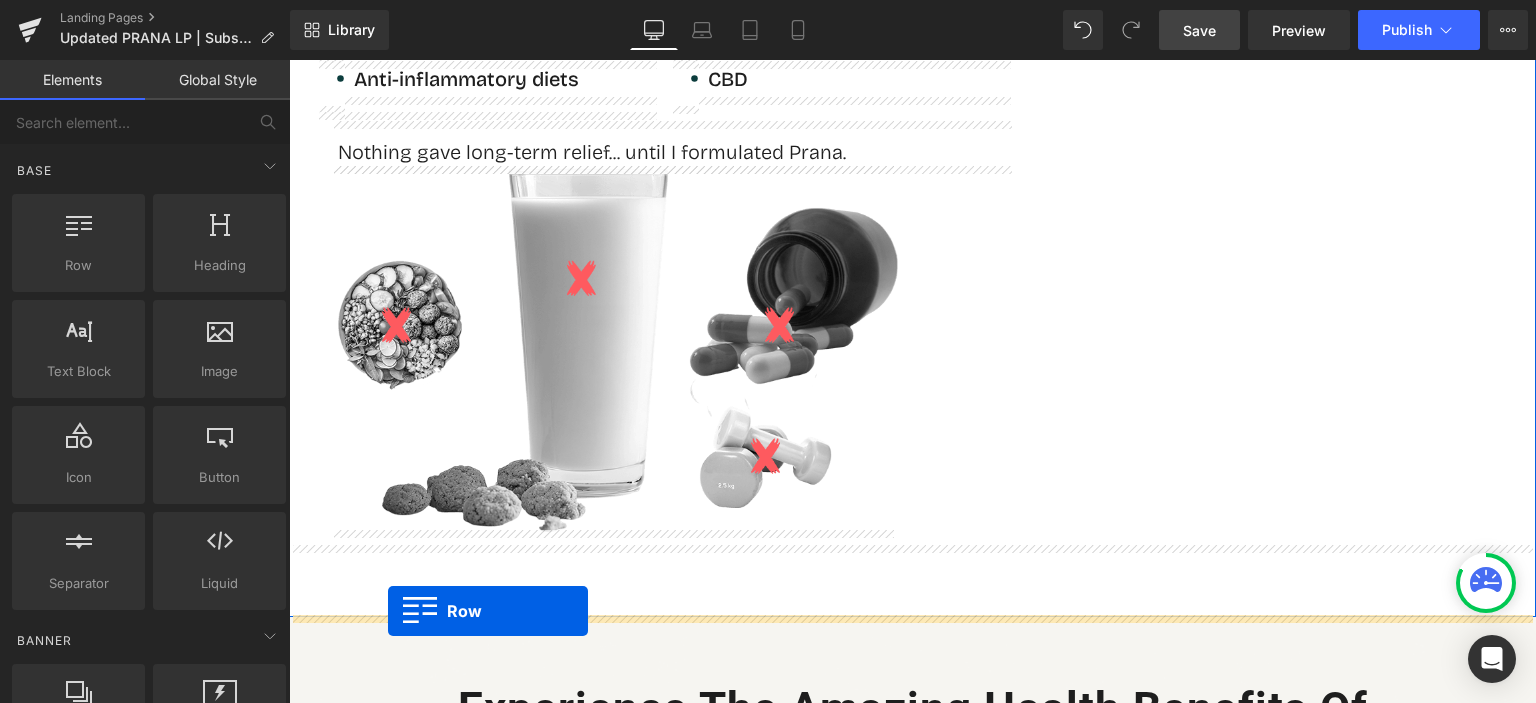 drag, startPoint x: 357, startPoint y: 297, endPoint x: 388, endPoint y: 611, distance: 315.52655 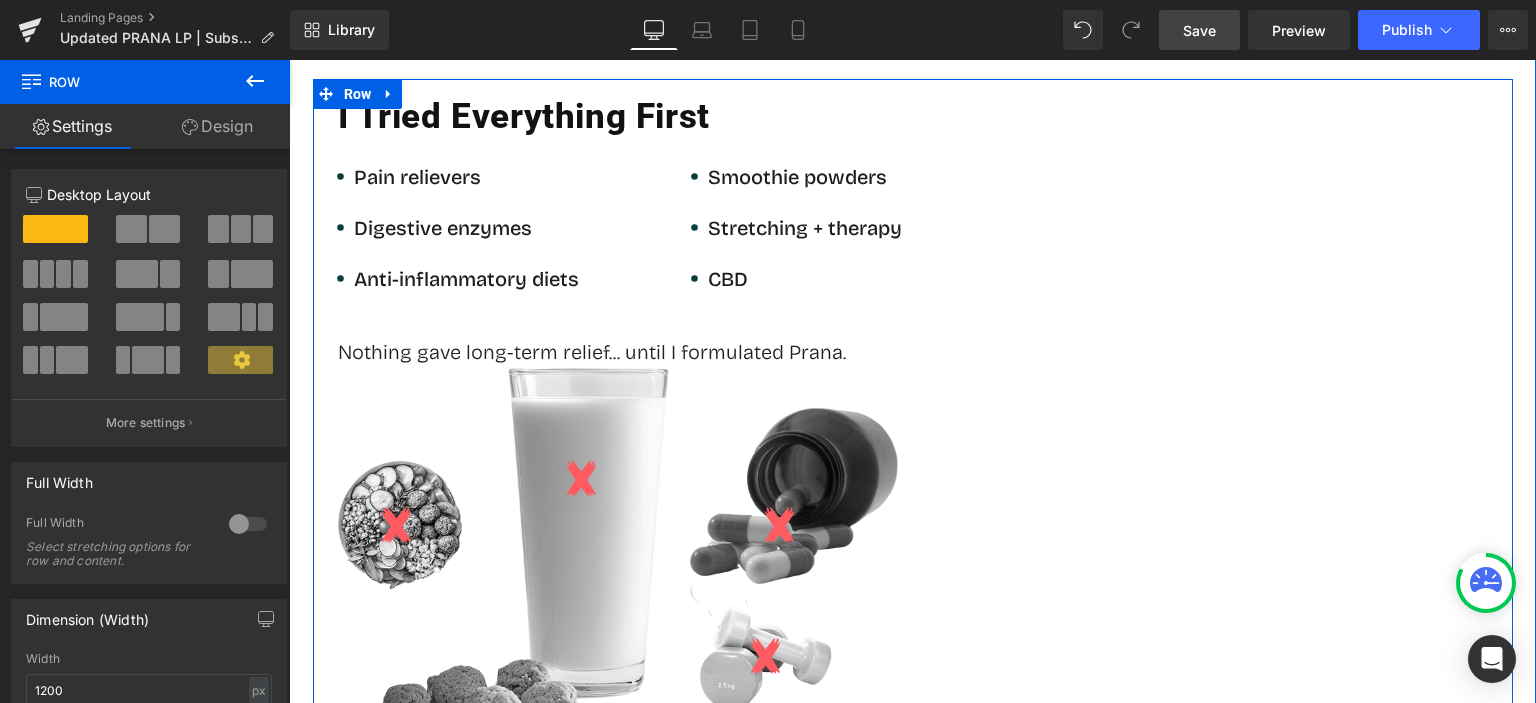 scroll, scrollTop: 1600, scrollLeft: 0, axis: vertical 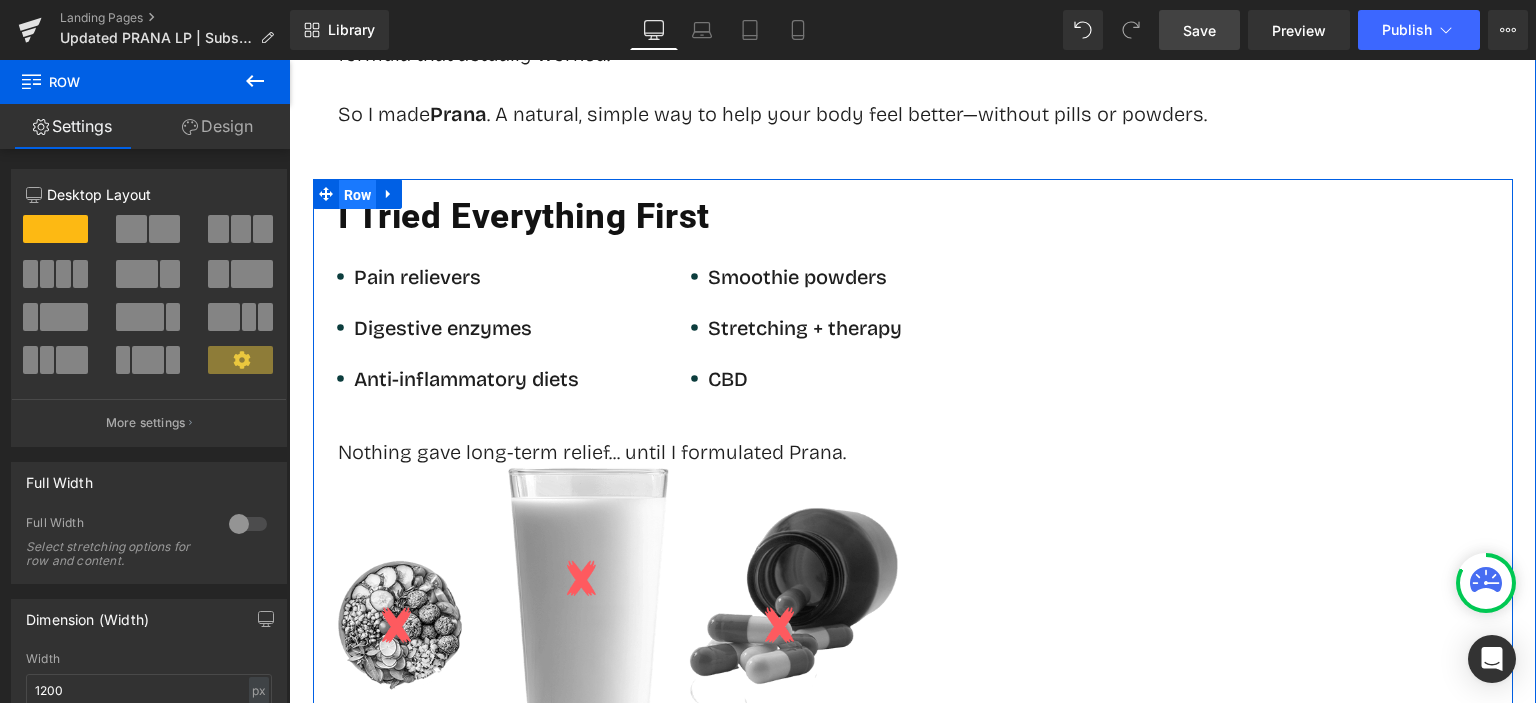 click on "Row" at bounding box center (358, 195) 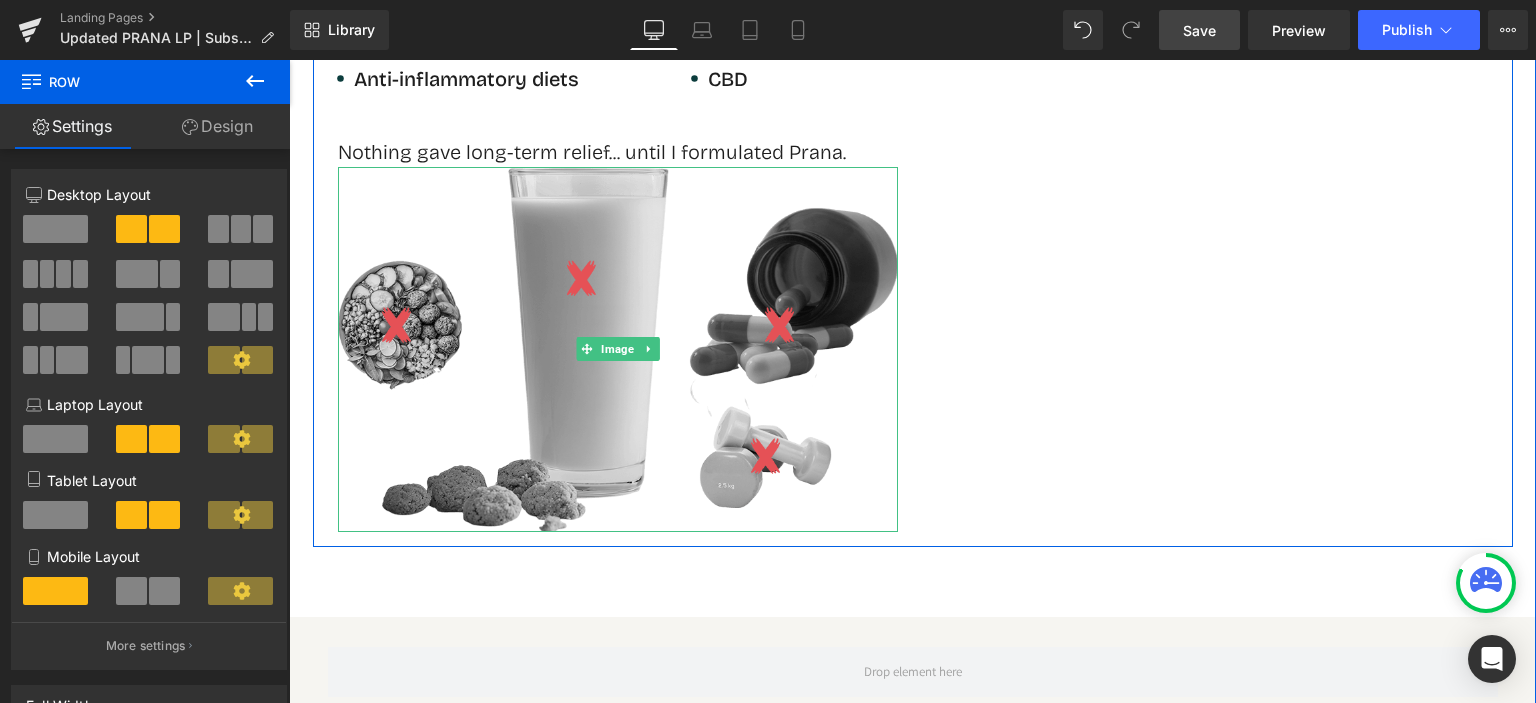 scroll, scrollTop: 2100, scrollLeft: 0, axis: vertical 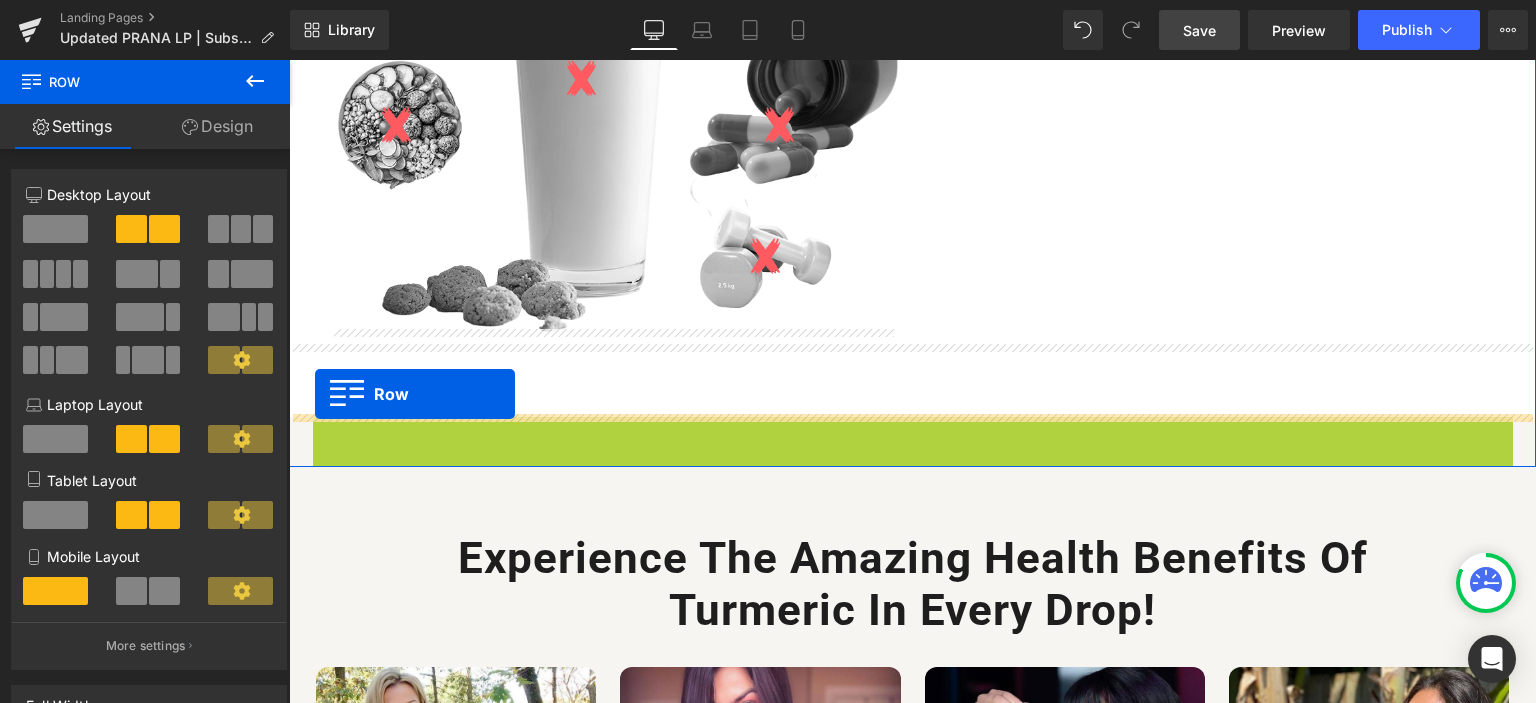 drag, startPoint x: 320, startPoint y: 430, endPoint x: 315, endPoint y: 394, distance: 36.345562 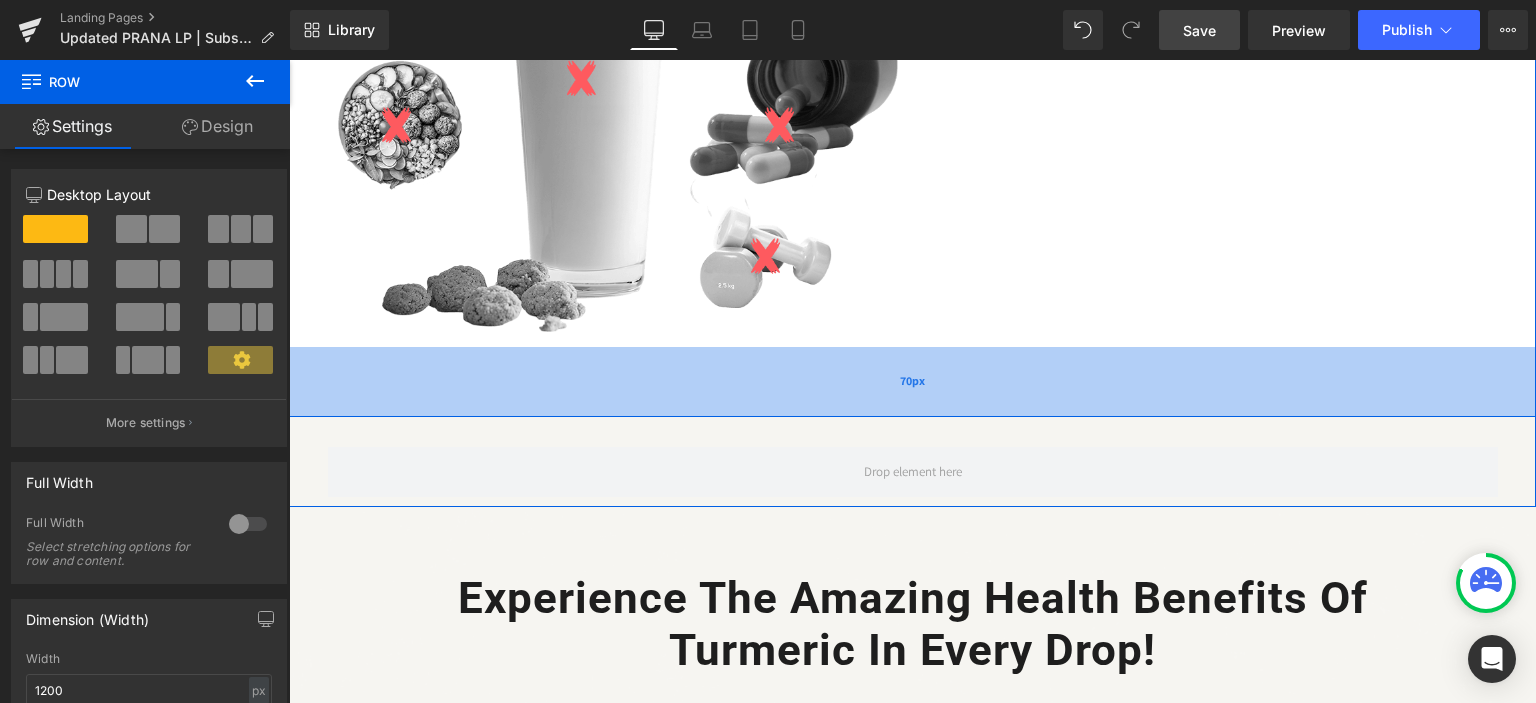 click on "70px" at bounding box center (912, 382) 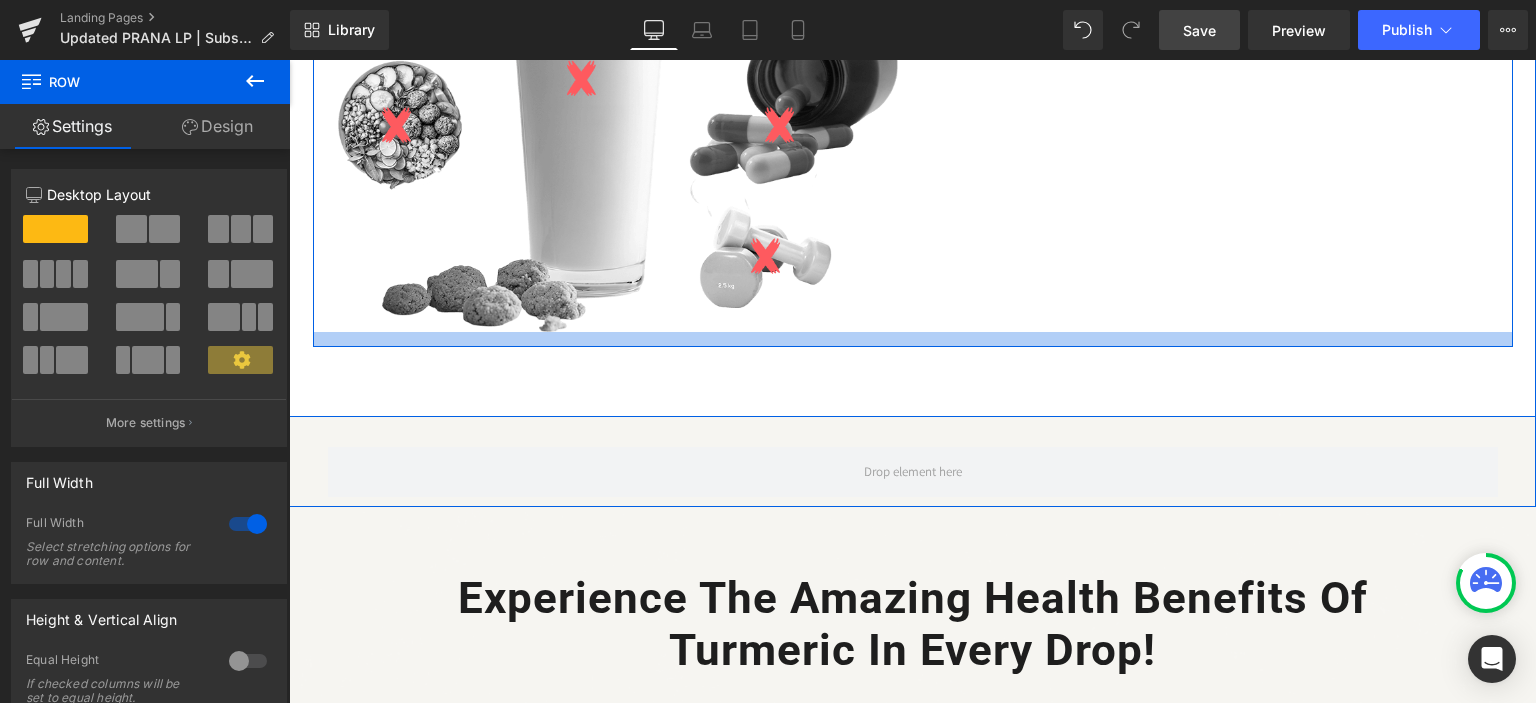 click at bounding box center [913, 339] 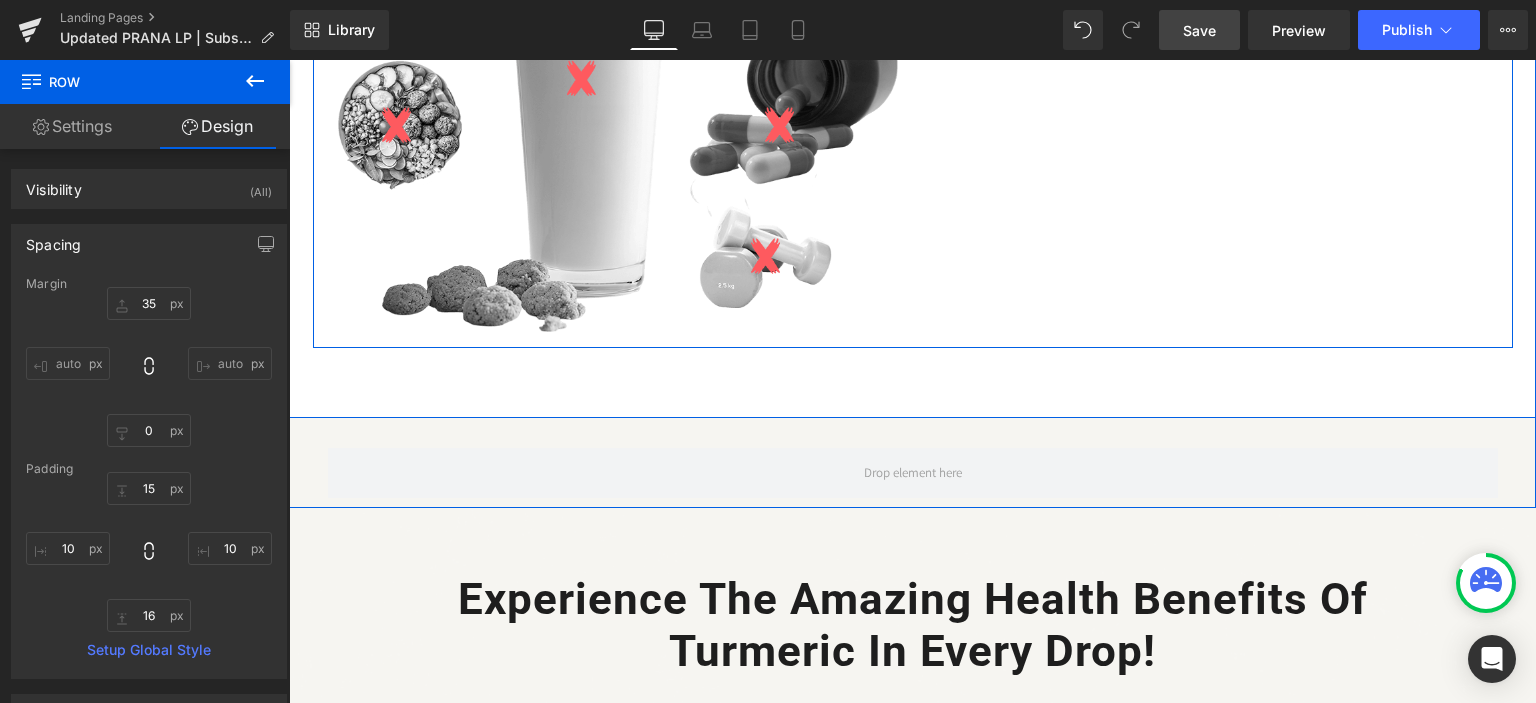 click on "I Tried Everything First Heading
Icon
Pain relievers
Text Block
Icon
Digestive enzymes Text Block
Icon
Anti-inflammatory diets Text Block
Icon
Smoothie powders Text Block
Icon
Stretching + therapy Text Block
Icon" at bounding box center [913, 13] 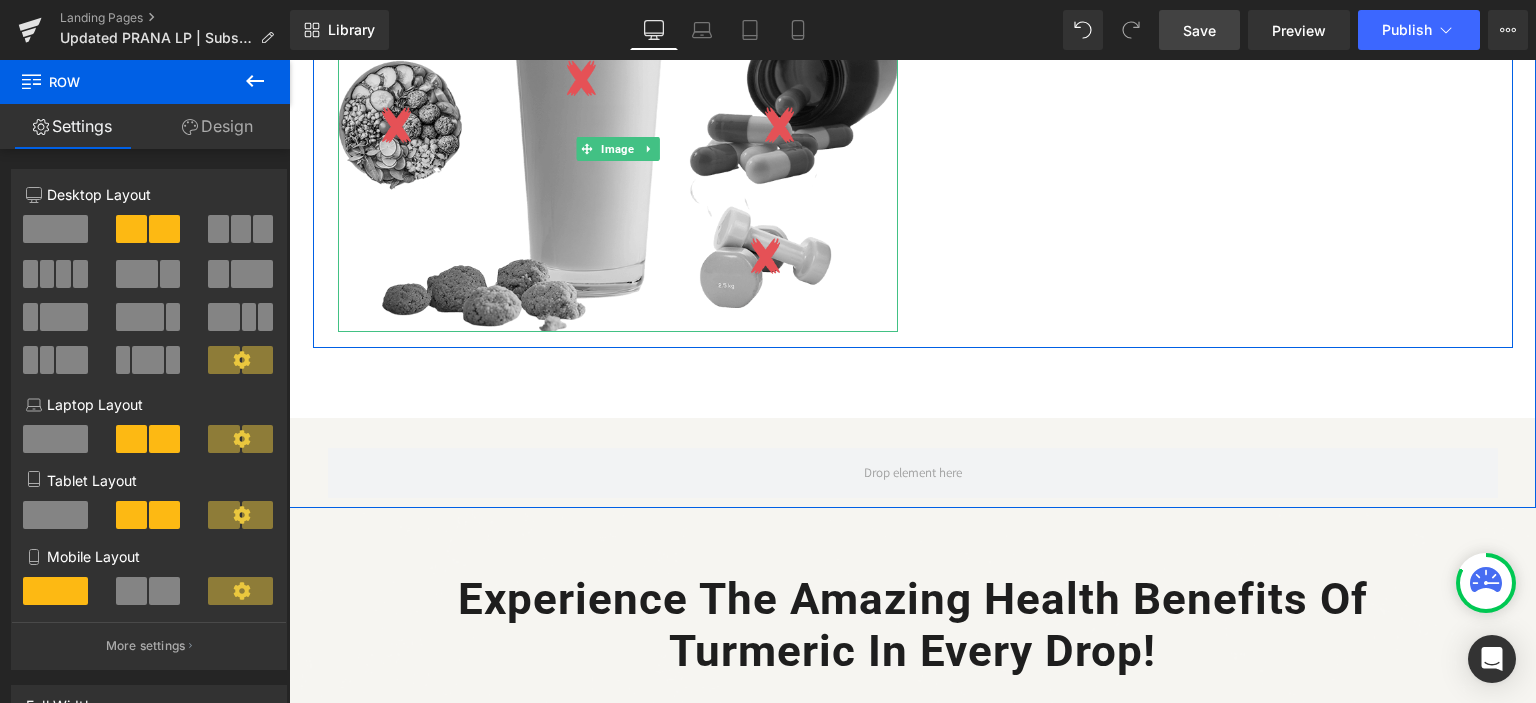 click at bounding box center (618, 149) 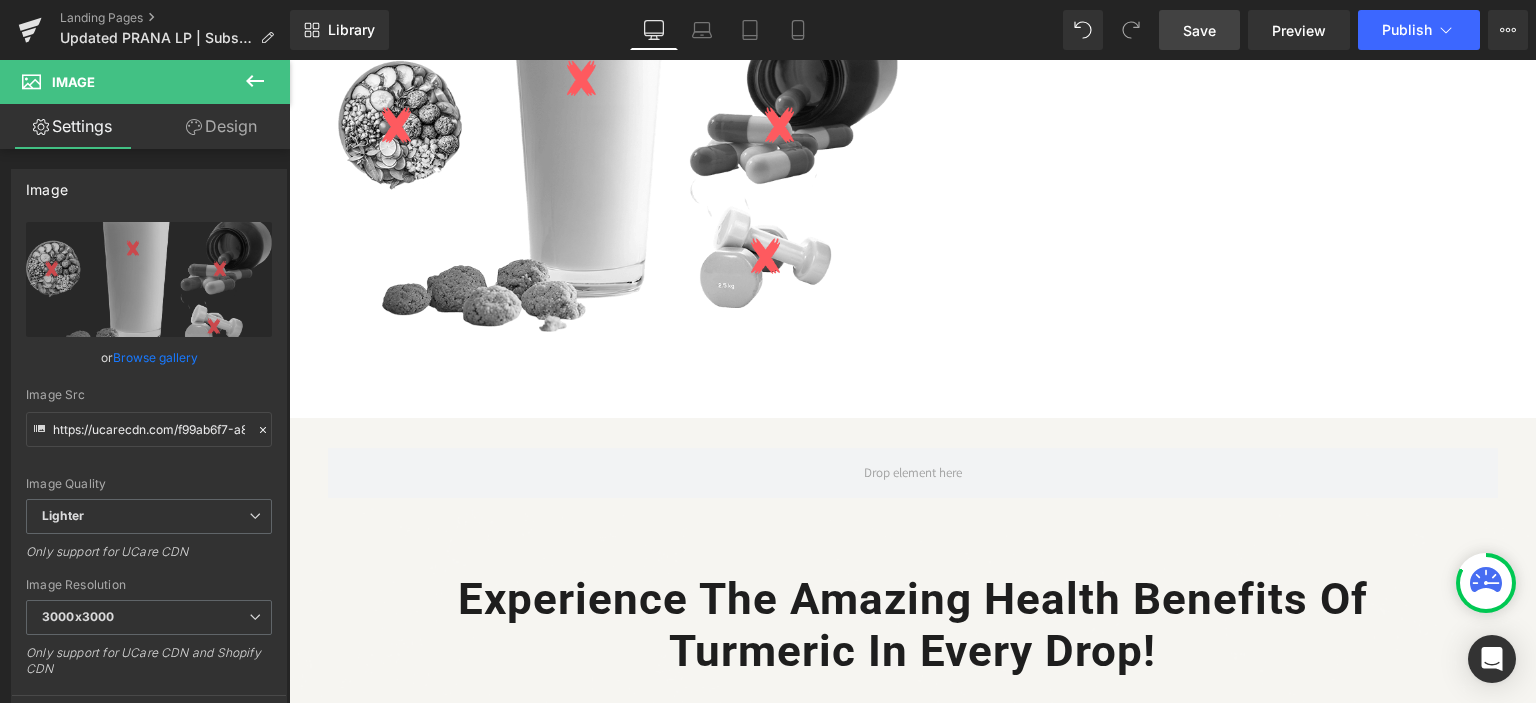 click 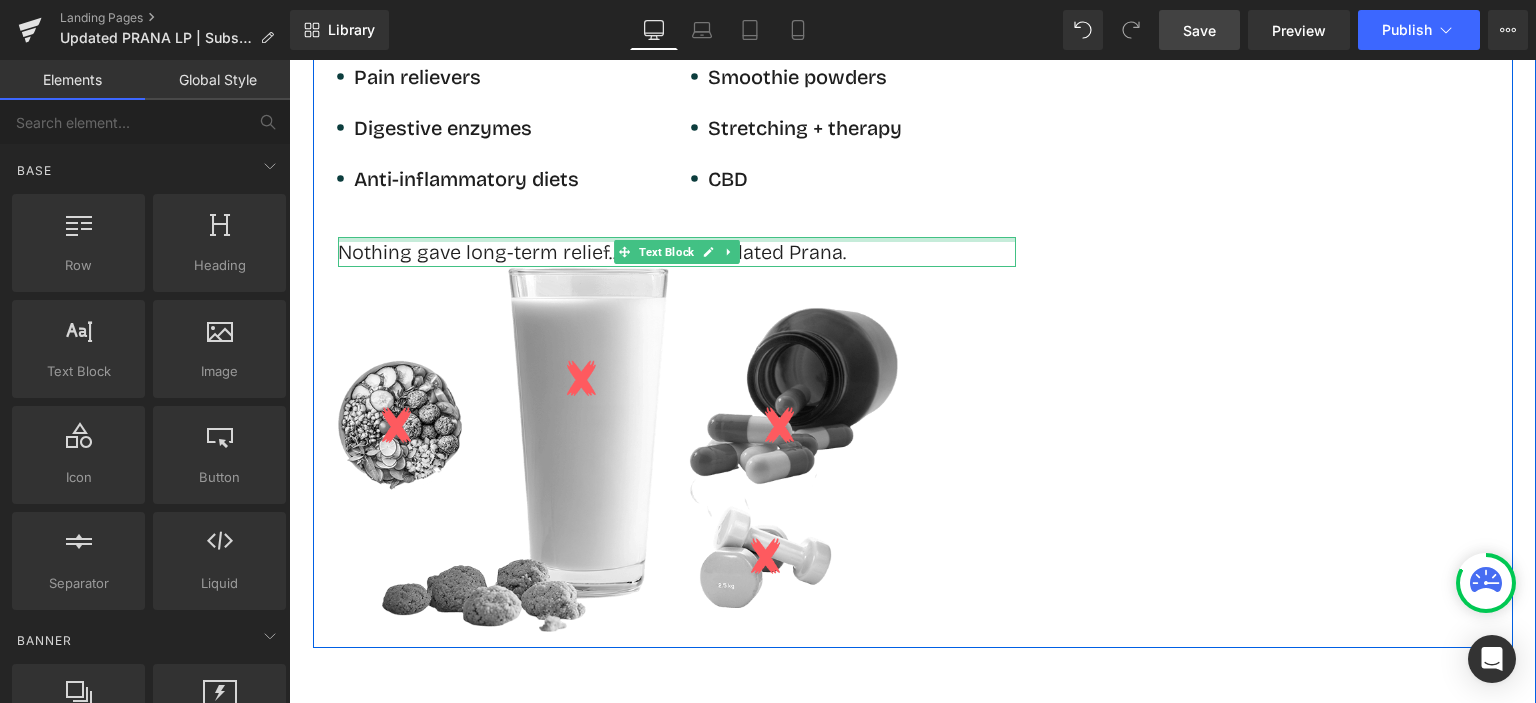 scroll, scrollTop: 1600, scrollLeft: 0, axis: vertical 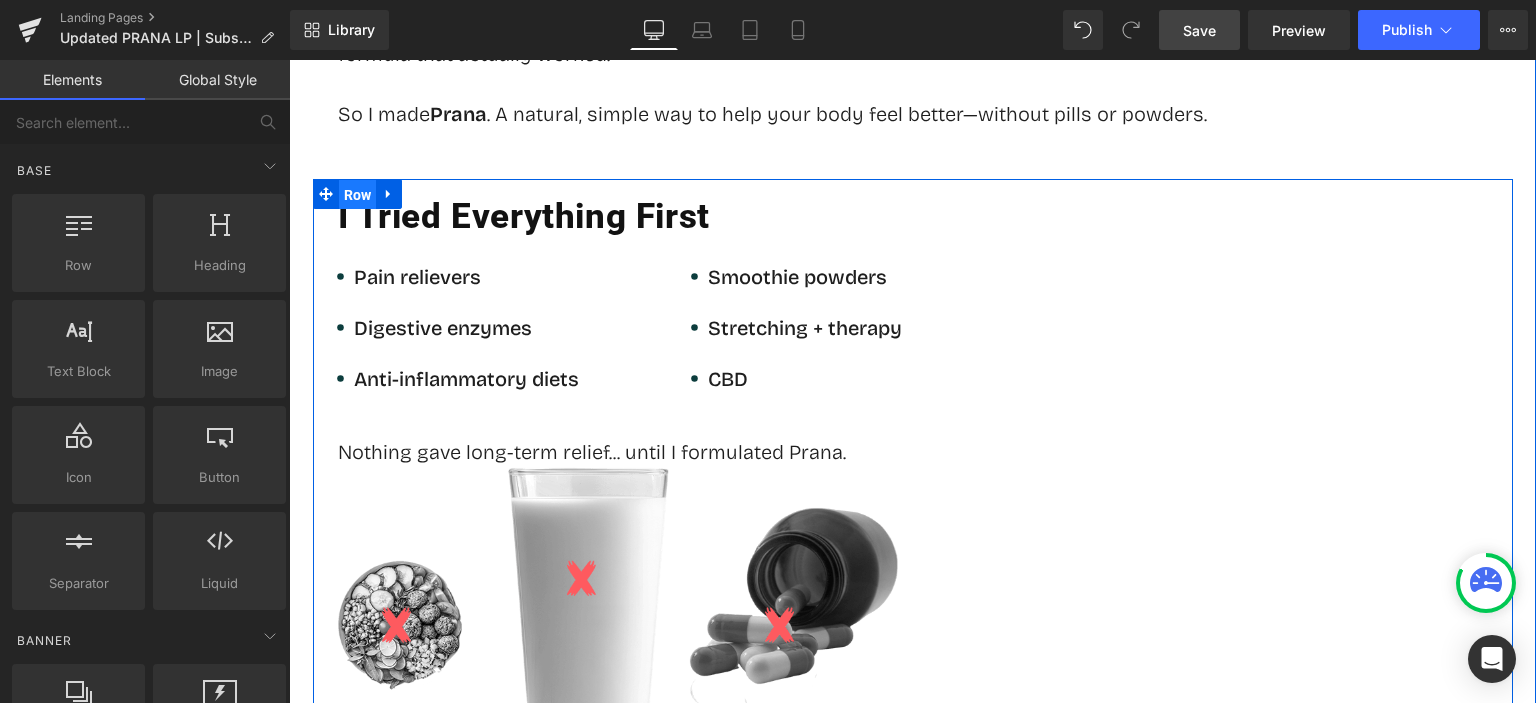 click on "Row" at bounding box center (358, 195) 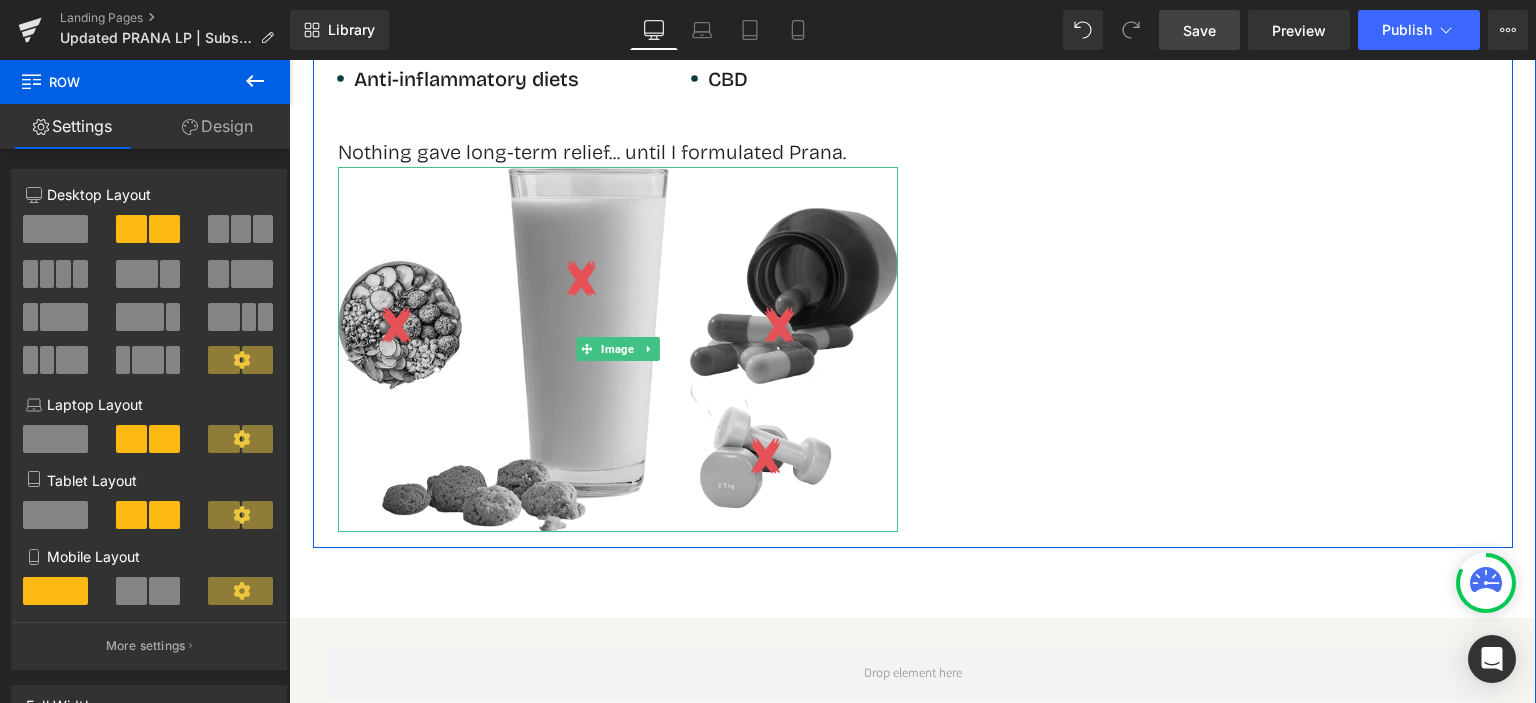 scroll, scrollTop: 2000, scrollLeft: 0, axis: vertical 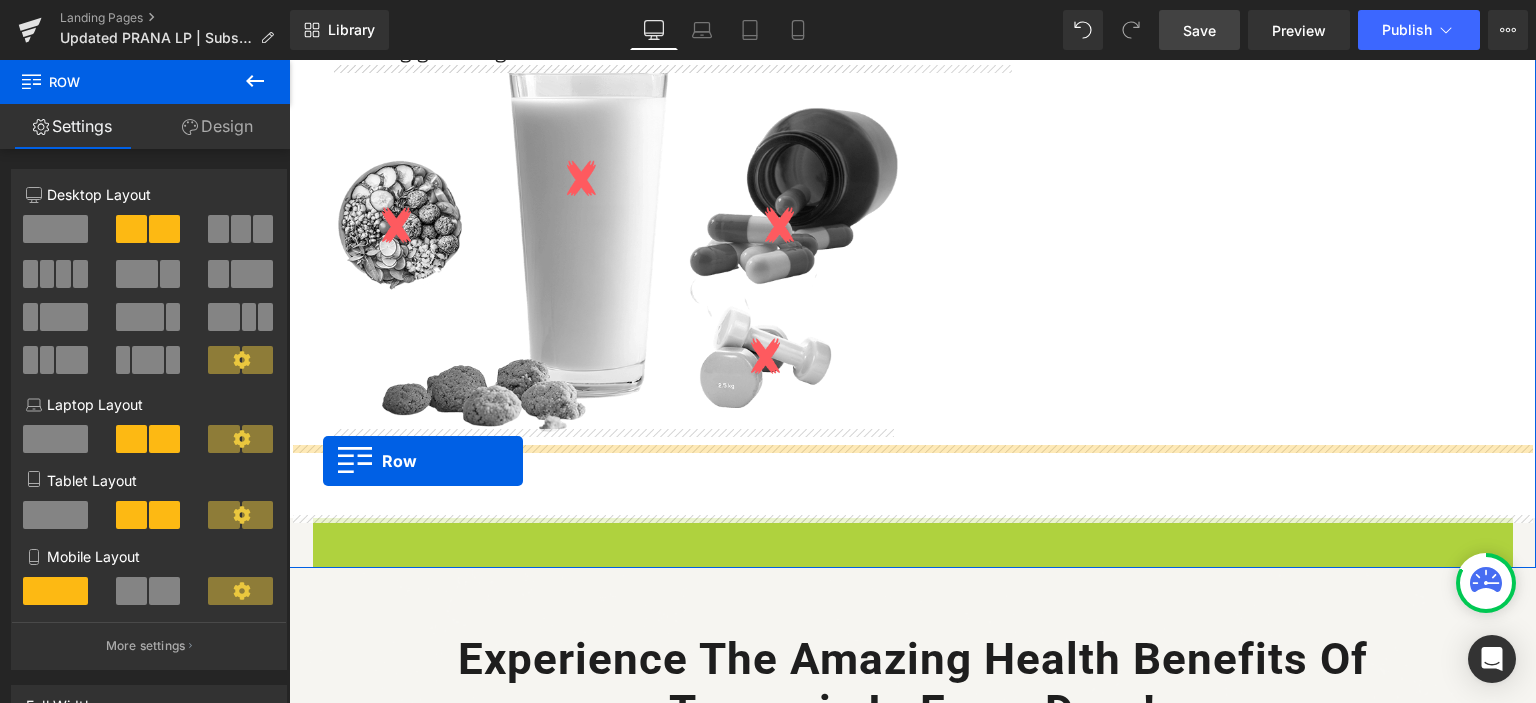 drag, startPoint x: 312, startPoint y: 532, endPoint x: 323, endPoint y: 461, distance: 71.84706 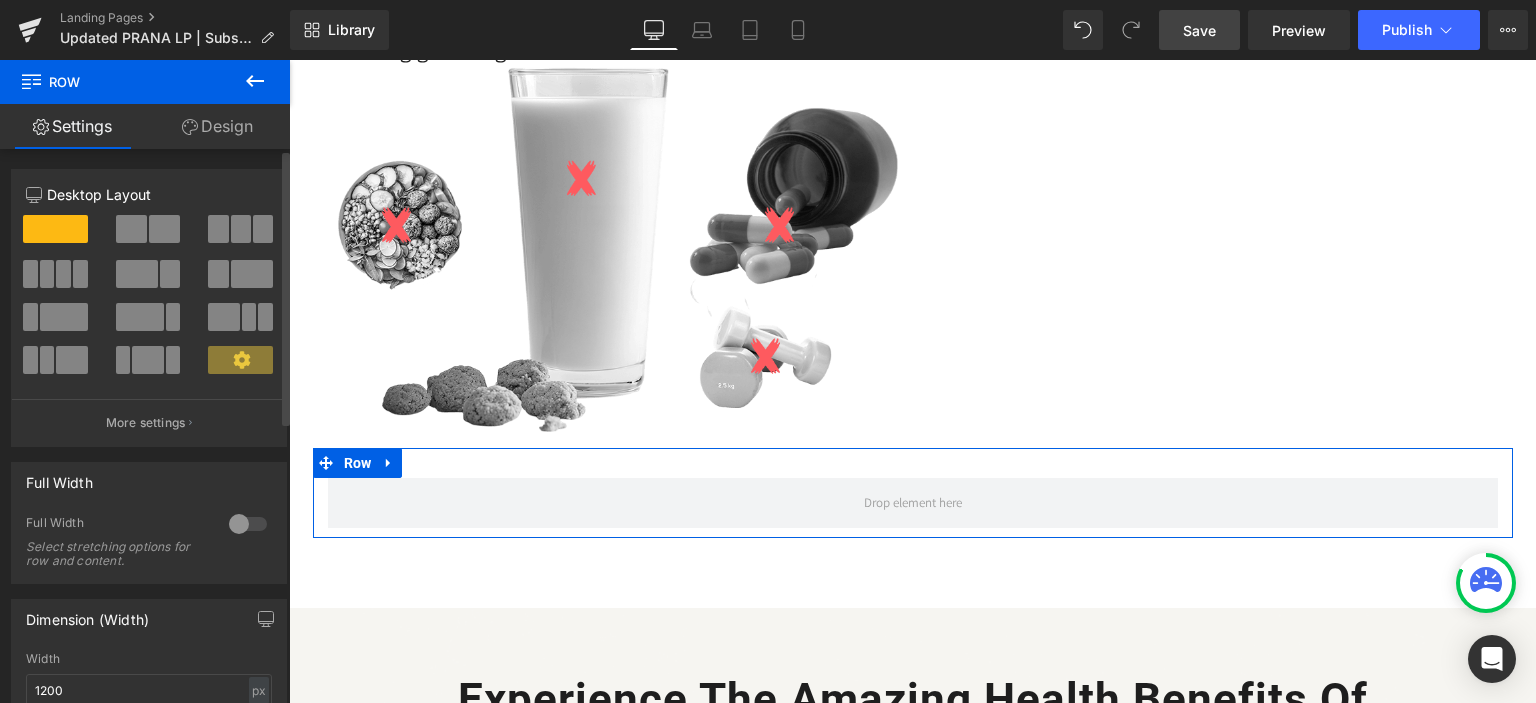 click at bounding box center (131, 229) 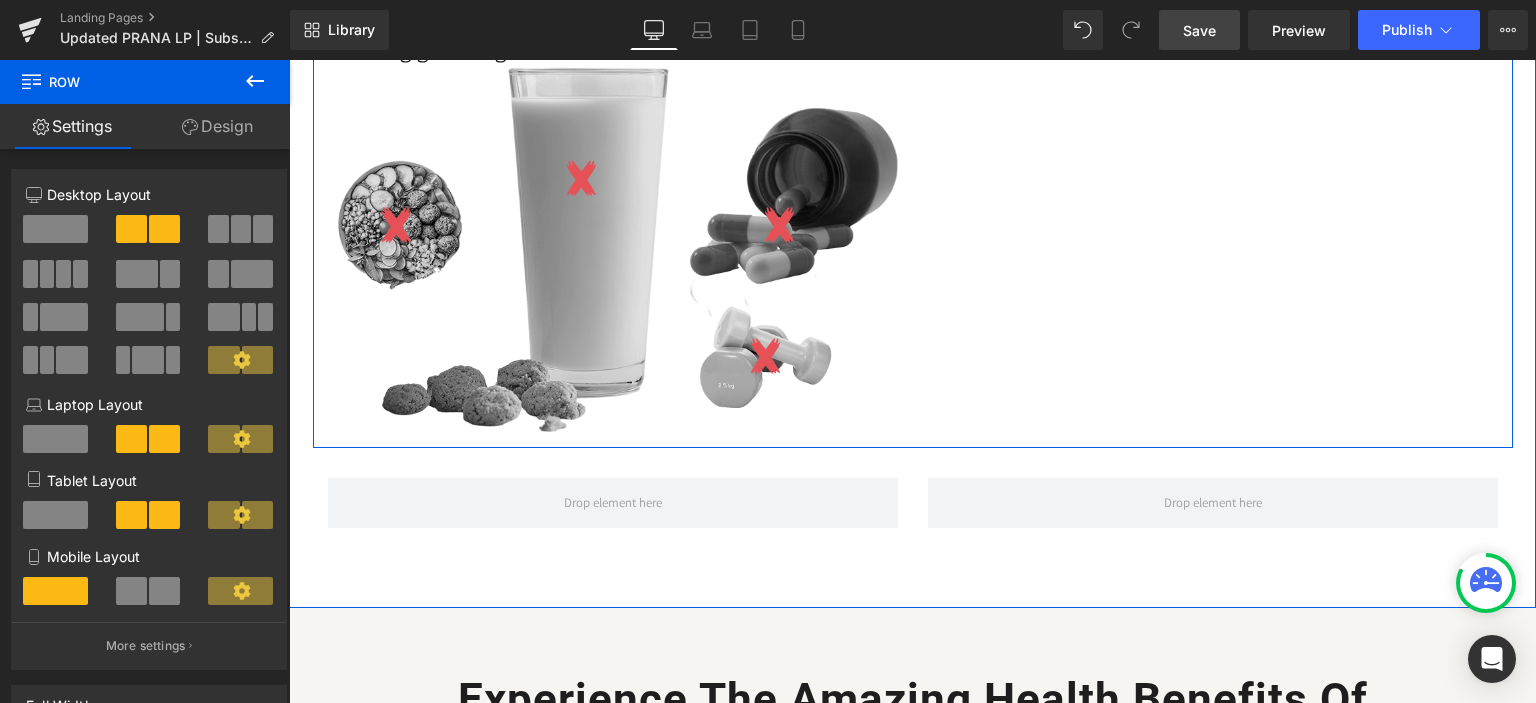 scroll, scrollTop: 1900, scrollLeft: 0, axis: vertical 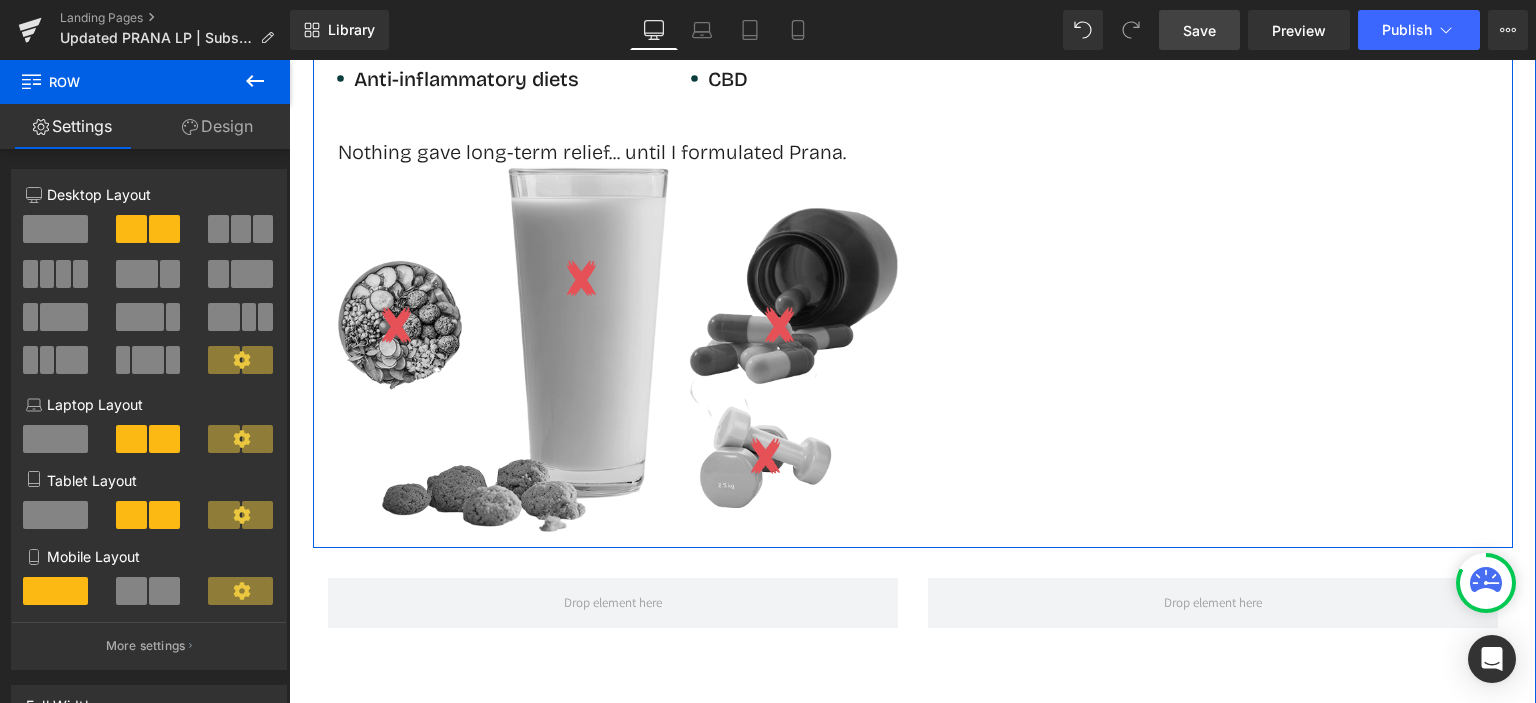 click at bounding box center (618, 349) 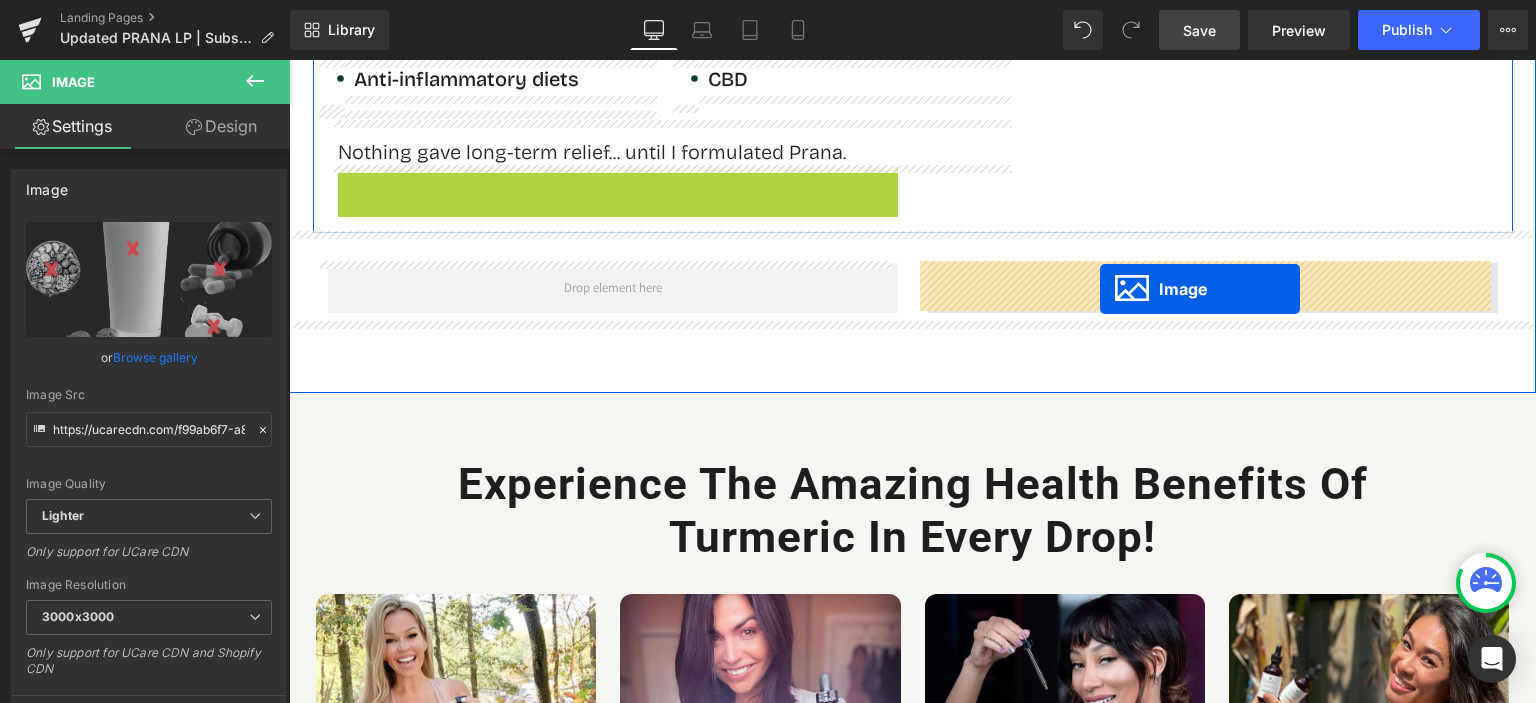 drag, startPoint x: 572, startPoint y: 345, endPoint x: 1100, endPoint y: 289, distance: 530.96136 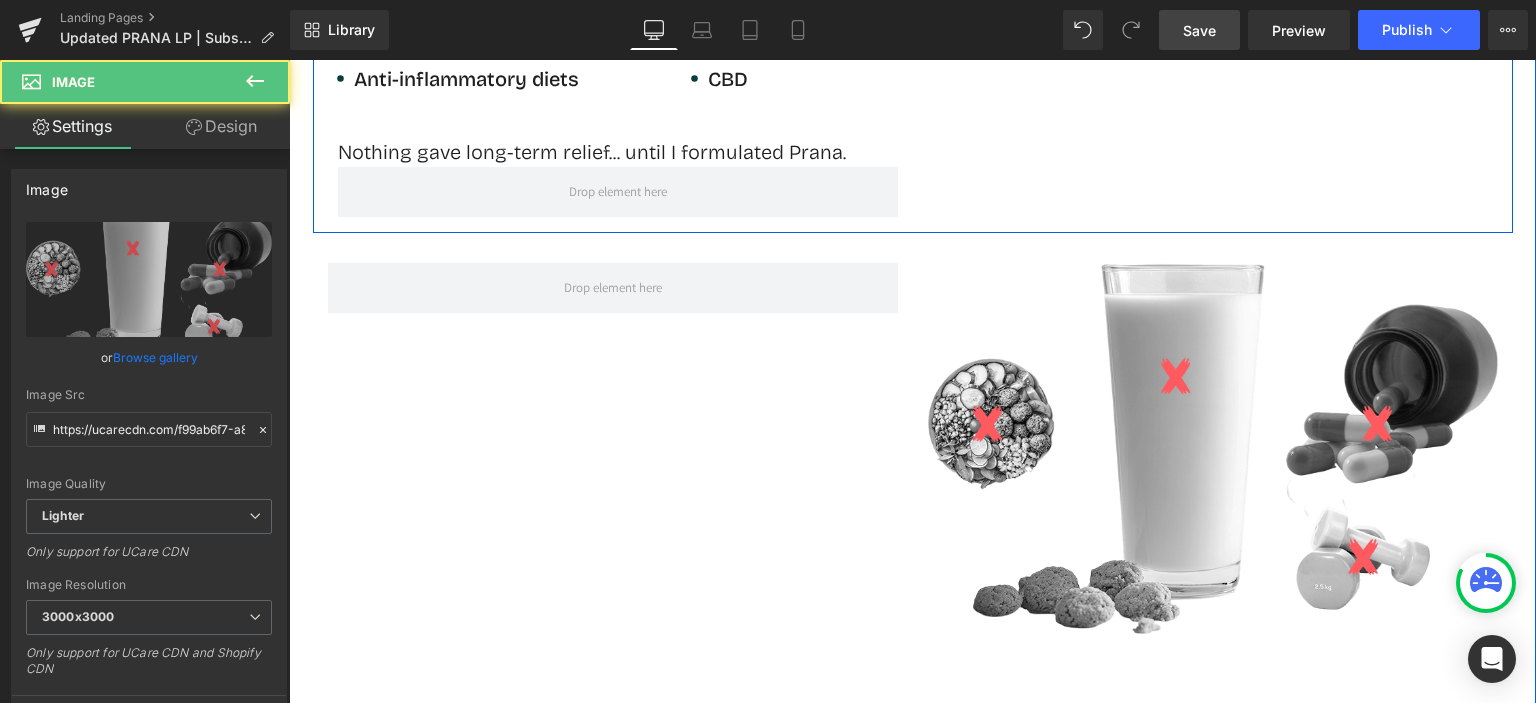 scroll, scrollTop: 1700, scrollLeft: 0, axis: vertical 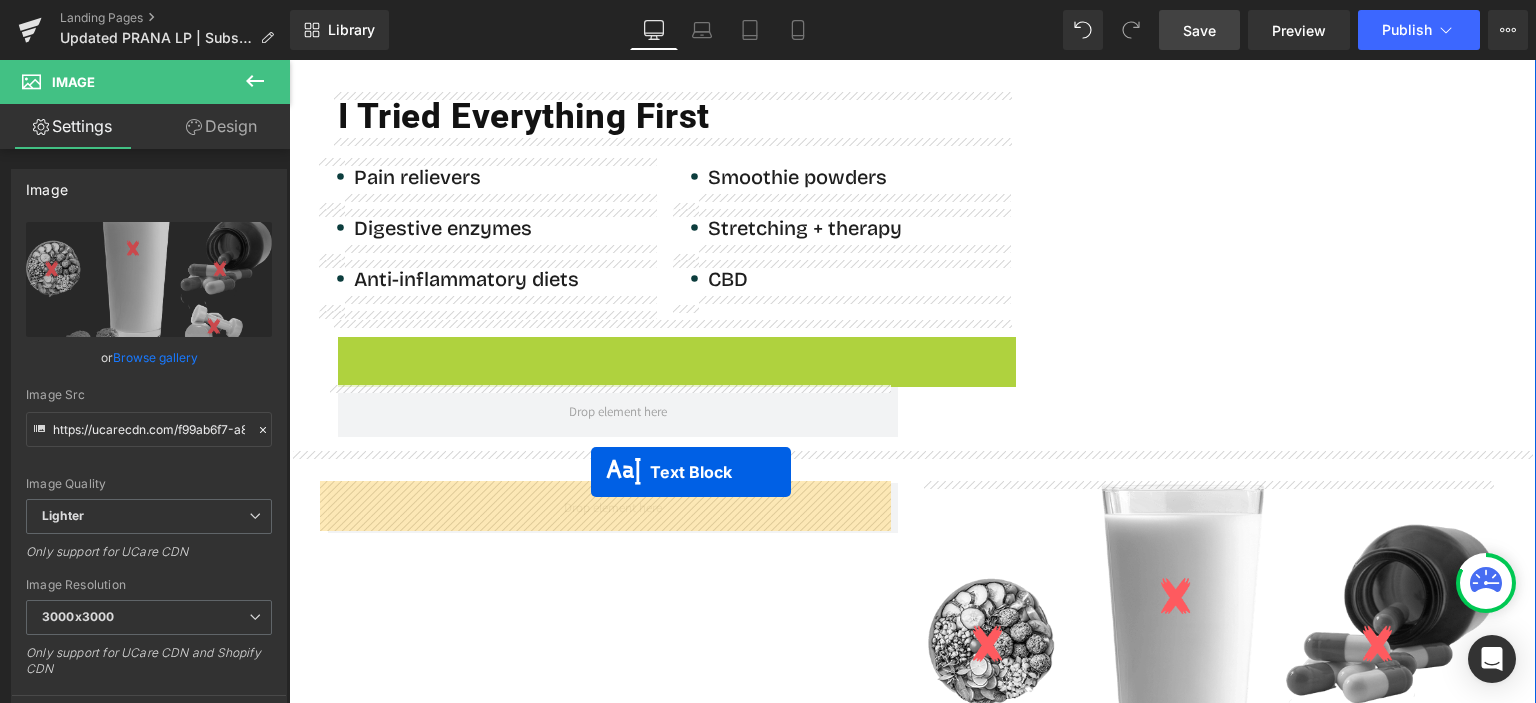 drag, startPoint x: 606, startPoint y: 348, endPoint x: 591, endPoint y: 472, distance: 124.90396 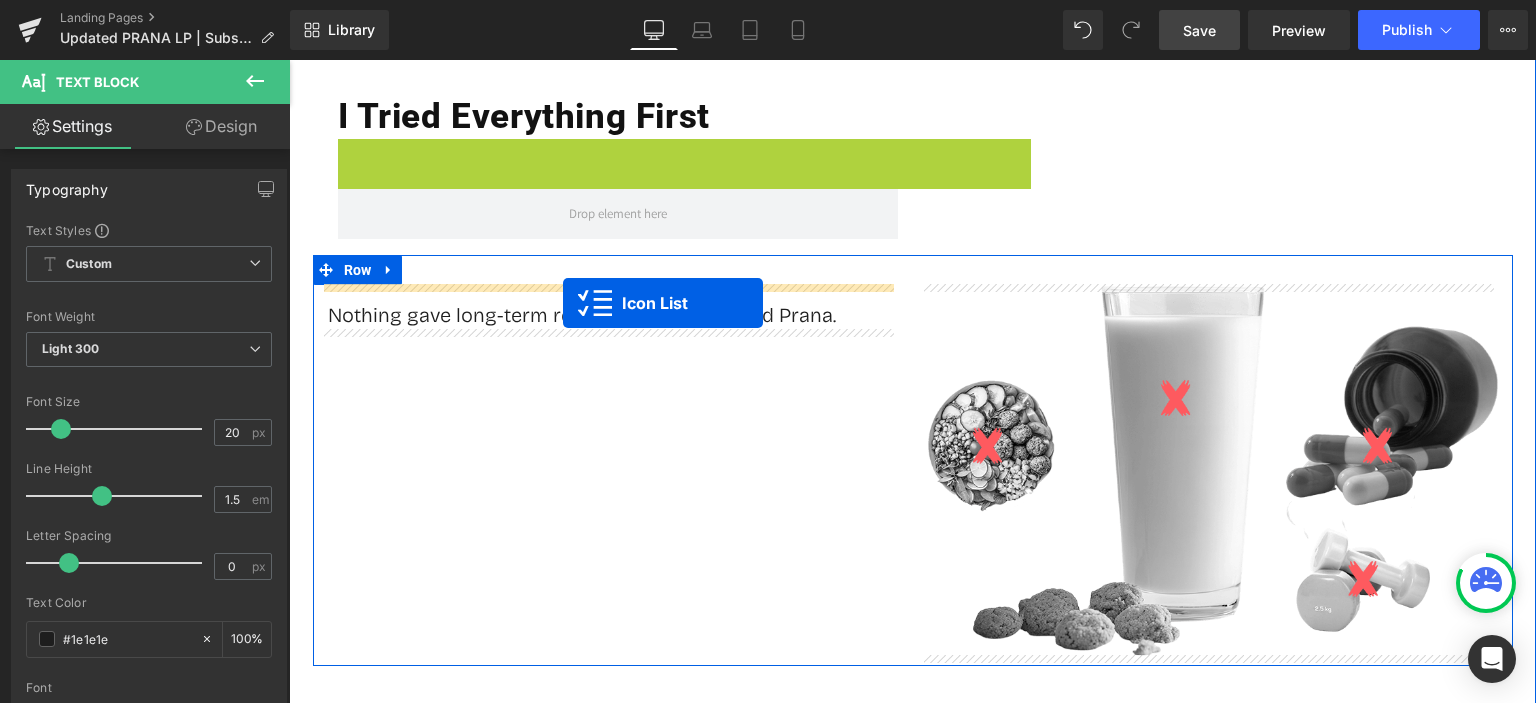 drag, startPoint x: 607, startPoint y: 174, endPoint x: 563, endPoint y: 303, distance: 136.29747 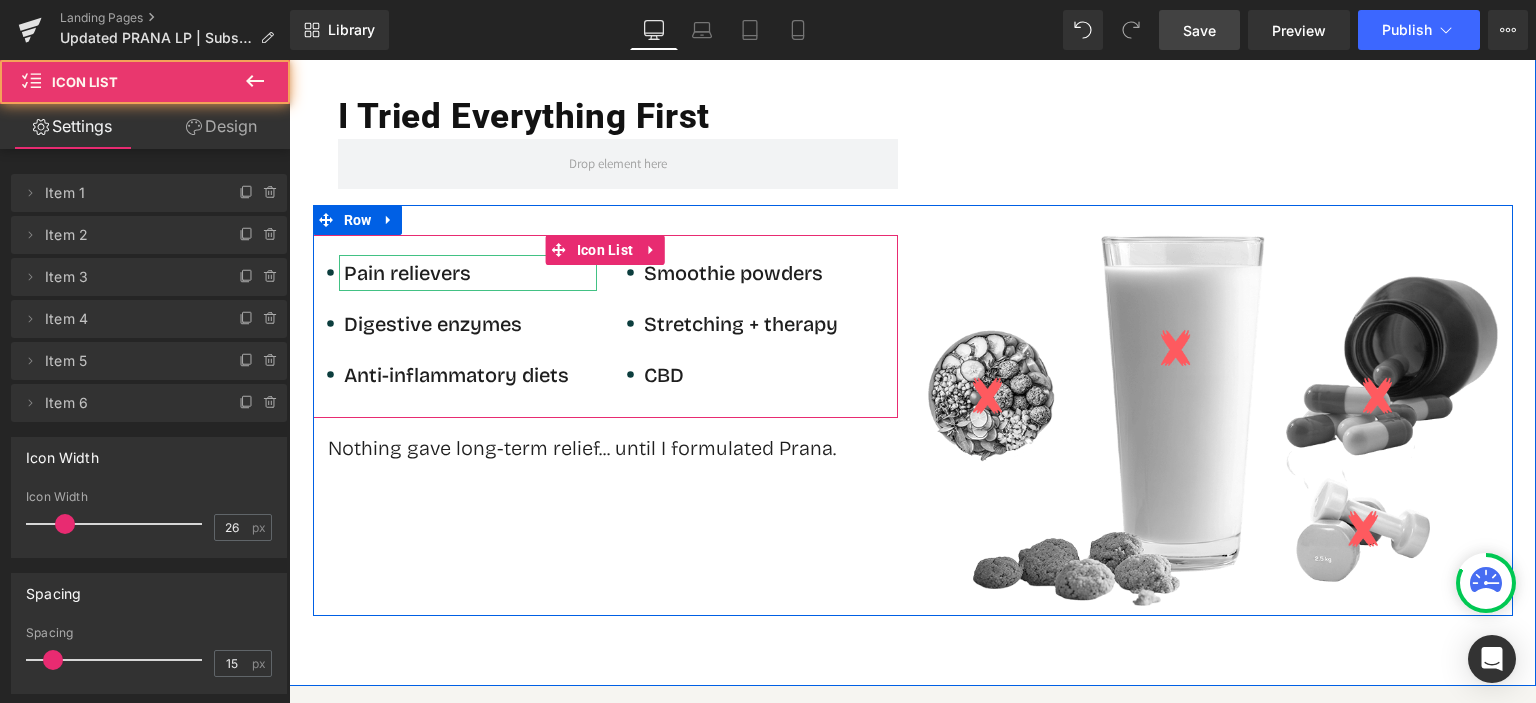scroll, scrollTop: 1600, scrollLeft: 0, axis: vertical 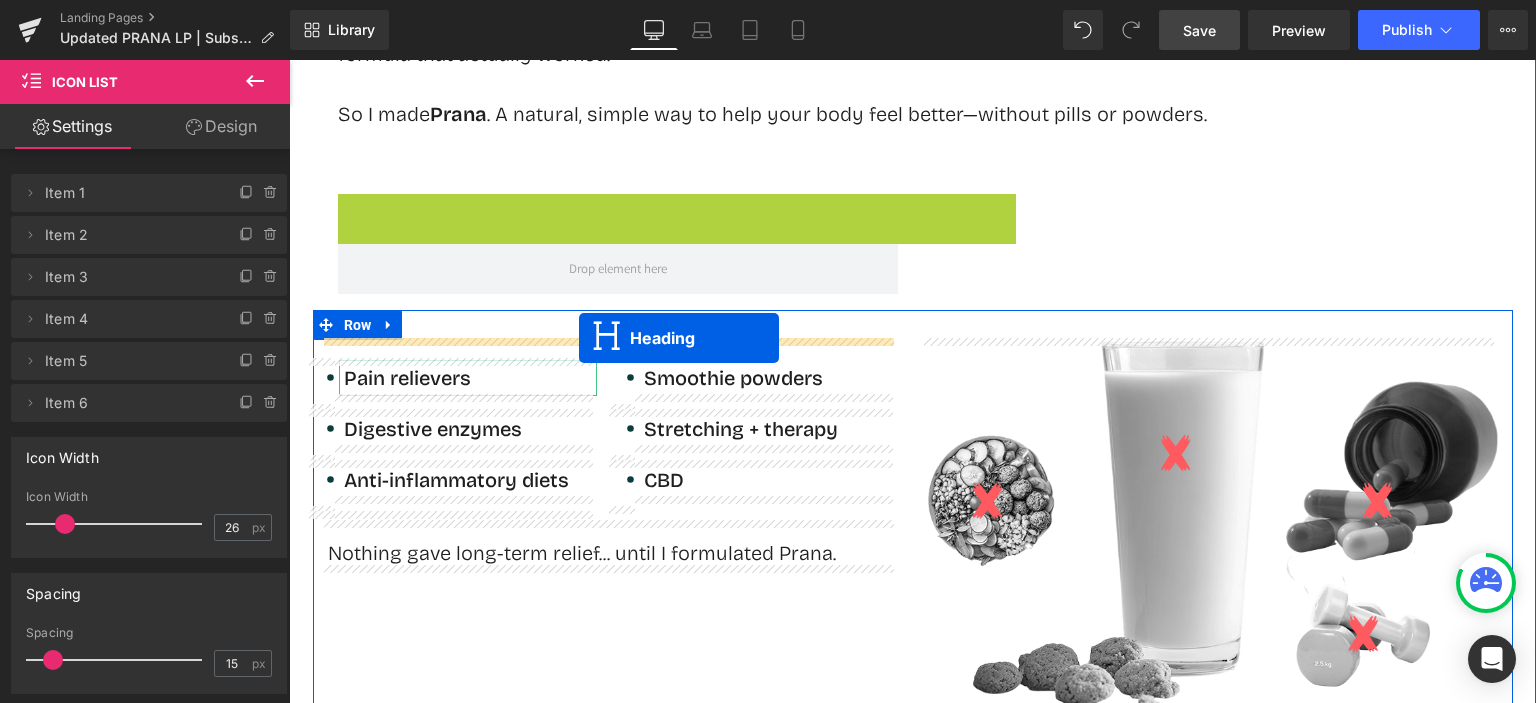 drag, startPoint x: 619, startPoint y: 209, endPoint x: 579, endPoint y: 338, distance: 135.05925 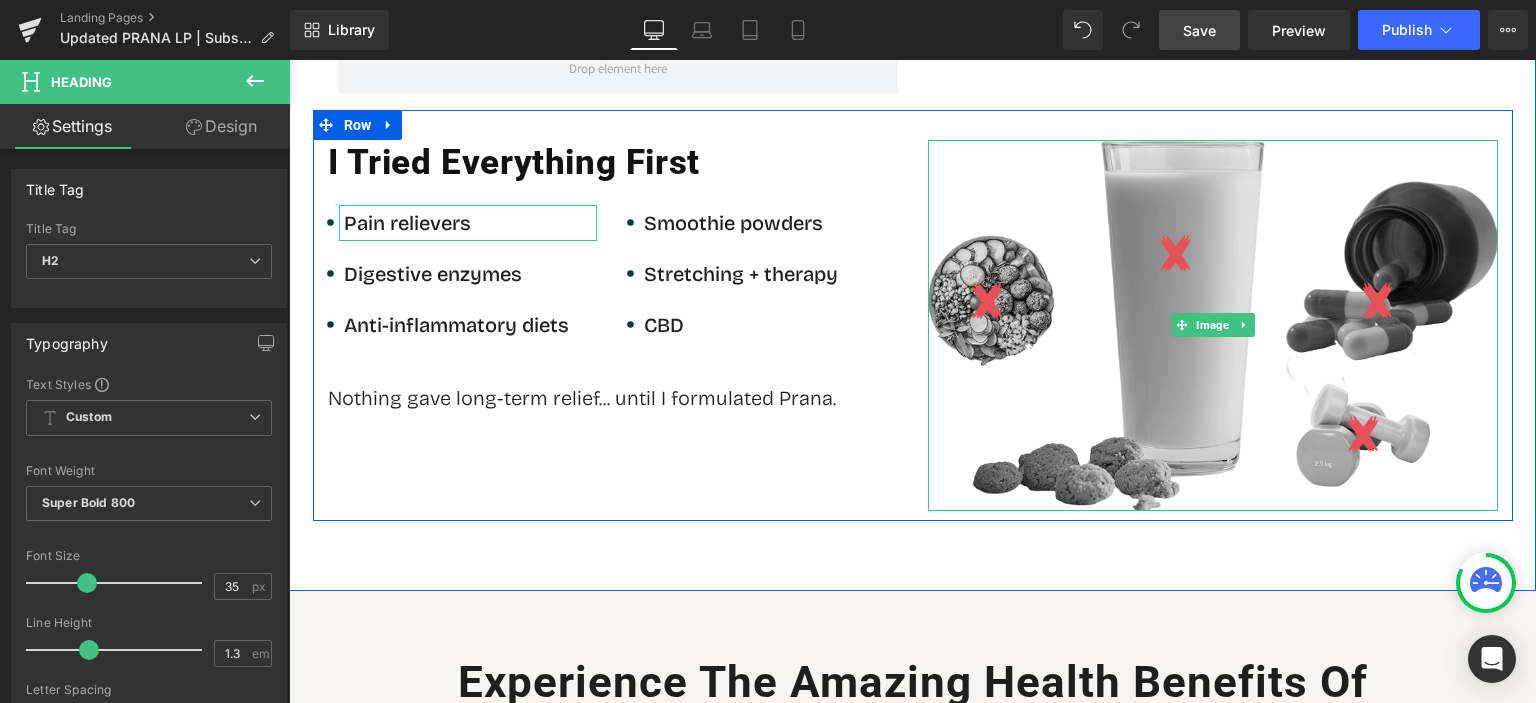 scroll, scrollTop: 1600, scrollLeft: 0, axis: vertical 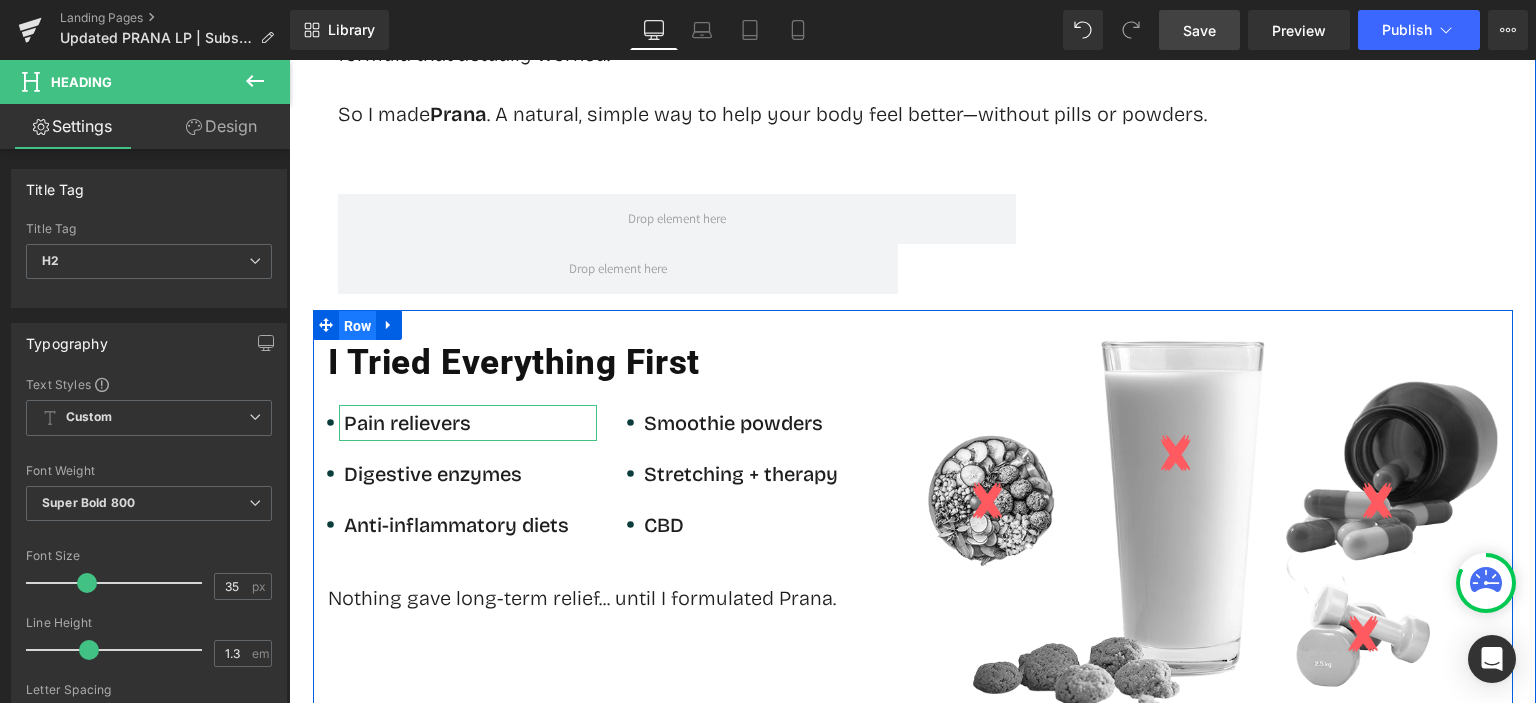 click on "Row" at bounding box center (358, 326) 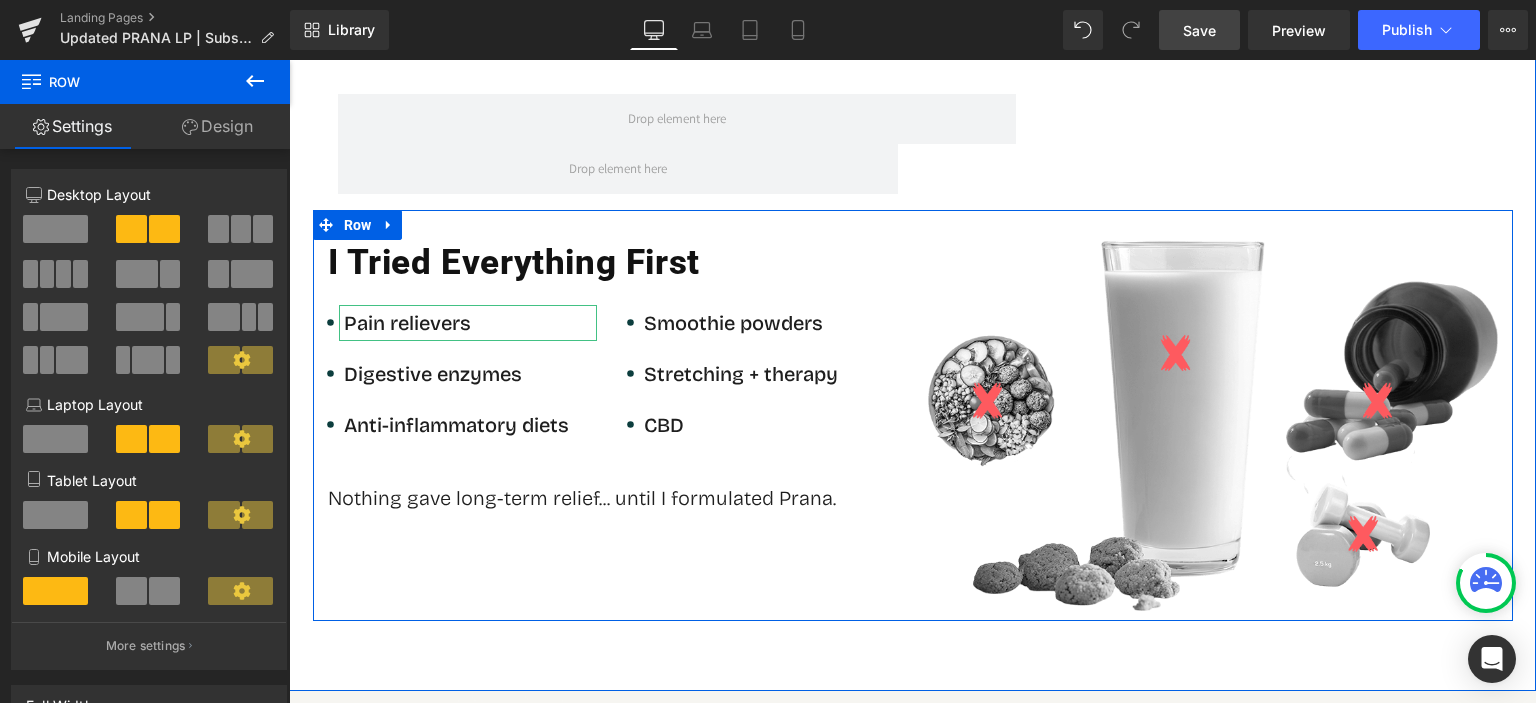 scroll, scrollTop: 1600, scrollLeft: 0, axis: vertical 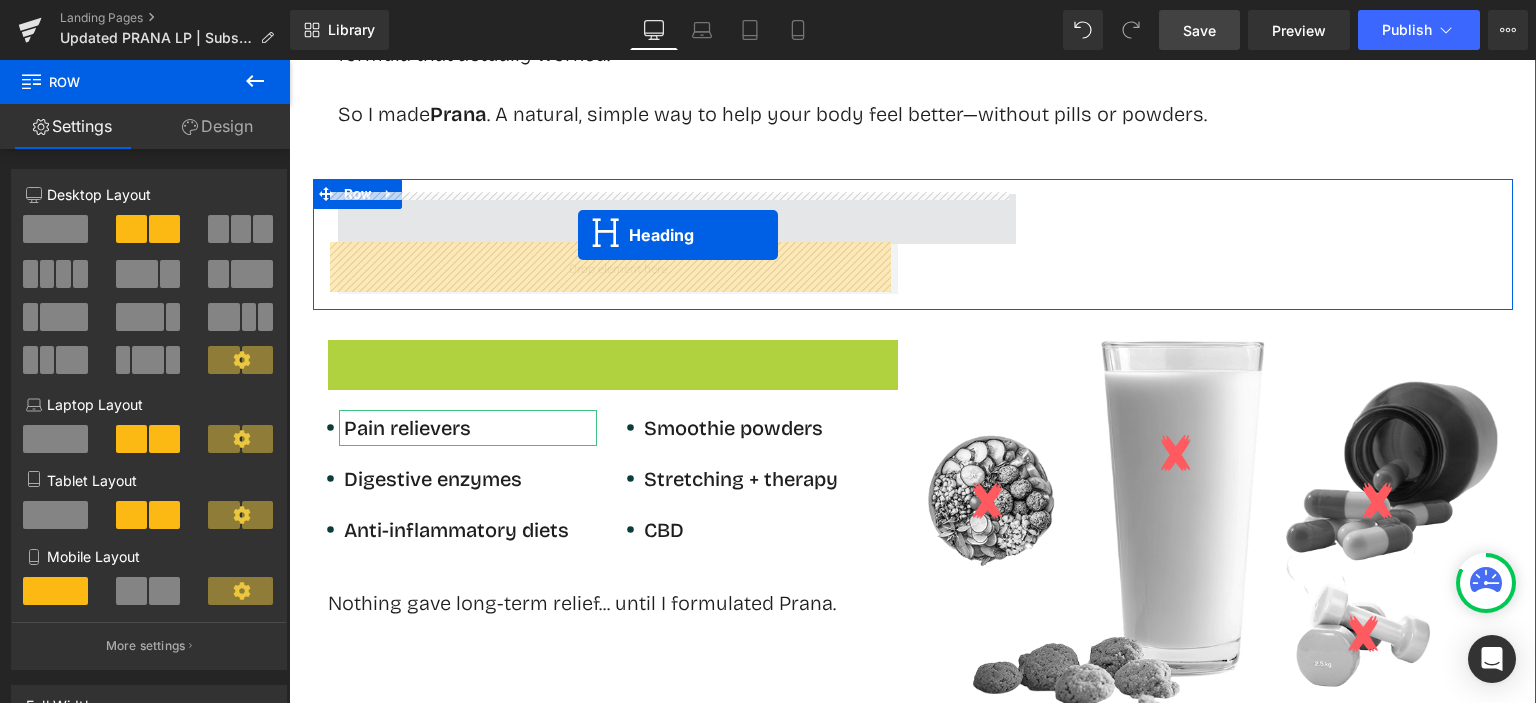 drag, startPoint x: 550, startPoint y: 357, endPoint x: 578, endPoint y: 235, distance: 125.17188 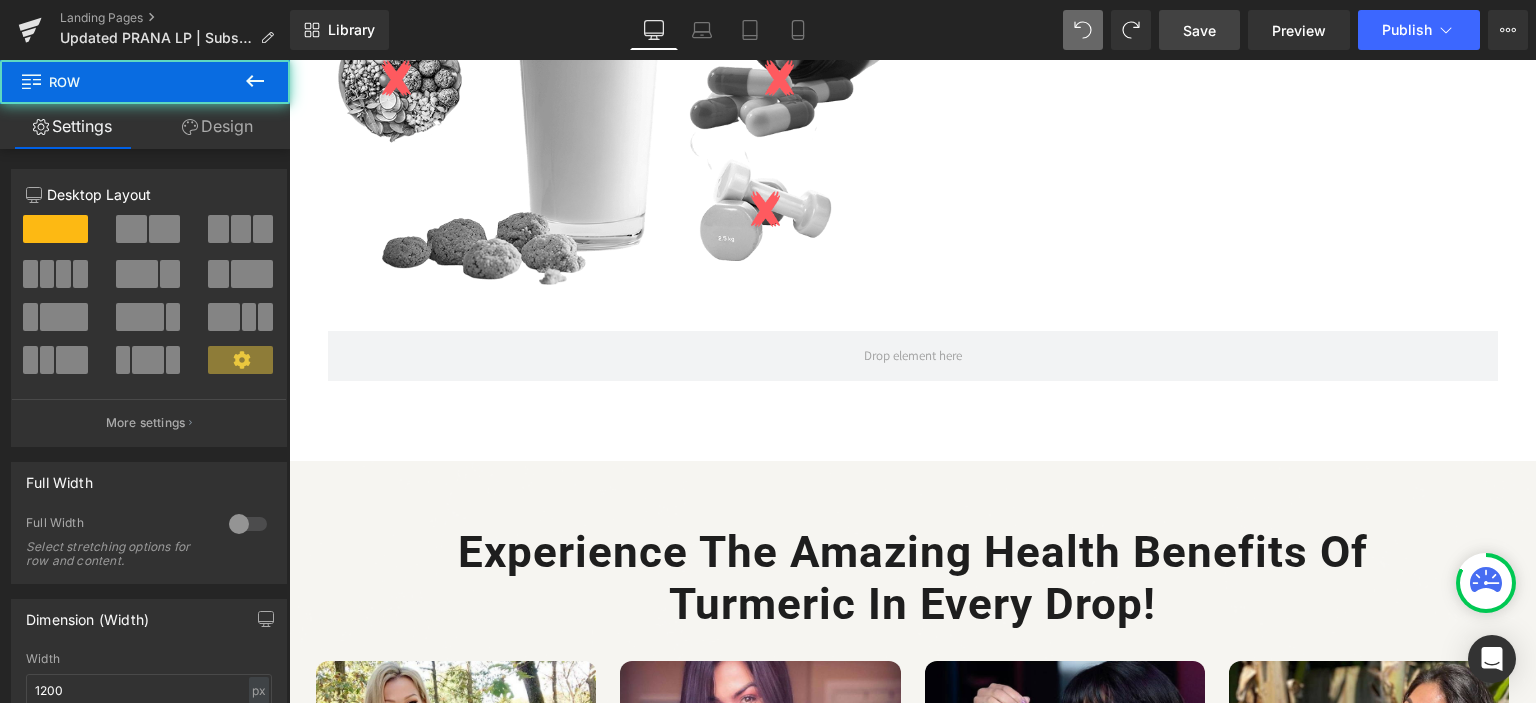 scroll, scrollTop: 2168, scrollLeft: 0, axis: vertical 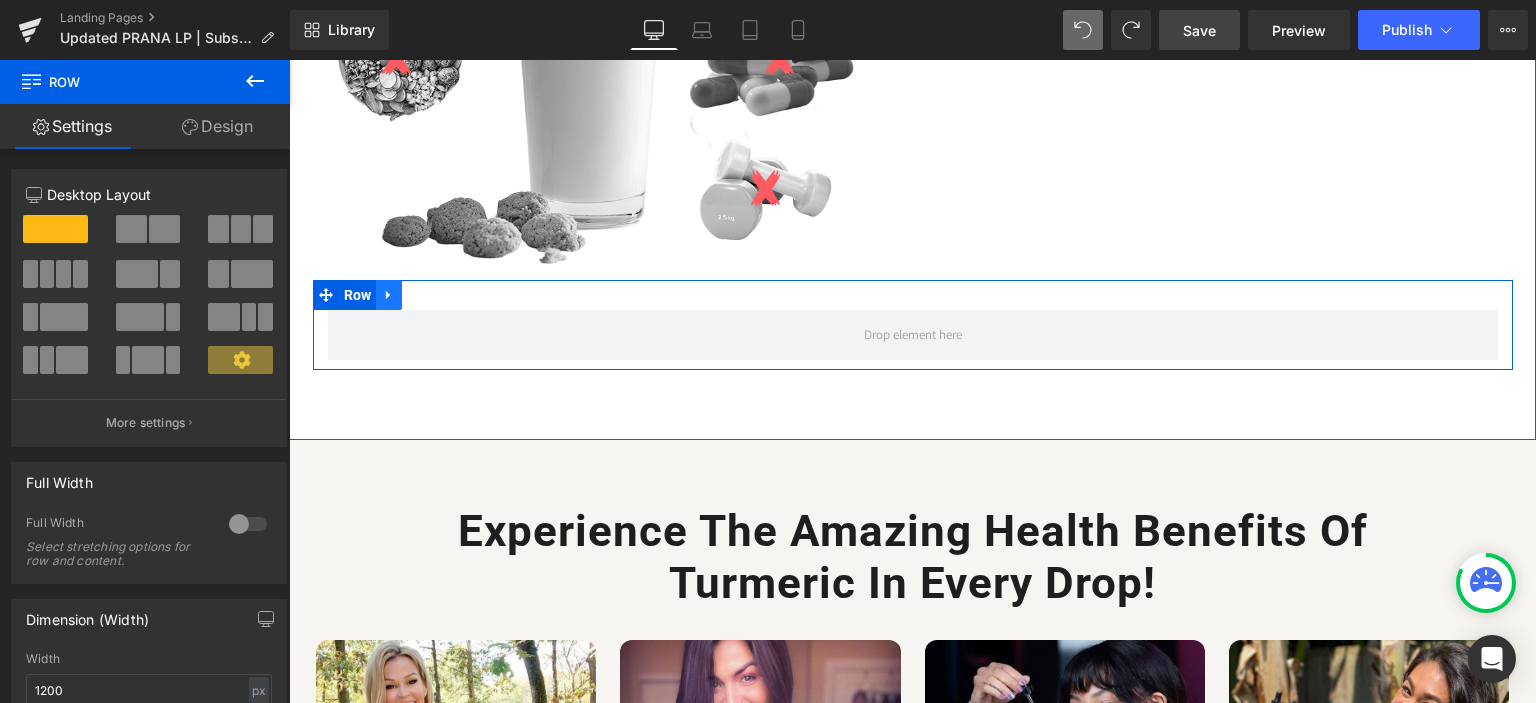 click 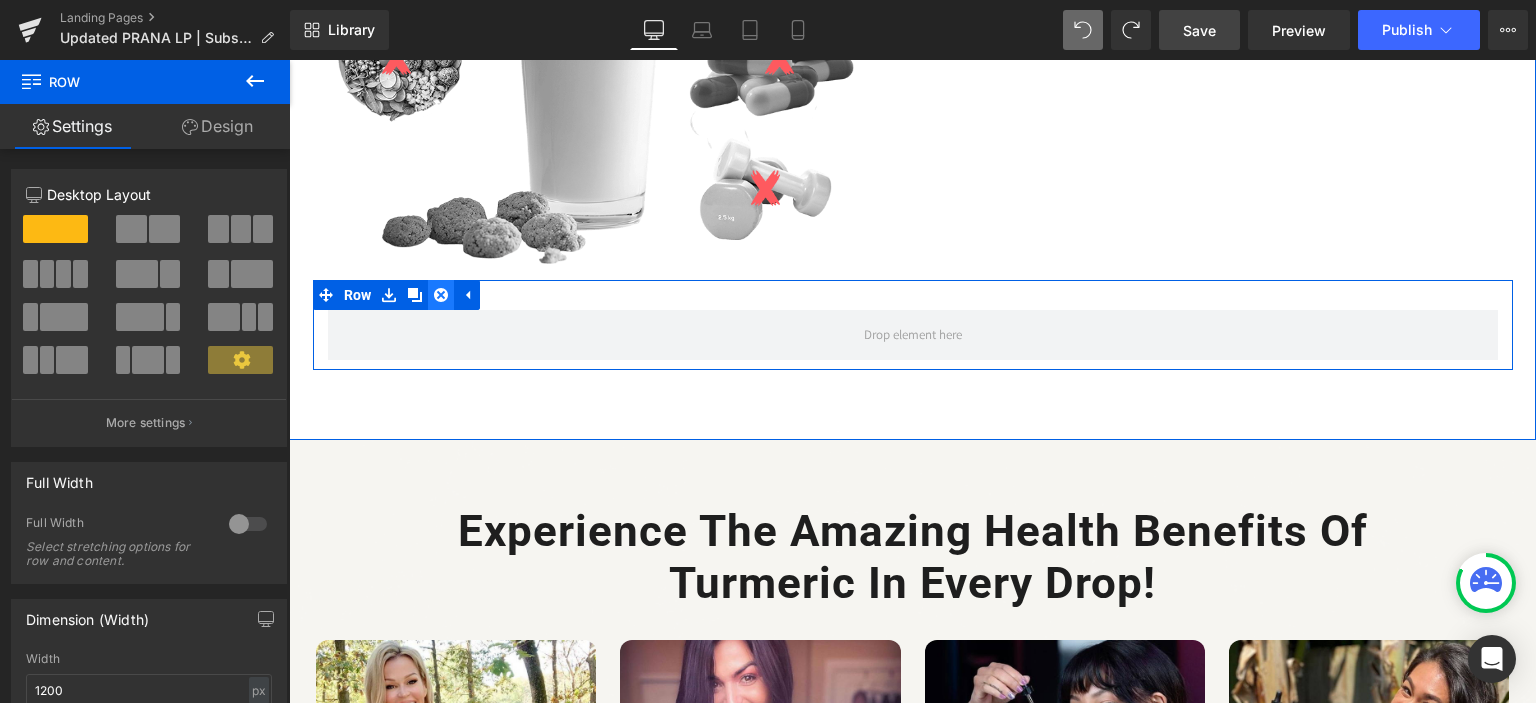 click 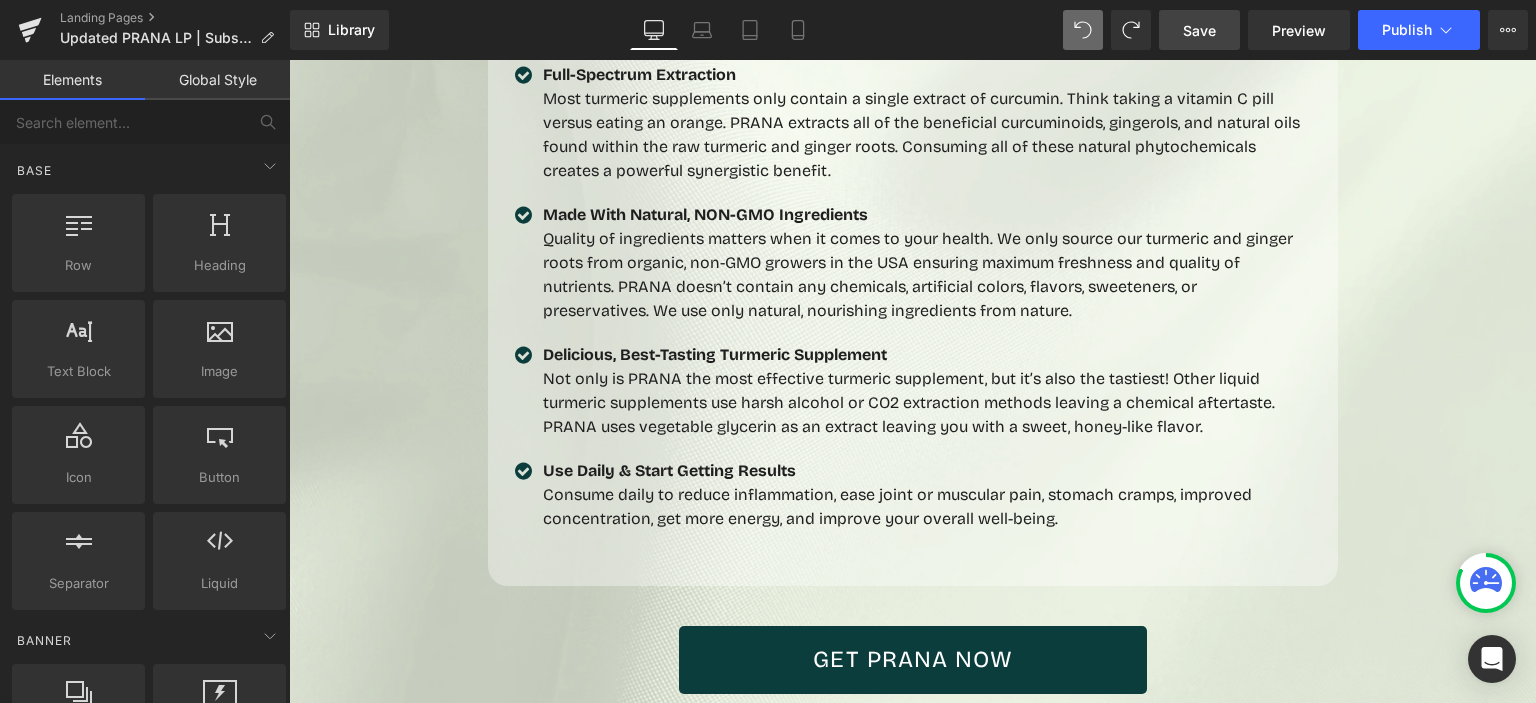 scroll, scrollTop: 7300, scrollLeft: 0, axis: vertical 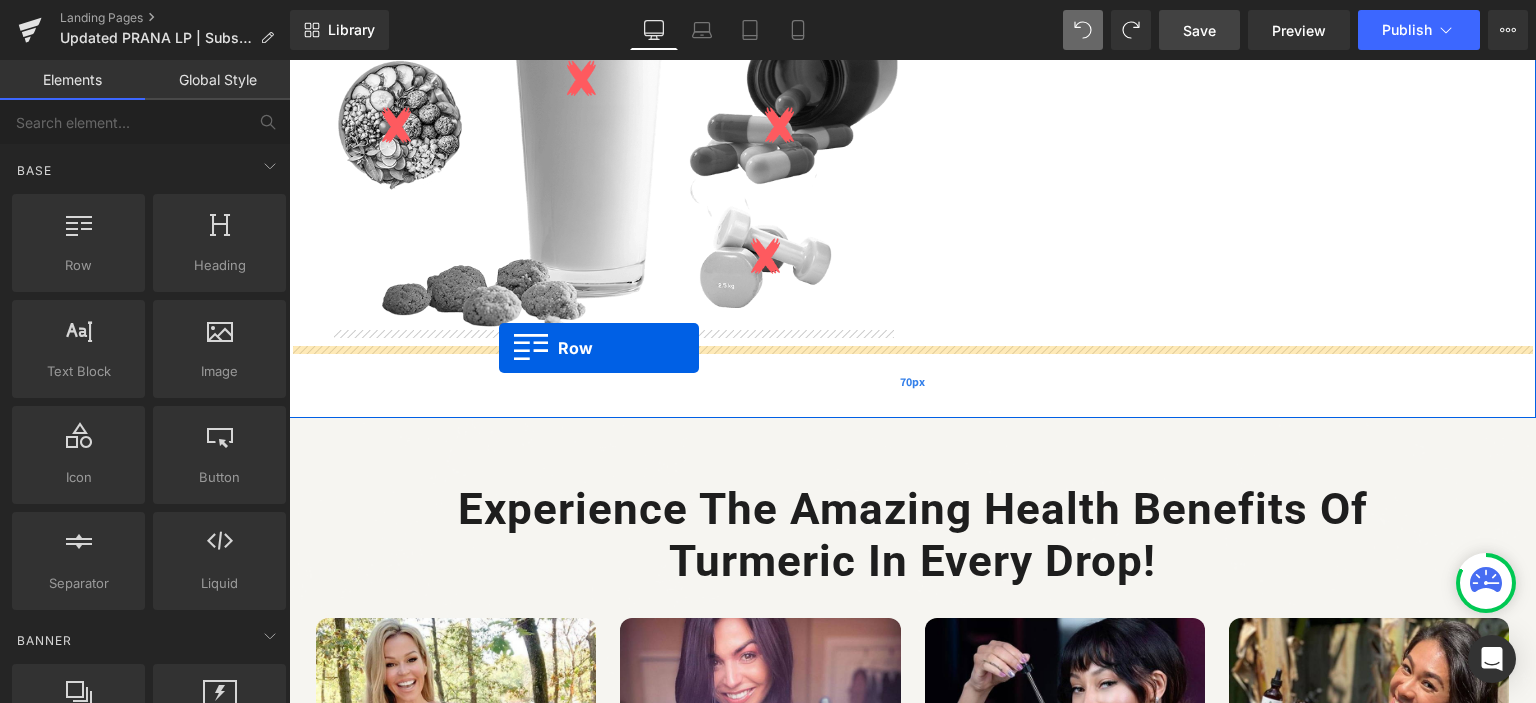 drag, startPoint x: 451, startPoint y: 322, endPoint x: 499, endPoint y: 348, distance: 54.589375 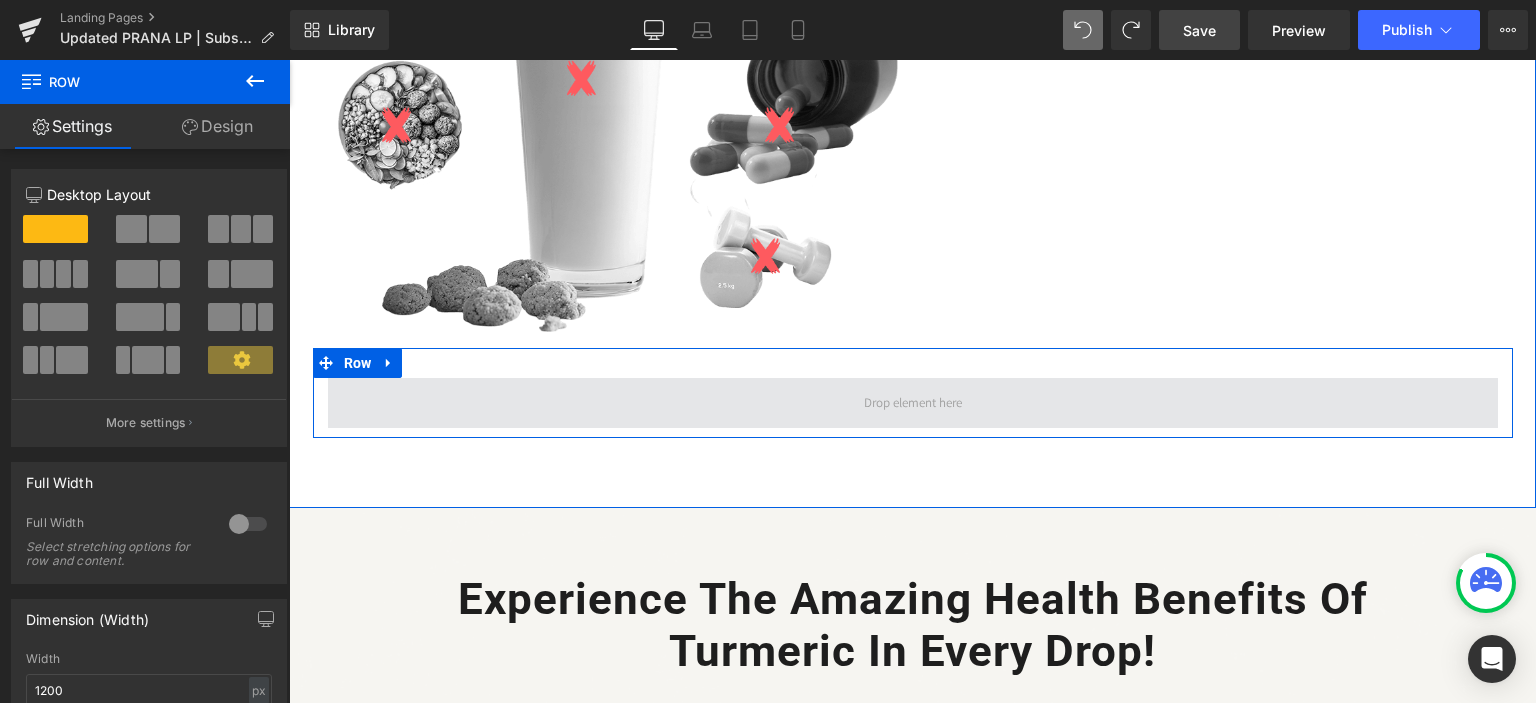 drag, startPoint x: 341, startPoint y: 283, endPoint x: 426, endPoint y: 383, distance: 131.24405 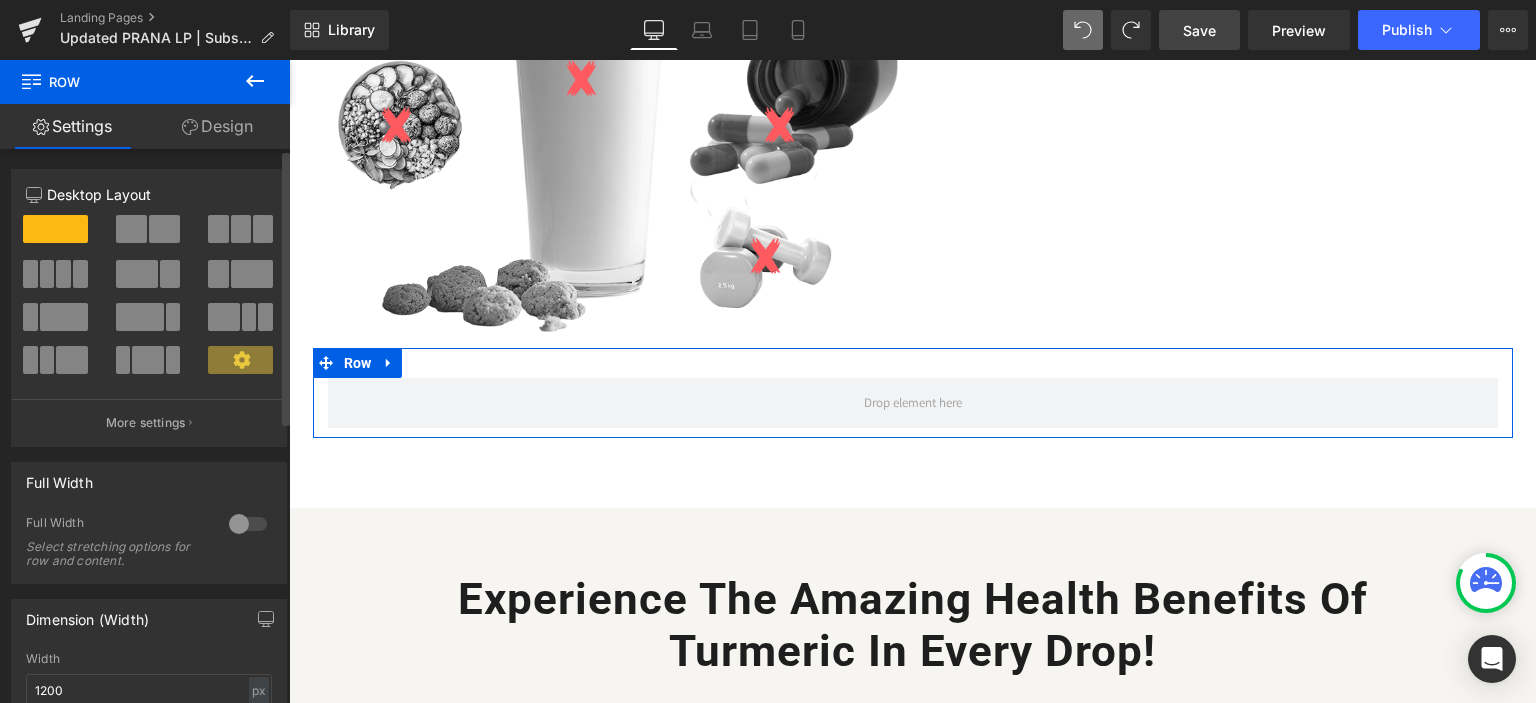 drag, startPoint x: 65, startPoint y: 237, endPoint x: 215, endPoint y: 281, distance: 156.32019 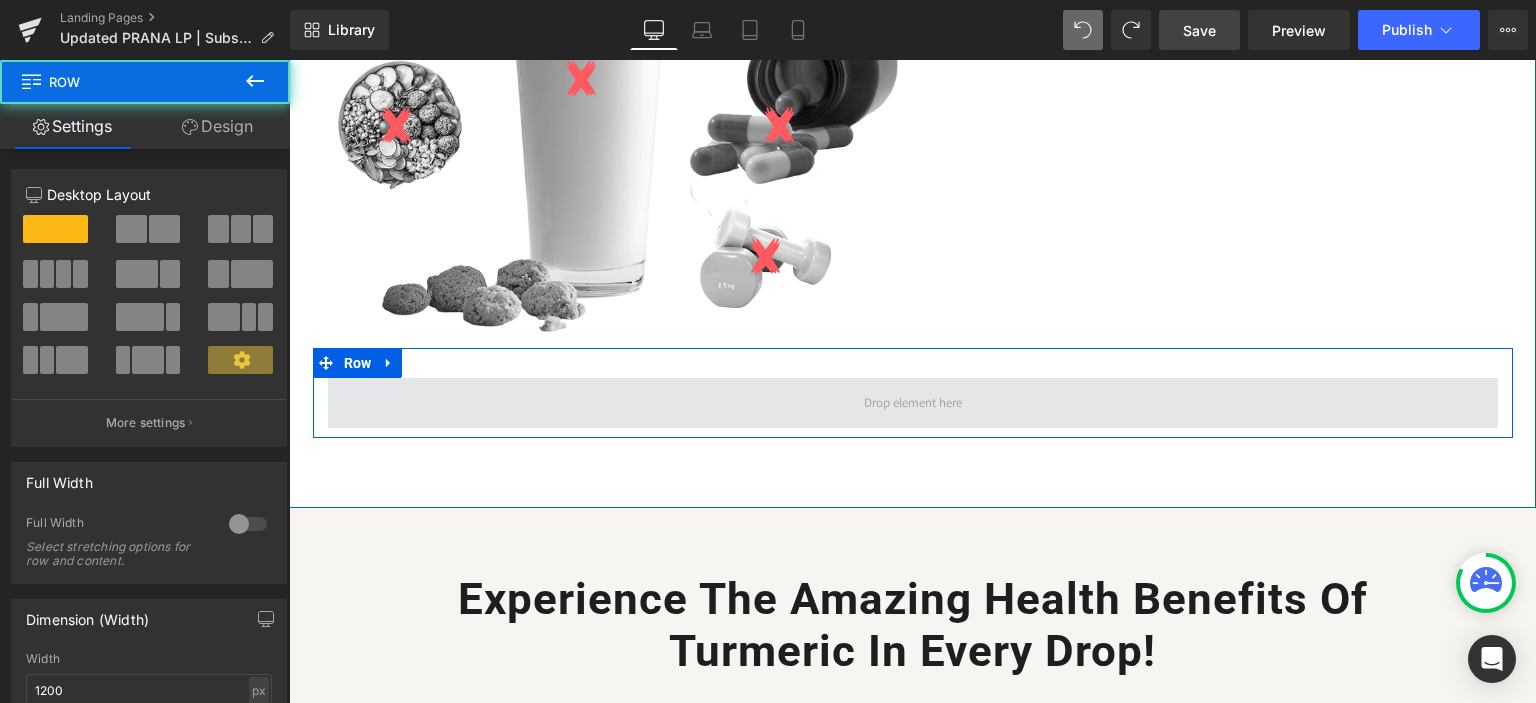 click at bounding box center [913, 403] 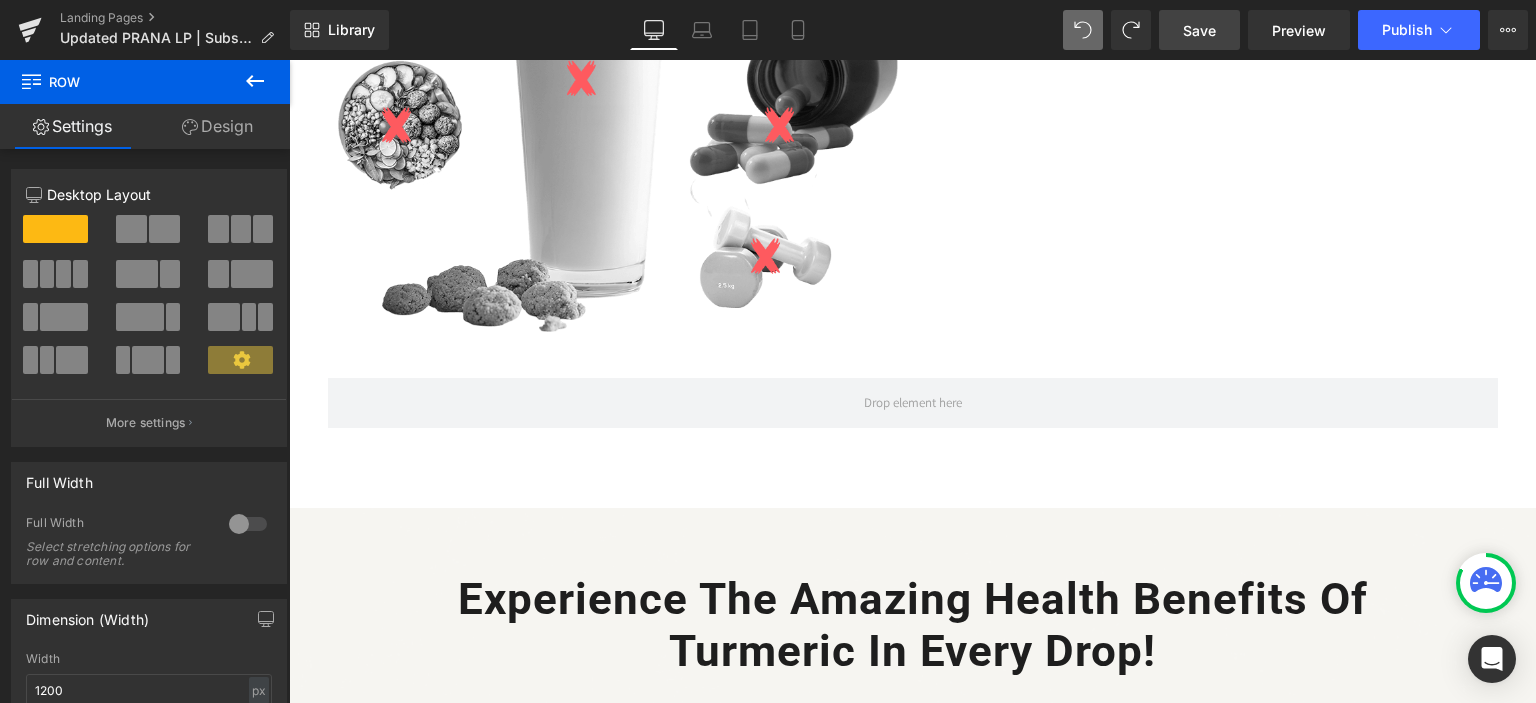 click 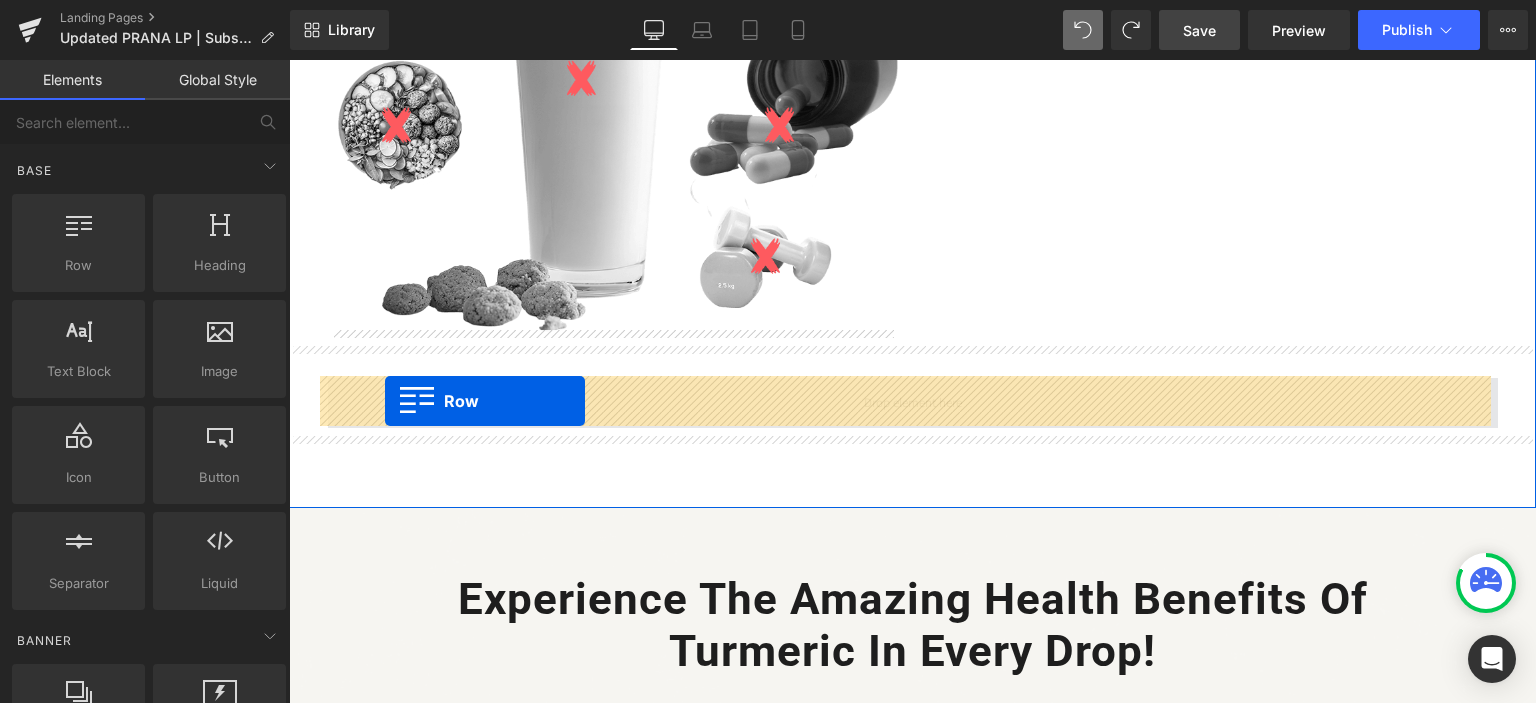 drag, startPoint x: 372, startPoint y: 301, endPoint x: 385, endPoint y: 401, distance: 100.84146 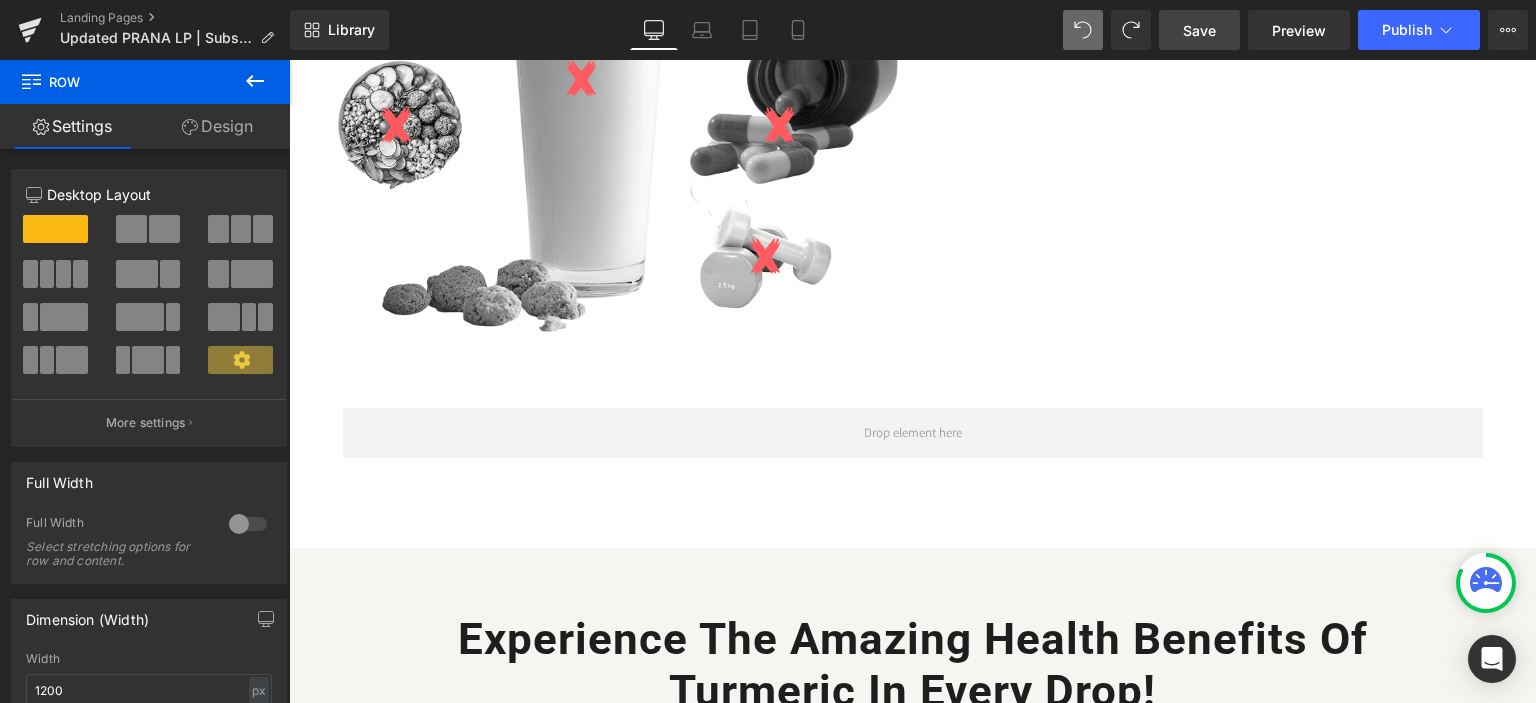 click 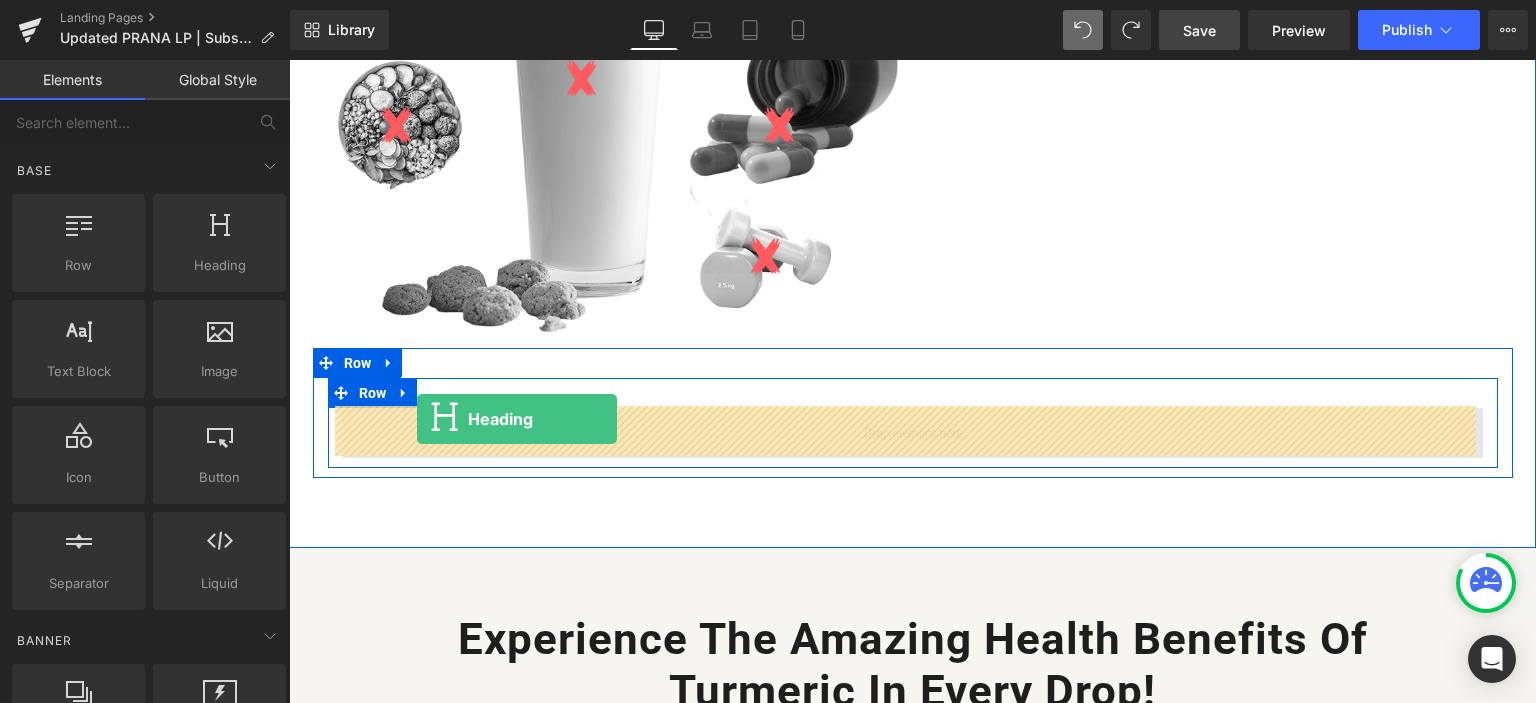 drag, startPoint x: 498, startPoint y: 311, endPoint x: 417, endPoint y: 419, distance: 135 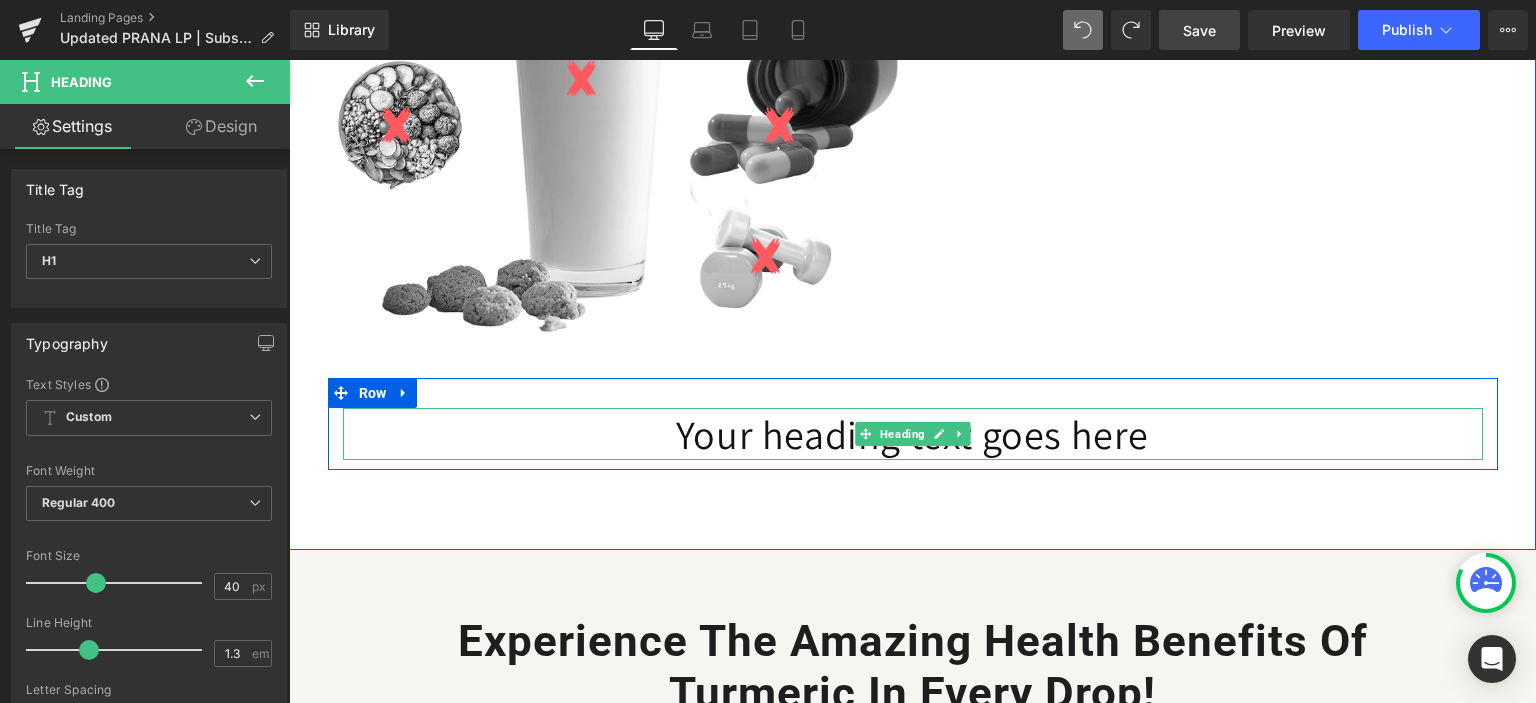 click on "Your heading text goes here" at bounding box center (913, 434) 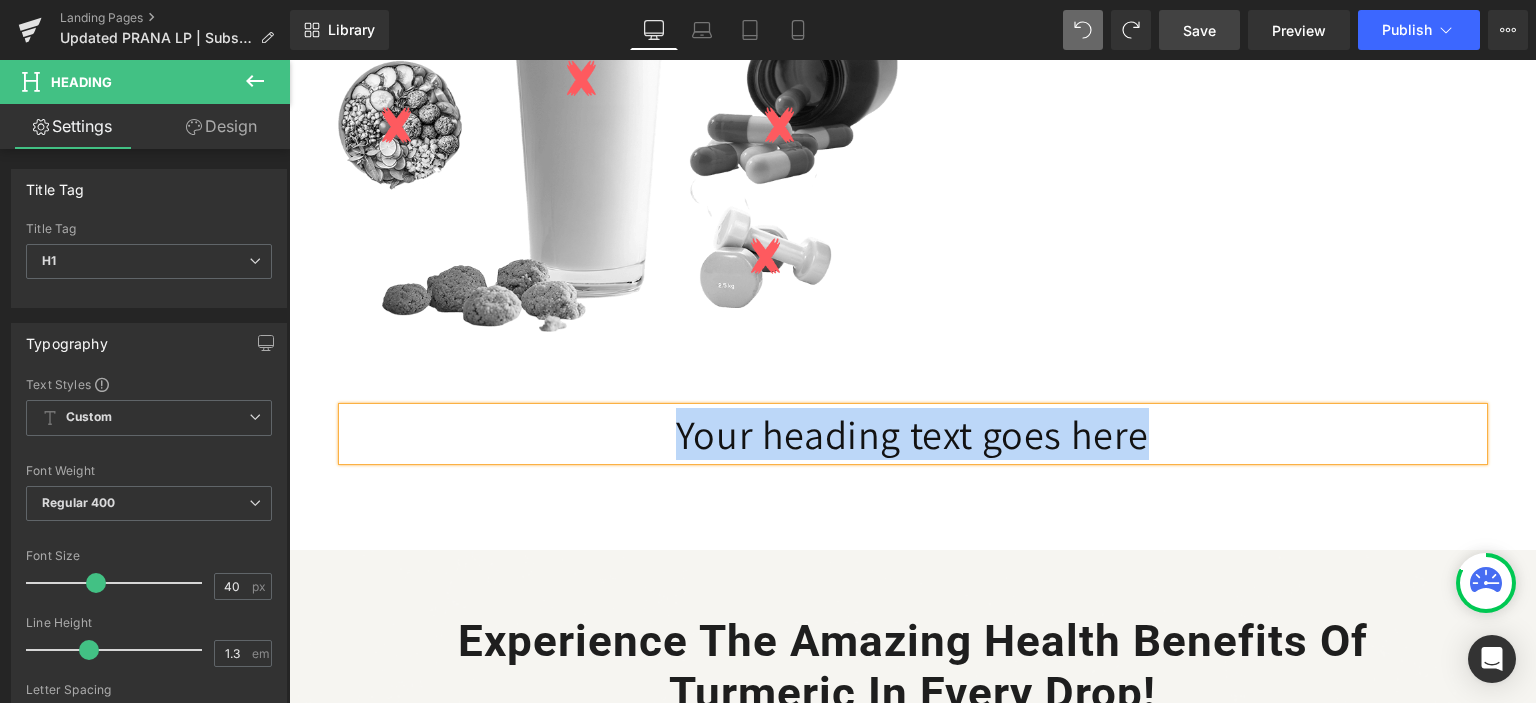 paste 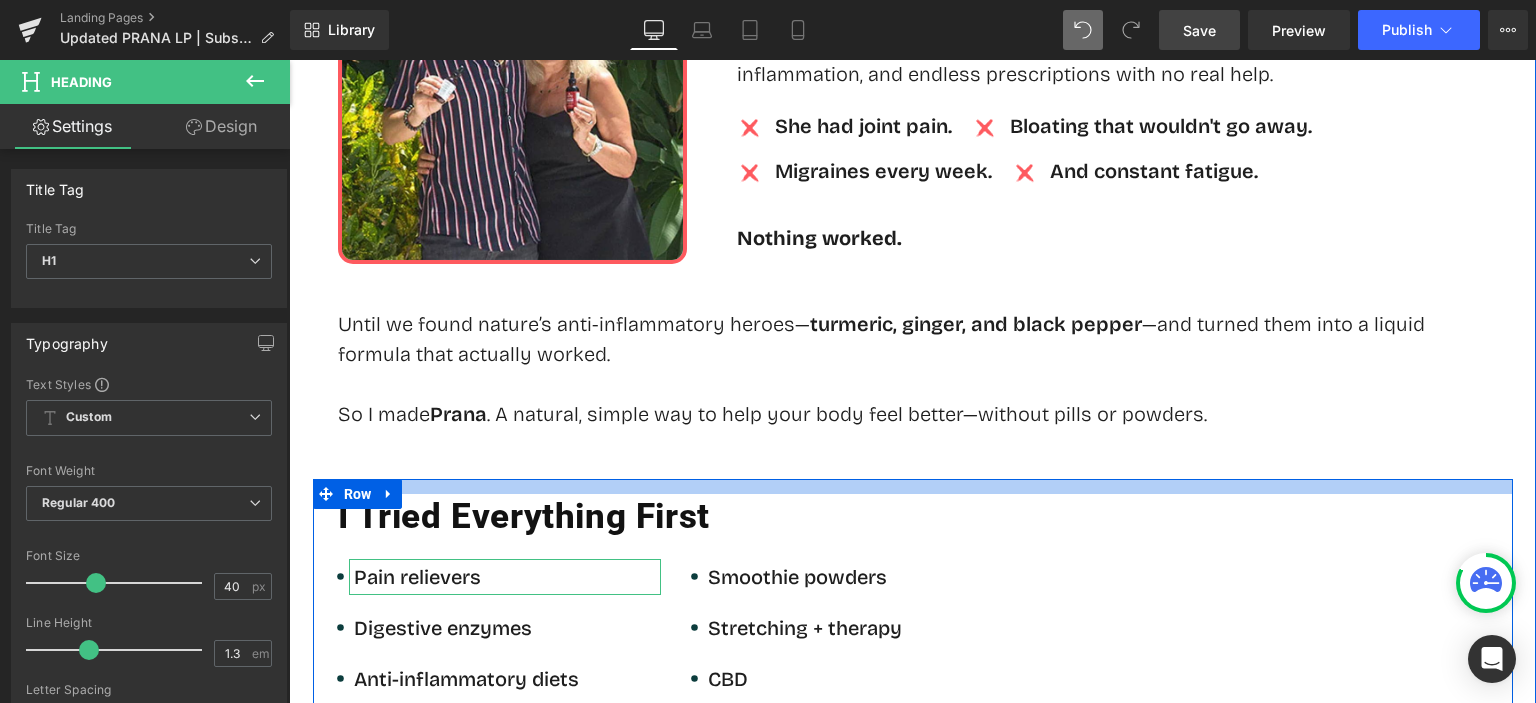 scroll, scrollTop: 1500, scrollLeft: 0, axis: vertical 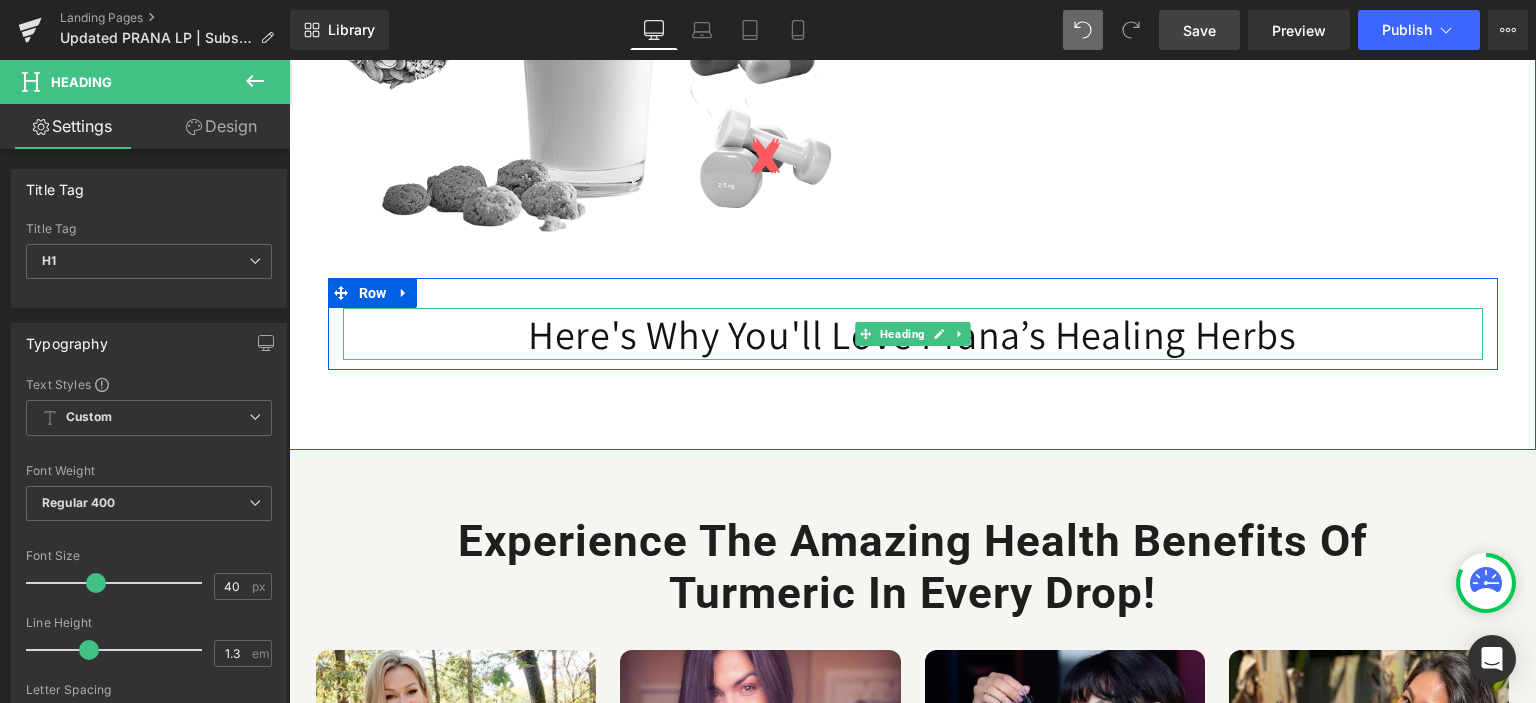 click on "Here's Why You'll Love Prana’s Healing Herbs" at bounding box center [913, 334] 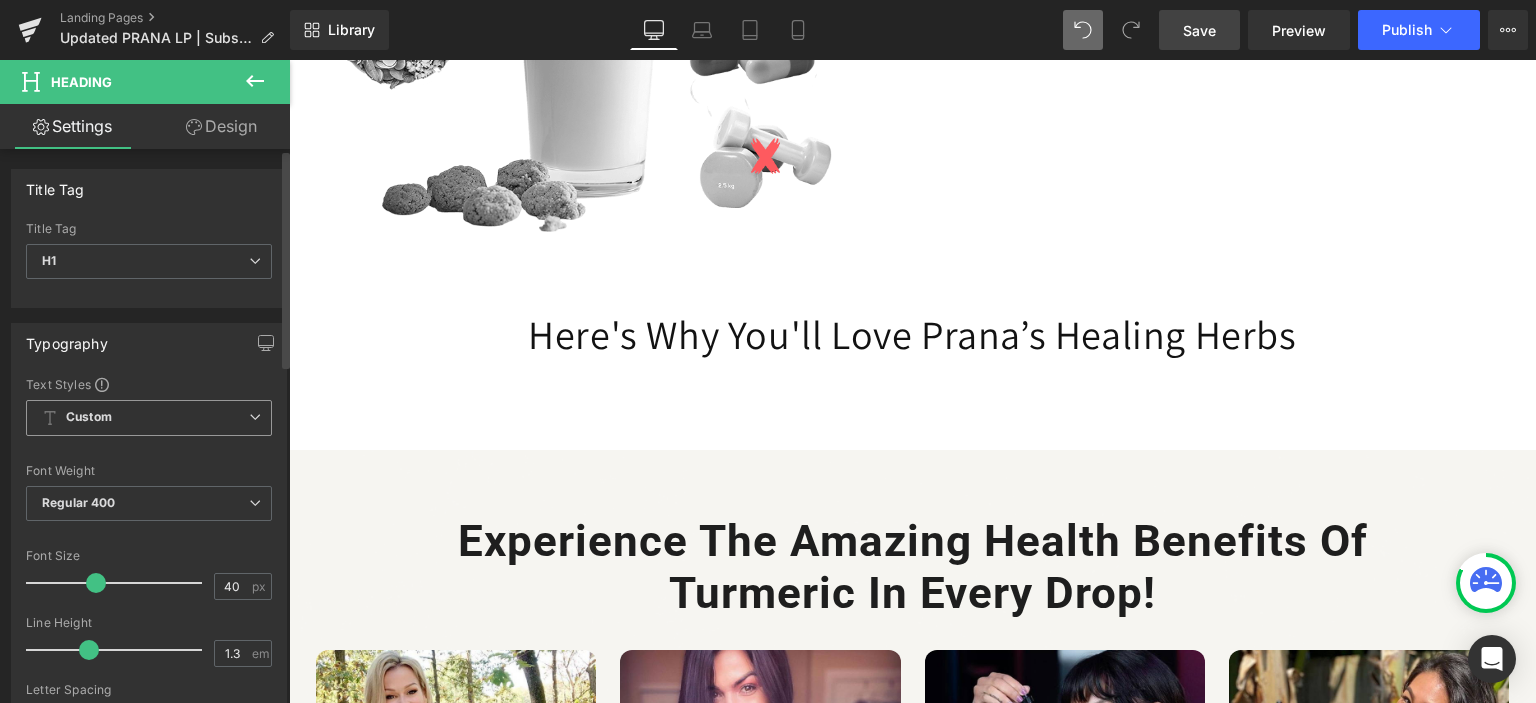click on "Custom
Setup Global Style" at bounding box center (149, 418) 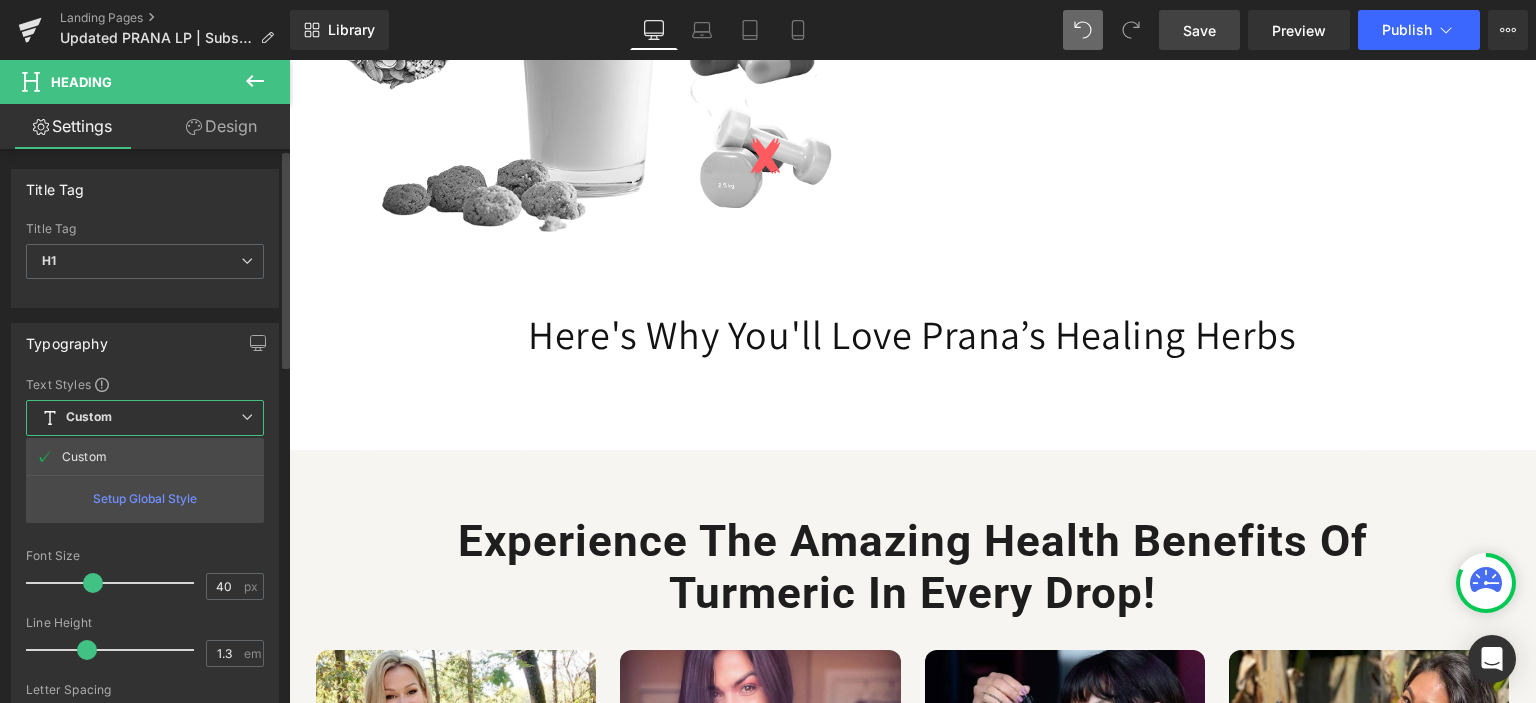 click on "Custom
Setup Global Style" at bounding box center [145, 418] 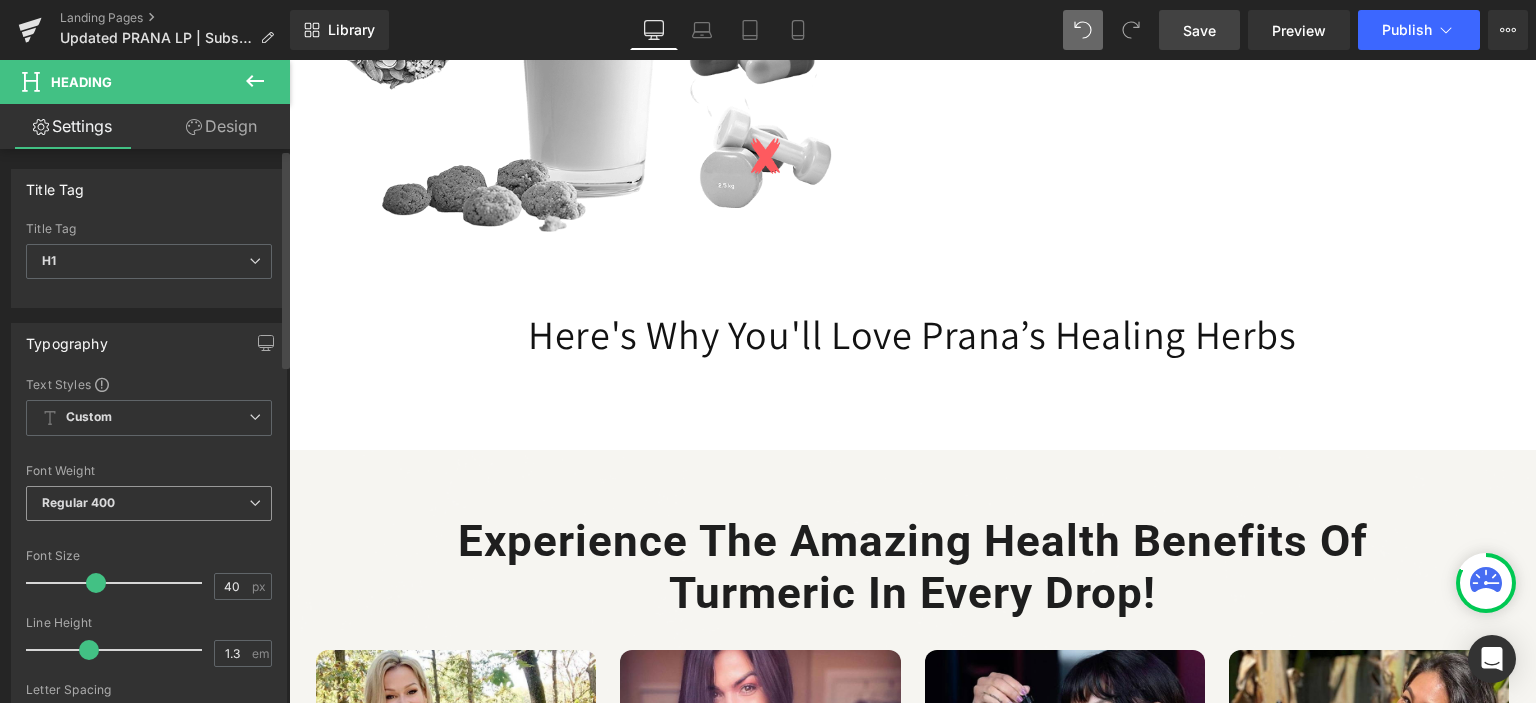 click on "Regular 400" at bounding box center [149, 503] 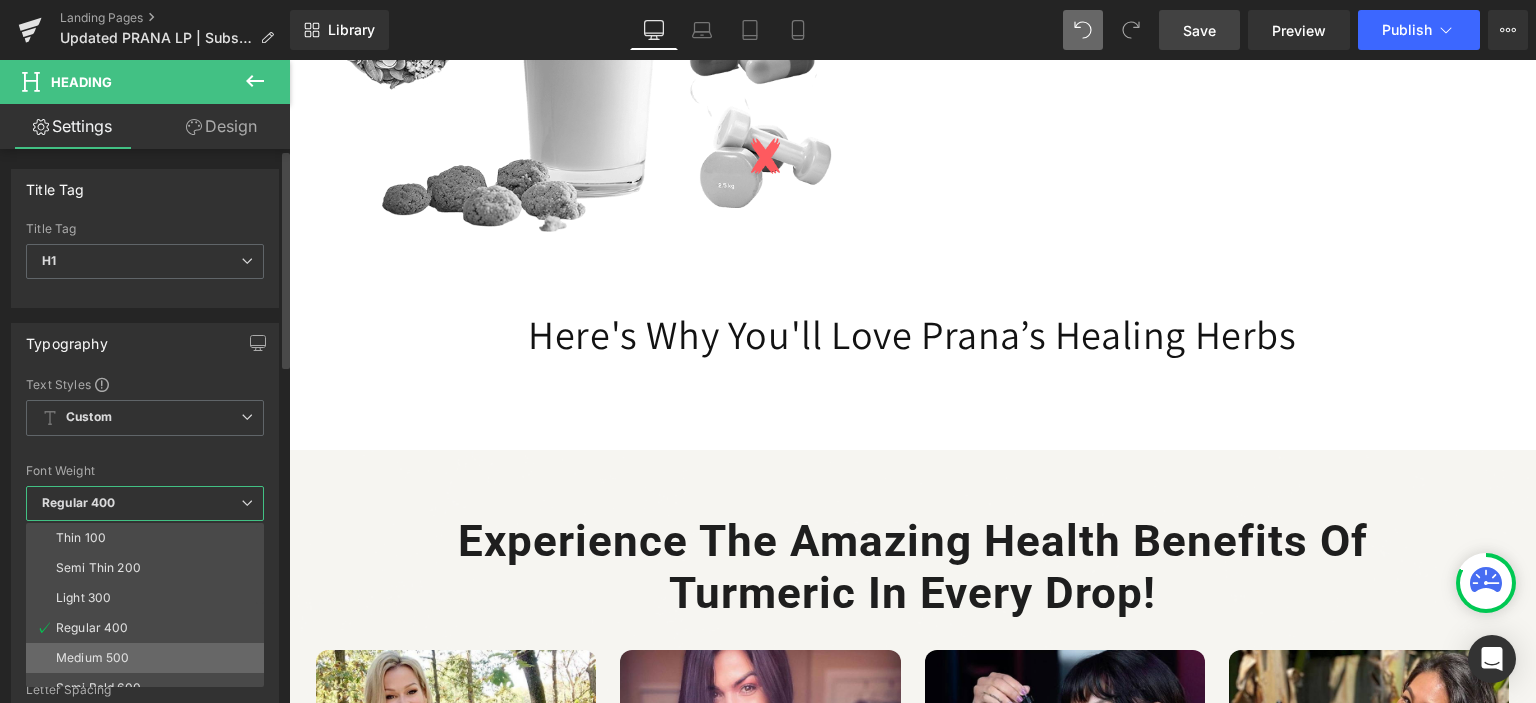 scroll, scrollTop: 100, scrollLeft: 0, axis: vertical 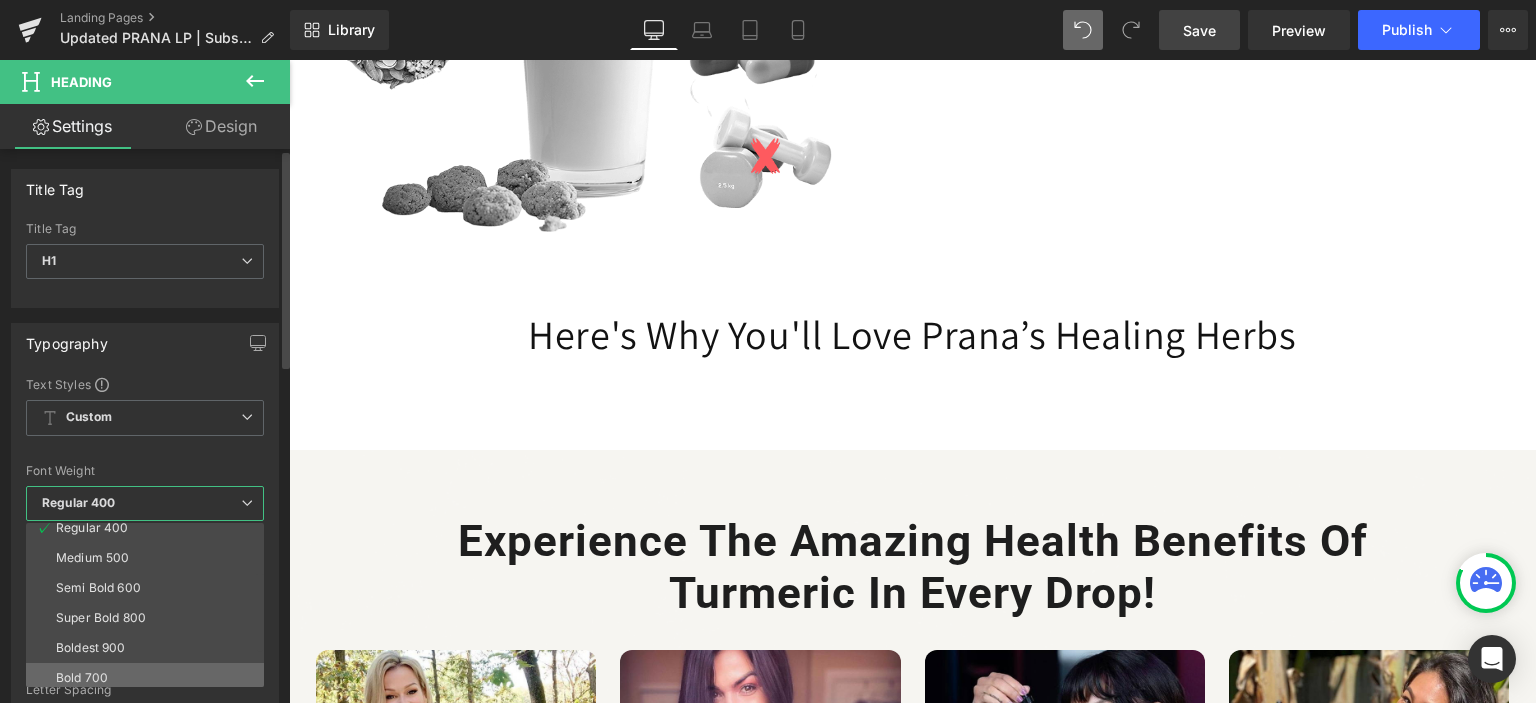 click on "Bold 700" at bounding box center (149, 678) 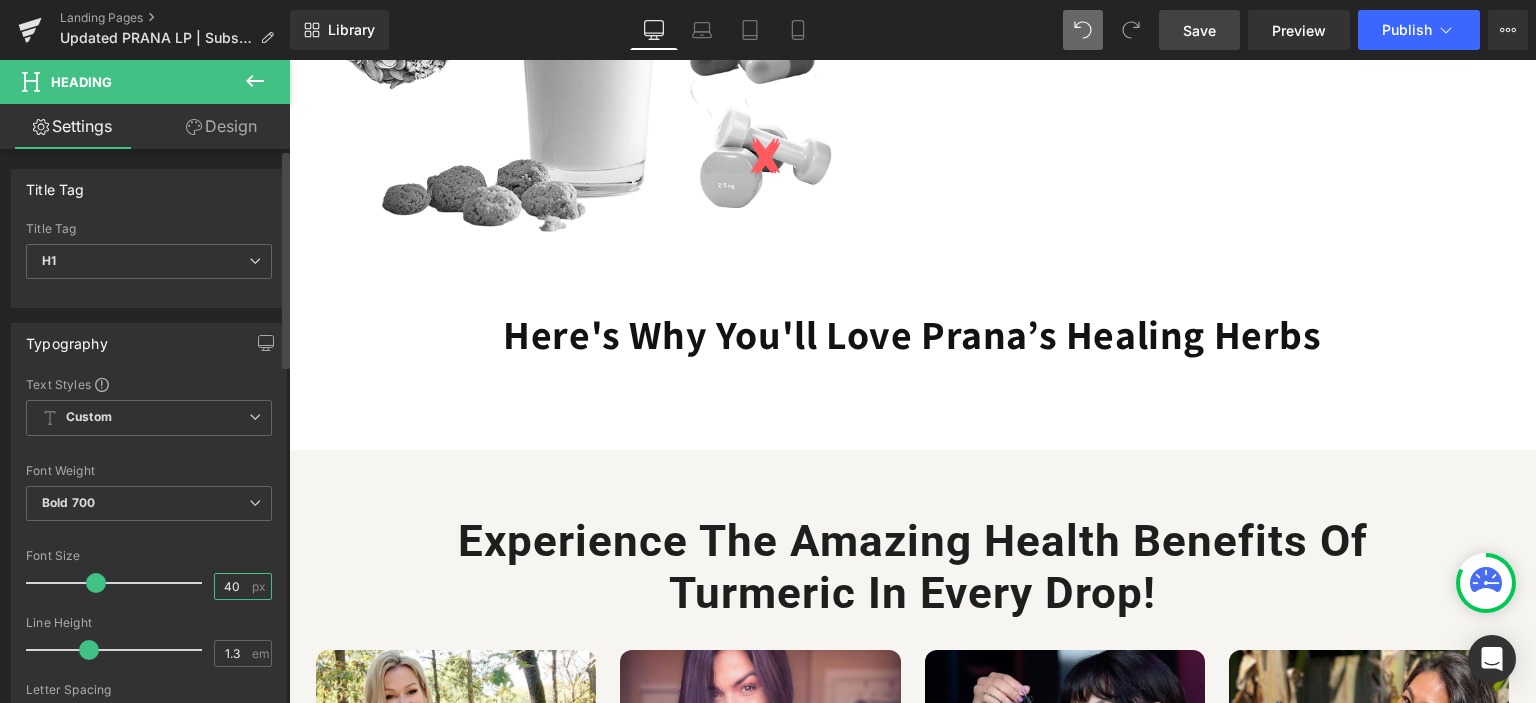 drag, startPoint x: 224, startPoint y: 579, endPoint x: 212, endPoint y: 581, distance: 12.165525 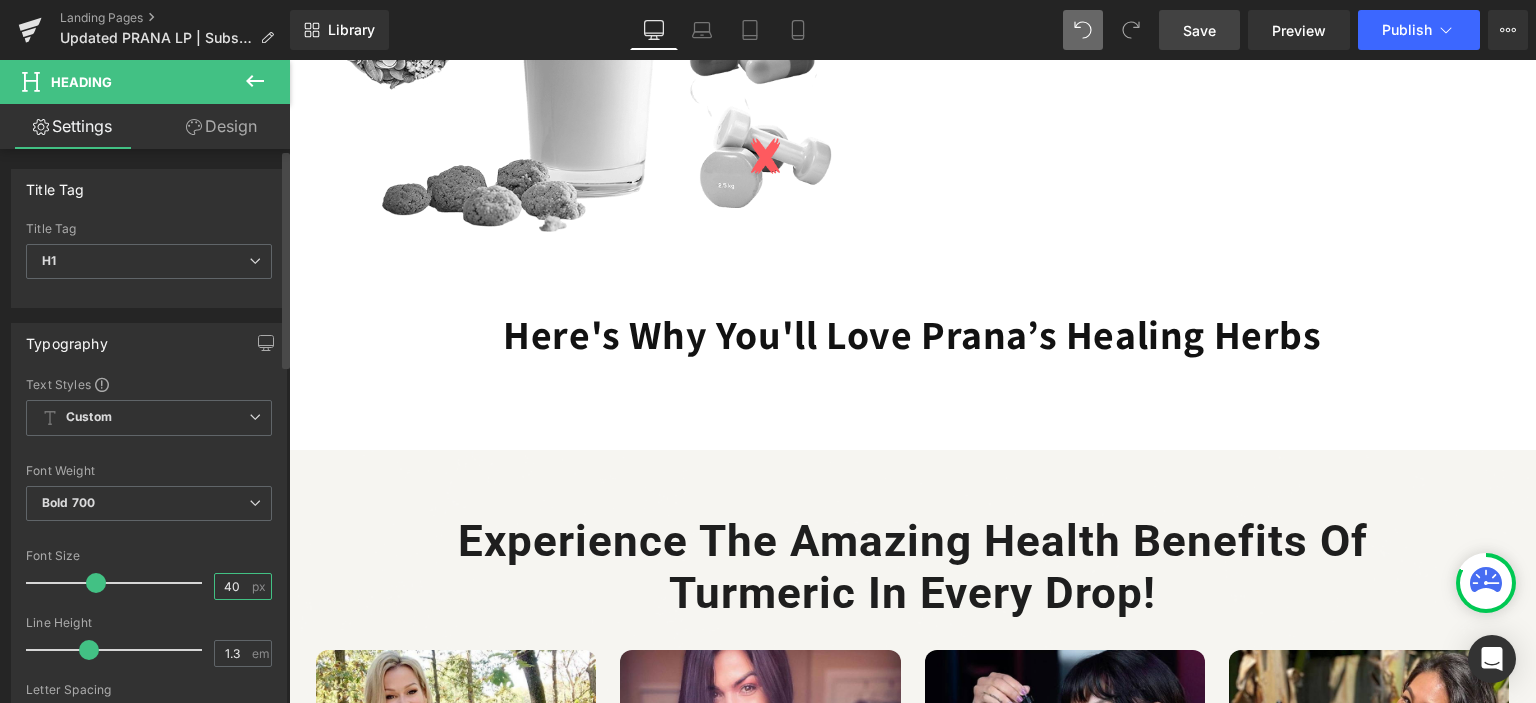 click on "40" at bounding box center (232, 586) 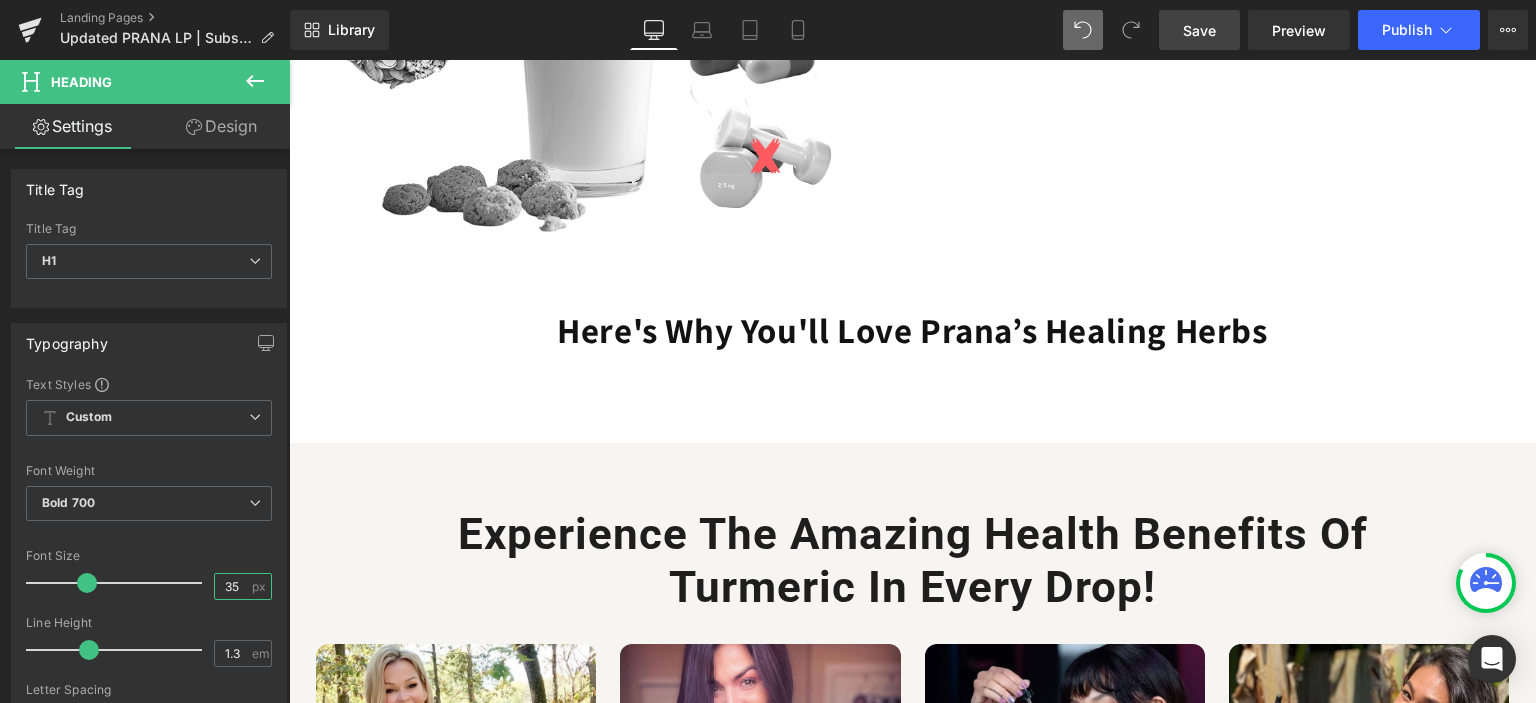 type on "35" 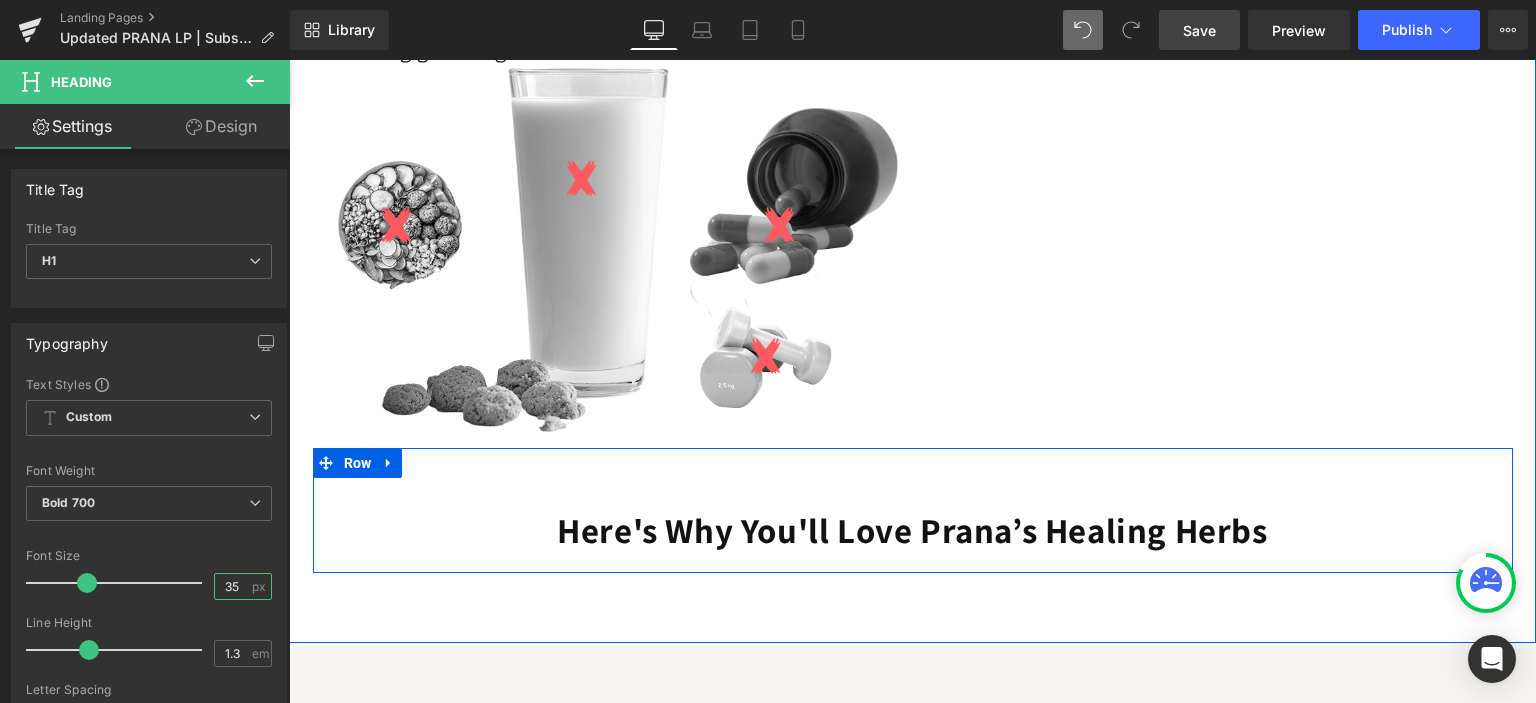 scroll, scrollTop: 1900, scrollLeft: 0, axis: vertical 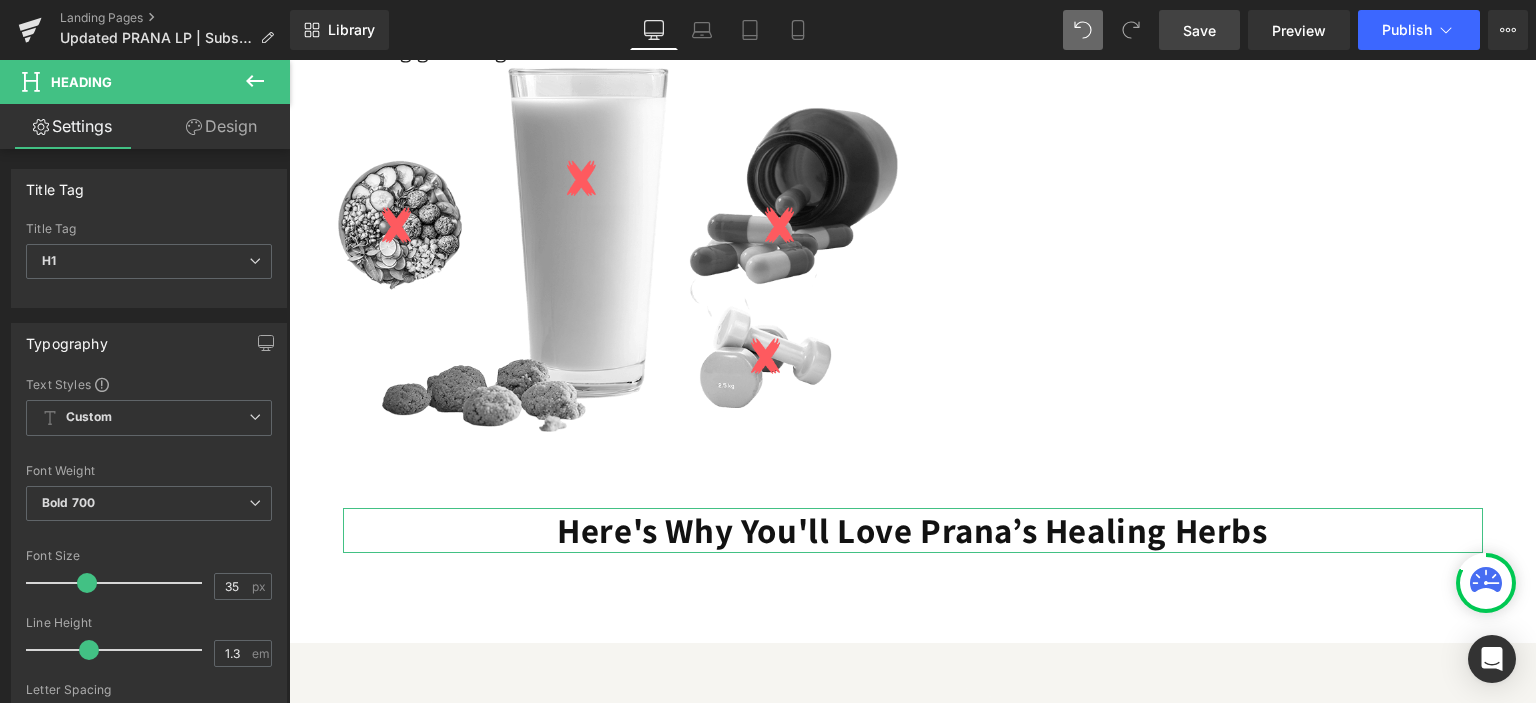 click on "Design" at bounding box center [221, 126] 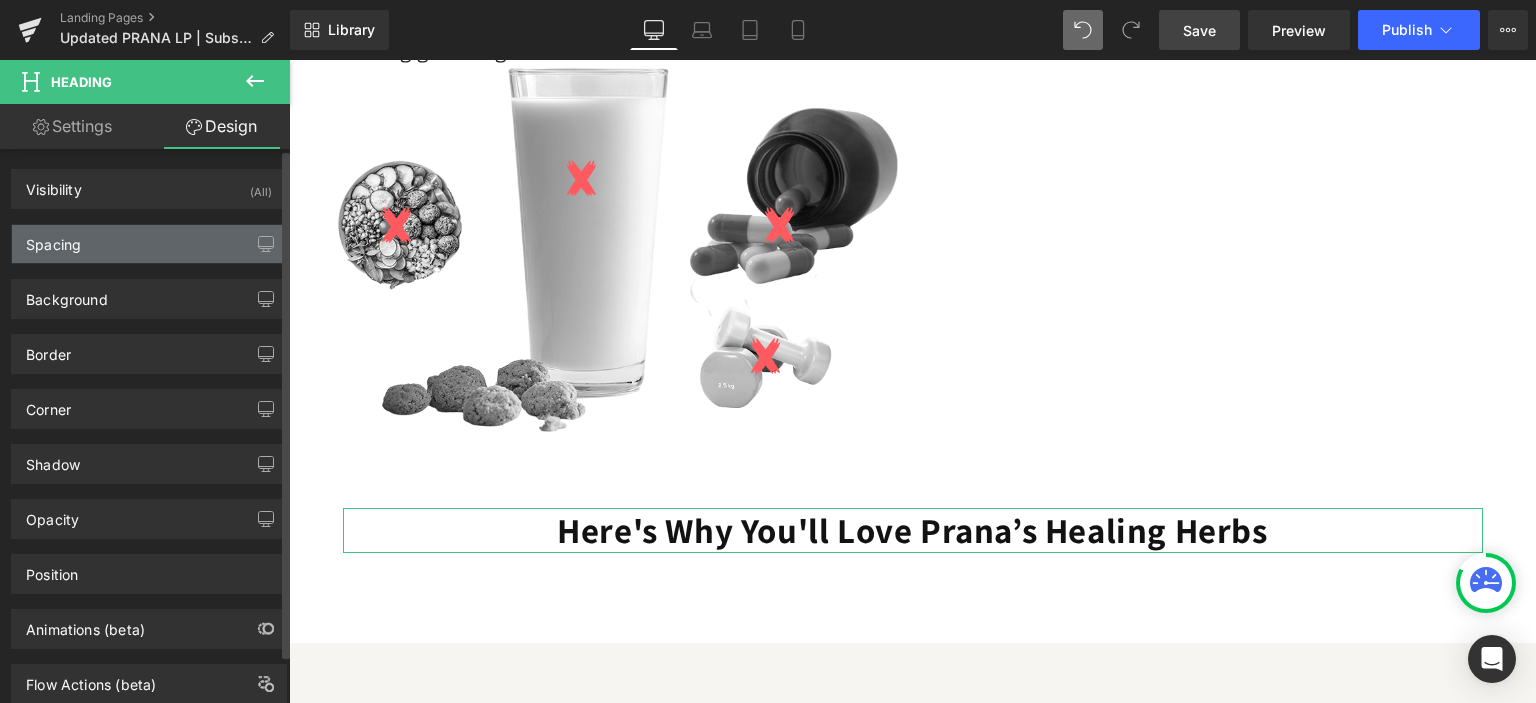 type on "0" 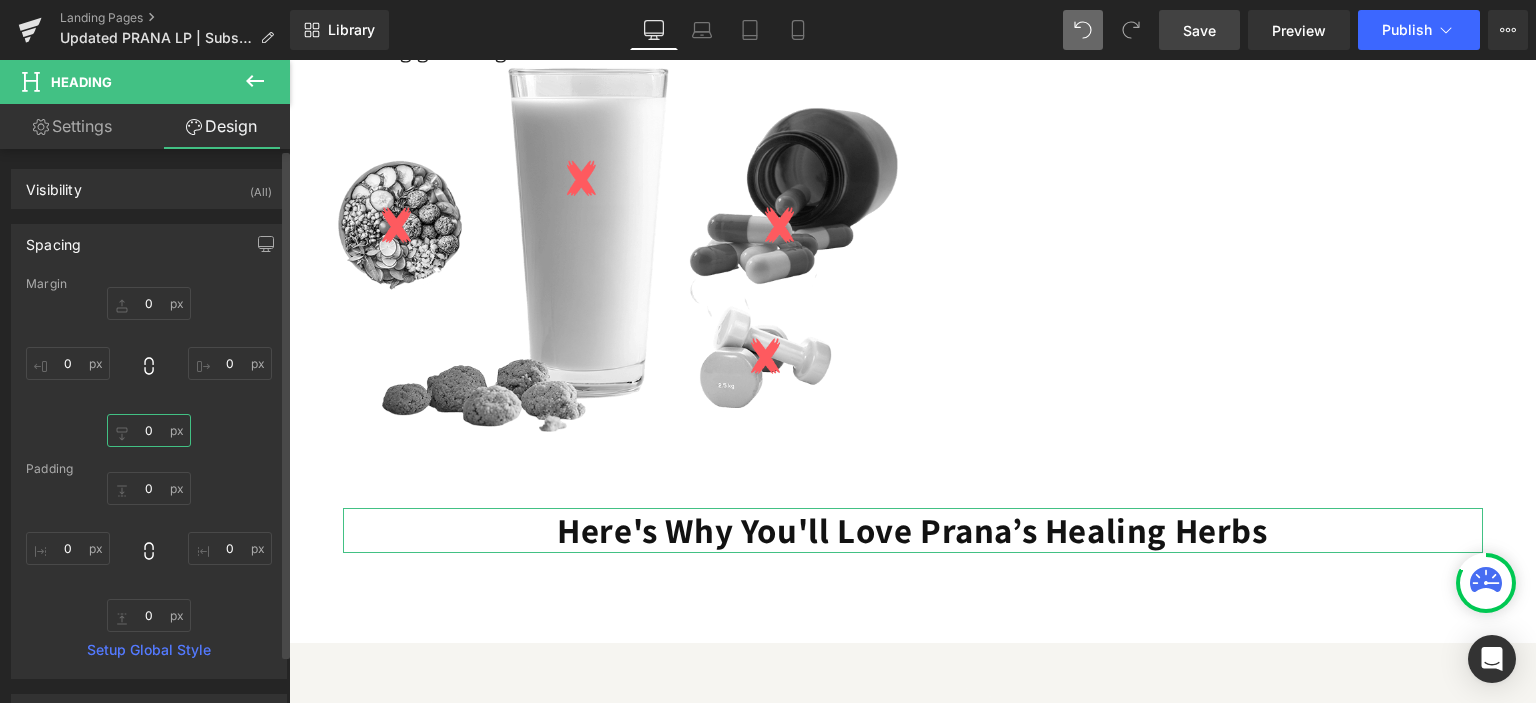 click on "0" at bounding box center (149, 430) 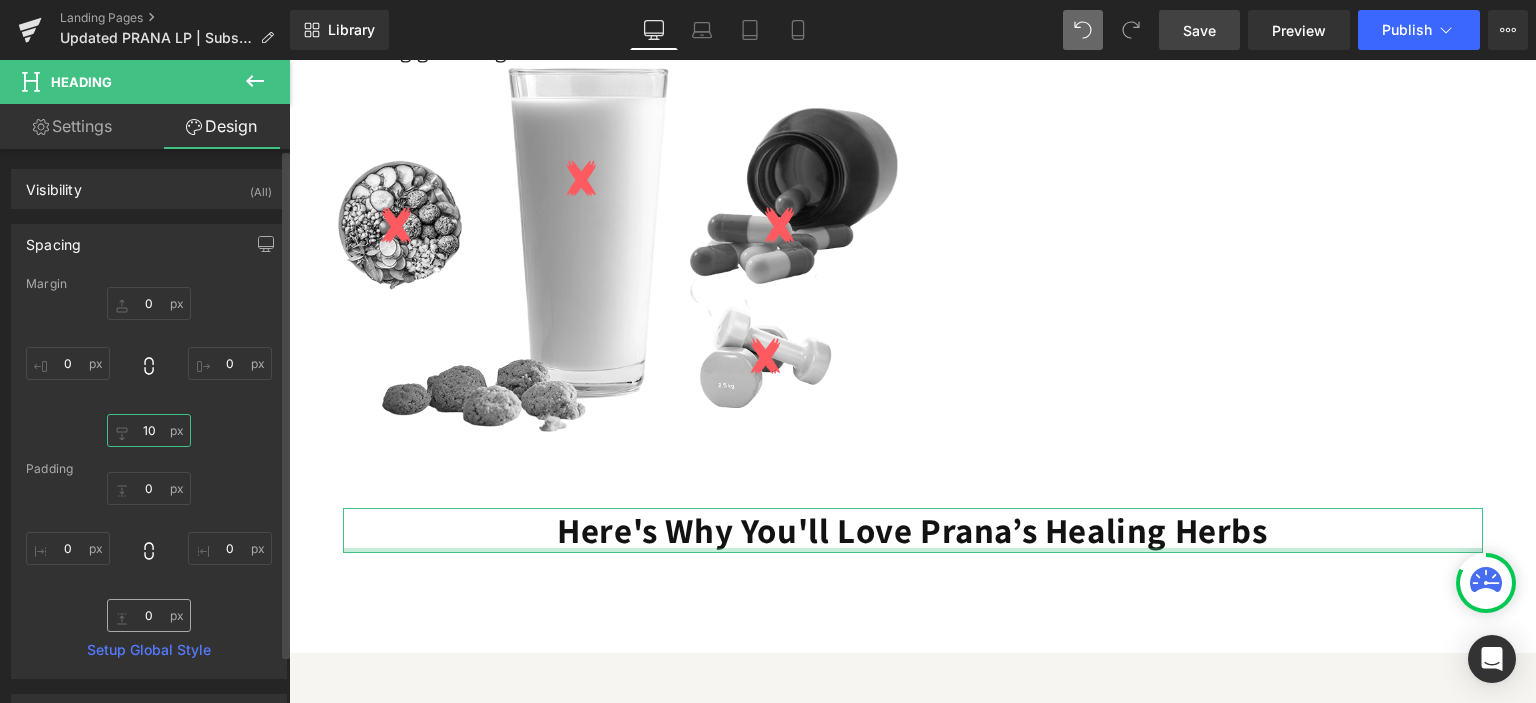 type on "10" 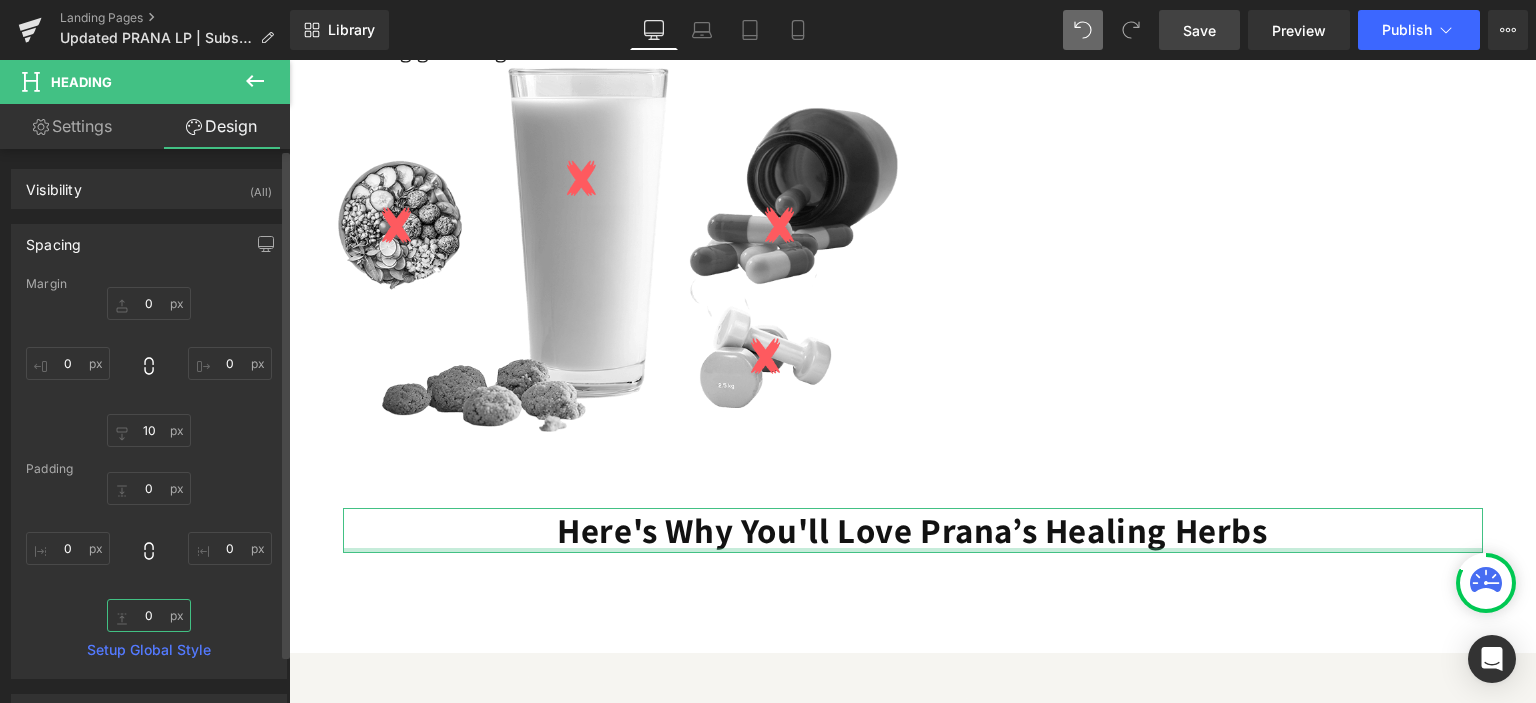 click on "0" at bounding box center (149, 615) 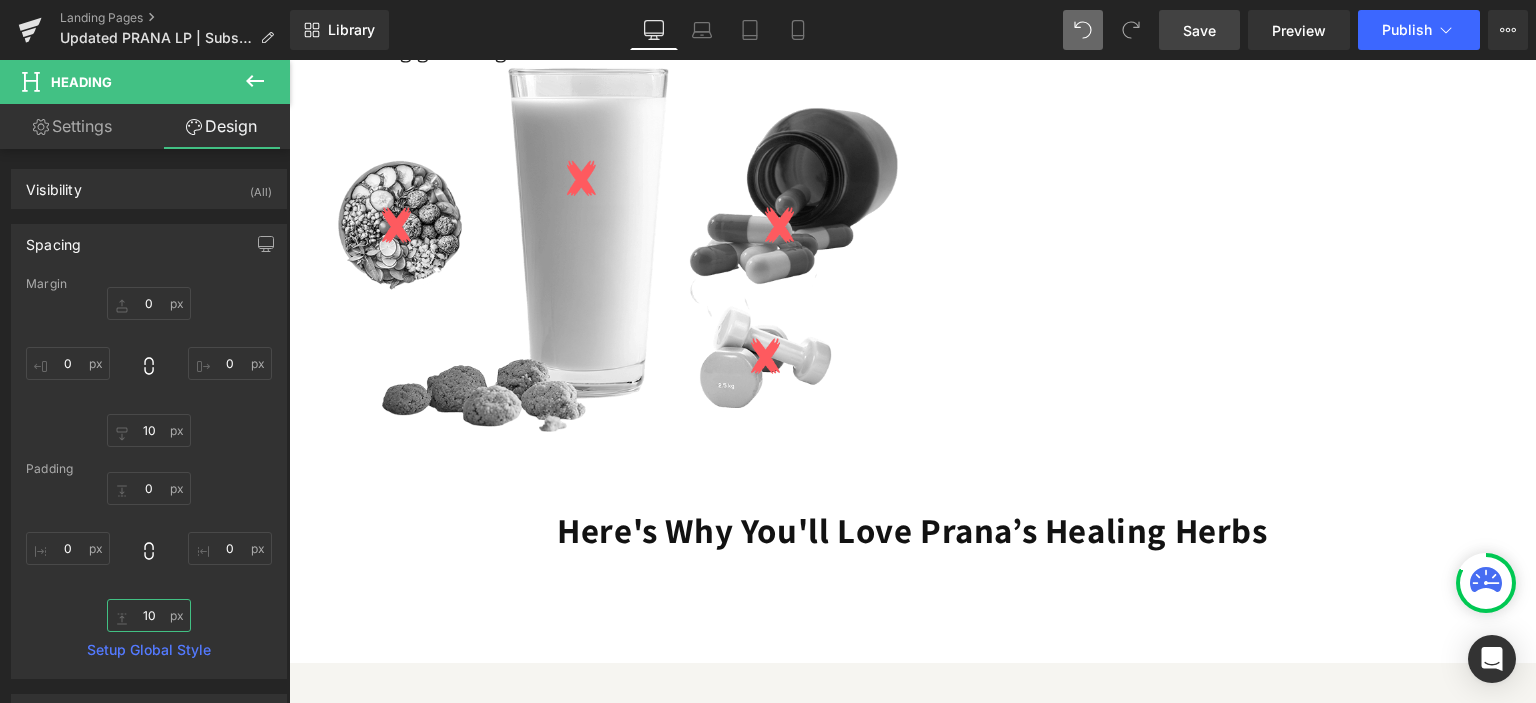 type on "10" 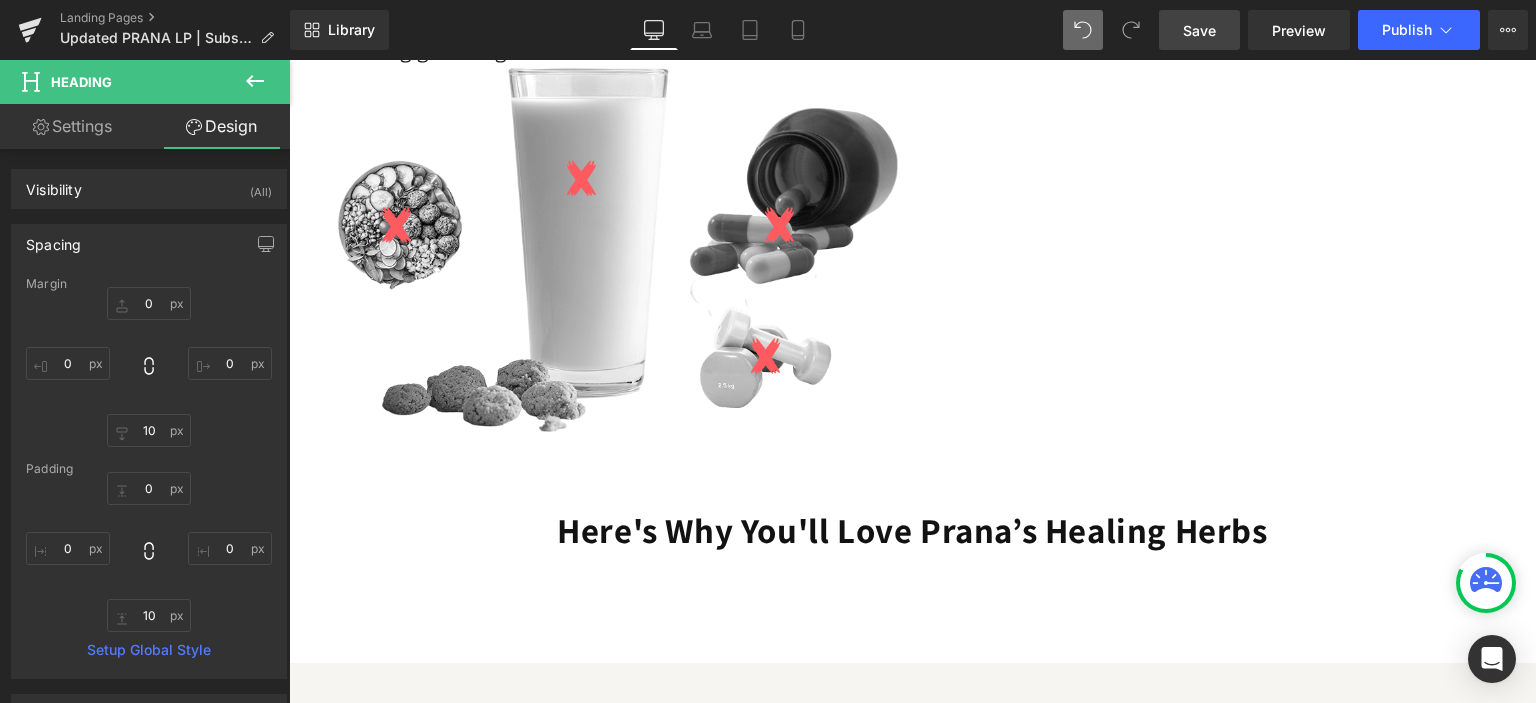 click 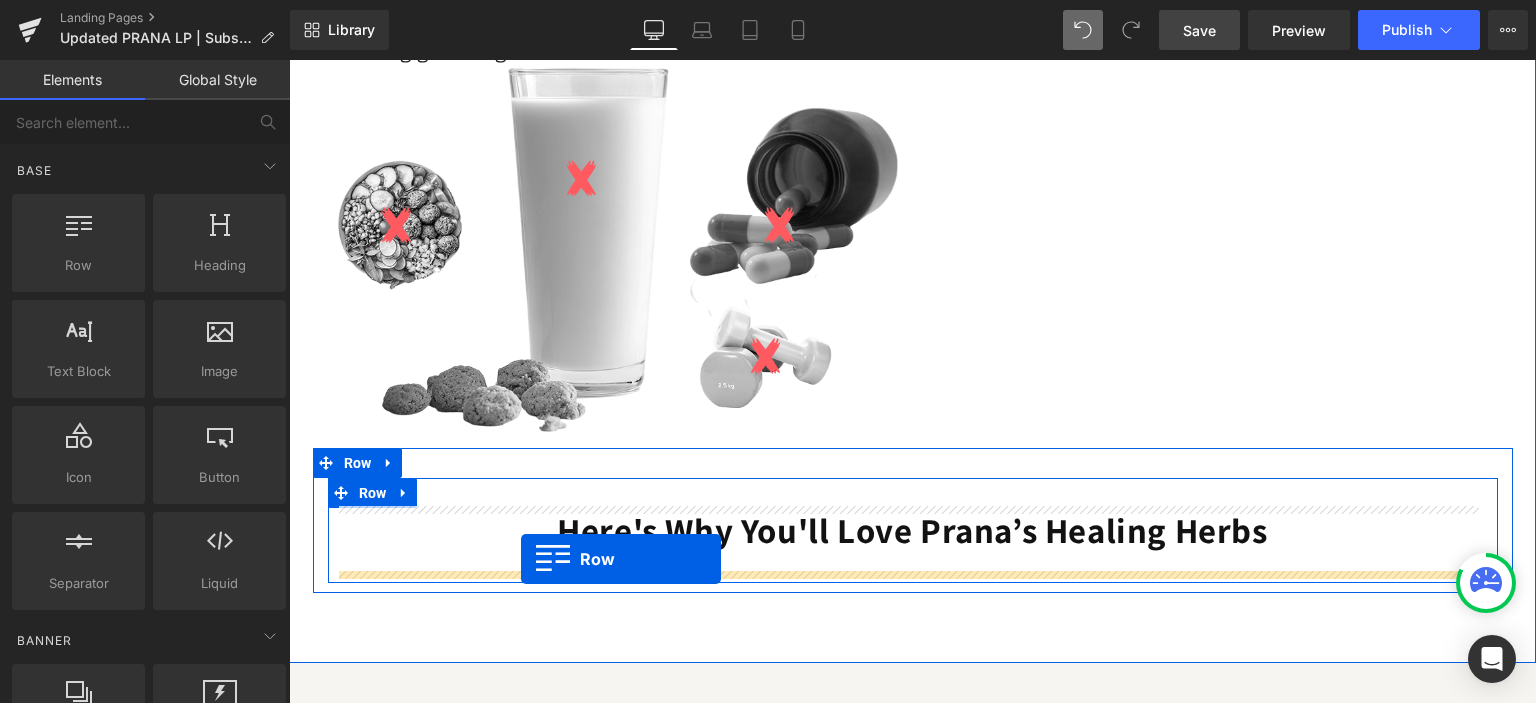 drag, startPoint x: 372, startPoint y: 306, endPoint x: 525, endPoint y: 559, distance: 295.66534 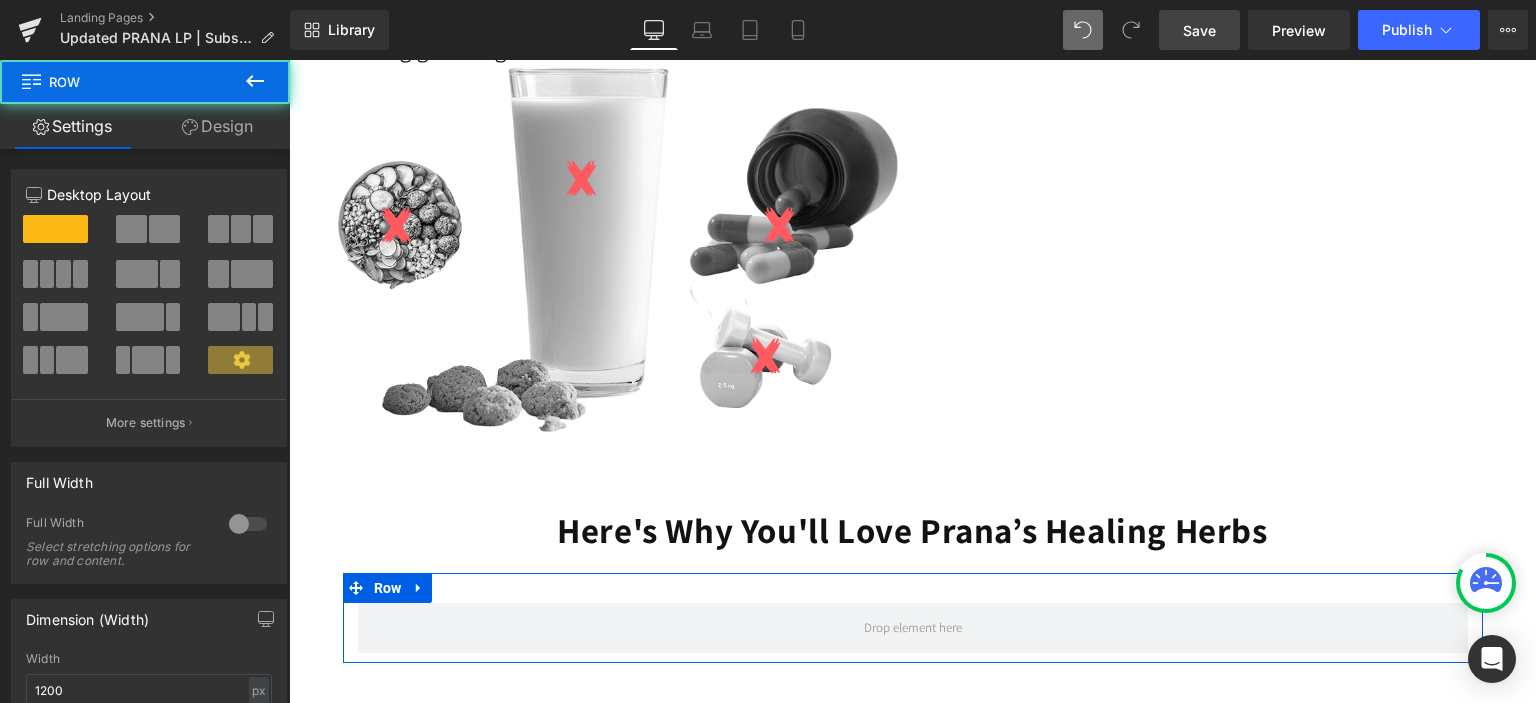 click on "Desktop Layout" at bounding box center [149, 194] 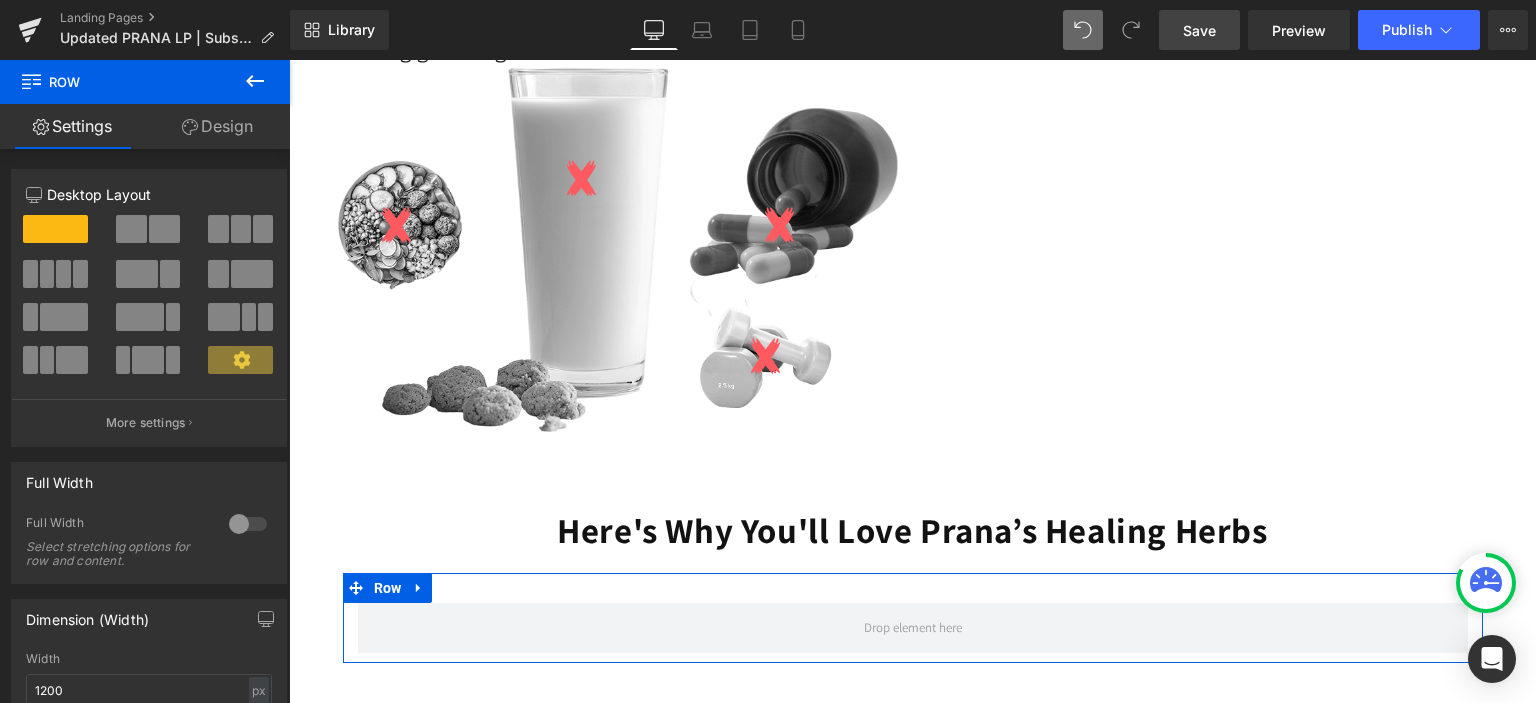 click at bounding box center (131, 229) 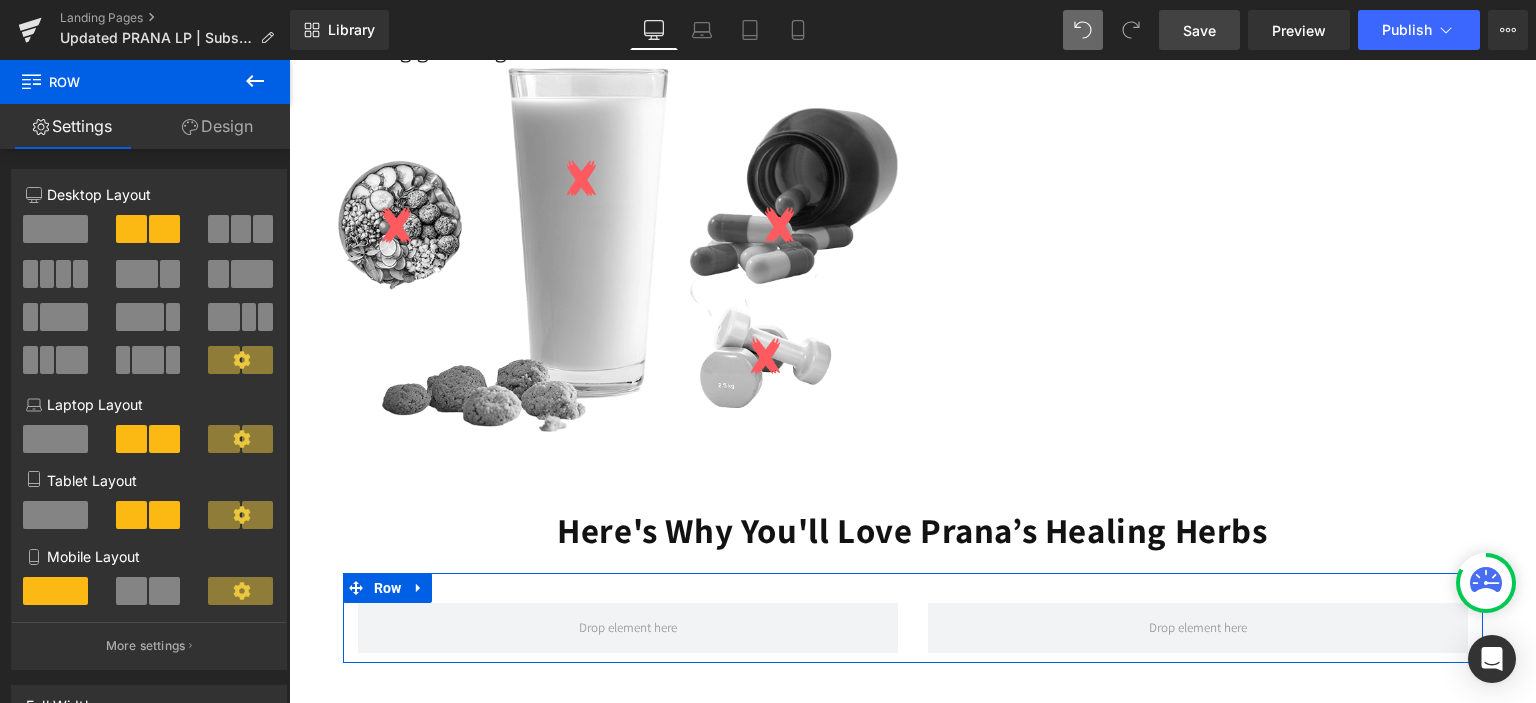 click at bounding box center (170, 274) 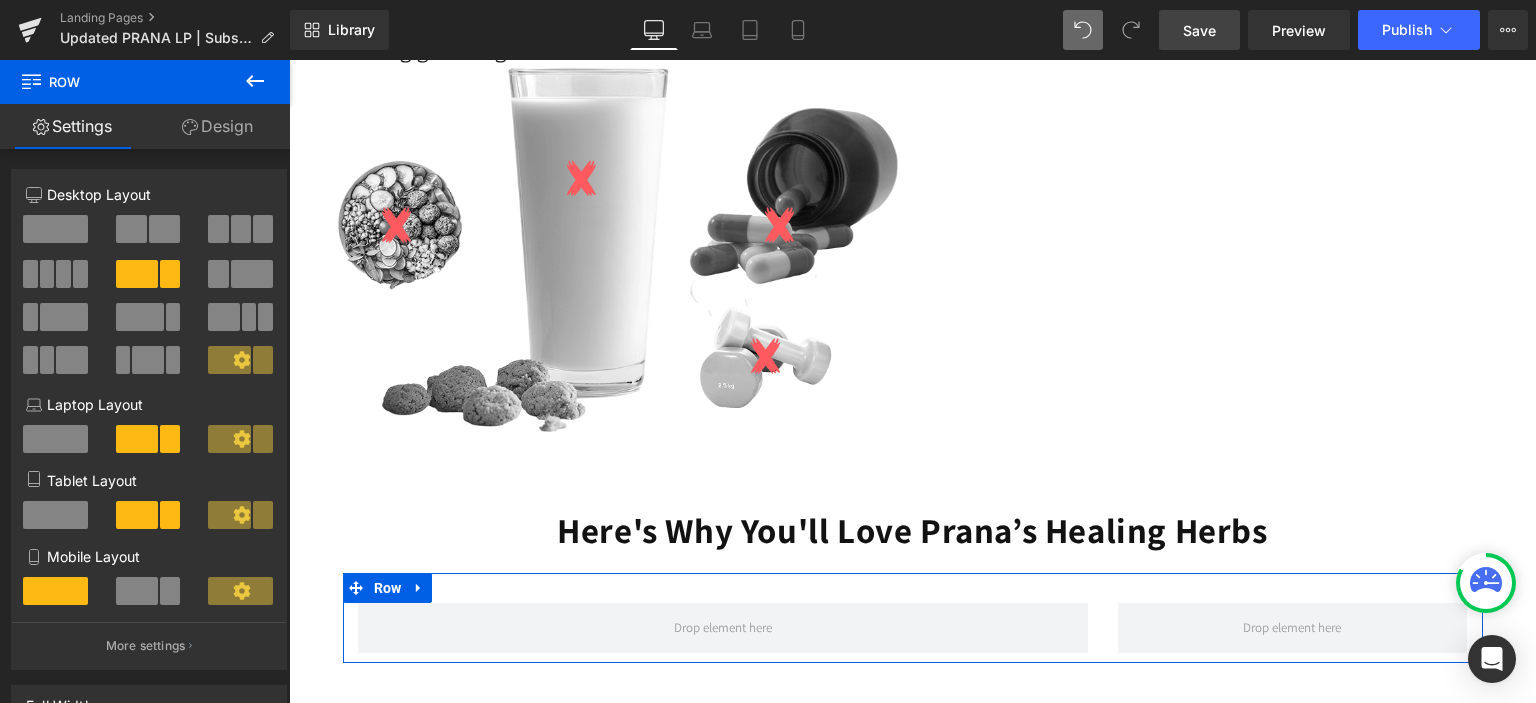 click at bounding box center [164, 229] 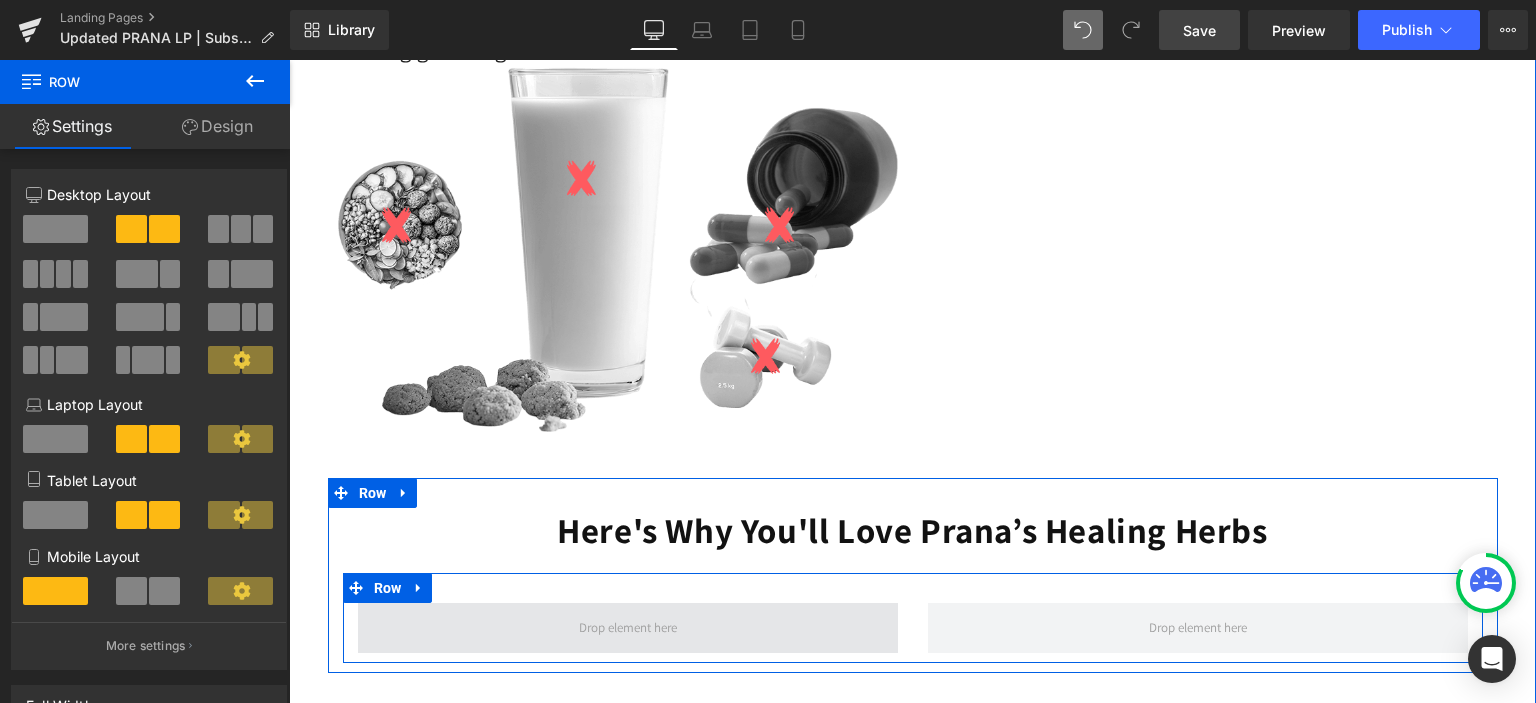 click at bounding box center [628, 627] 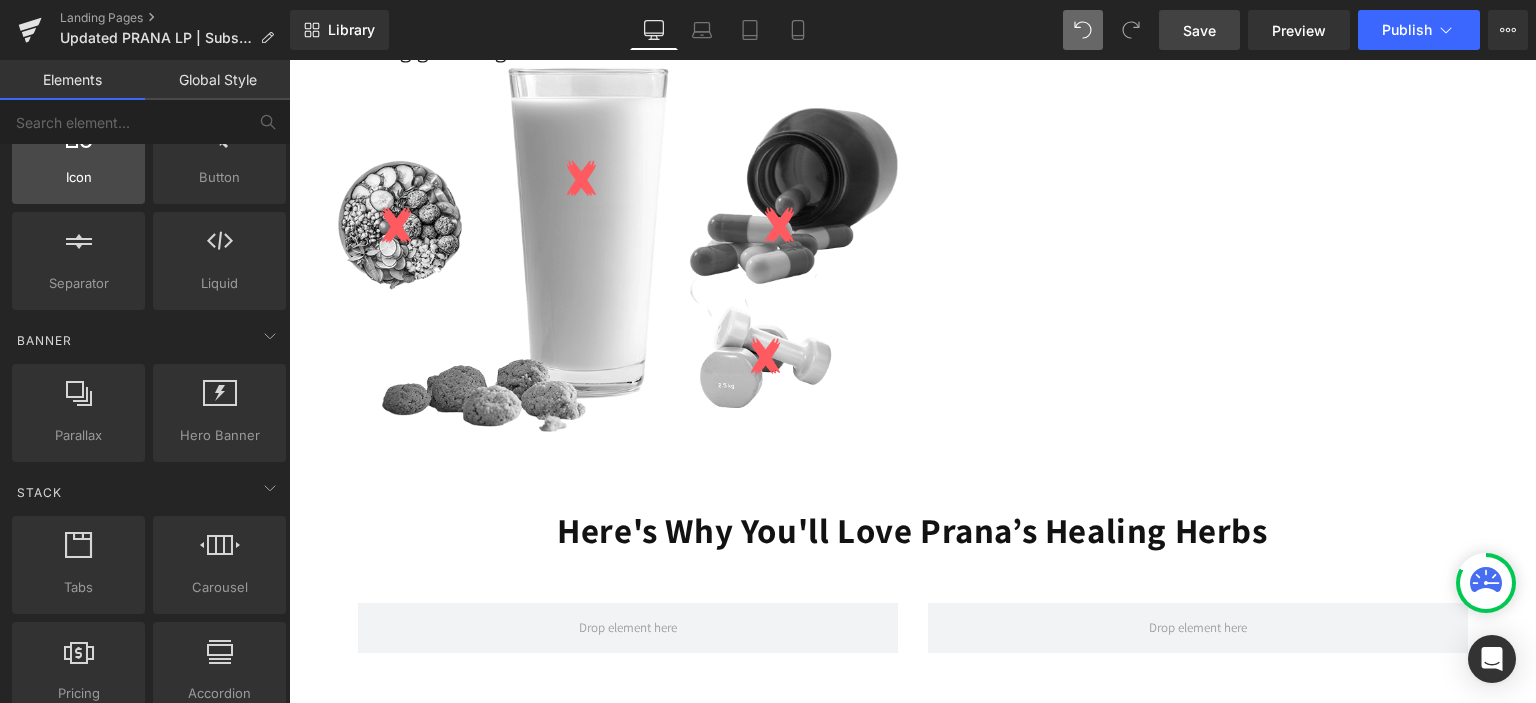 scroll, scrollTop: 500, scrollLeft: 0, axis: vertical 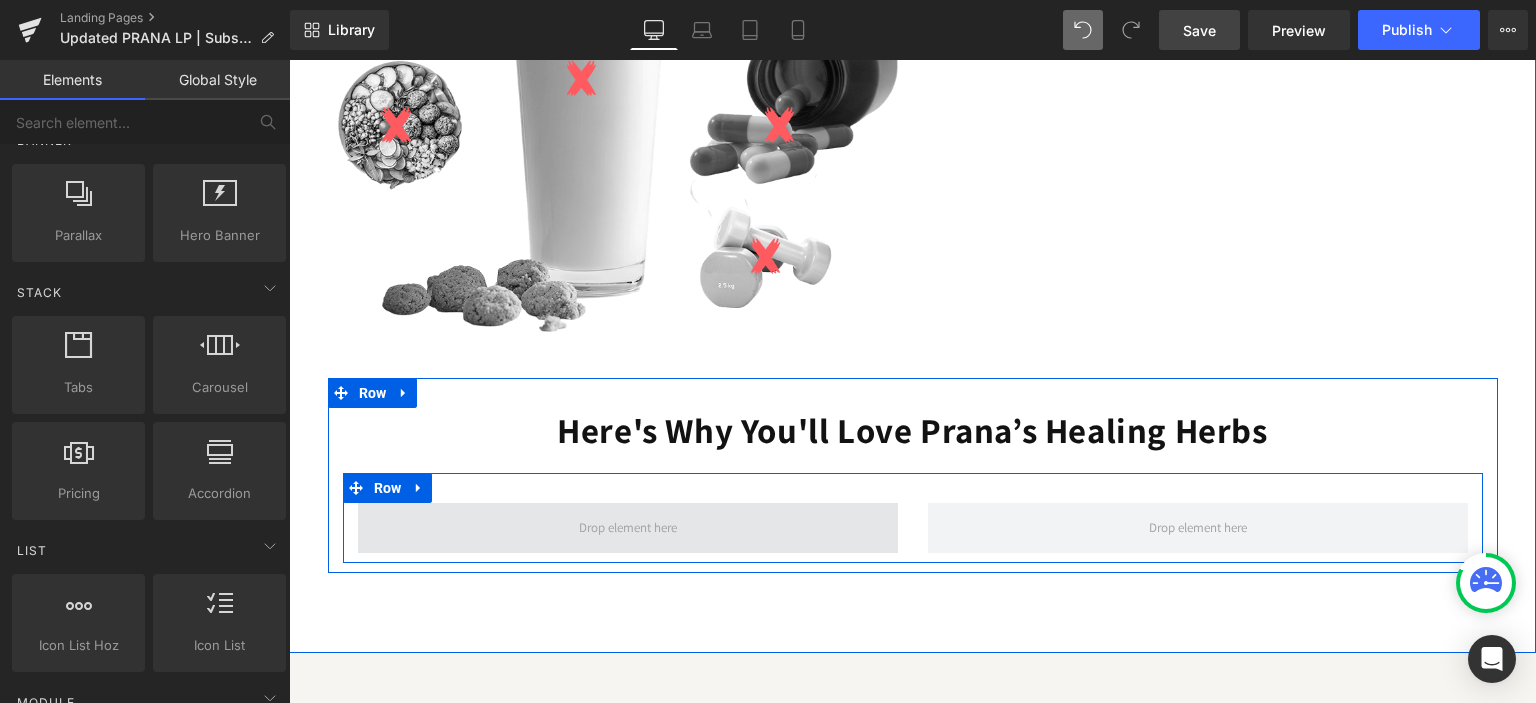 click at bounding box center [628, 528] 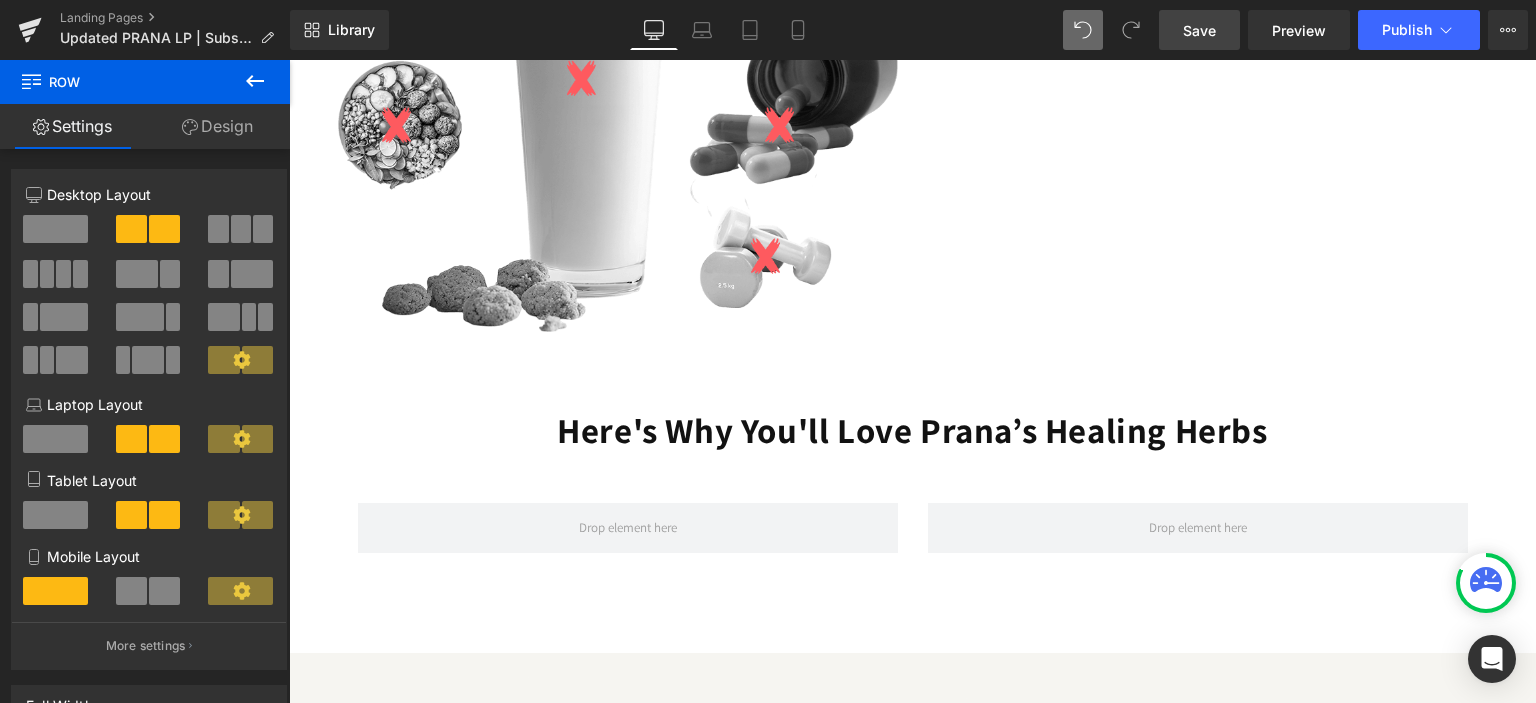 click 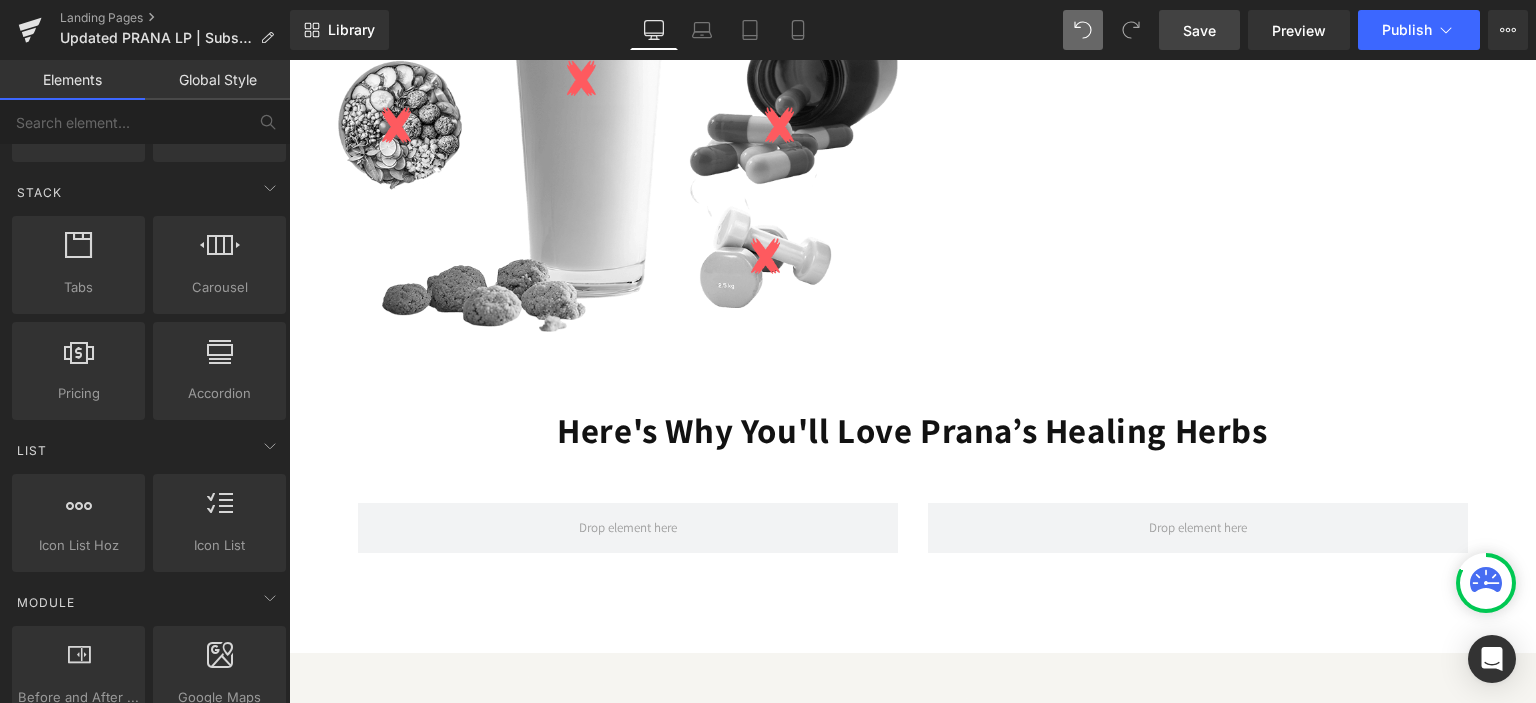 scroll, scrollTop: 700, scrollLeft: 0, axis: vertical 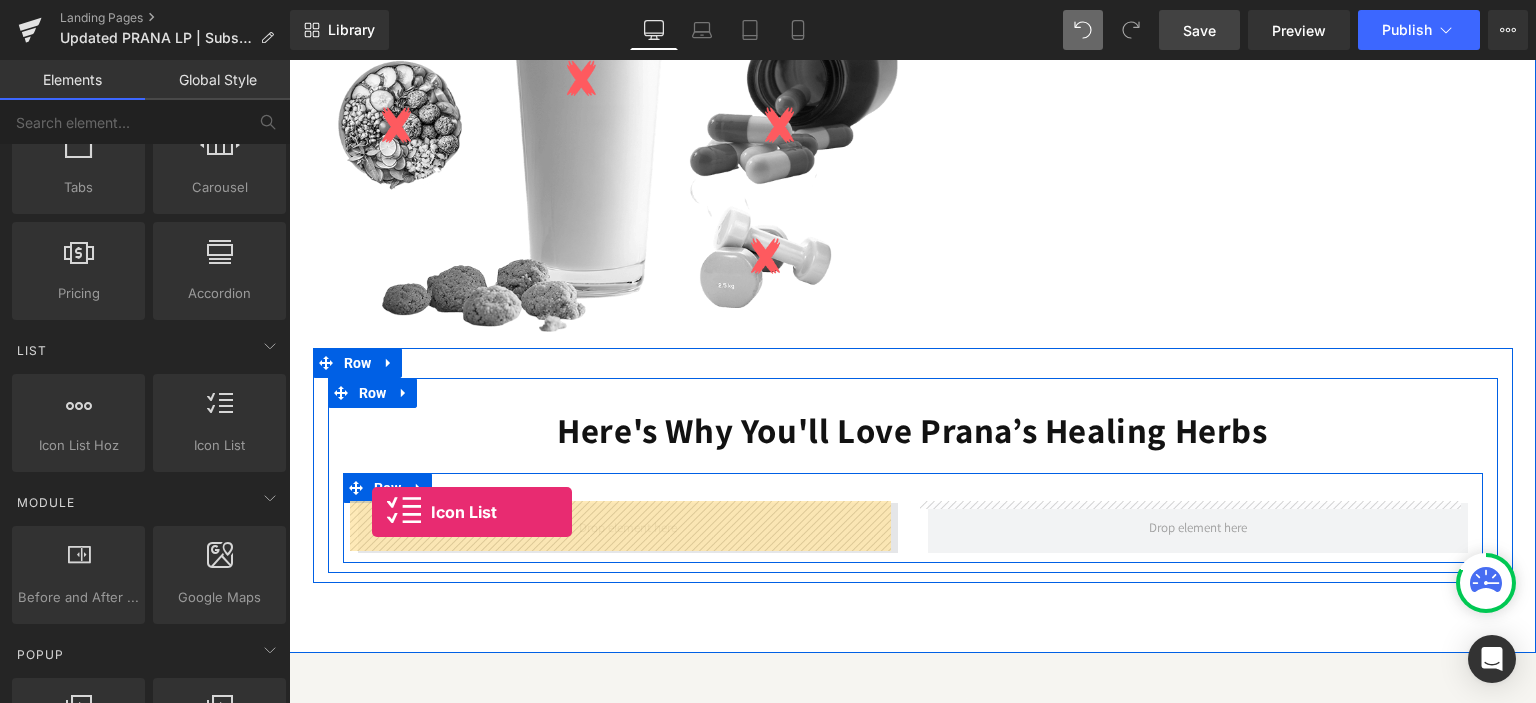 drag, startPoint x: 501, startPoint y: 475, endPoint x: 372, endPoint y: 512, distance: 134.20134 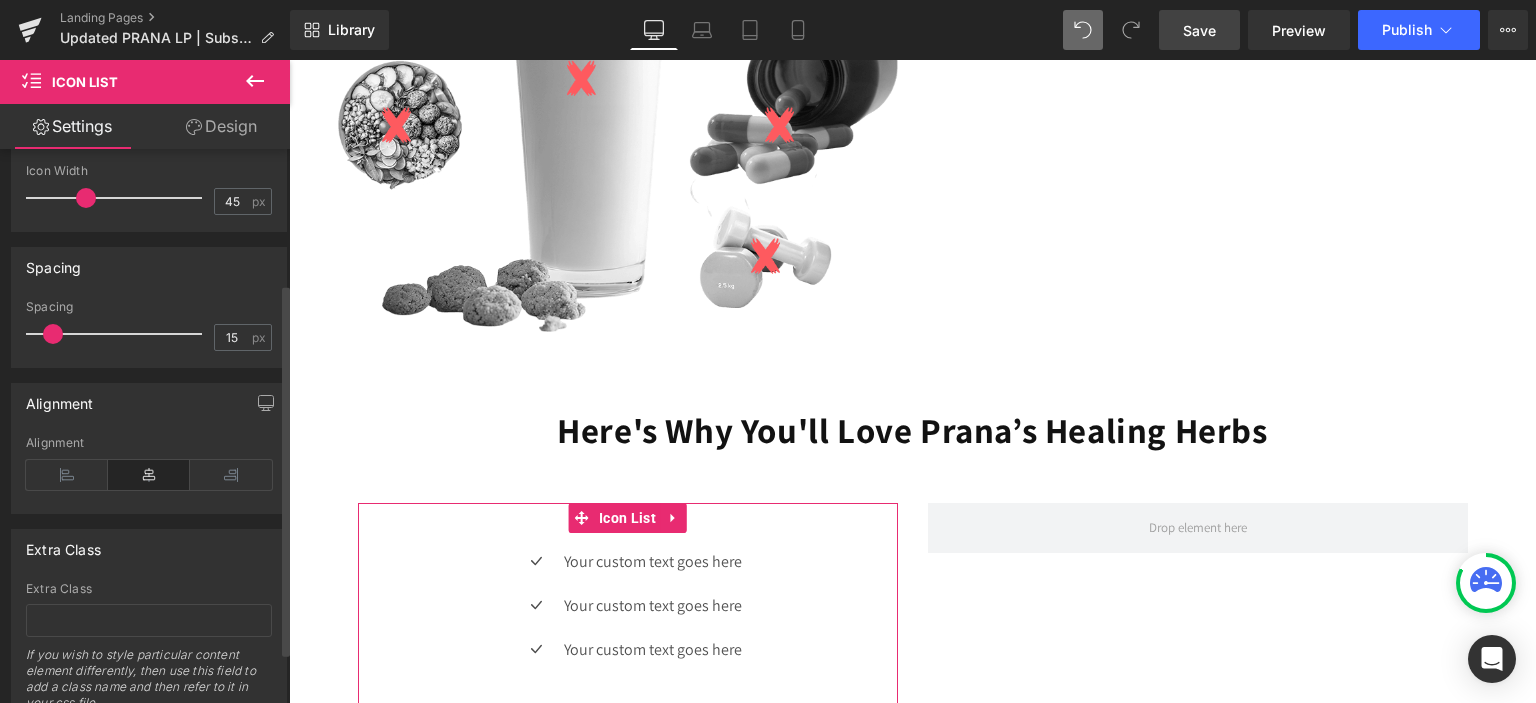 scroll, scrollTop: 0, scrollLeft: 0, axis: both 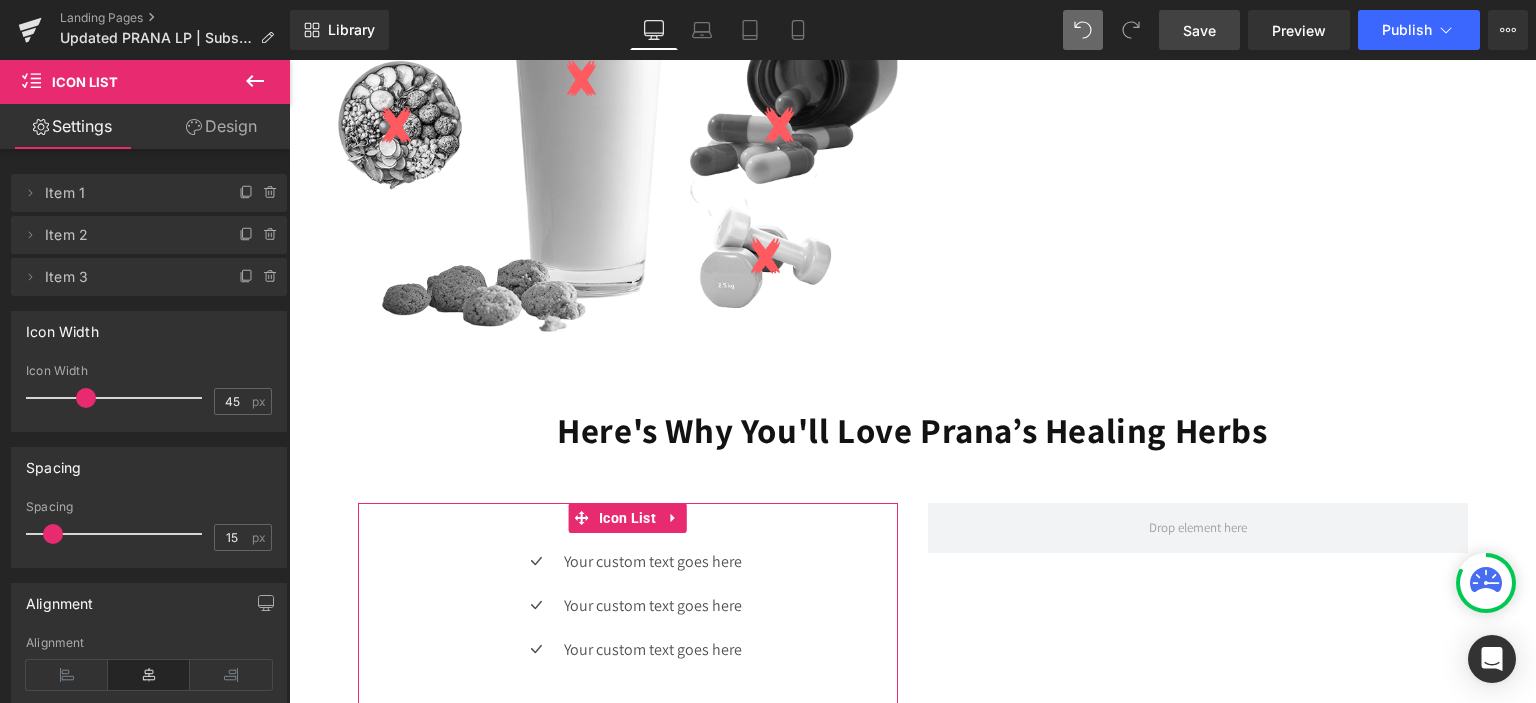 click on "Design" at bounding box center (221, 126) 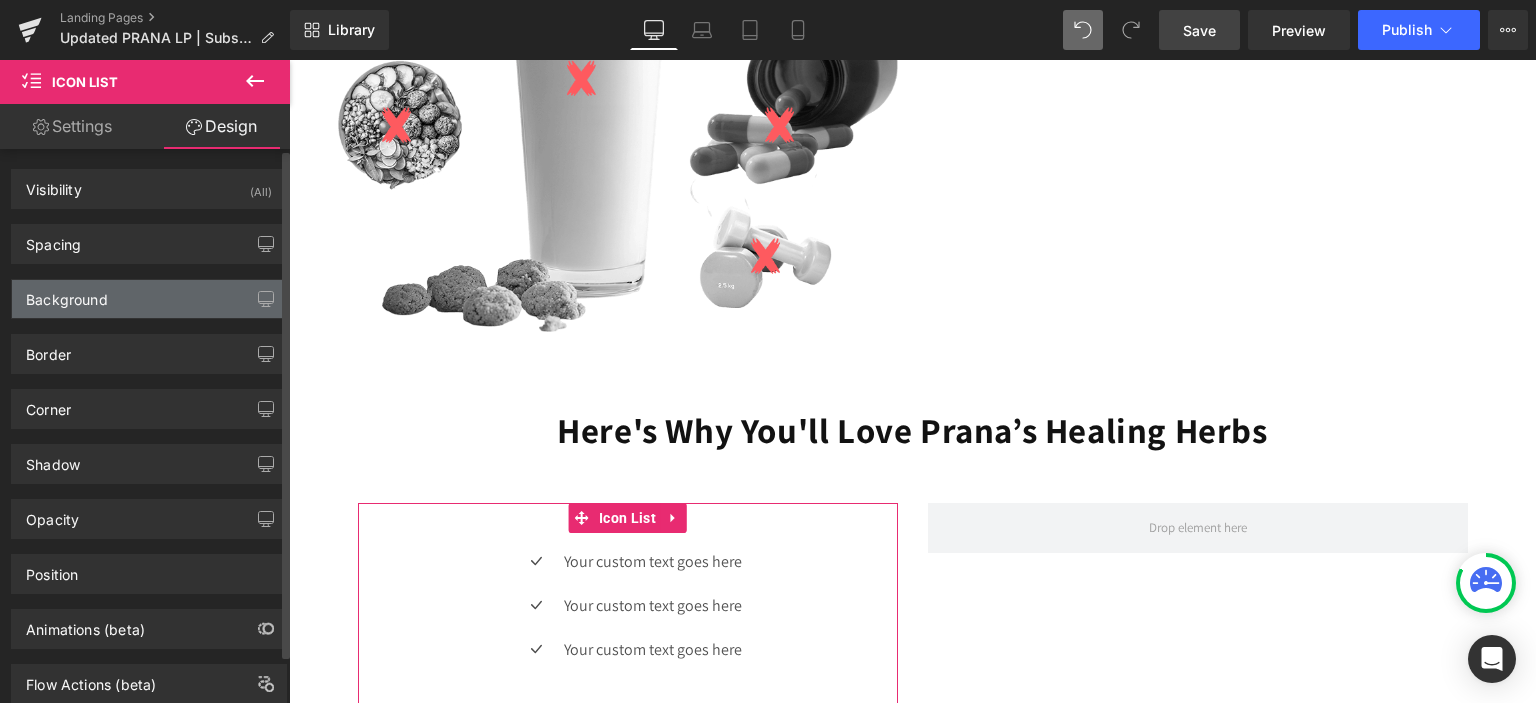 click on "Background" at bounding box center (149, 299) 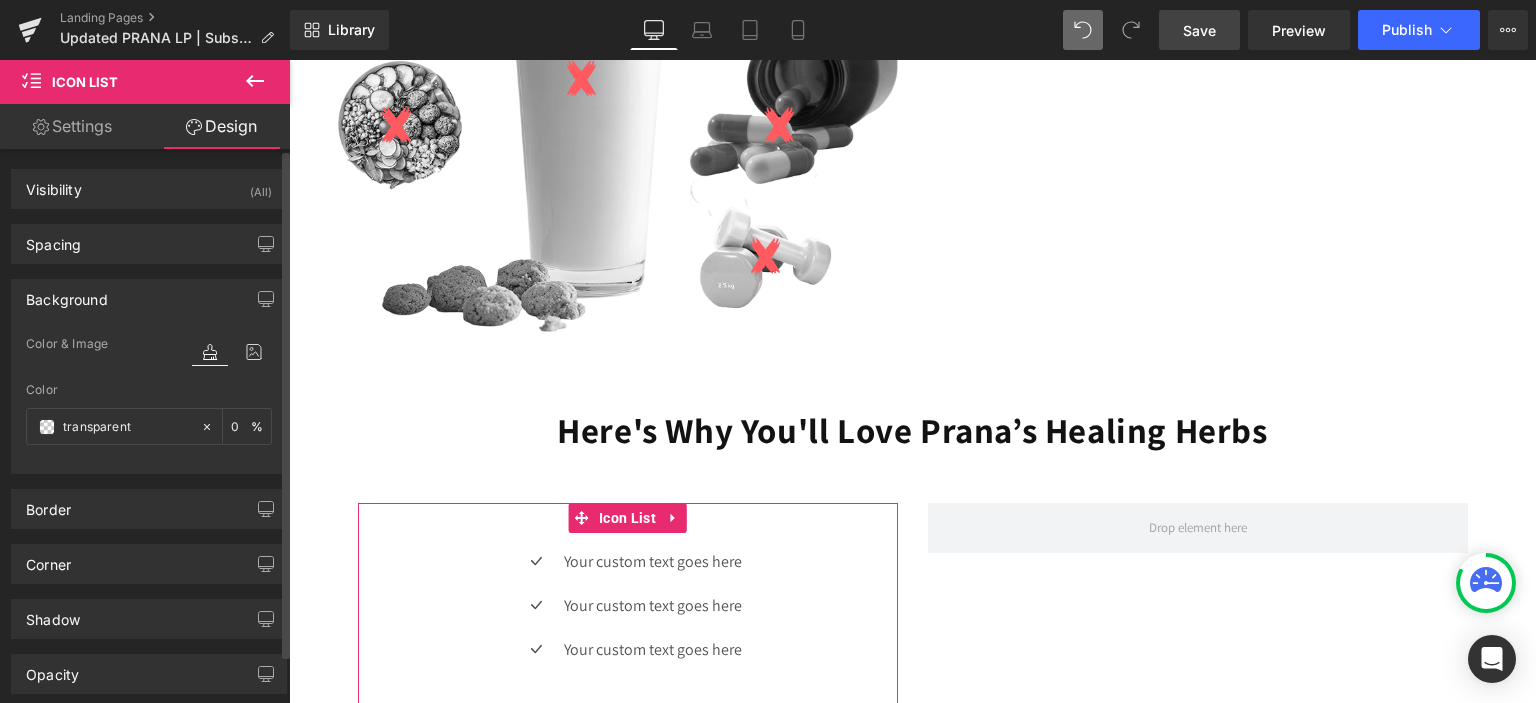click on "Background" at bounding box center [149, 299] 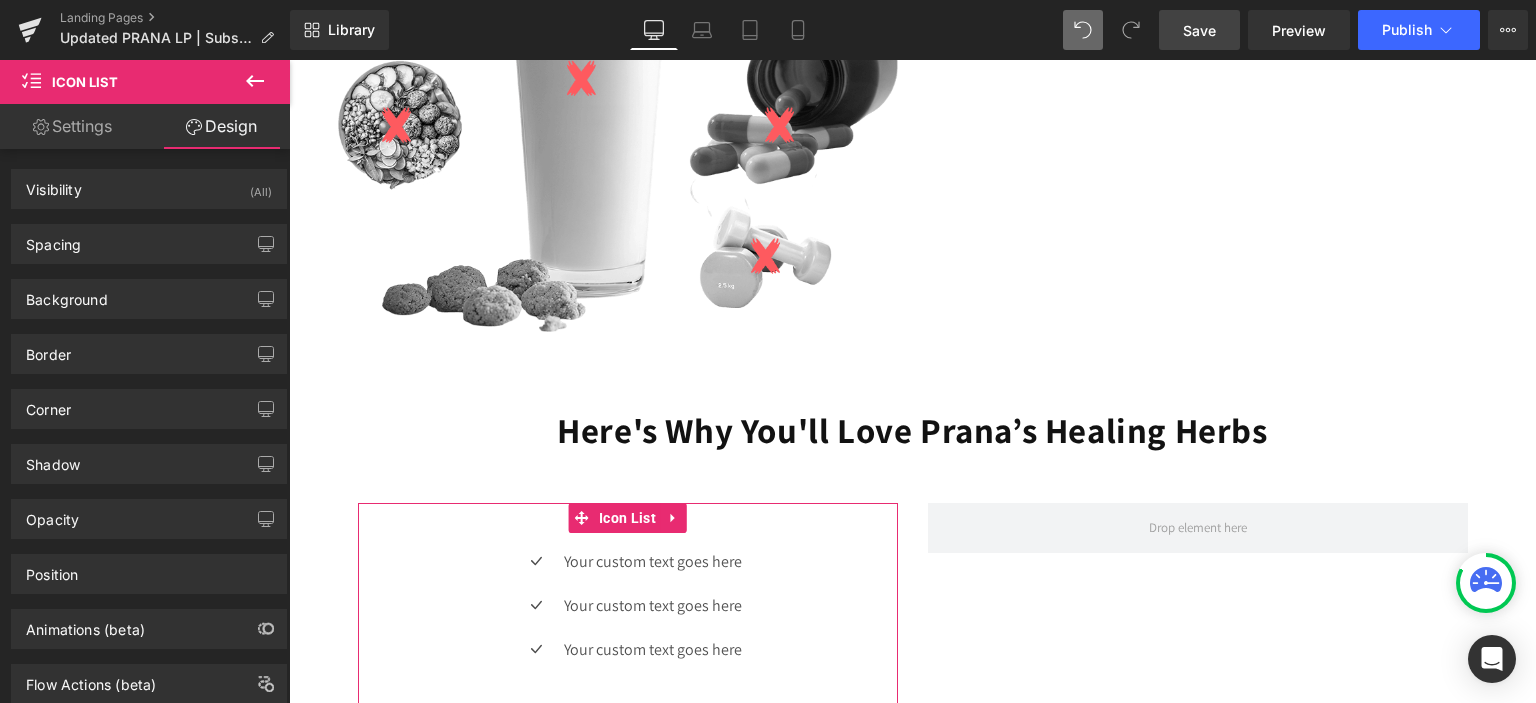 click on "Settings" at bounding box center [72, 126] 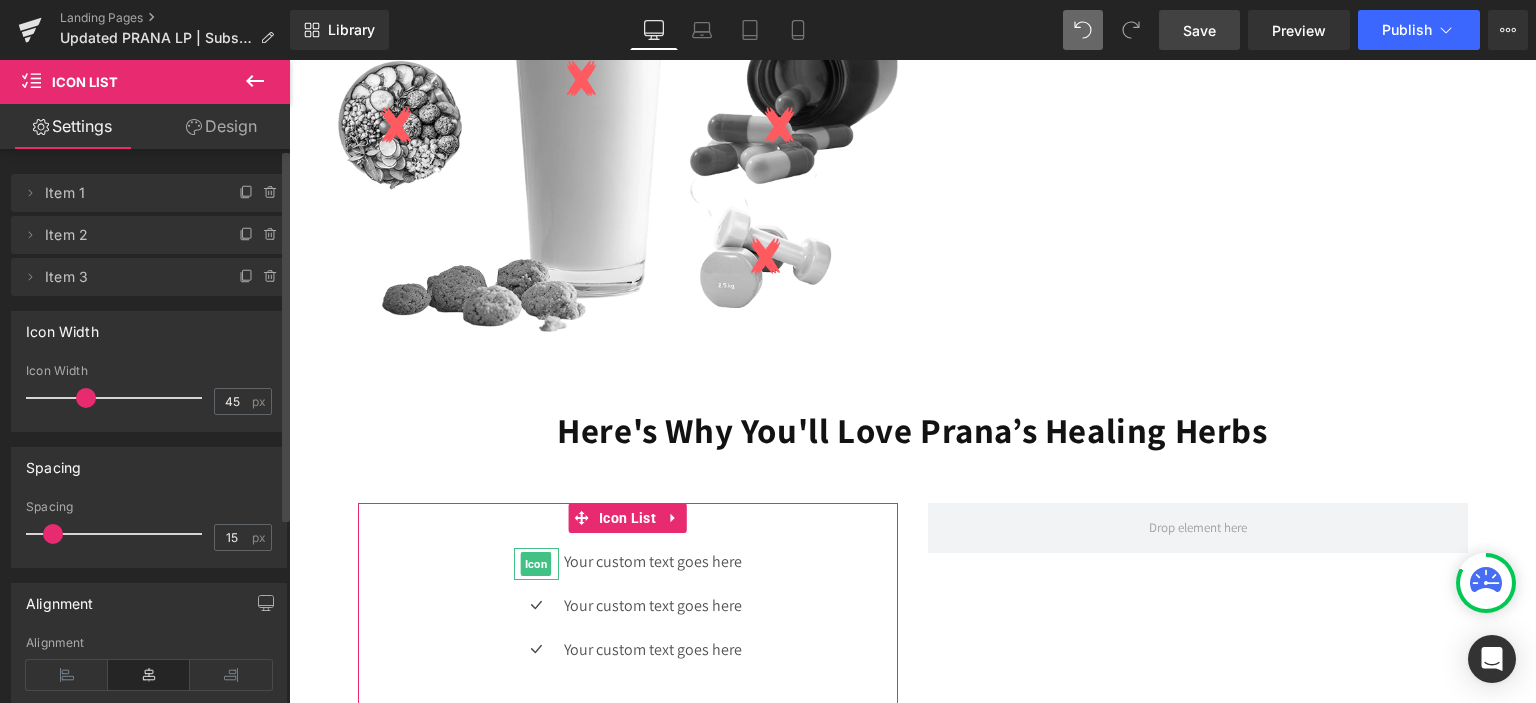 click on "Item 1" at bounding box center [129, 193] 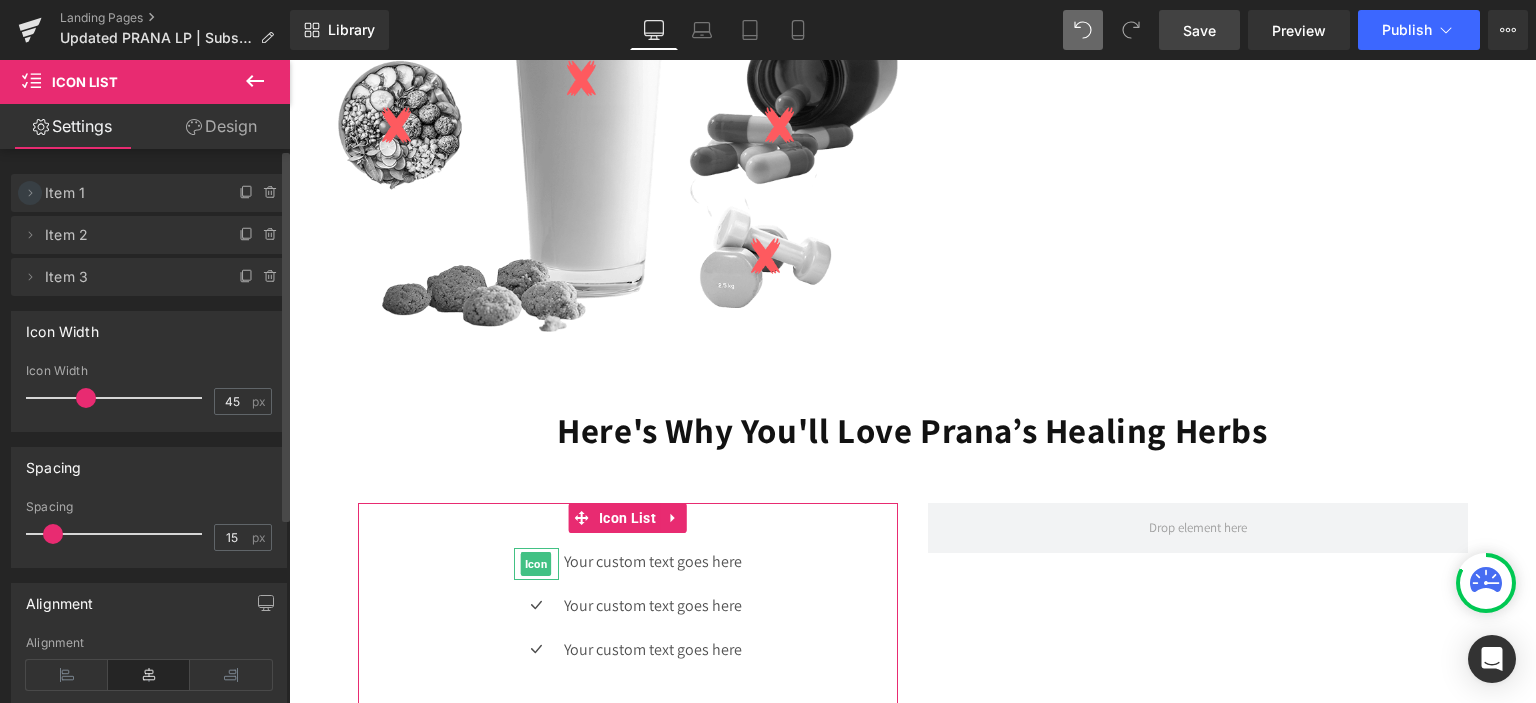 click 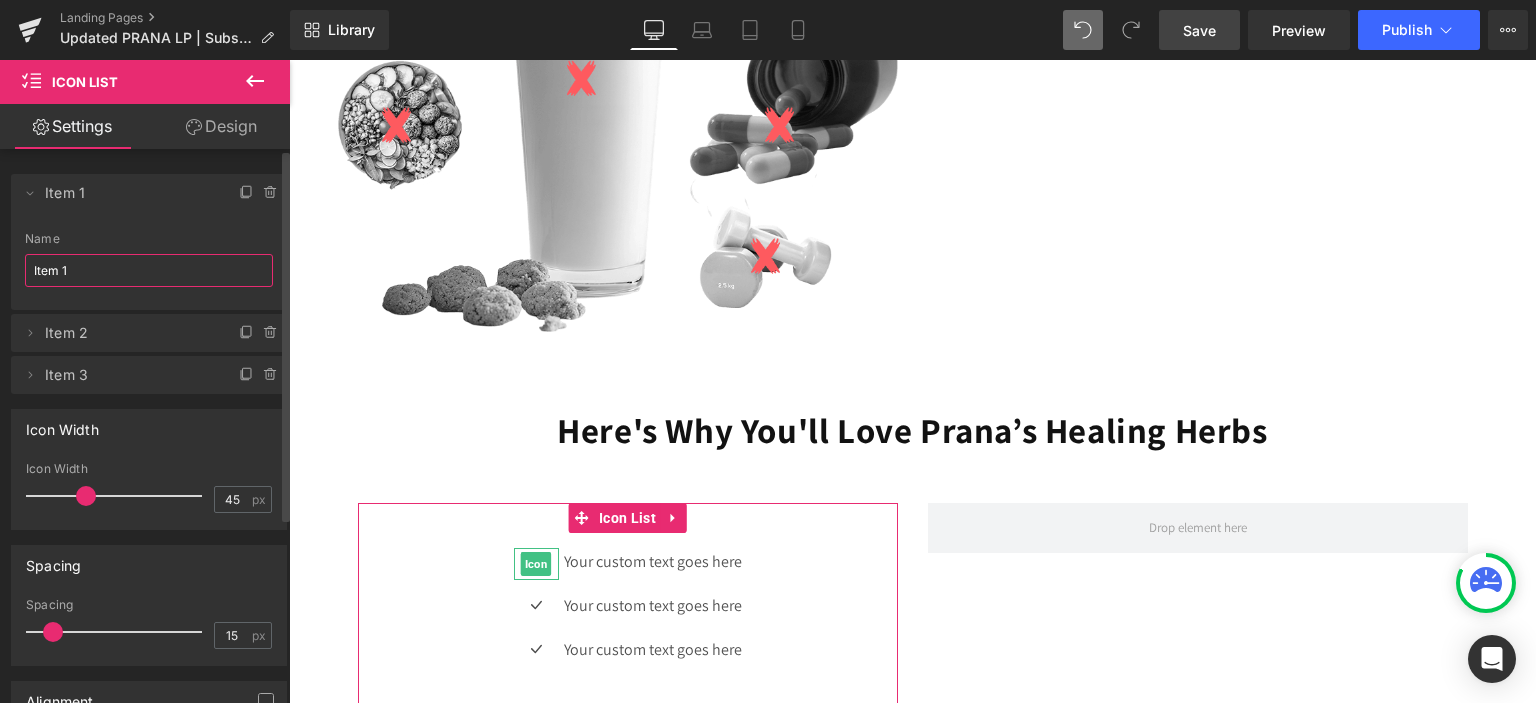 click on "Item 1" at bounding box center [149, 270] 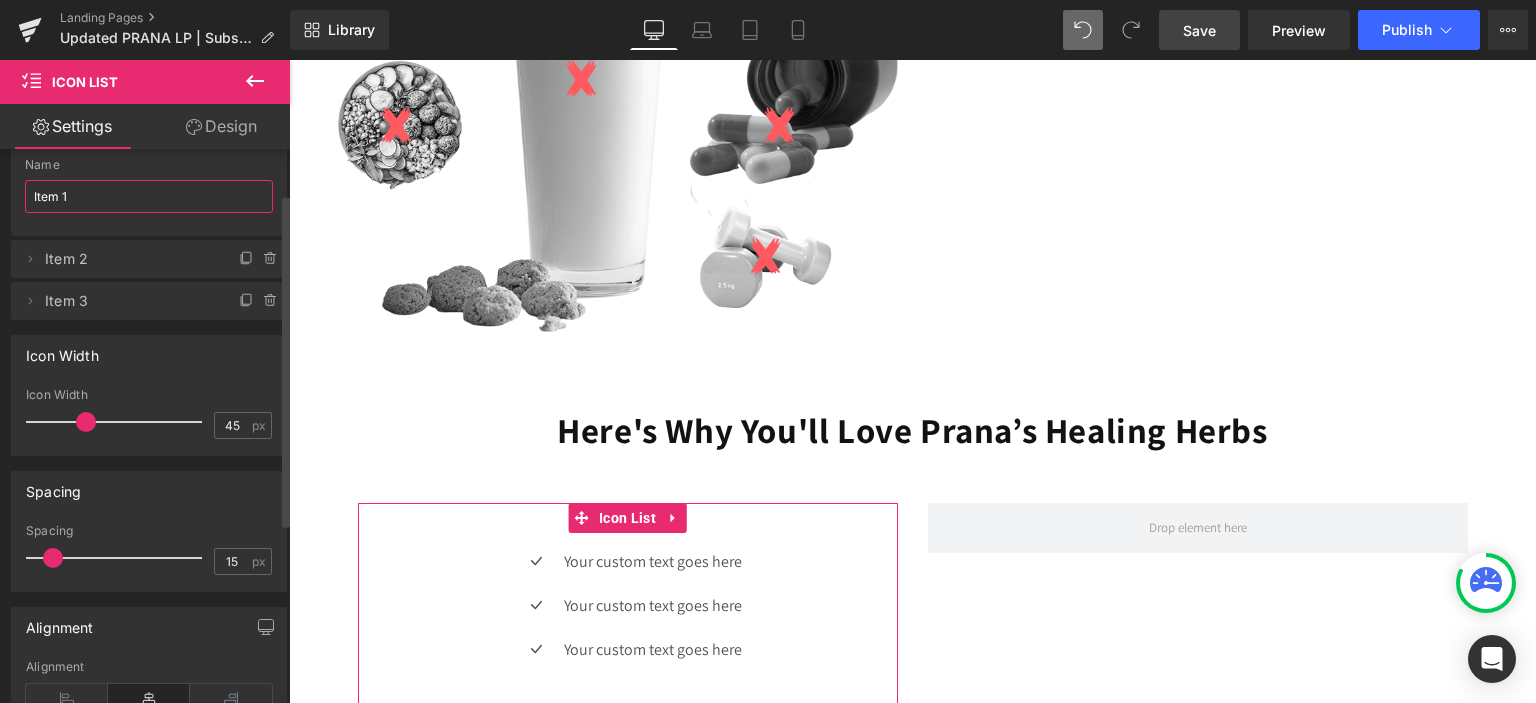 scroll, scrollTop: 0, scrollLeft: 0, axis: both 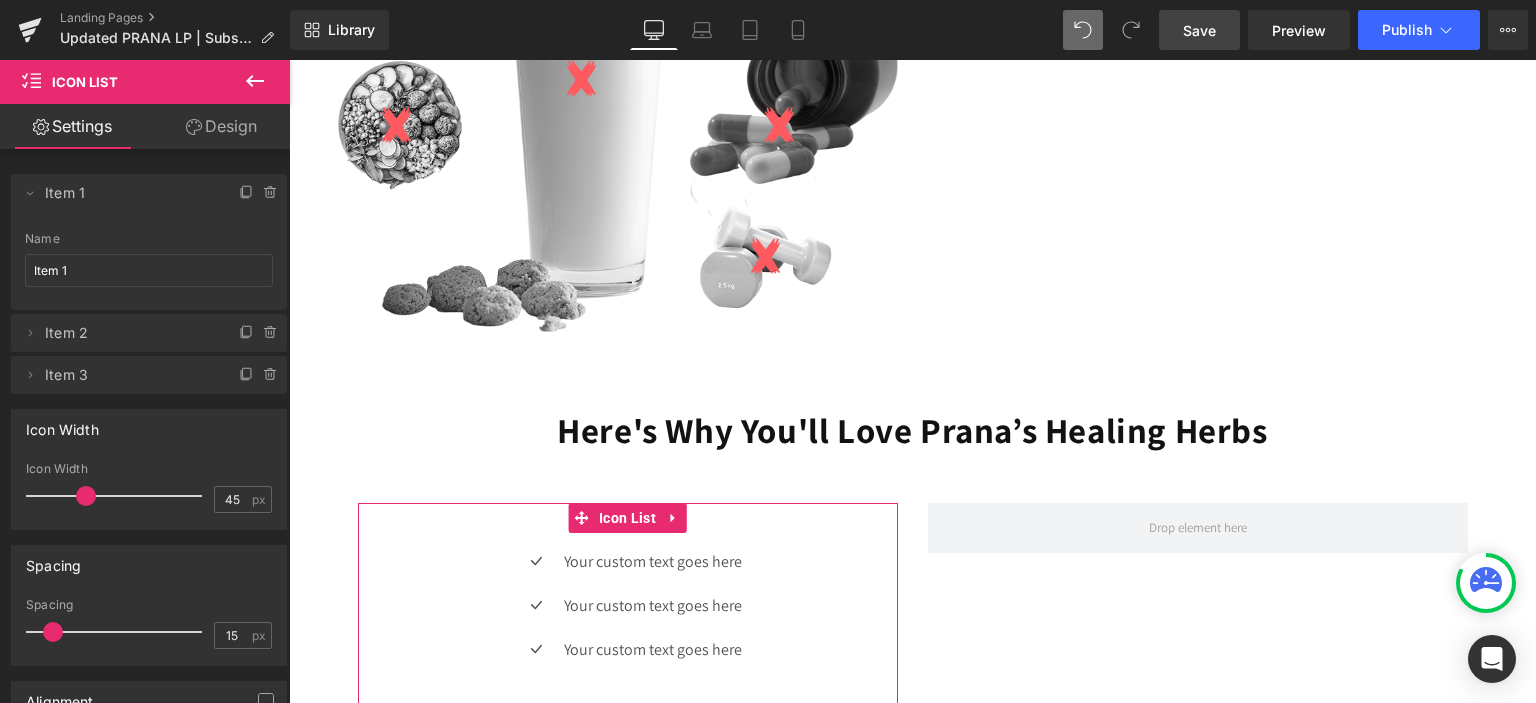 click on "Design" at bounding box center [221, 126] 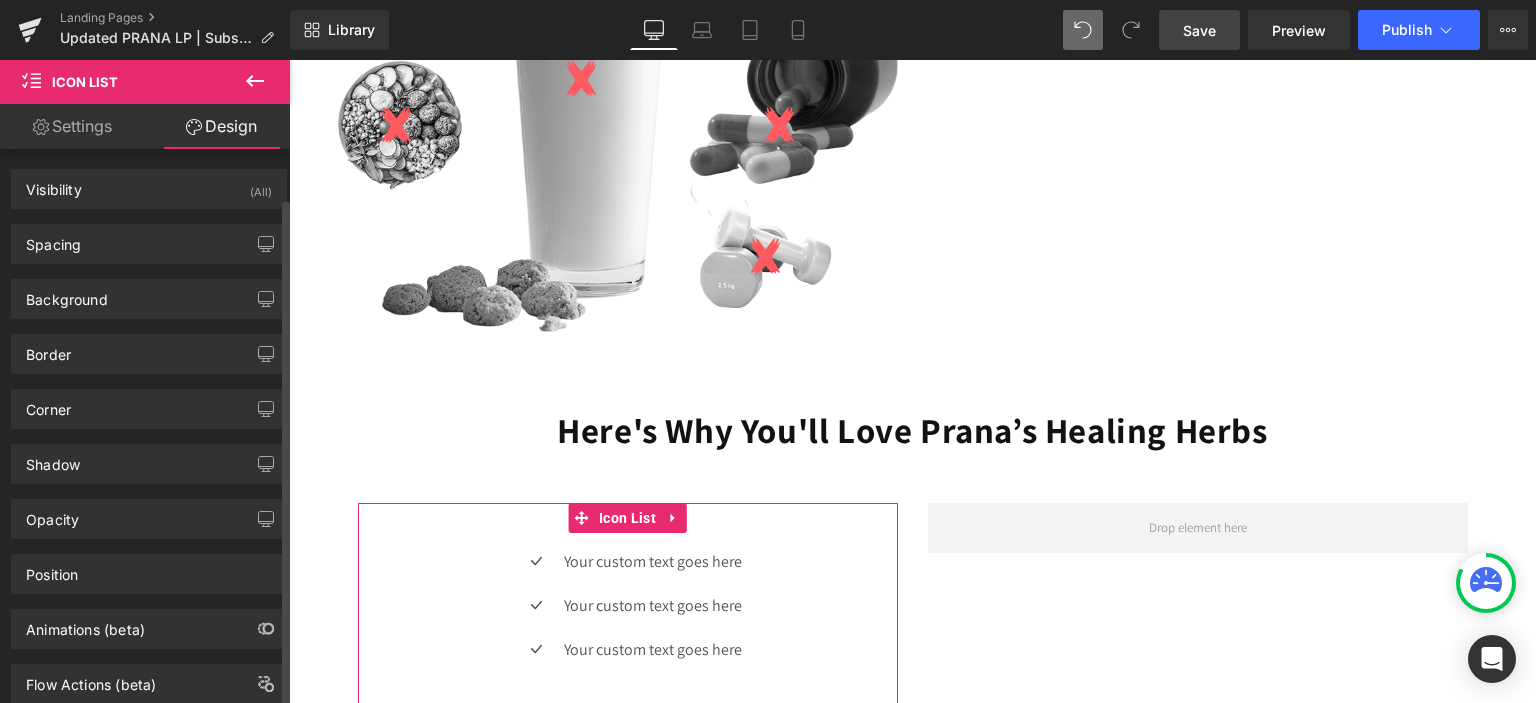 scroll, scrollTop: 52, scrollLeft: 0, axis: vertical 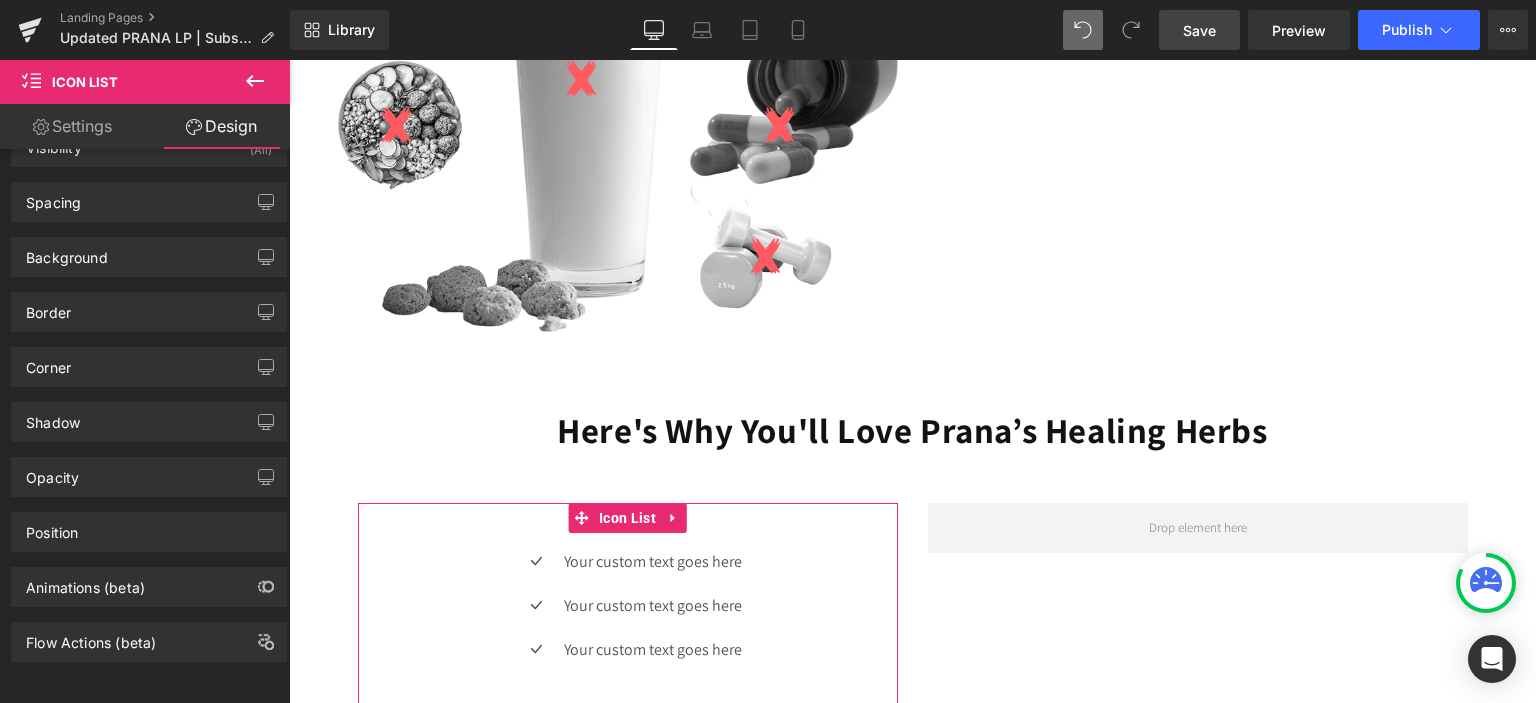 click on "Settings" at bounding box center [72, 126] 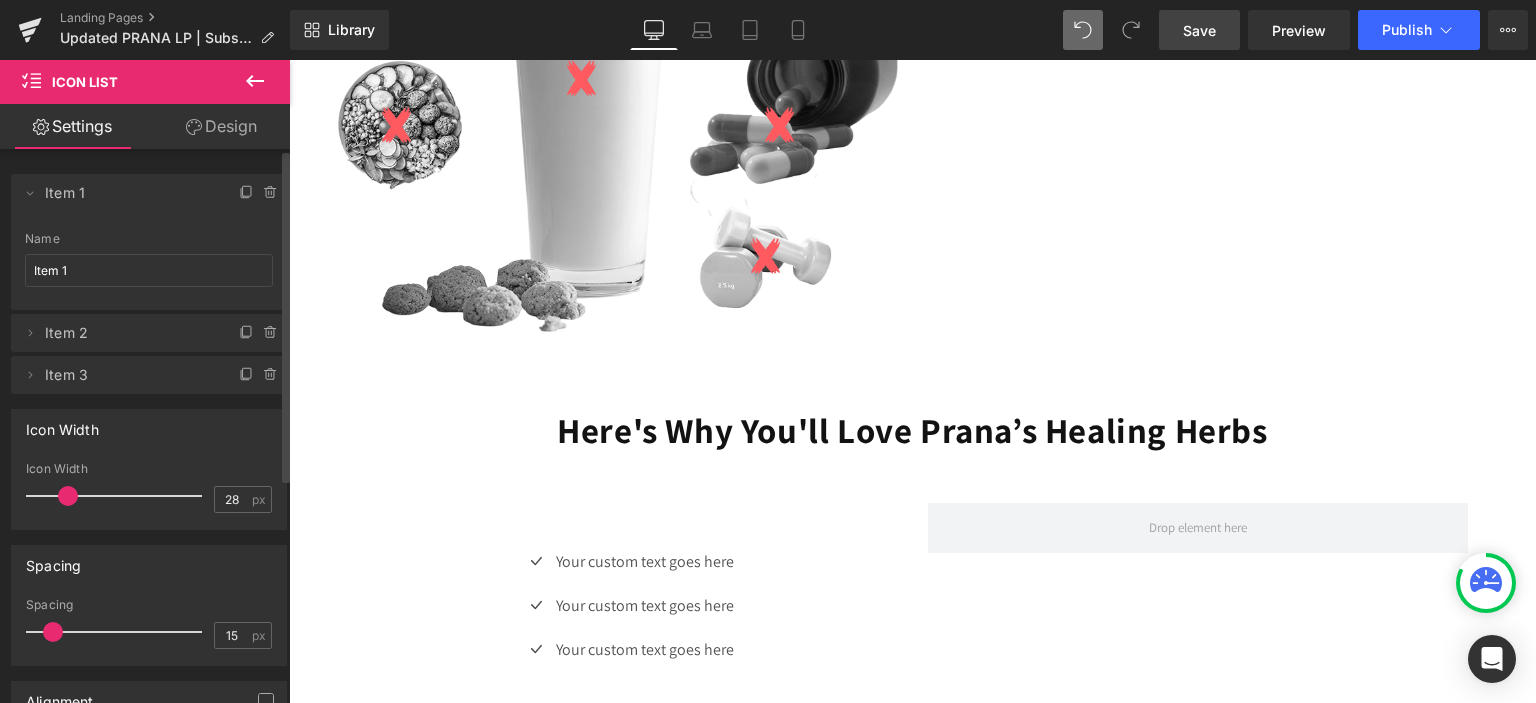 type on "27" 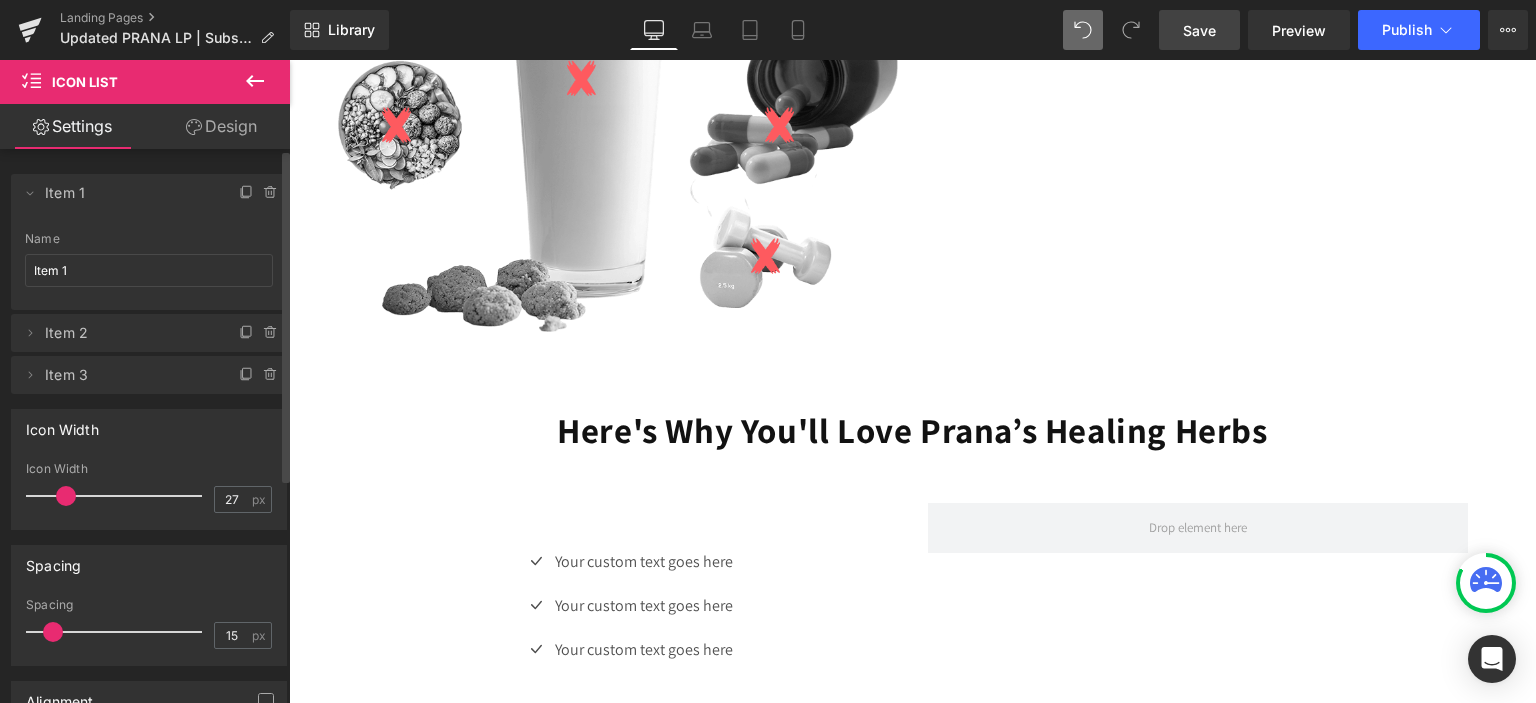 drag, startPoint x: 87, startPoint y: 499, endPoint x: 68, endPoint y: 495, distance: 19.416489 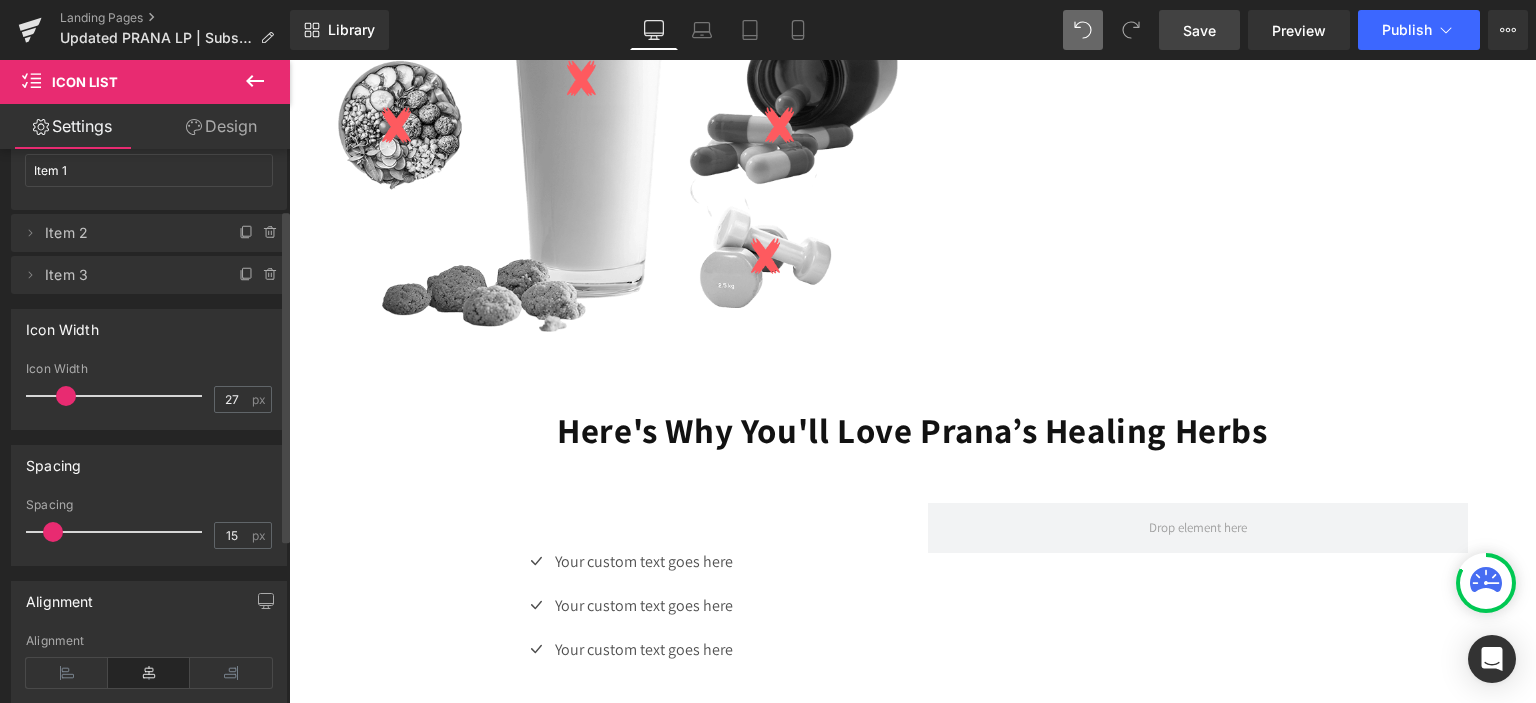 scroll, scrollTop: 0, scrollLeft: 0, axis: both 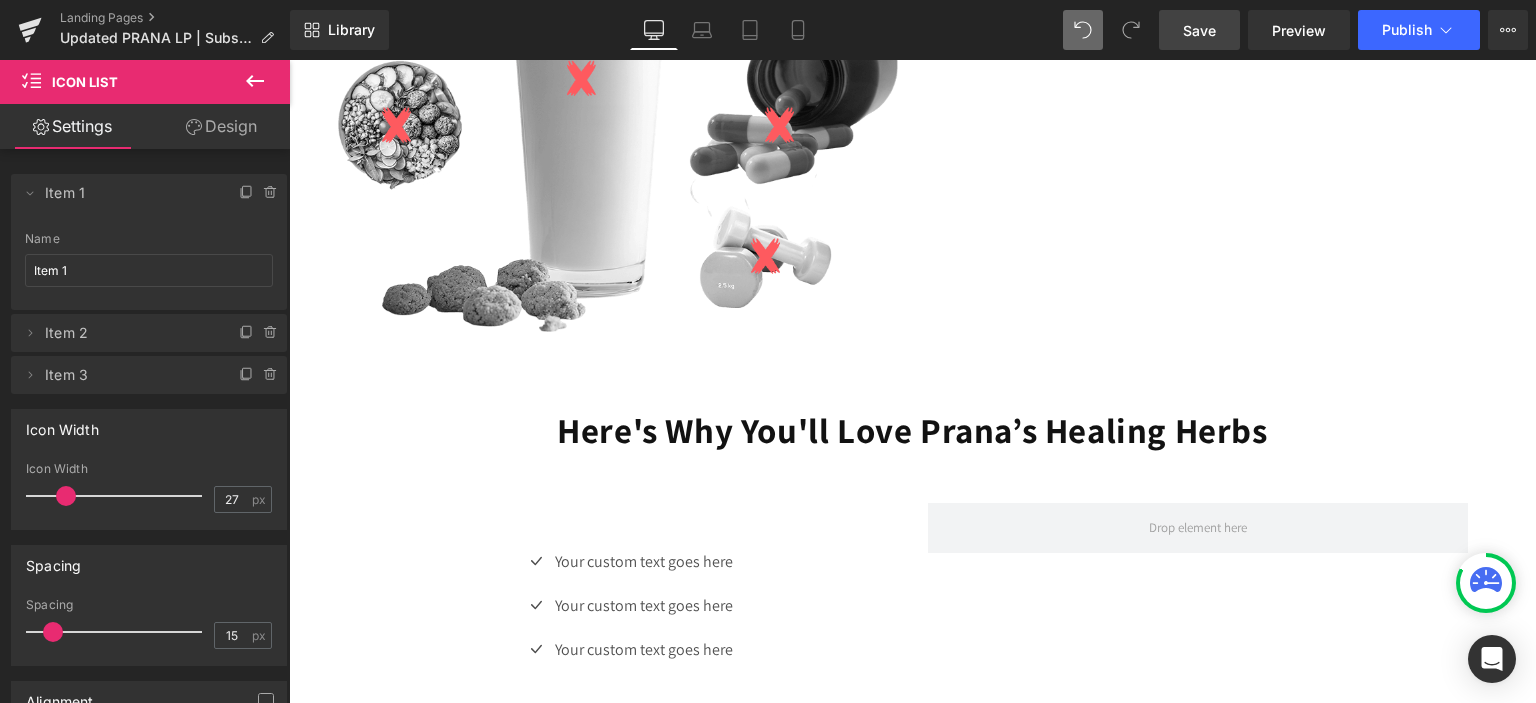 click on "Design" at bounding box center [221, 126] 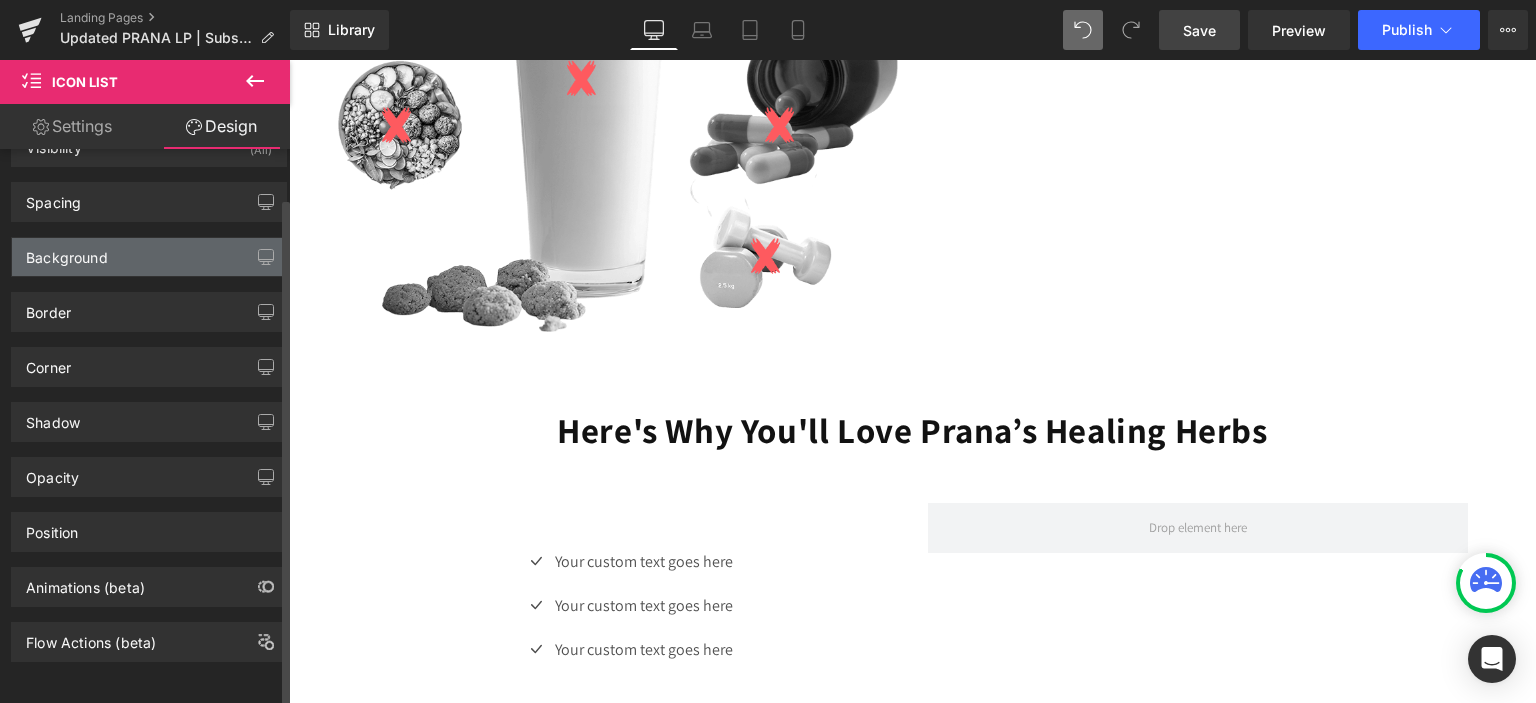 click on "Background" at bounding box center (67, 252) 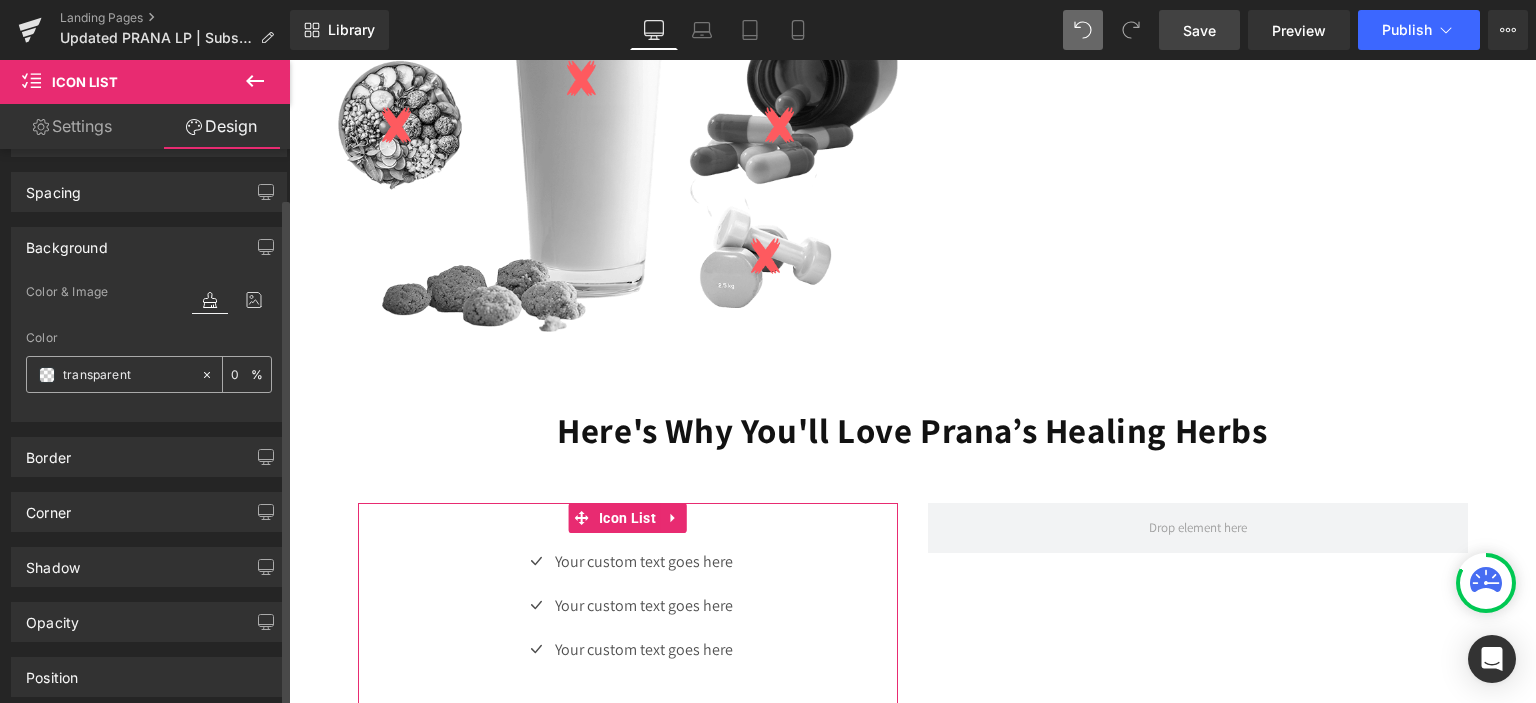 click at bounding box center [47, 375] 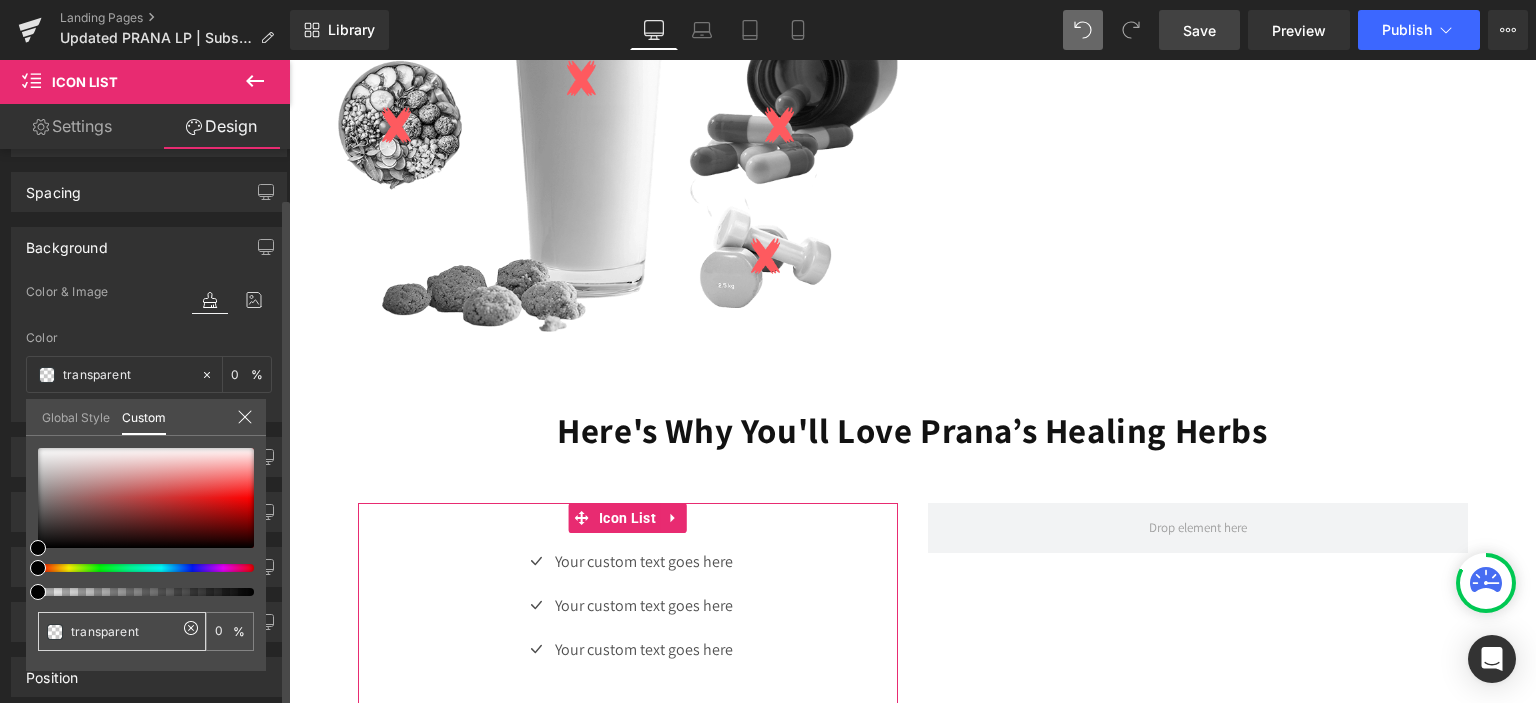click on "transparent" at bounding box center [124, 631] 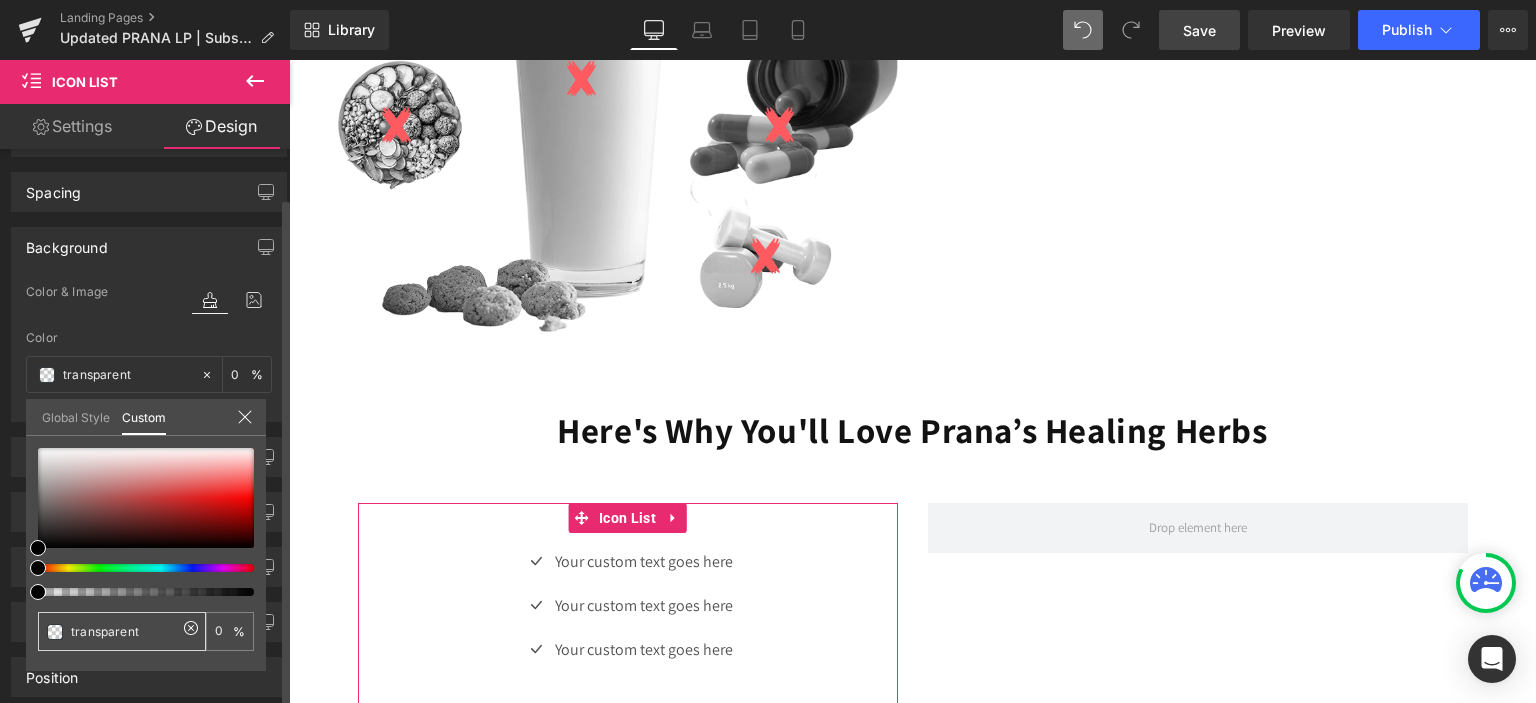drag, startPoint x: 136, startPoint y: 635, endPoint x: 68, endPoint y: 629, distance: 68.26419 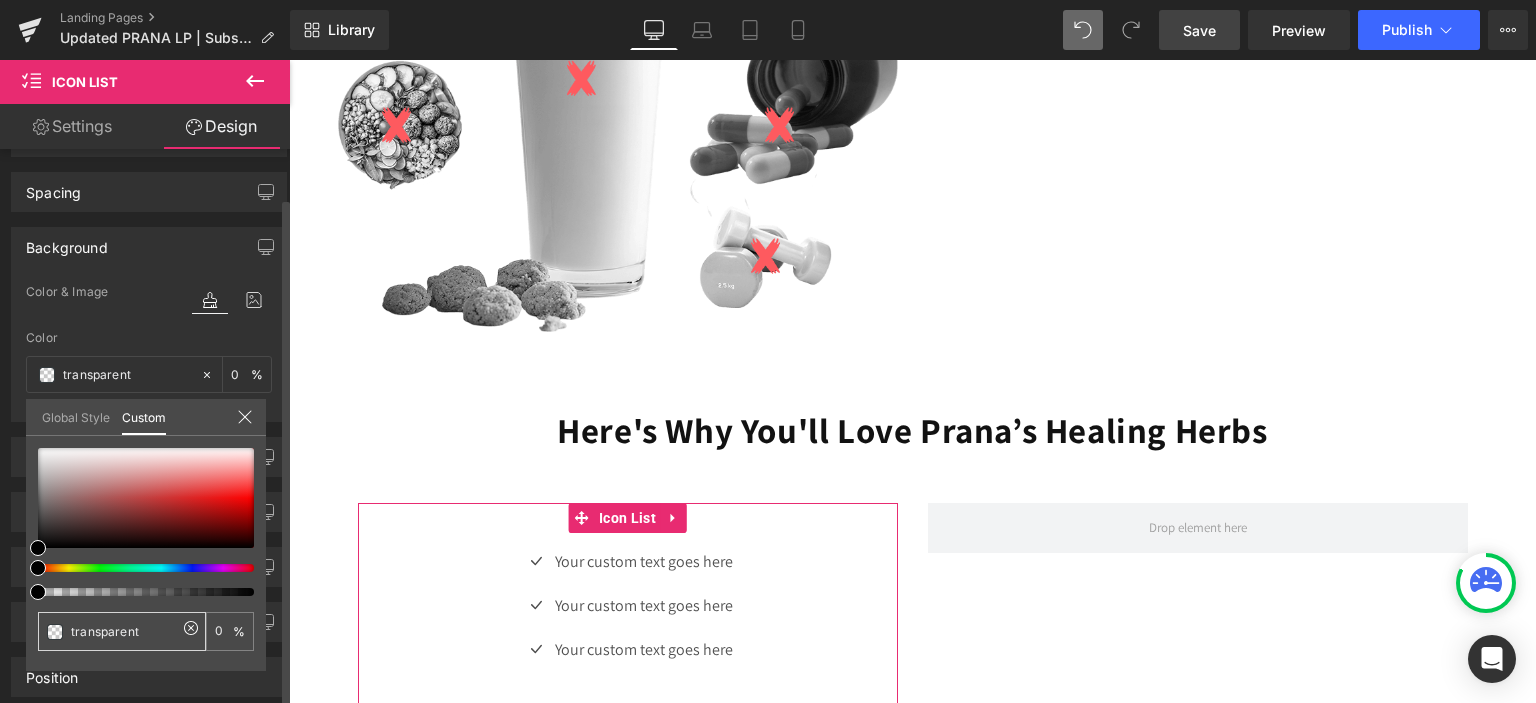 click on "transparent" at bounding box center (122, 631) 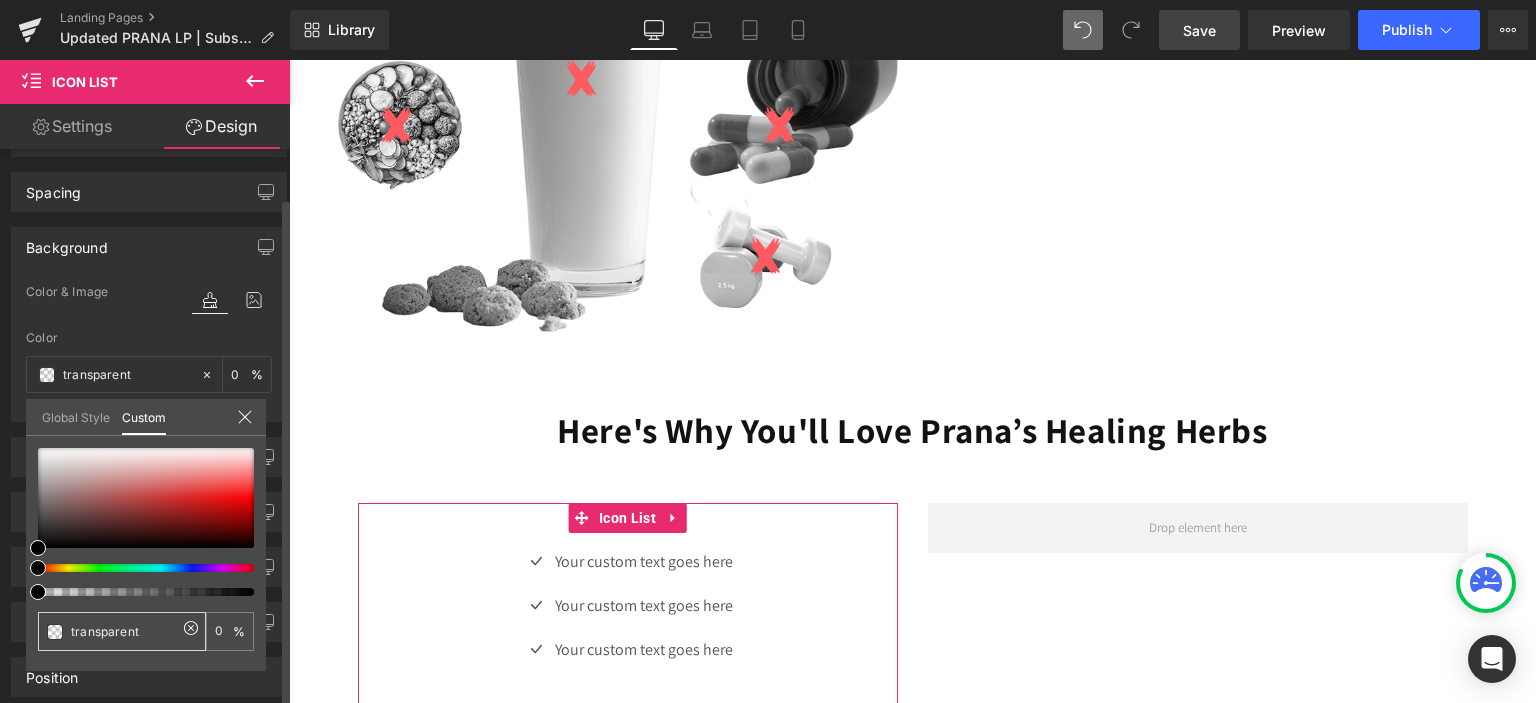 paste on "16572d" 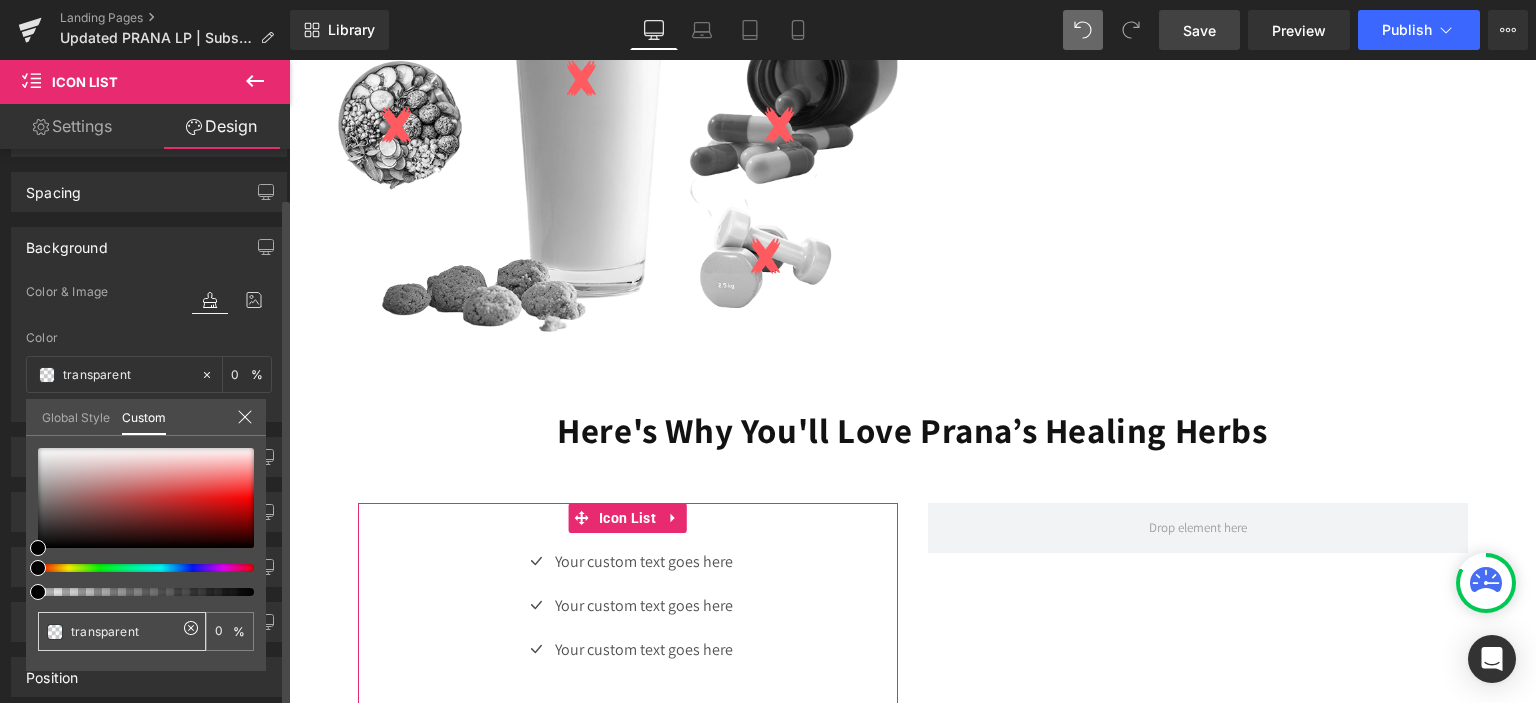 type on "16572d" 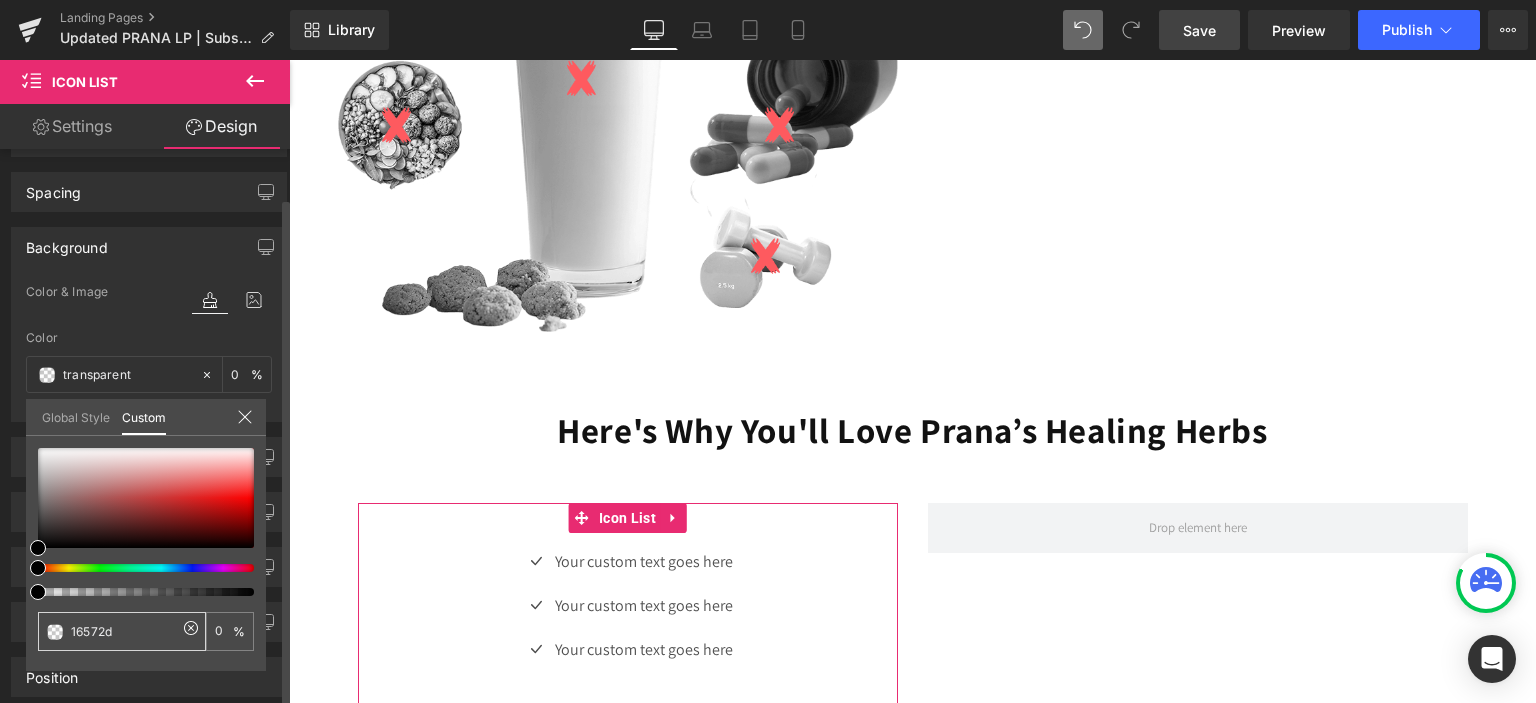 type on "16572d" 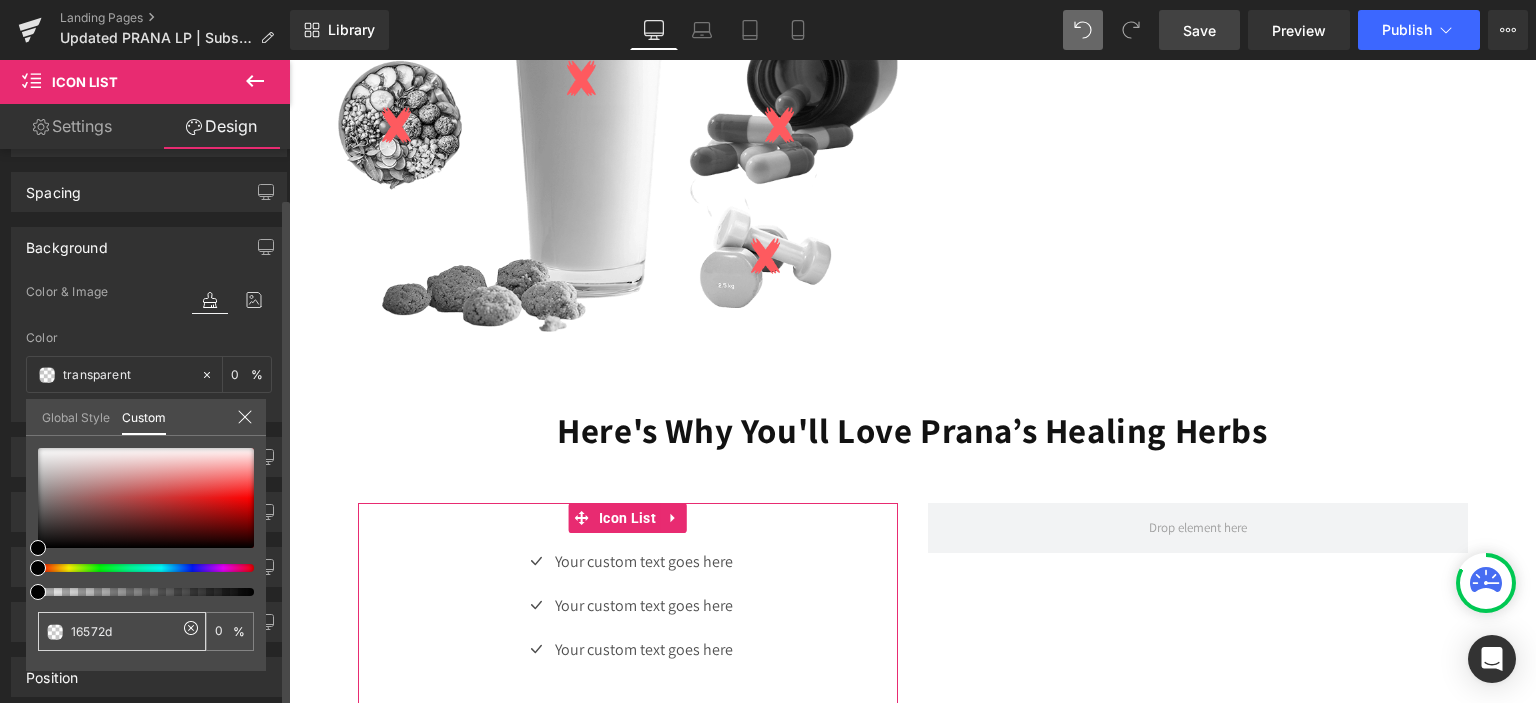 type on "100" 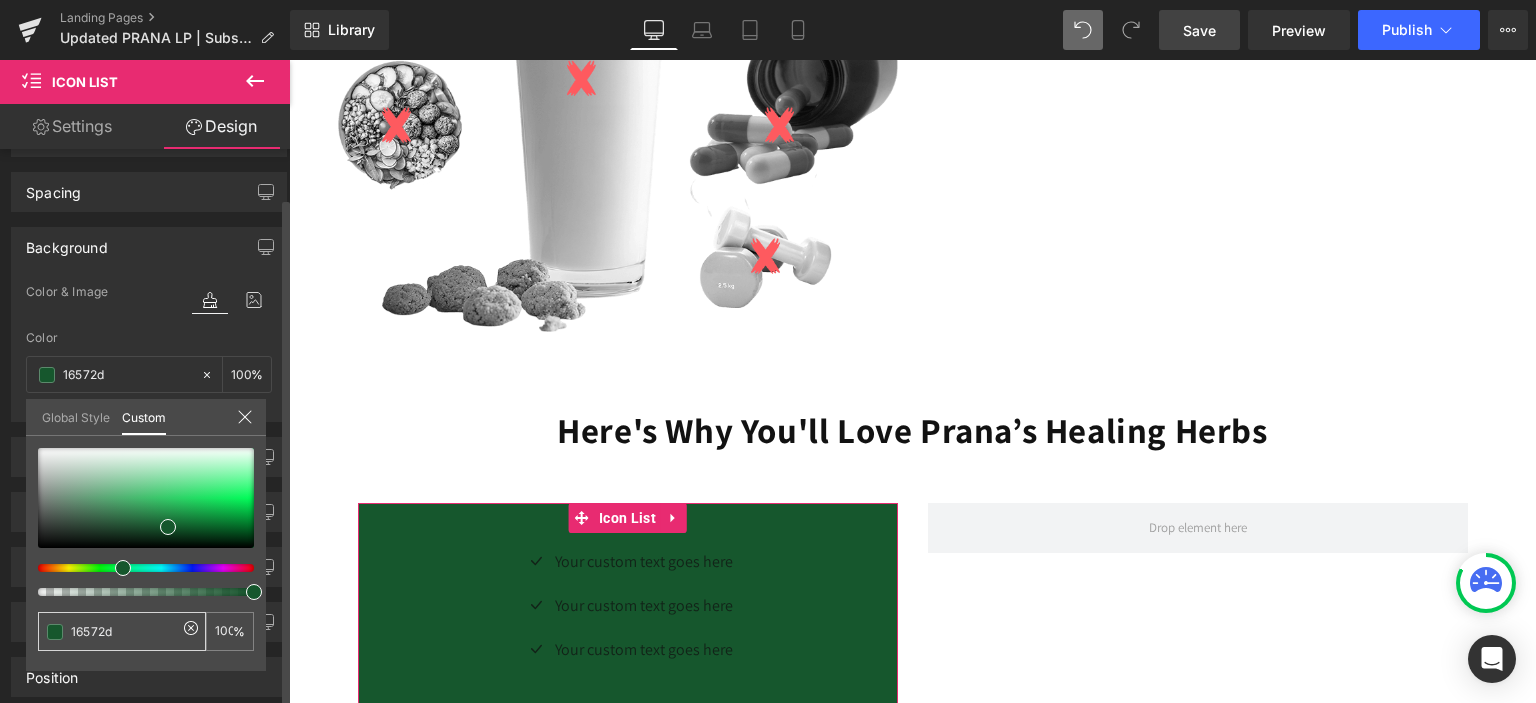 type on "16572d" 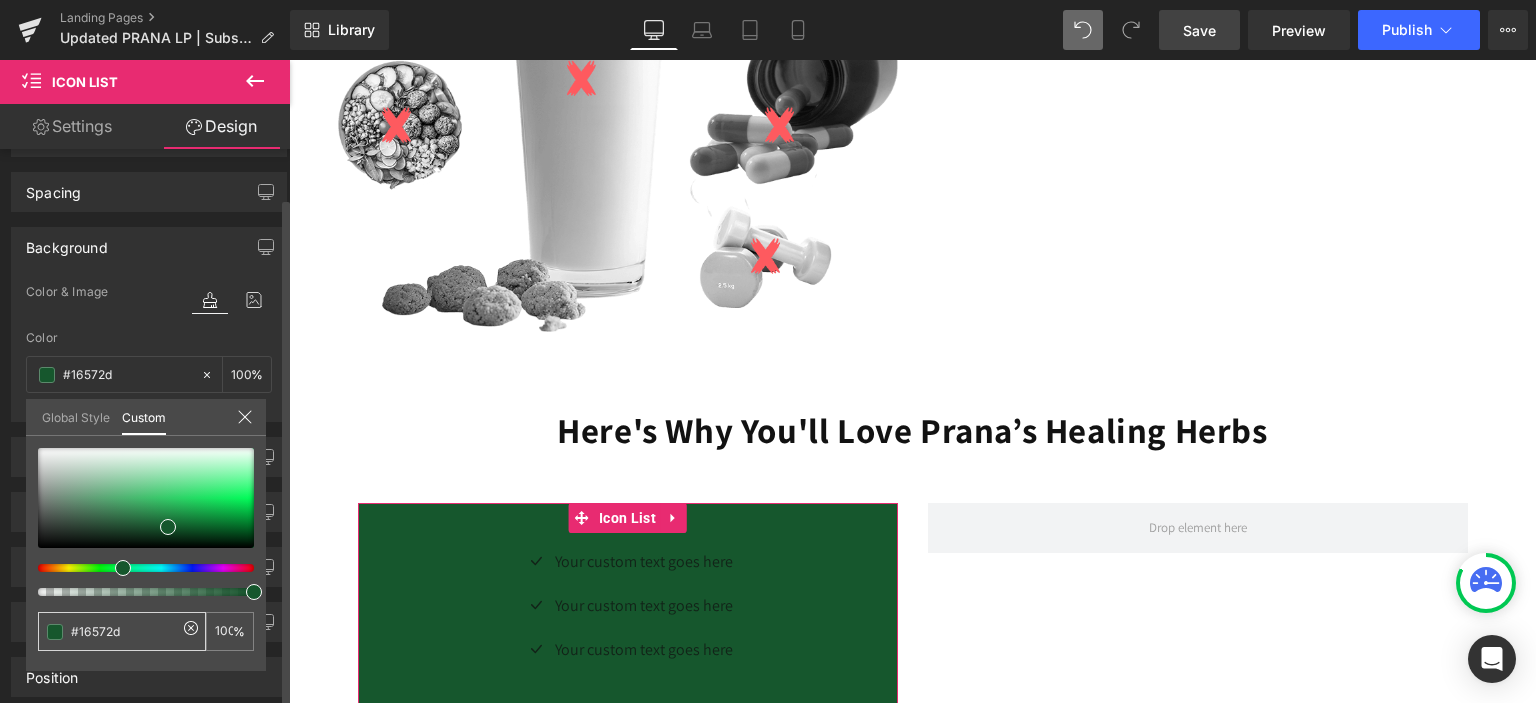 click 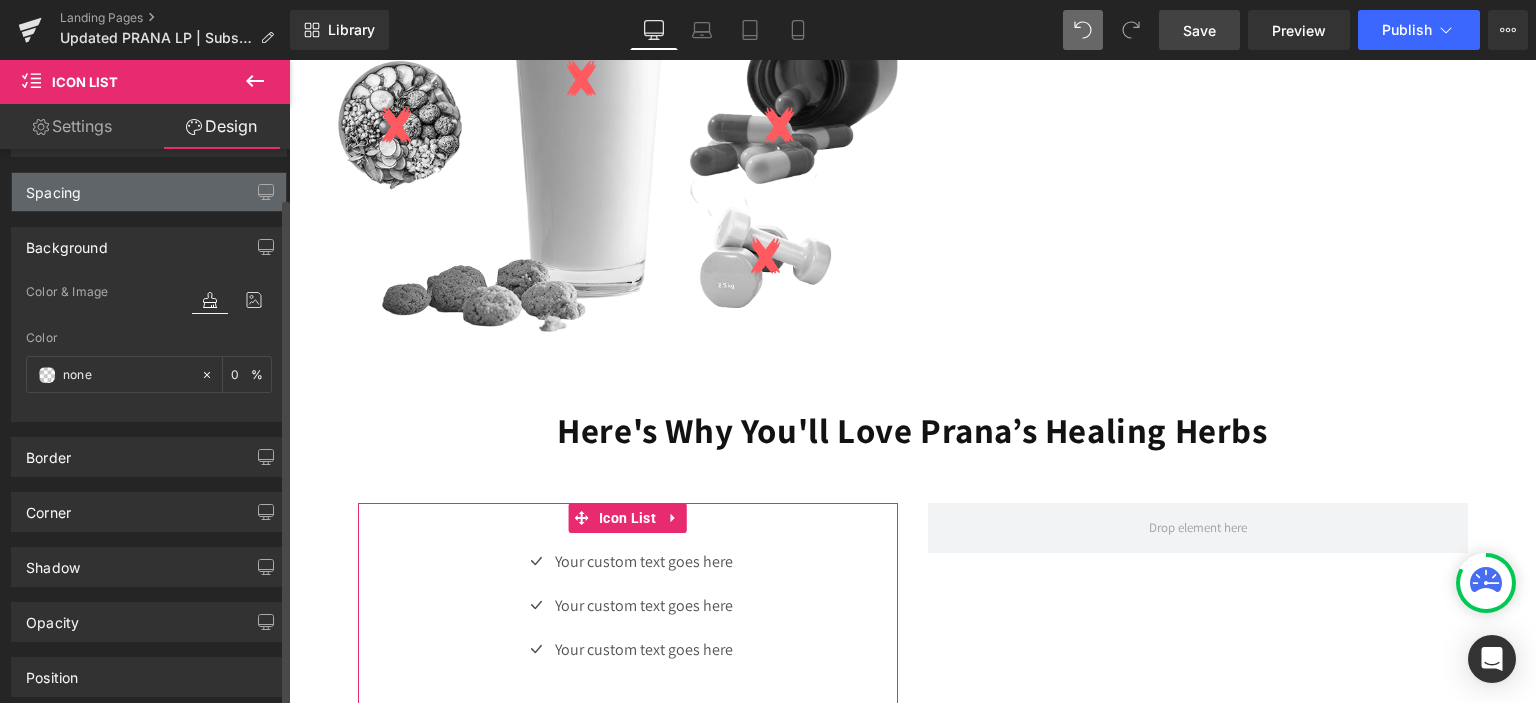 click on "Spacing" at bounding box center [53, 187] 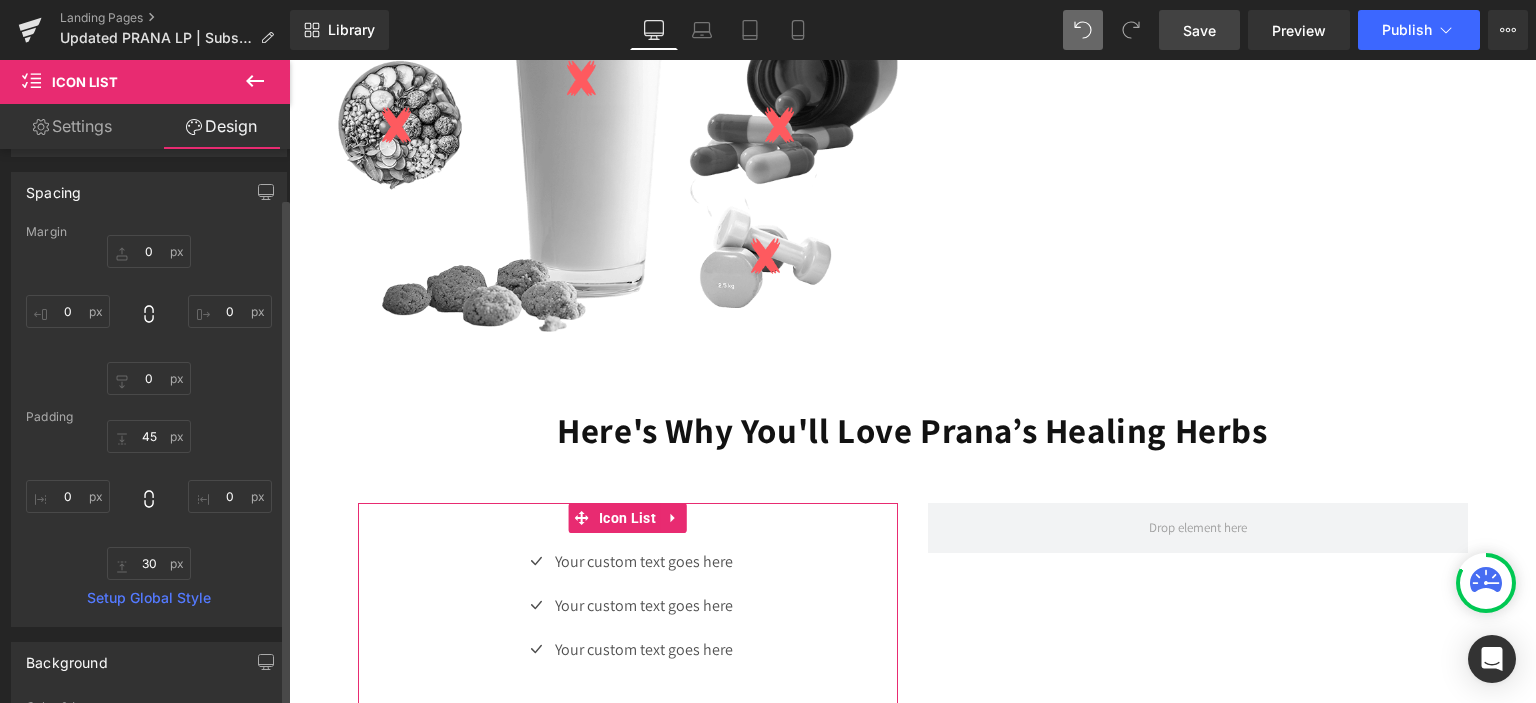 click on "Spacing" at bounding box center [53, 187] 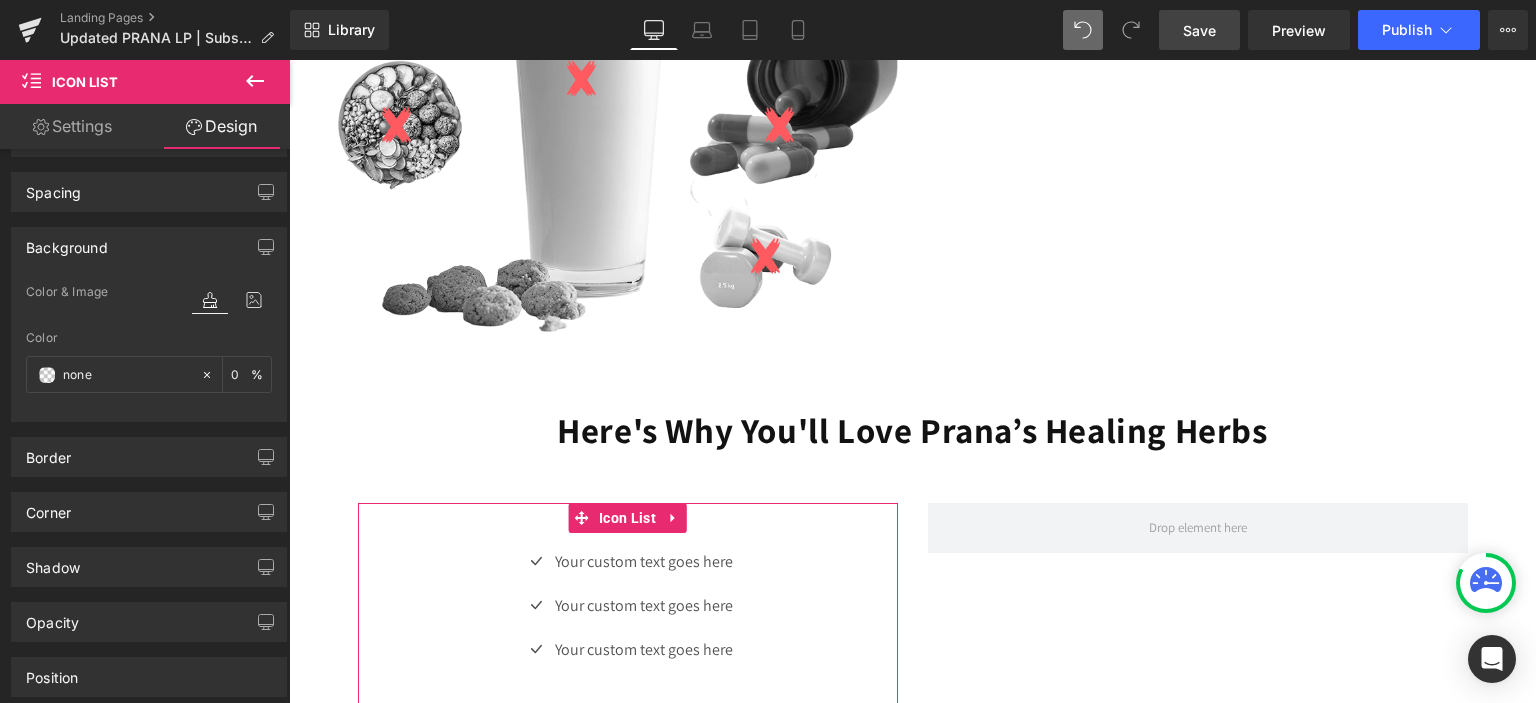 click on "Settings" at bounding box center [72, 126] 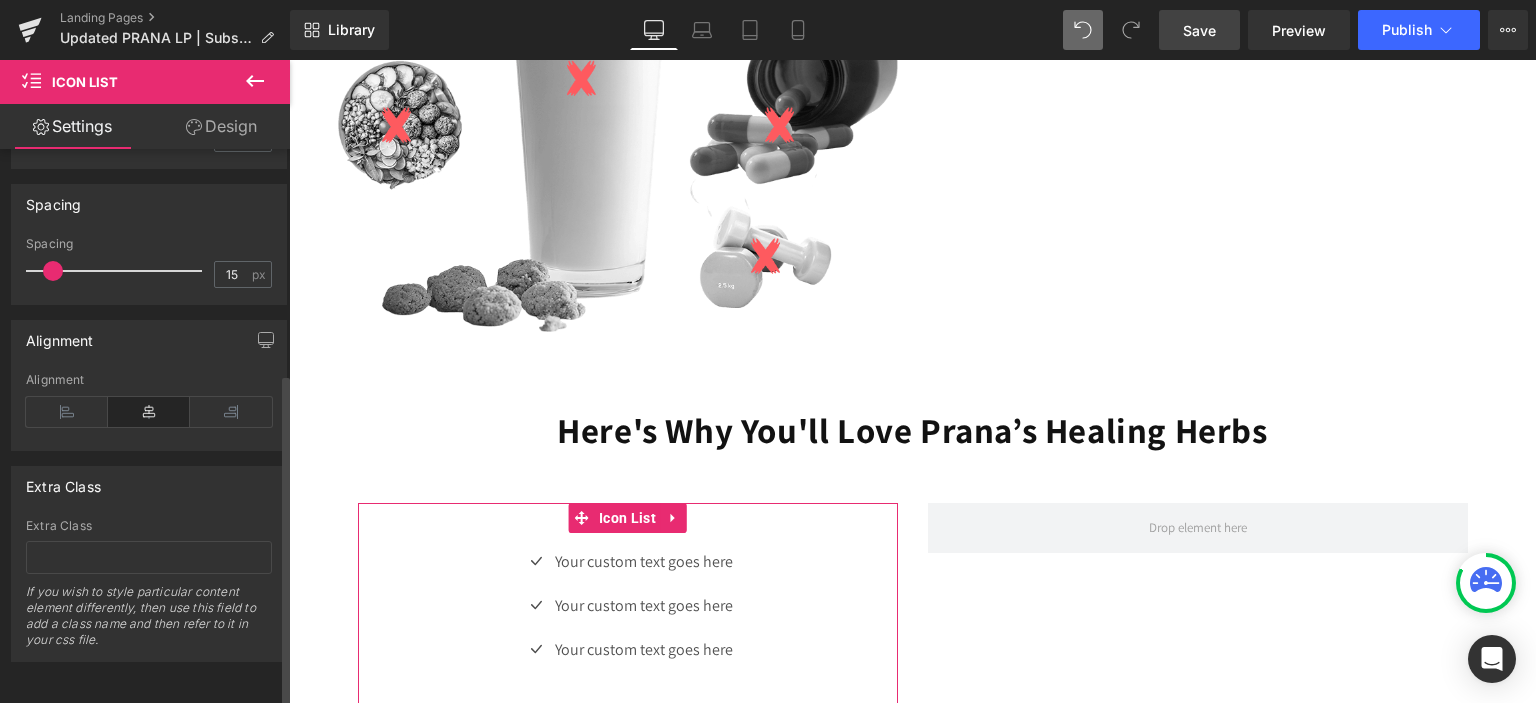 scroll, scrollTop: 0, scrollLeft: 0, axis: both 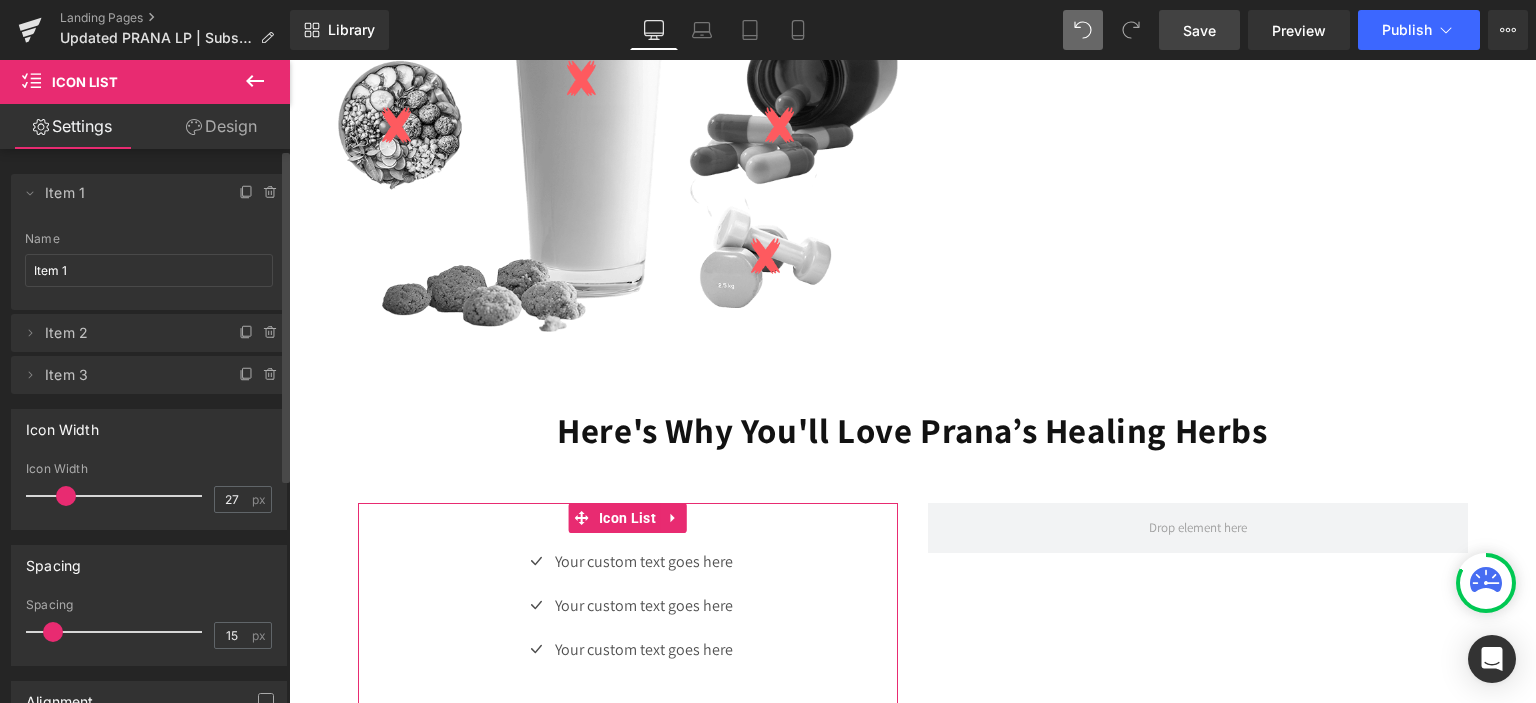 click on "Icon Width" at bounding box center [149, 429] 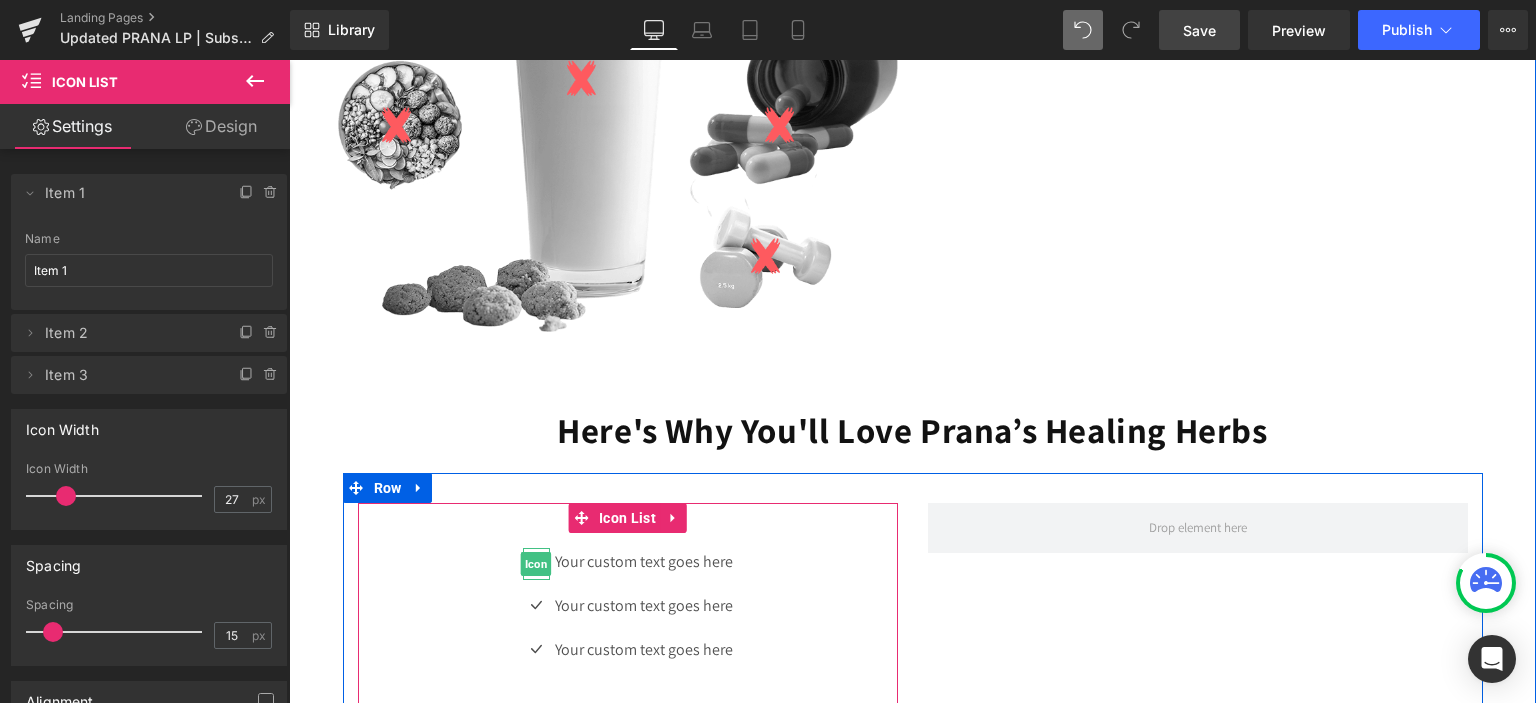 click on "Icon" at bounding box center (536, 564) 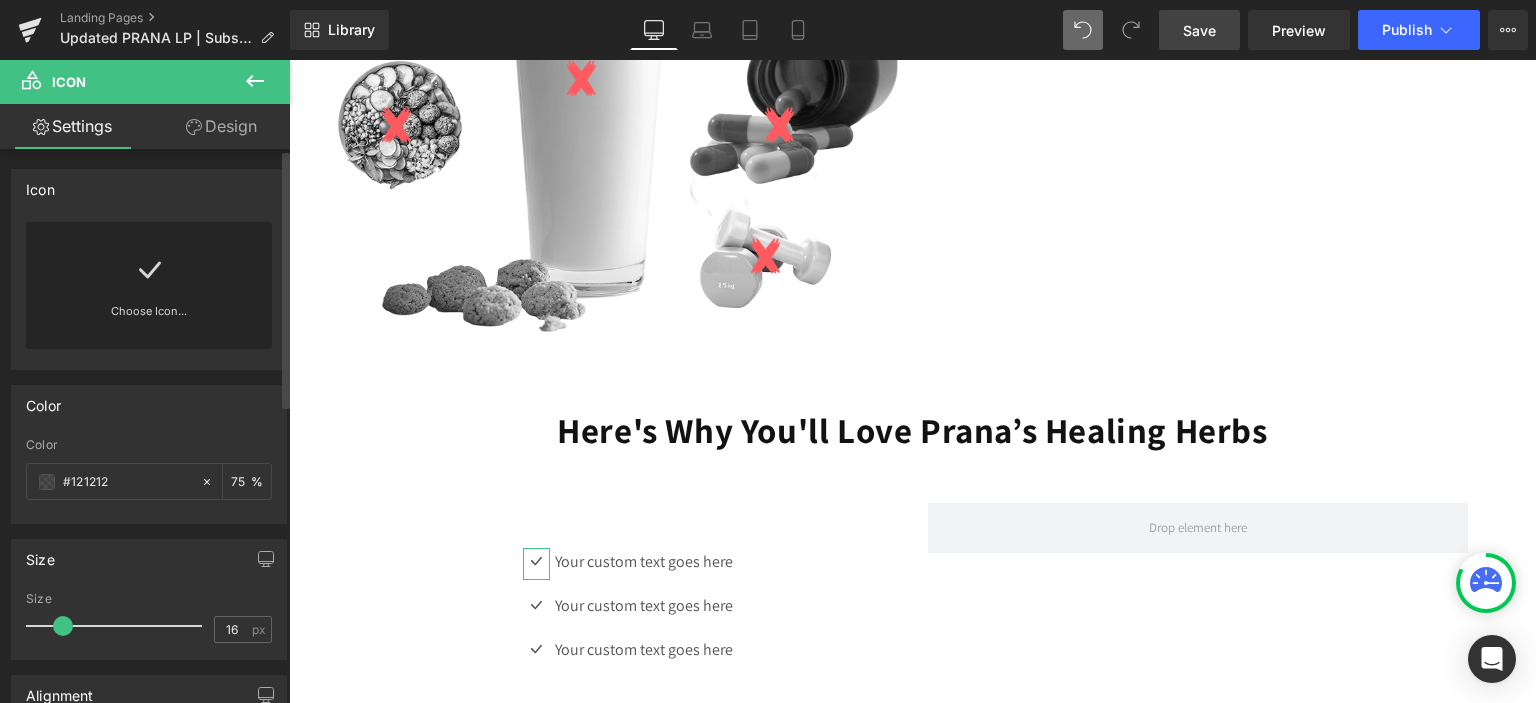 click on "Choose Icon..." at bounding box center (149, 325) 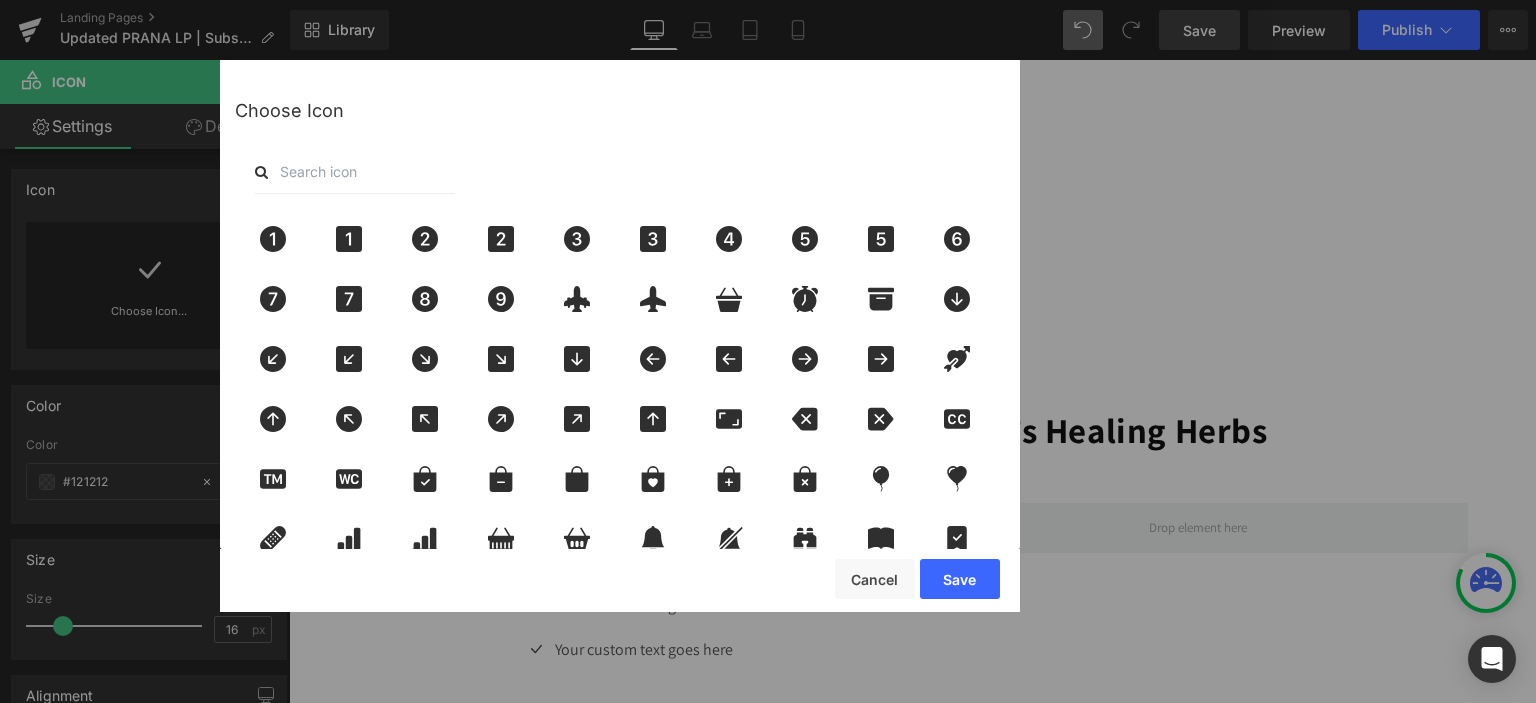 click at bounding box center [355, 172] 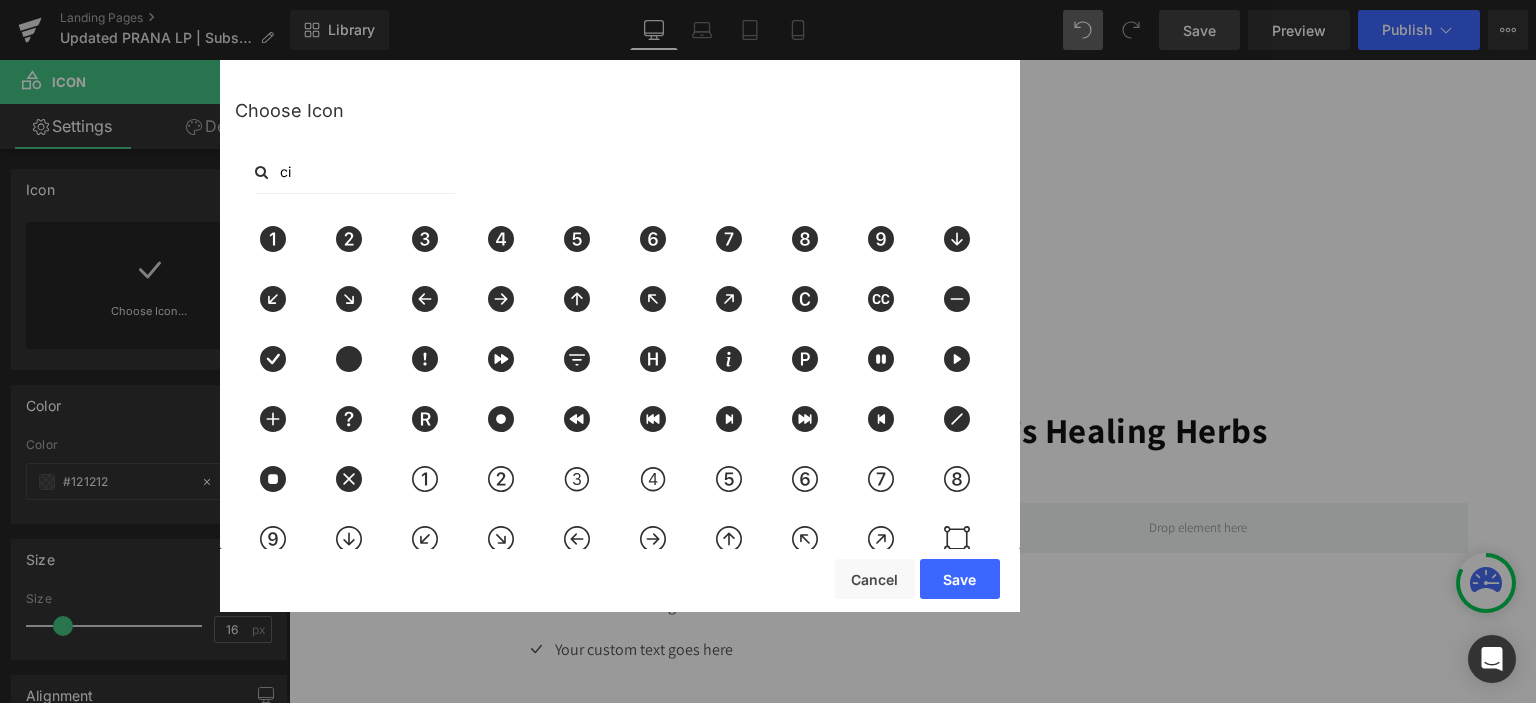 type on "c" 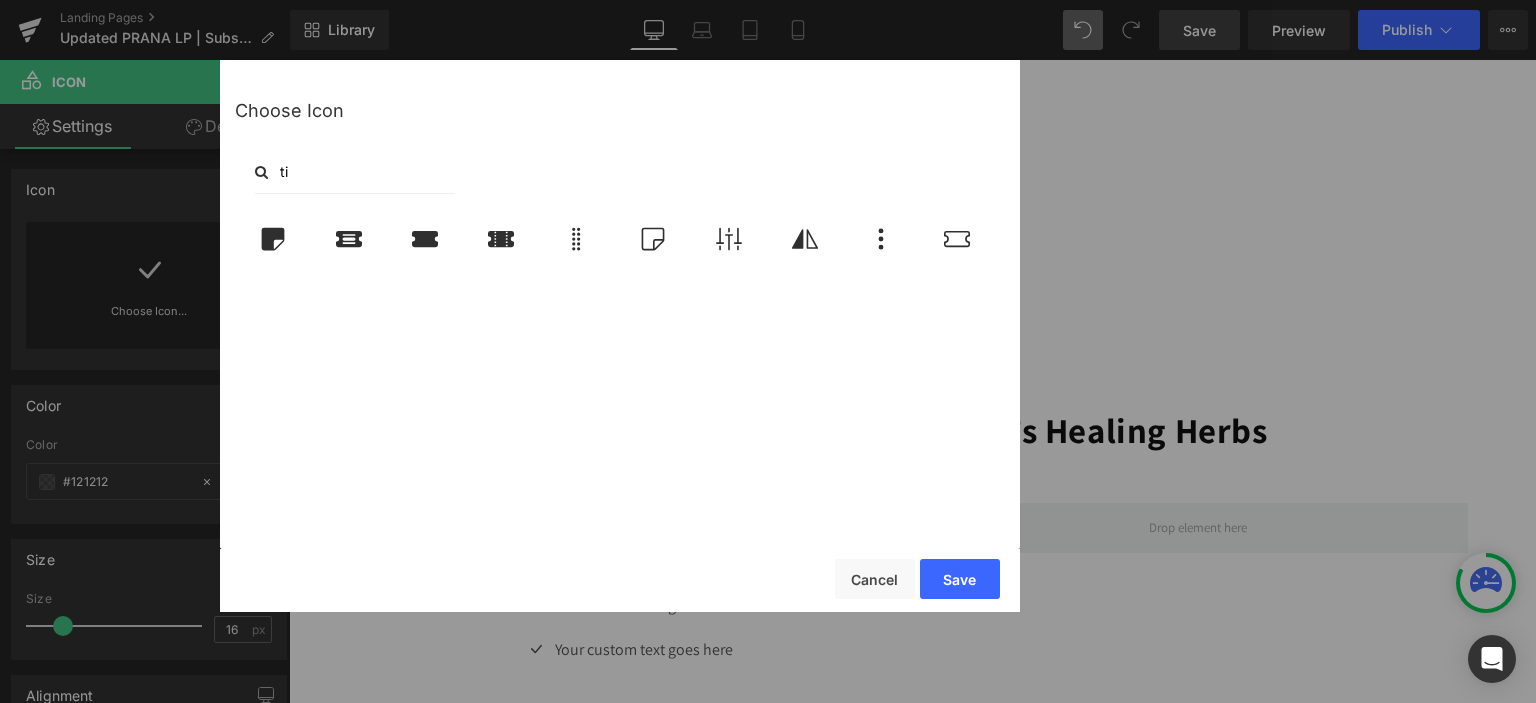 type on "t" 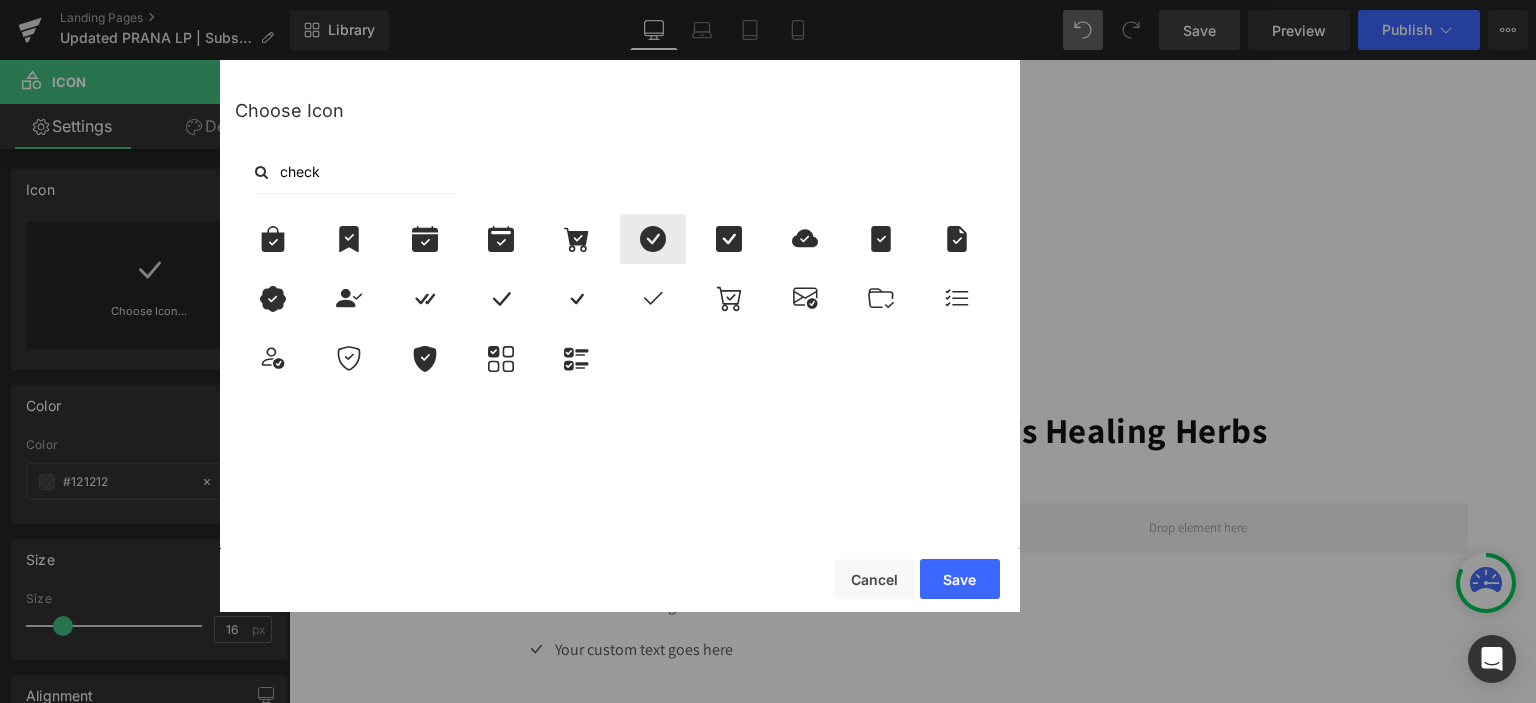 type on "check" 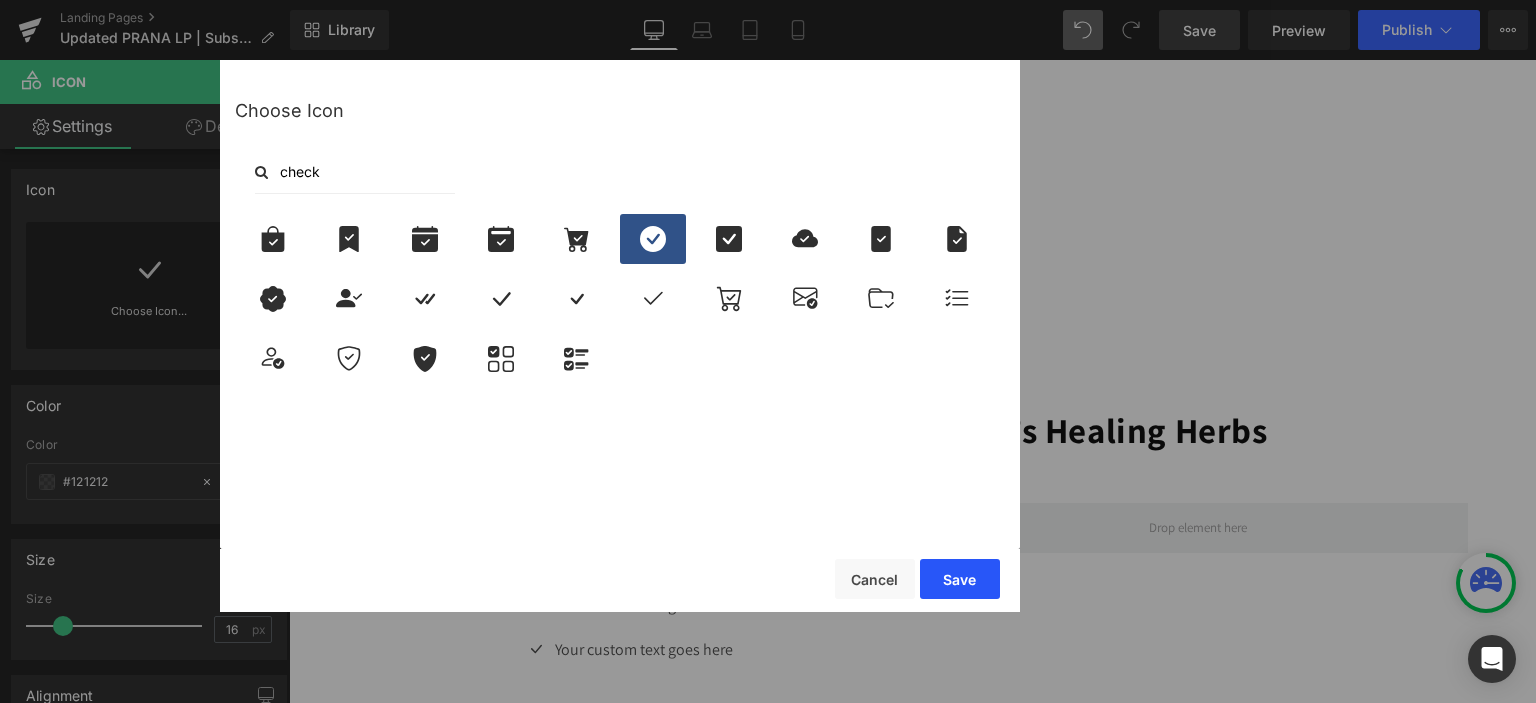 click on "Save" at bounding box center (960, 579) 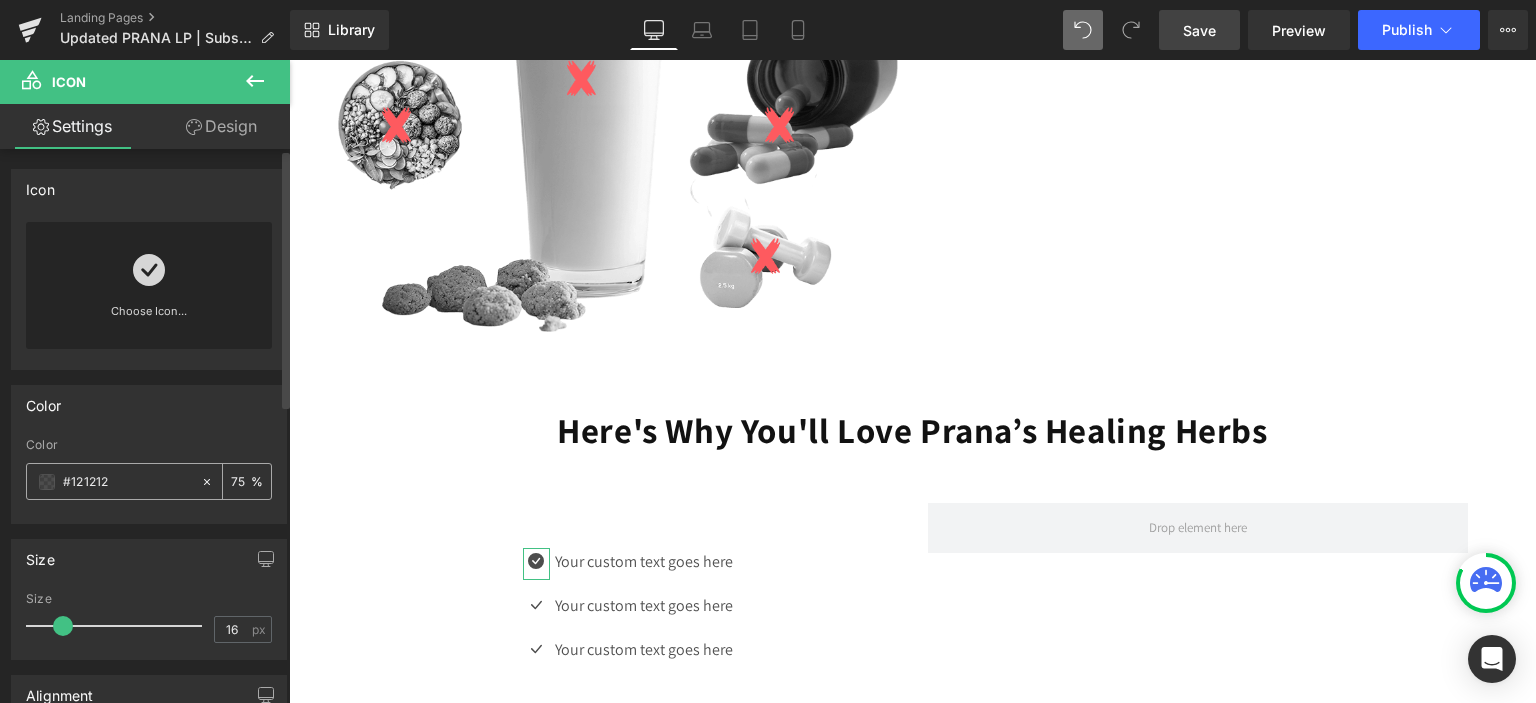 drag, startPoint x: 70, startPoint y: 480, endPoint x: 168, endPoint y: 486, distance: 98.1835 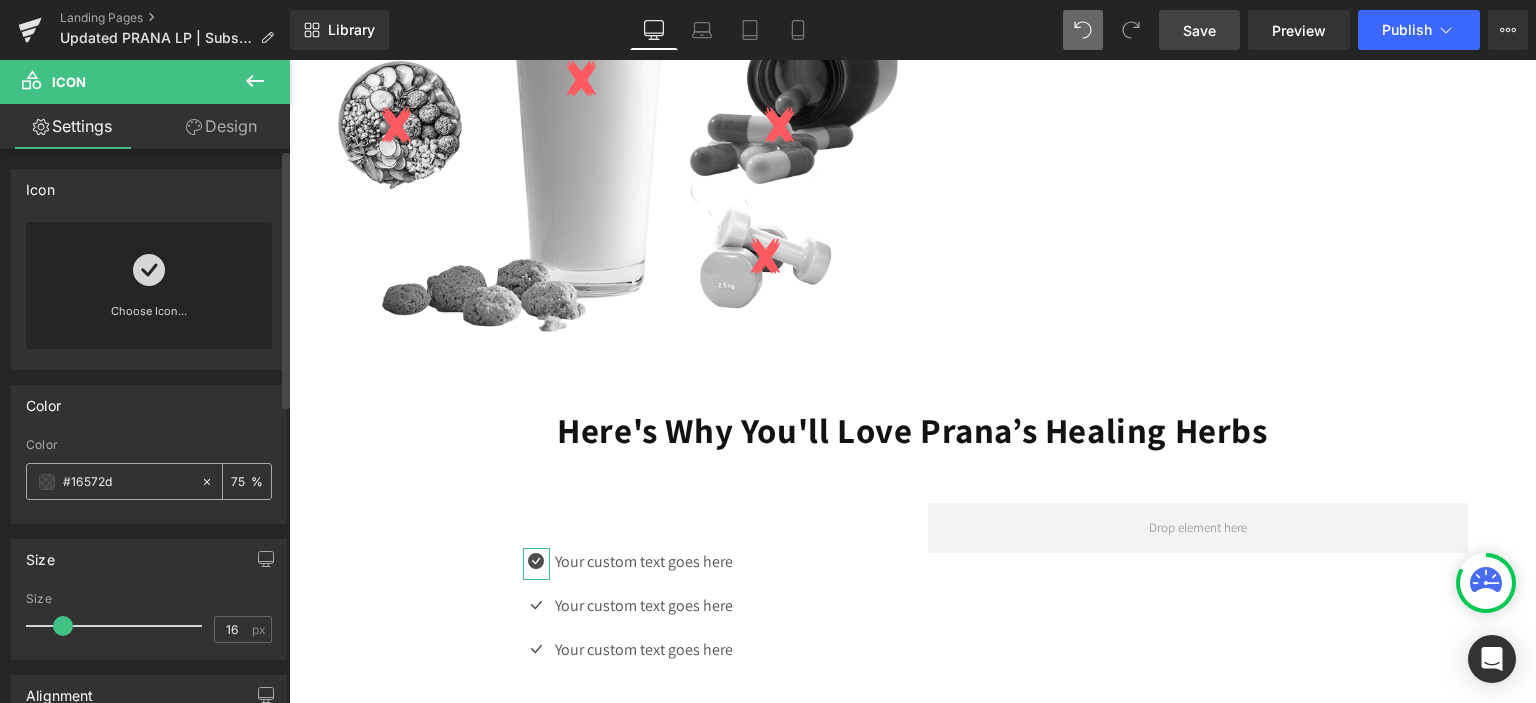 type on "100" 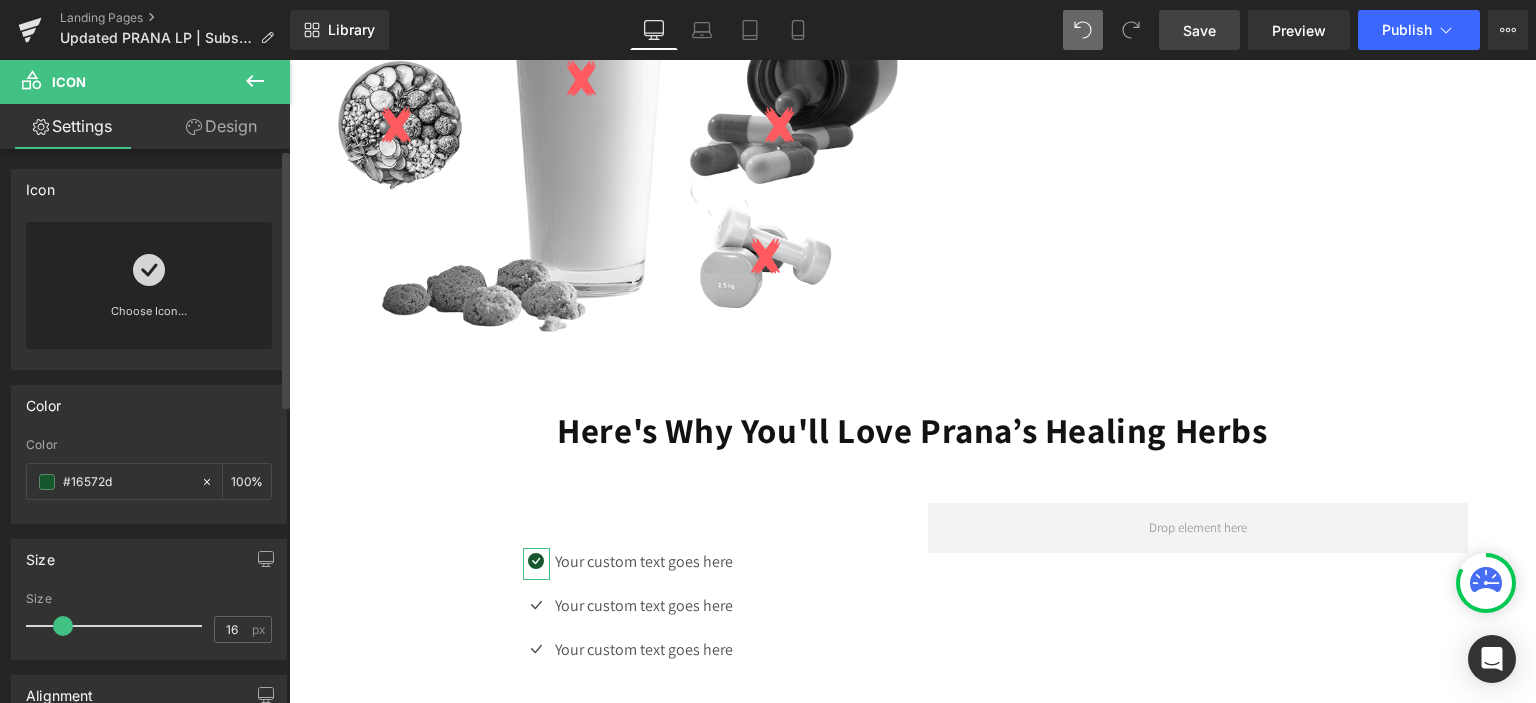 type on "#16572d" 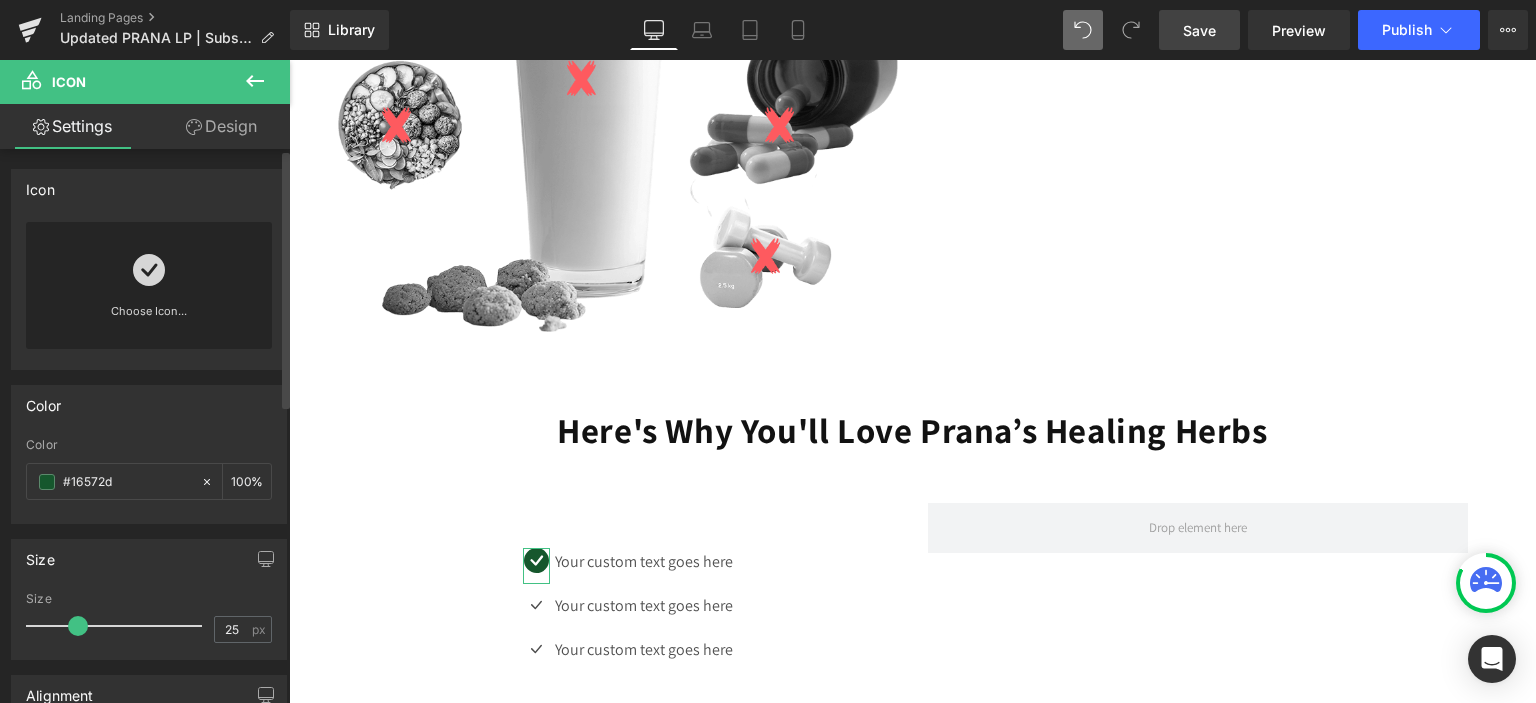 drag, startPoint x: 65, startPoint y: 624, endPoint x: 79, endPoint y: 627, distance: 14.3178215 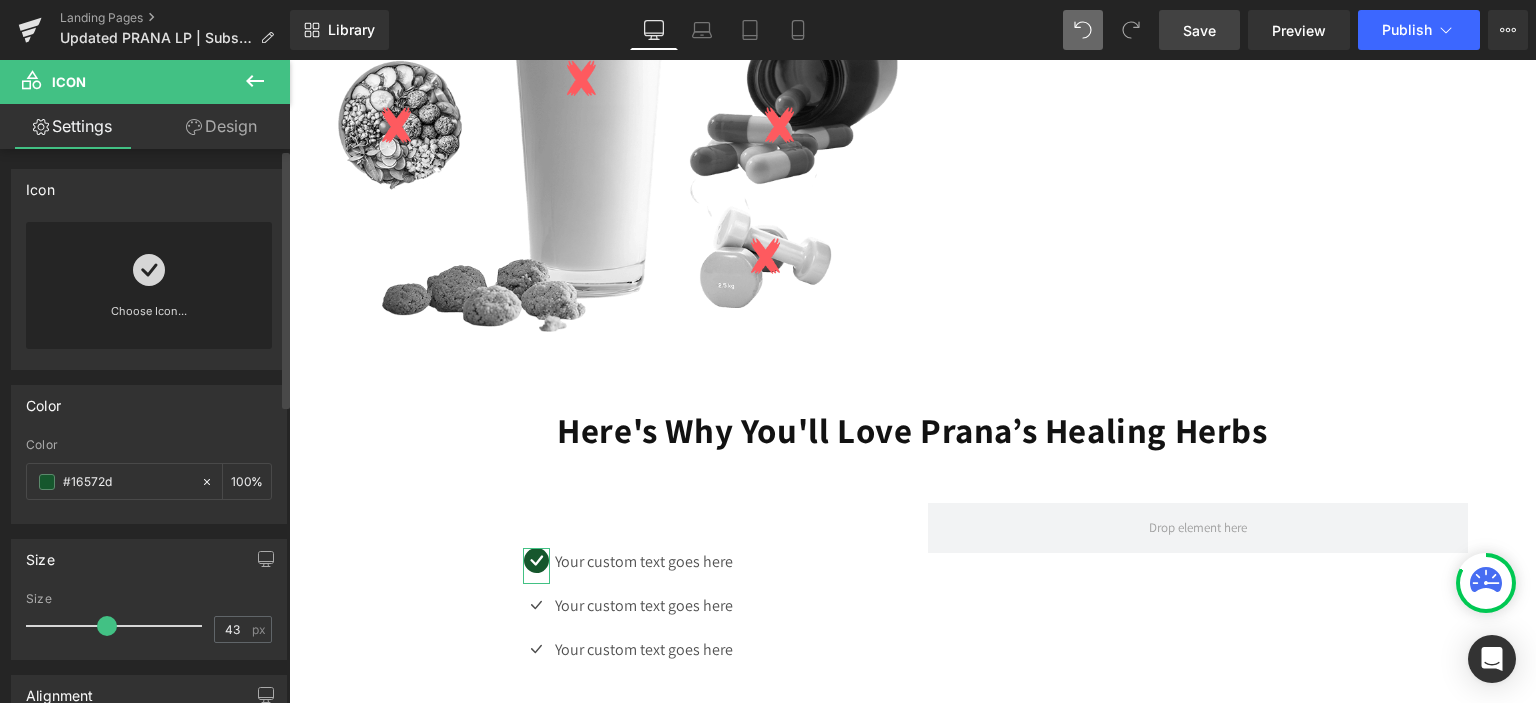 click at bounding box center (119, 626) 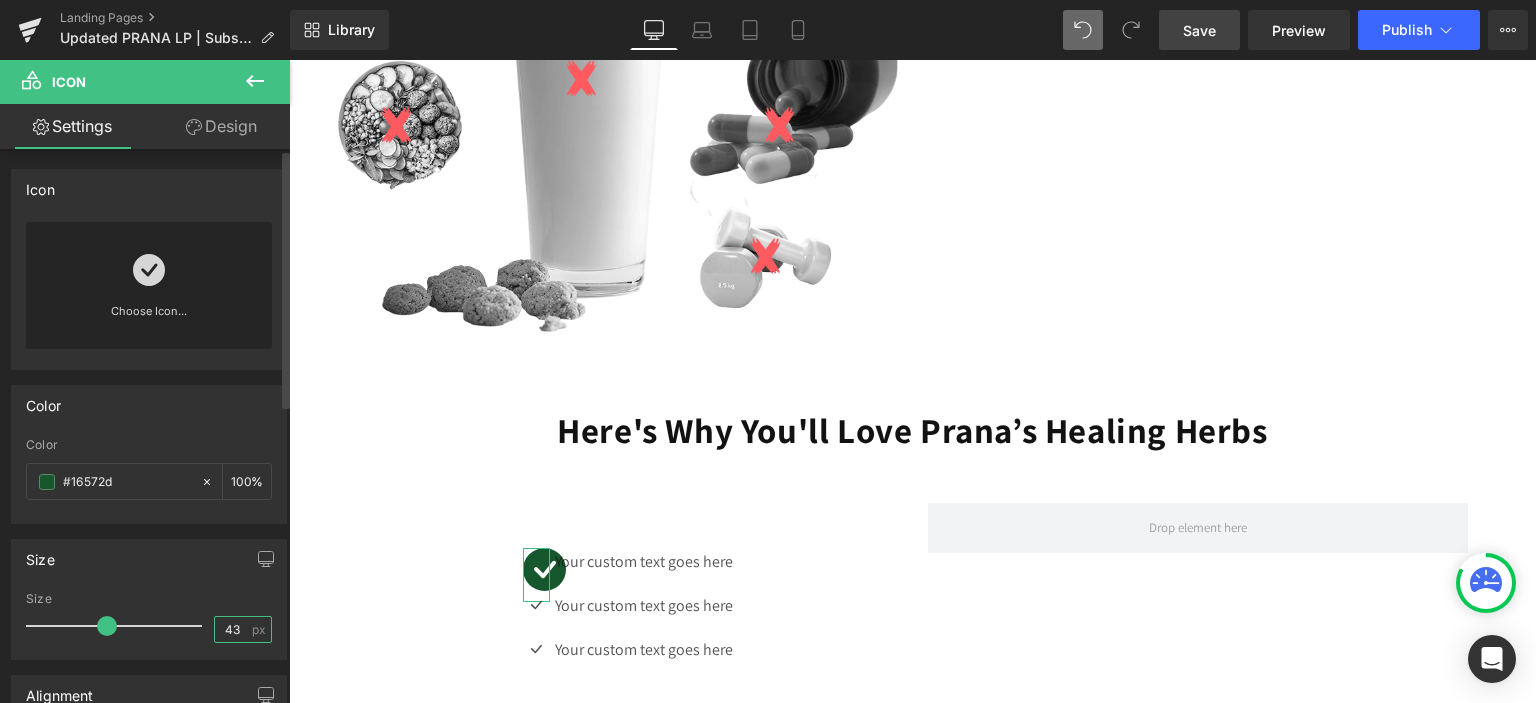 drag, startPoint x: 232, startPoint y: 624, endPoint x: 162, endPoint y: 611, distance: 71.19691 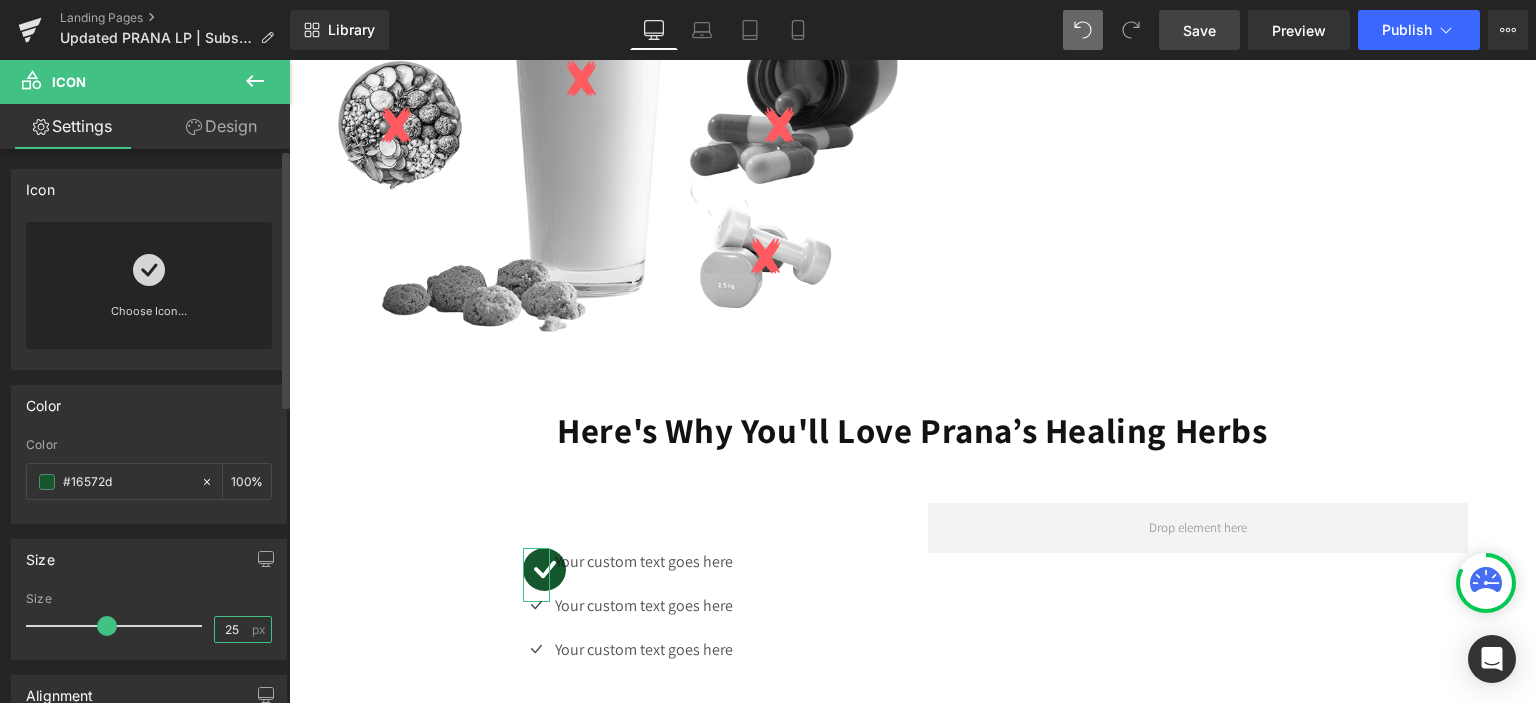 type on "25" 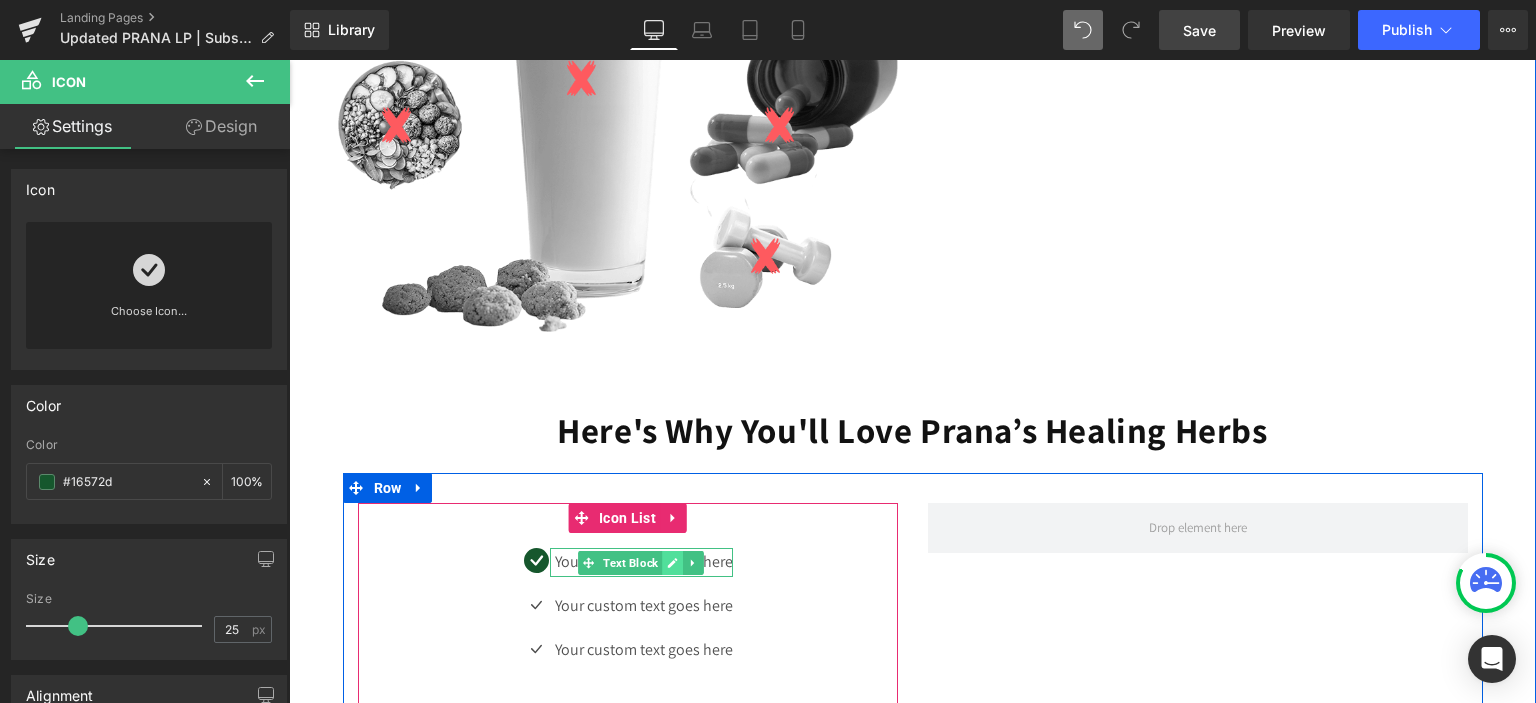 click 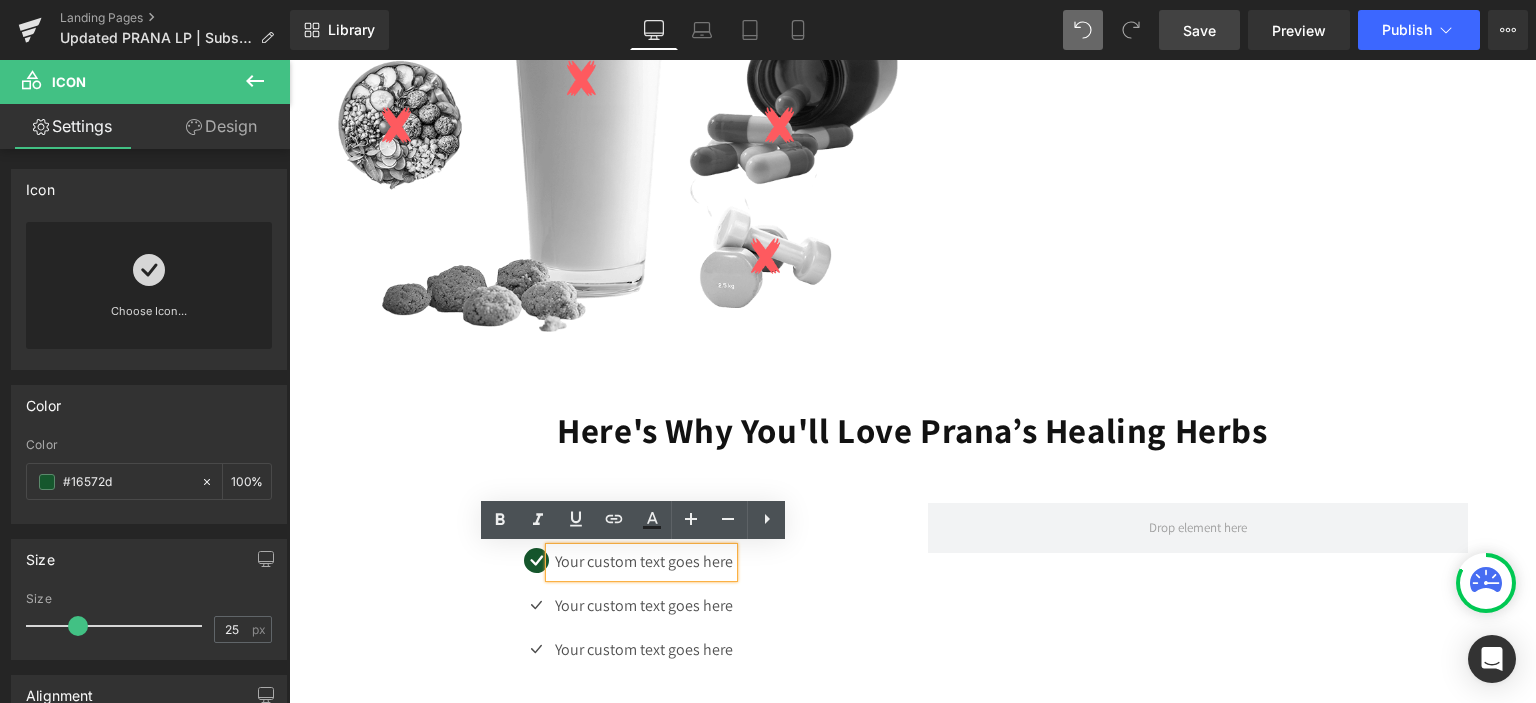 click on "Your custom text goes here" at bounding box center (644, 562) 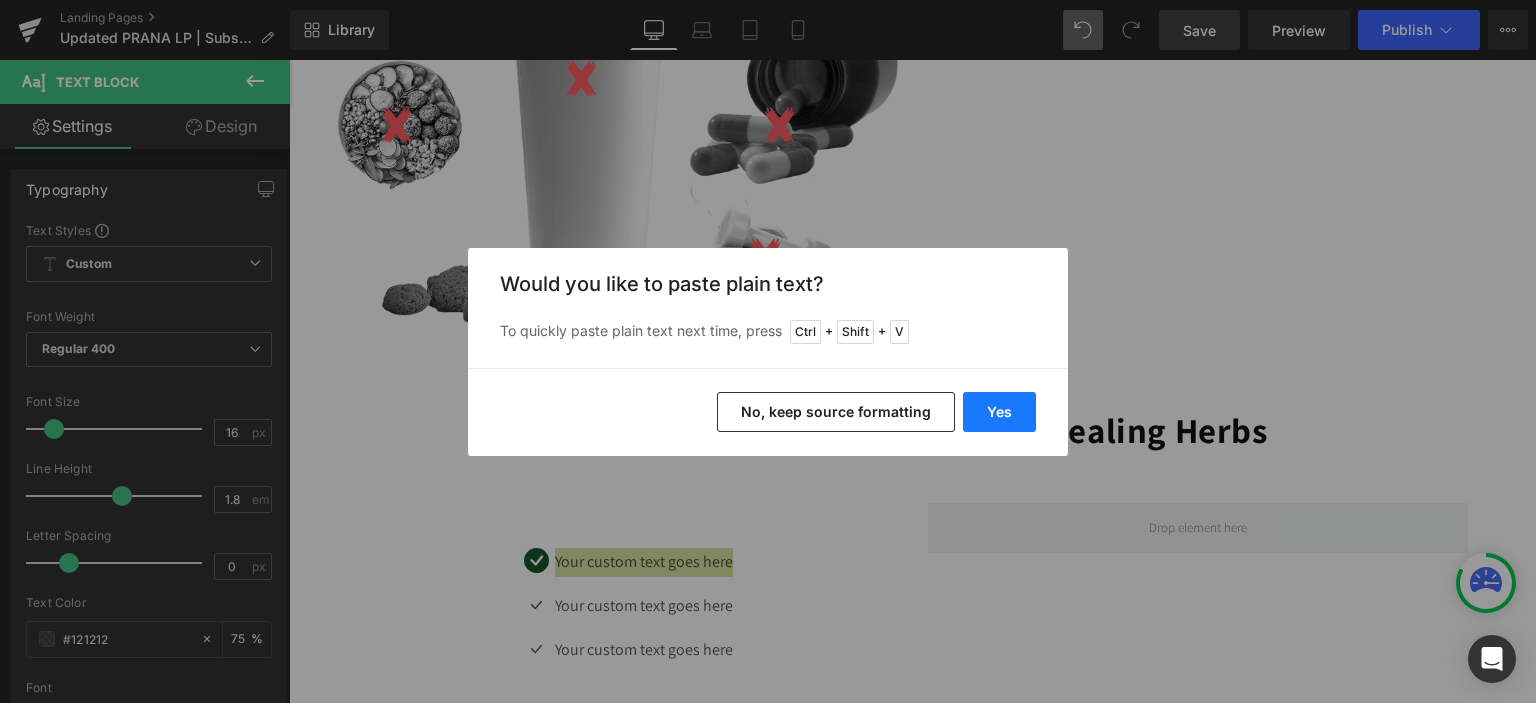 click on "Yes" at bounding box center [999, 412] 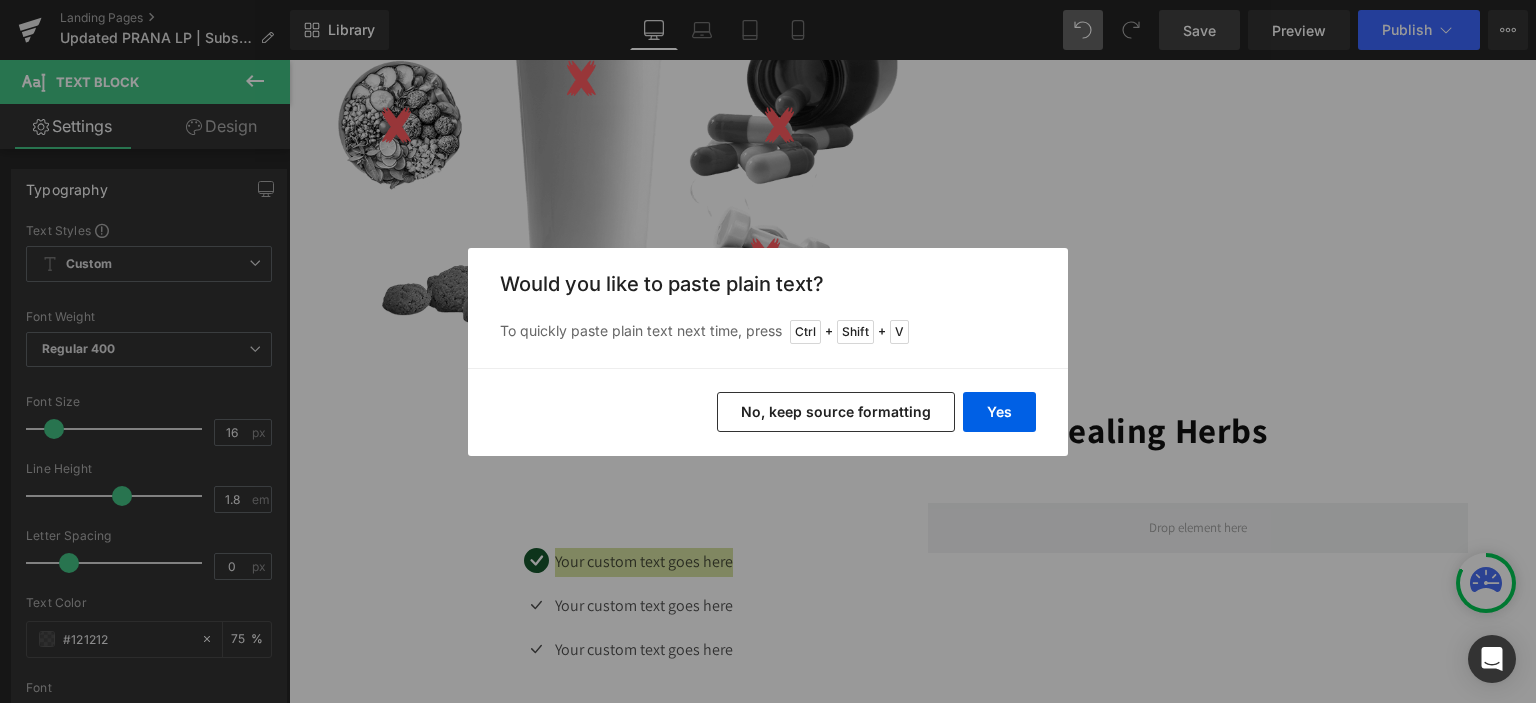 type 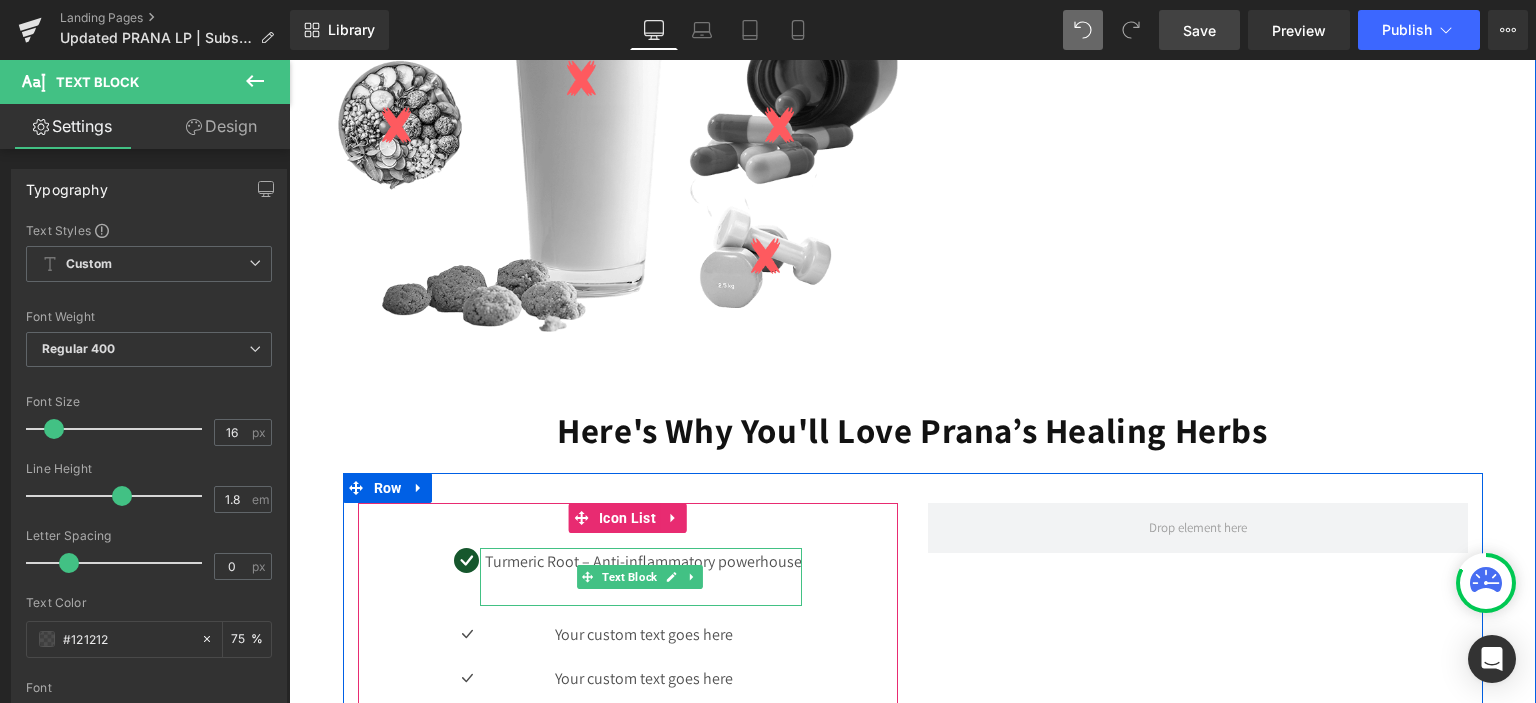 click 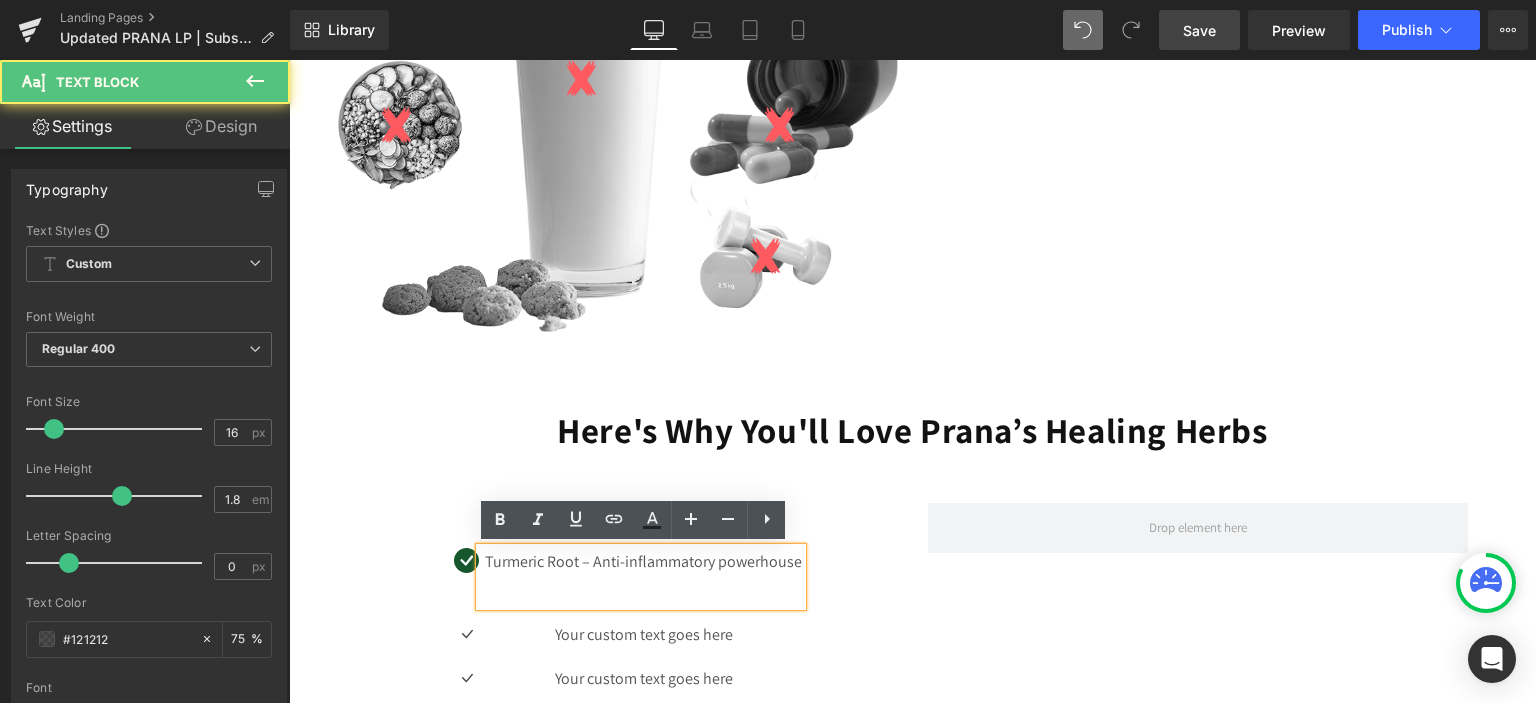 click at bounding box center [643, 591] 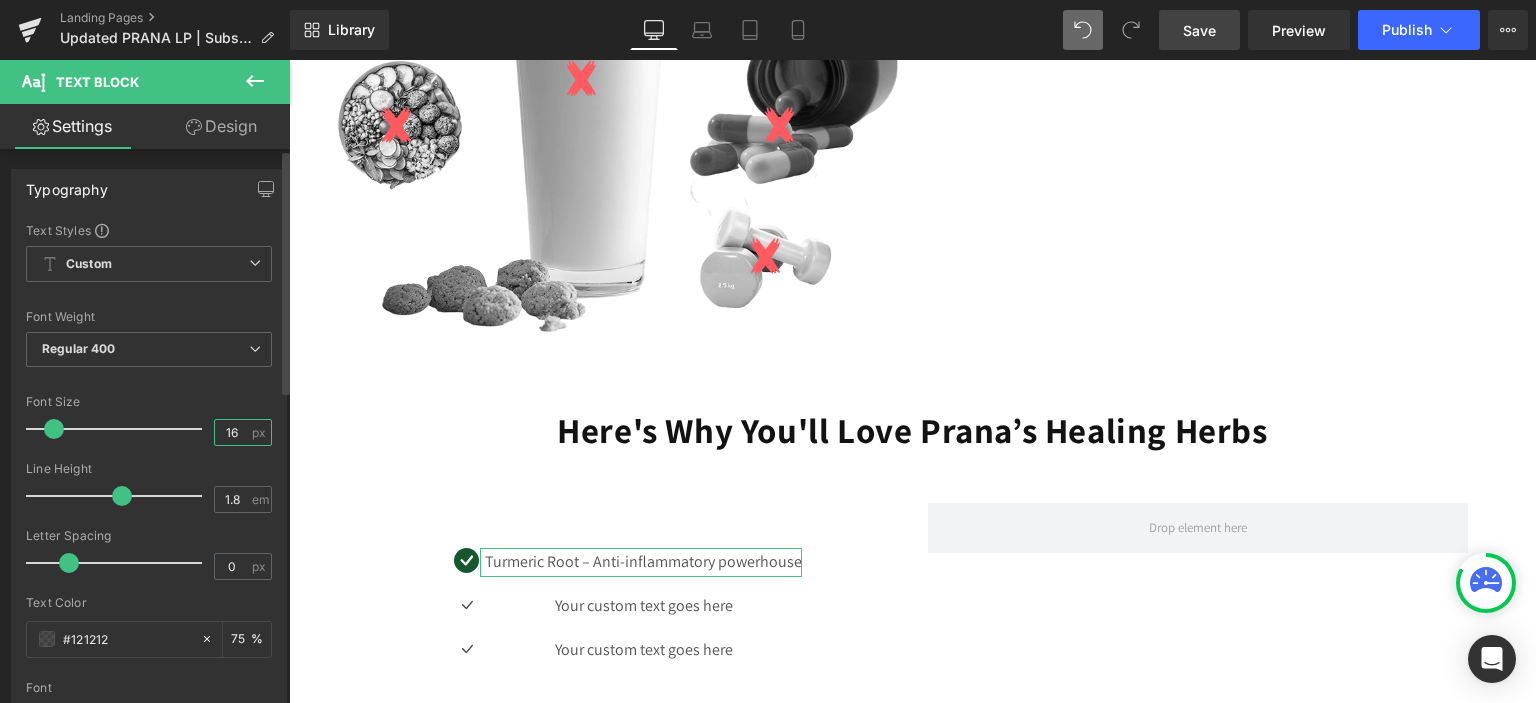 drag, startPoint x: 225, startPoint y: 433, endPoint x: 236, endPoint y: 433, distance: 11 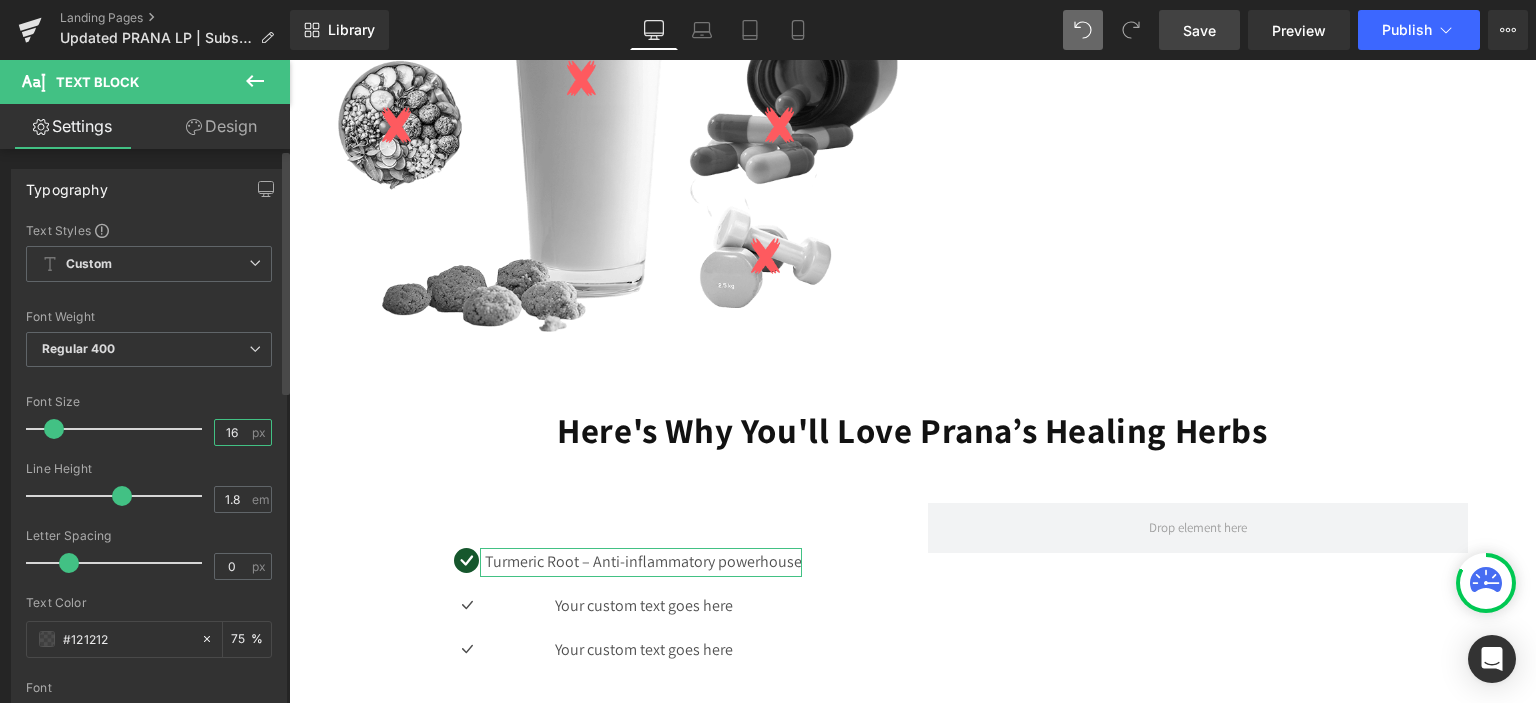 click on "16" at bounding box center (232, 432) 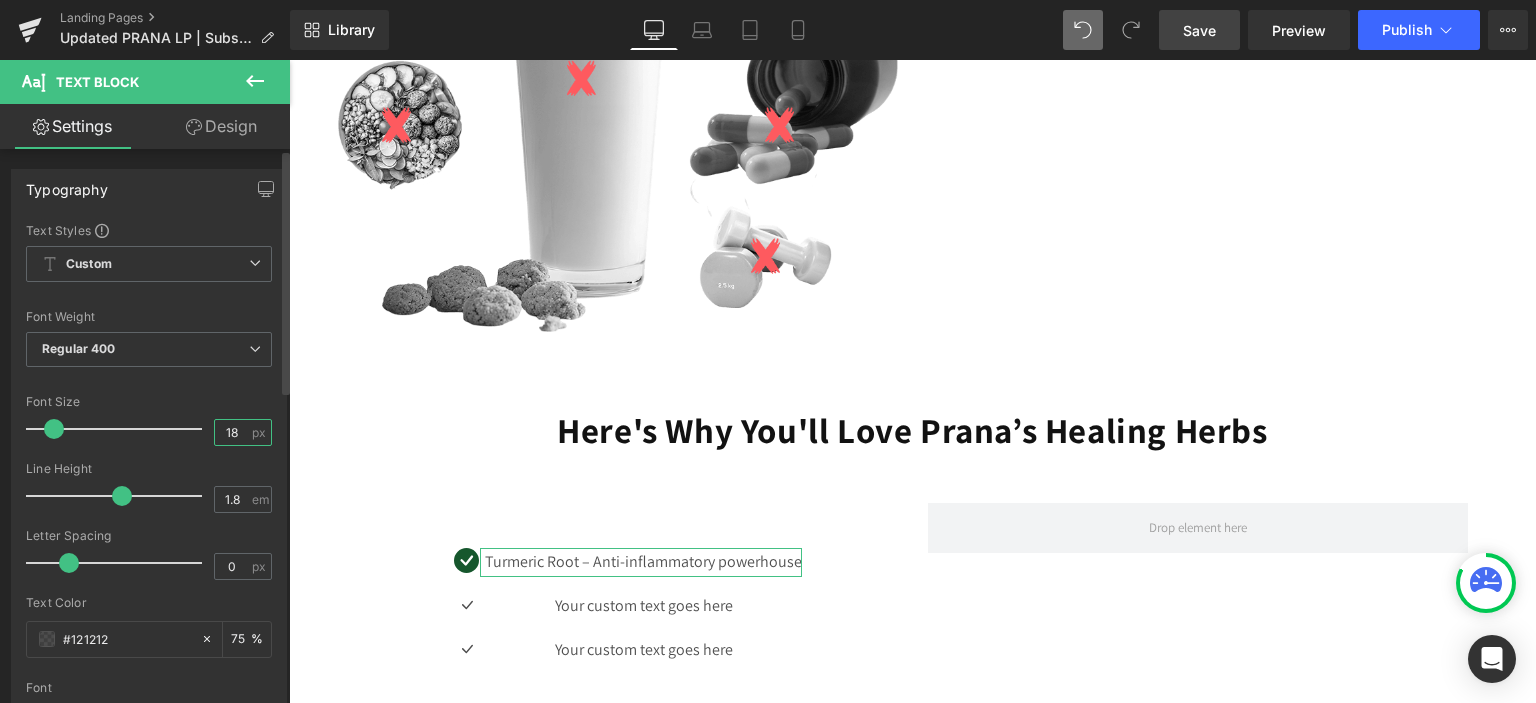 type on "18" 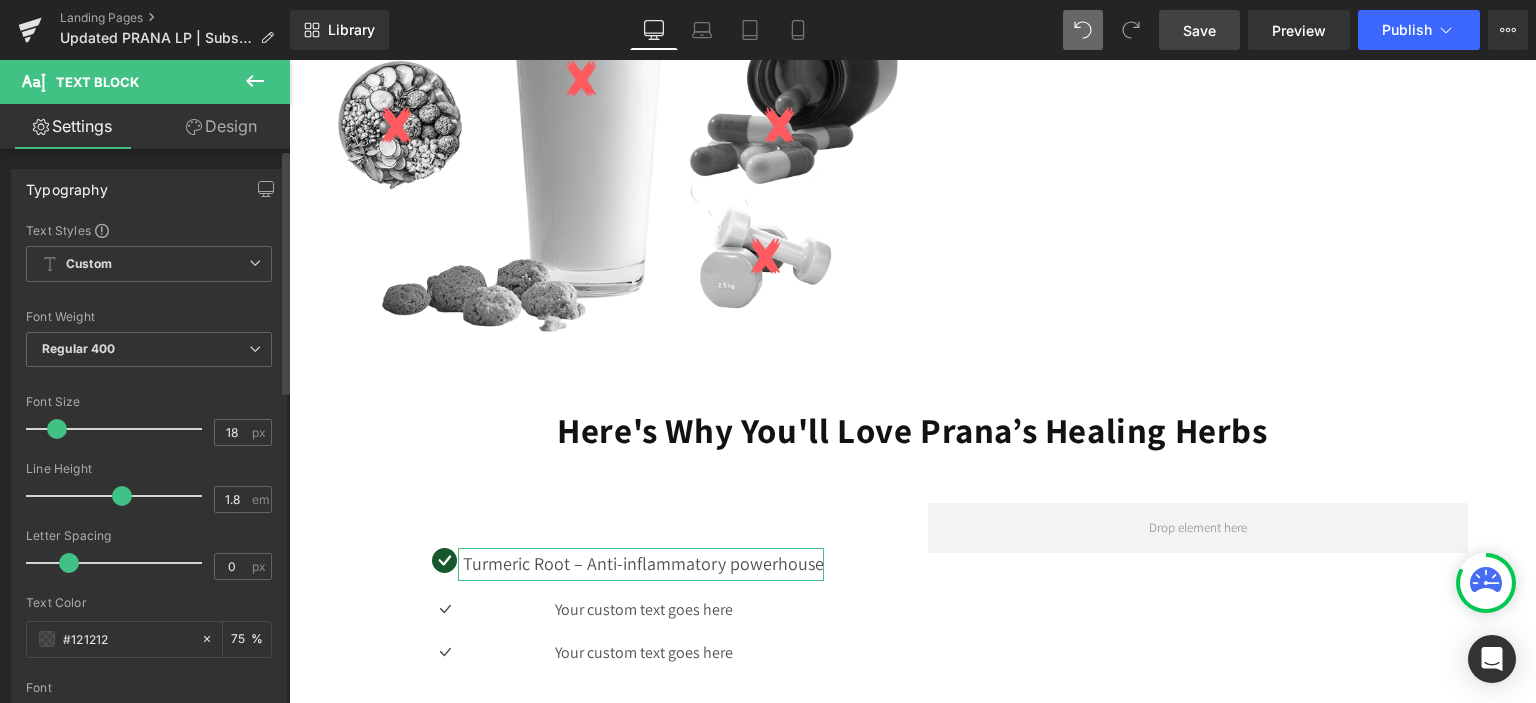 click at bounding box center (149, 455) 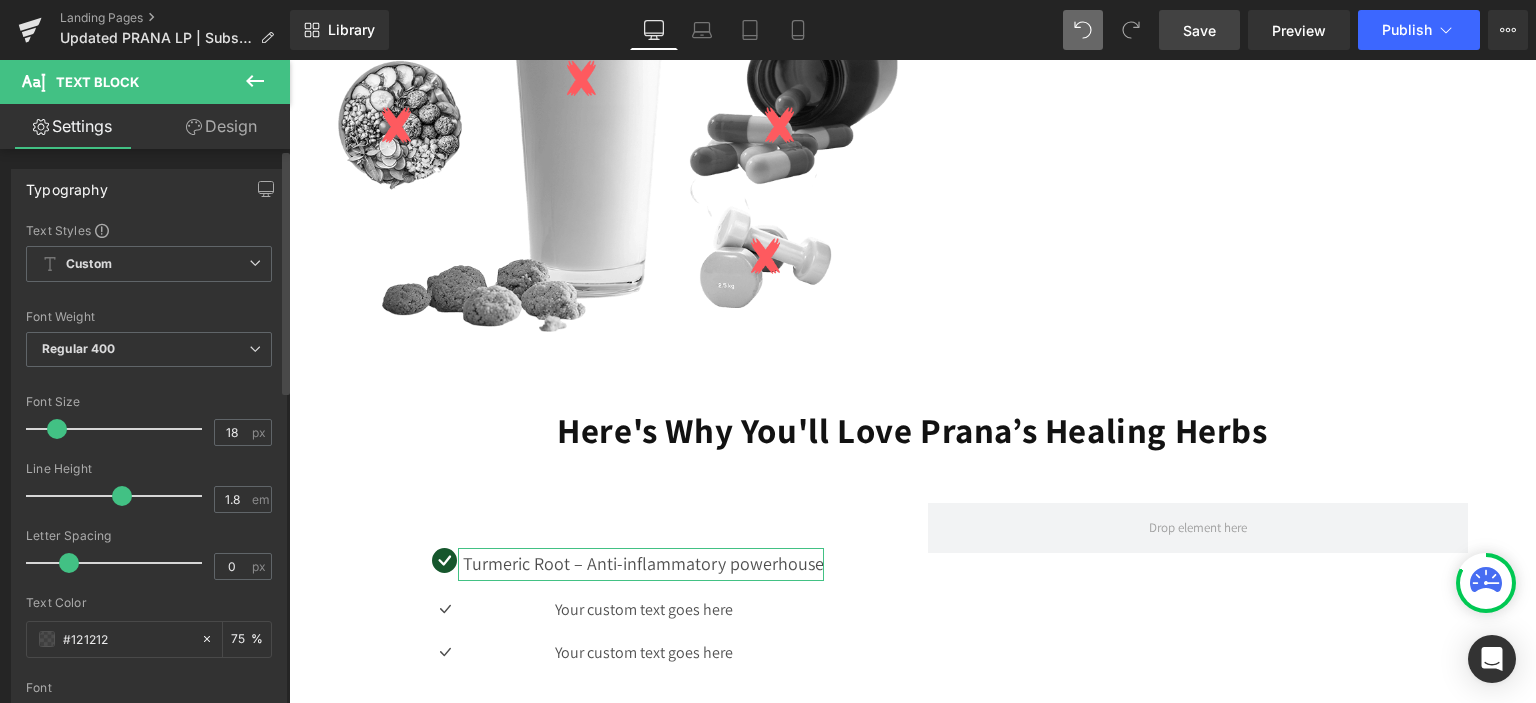 scroll, scrollTop: 100, scrollLeft: 0, axis: vertical 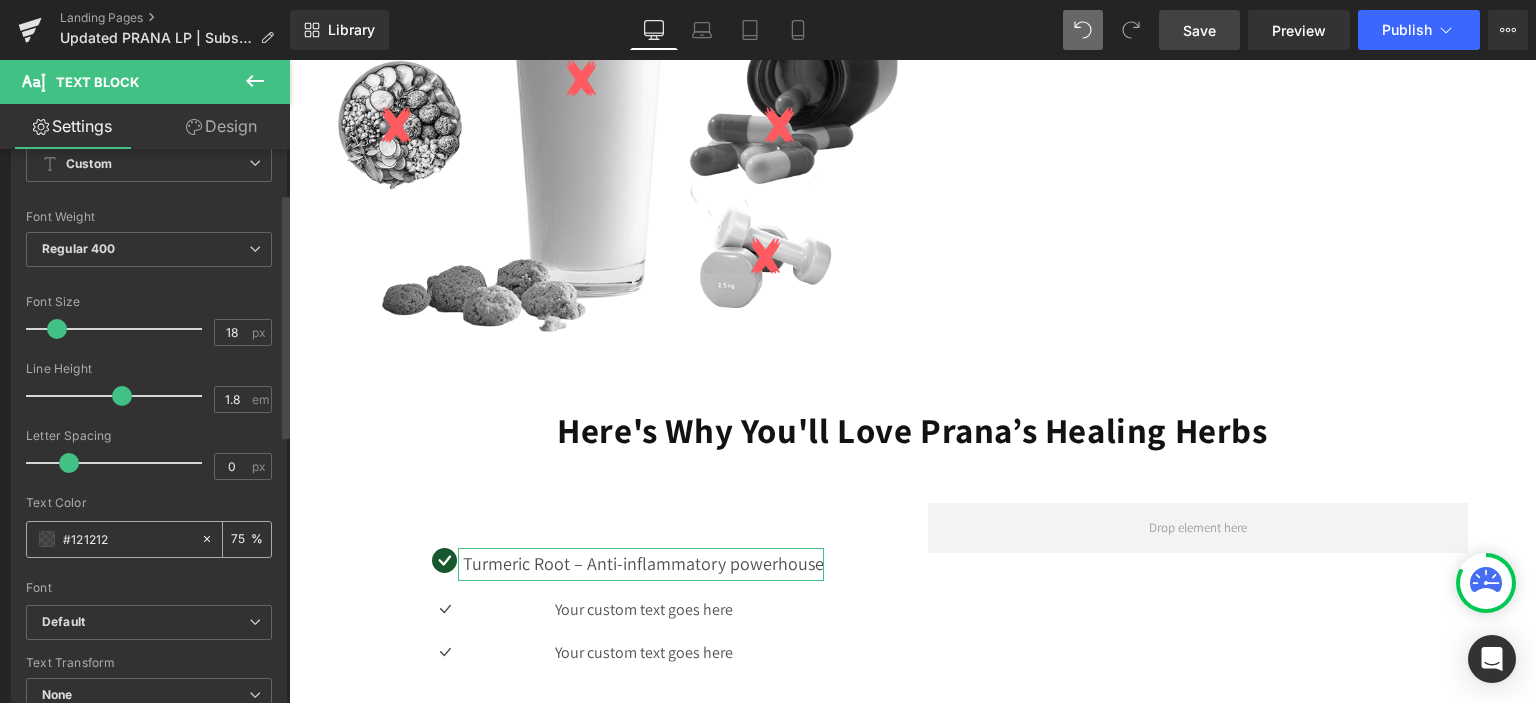 click on "75" at bounding box center [241, 539] 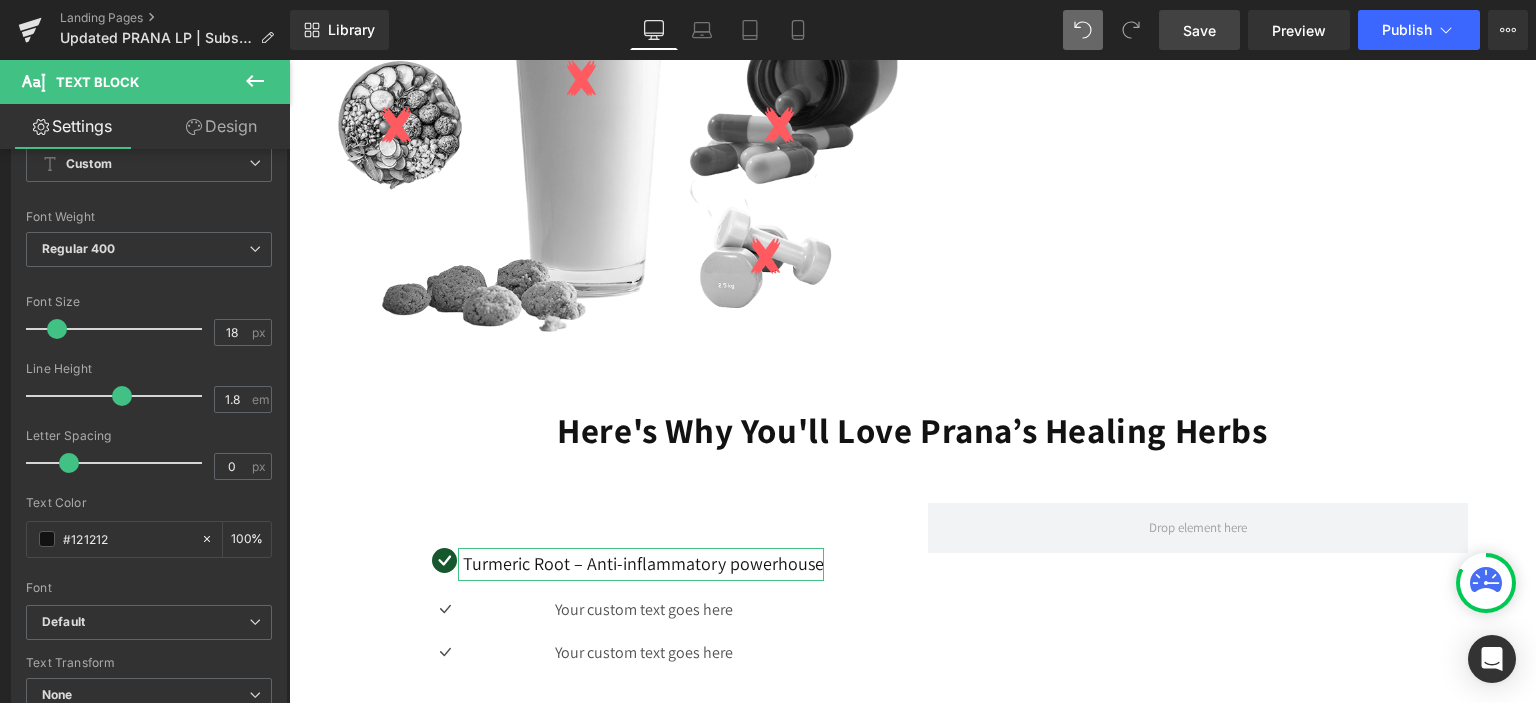 type on "100" 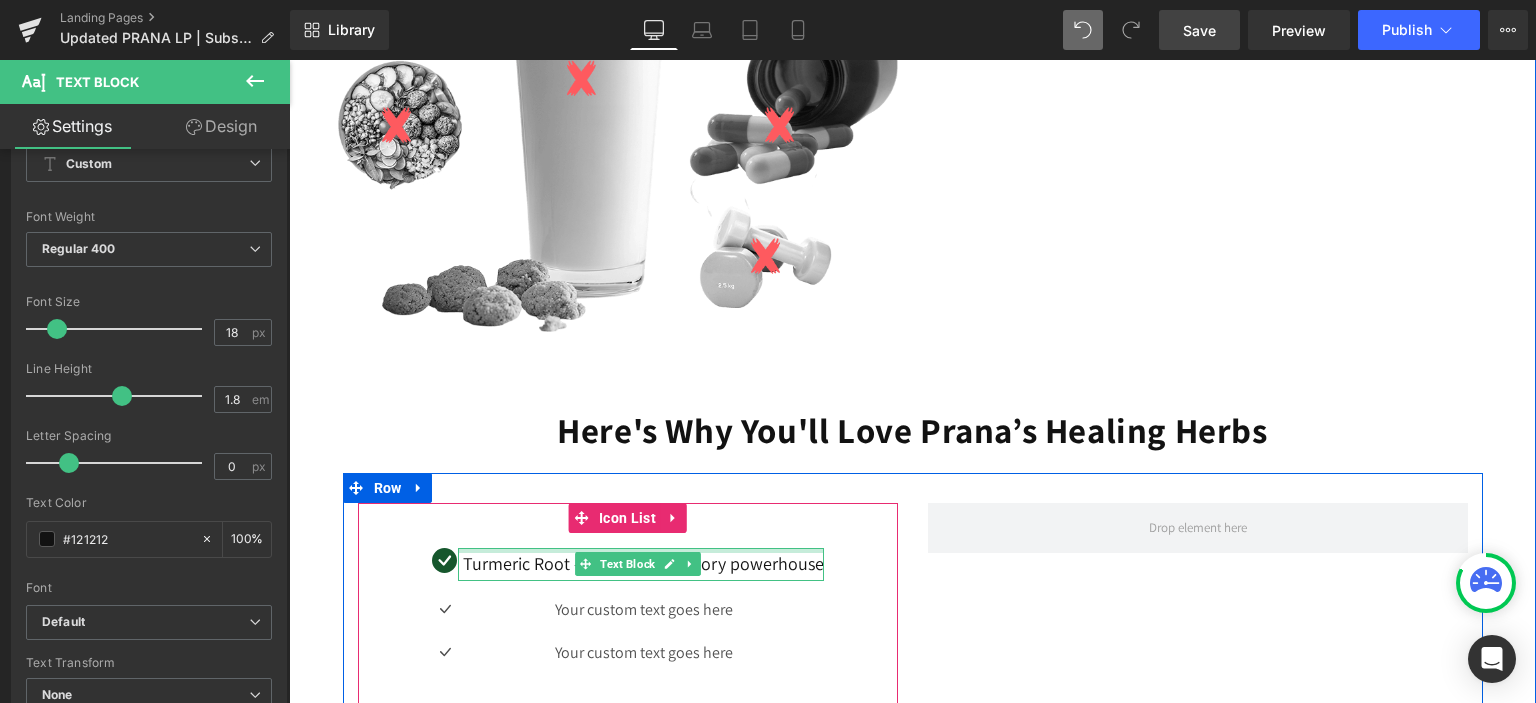click at bounding box center (641, 550) 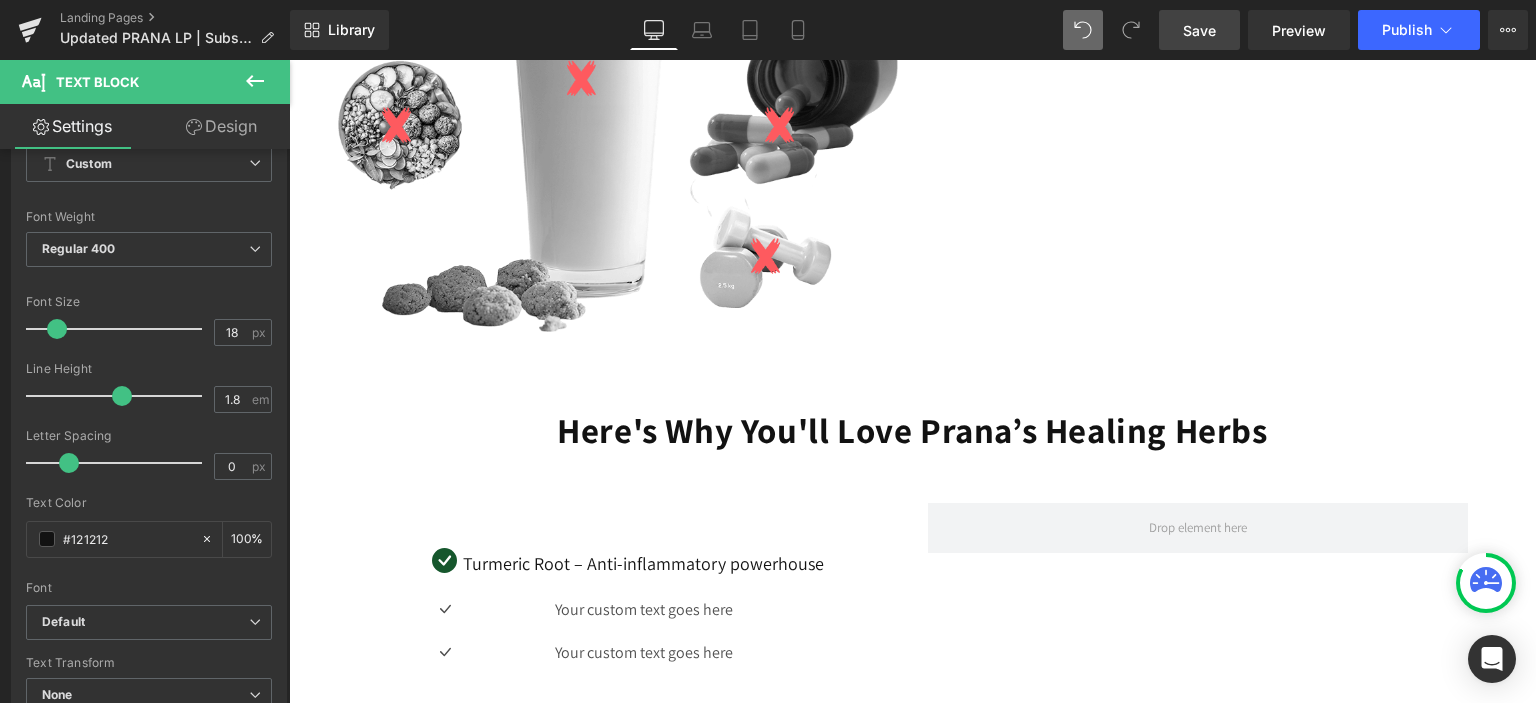 click 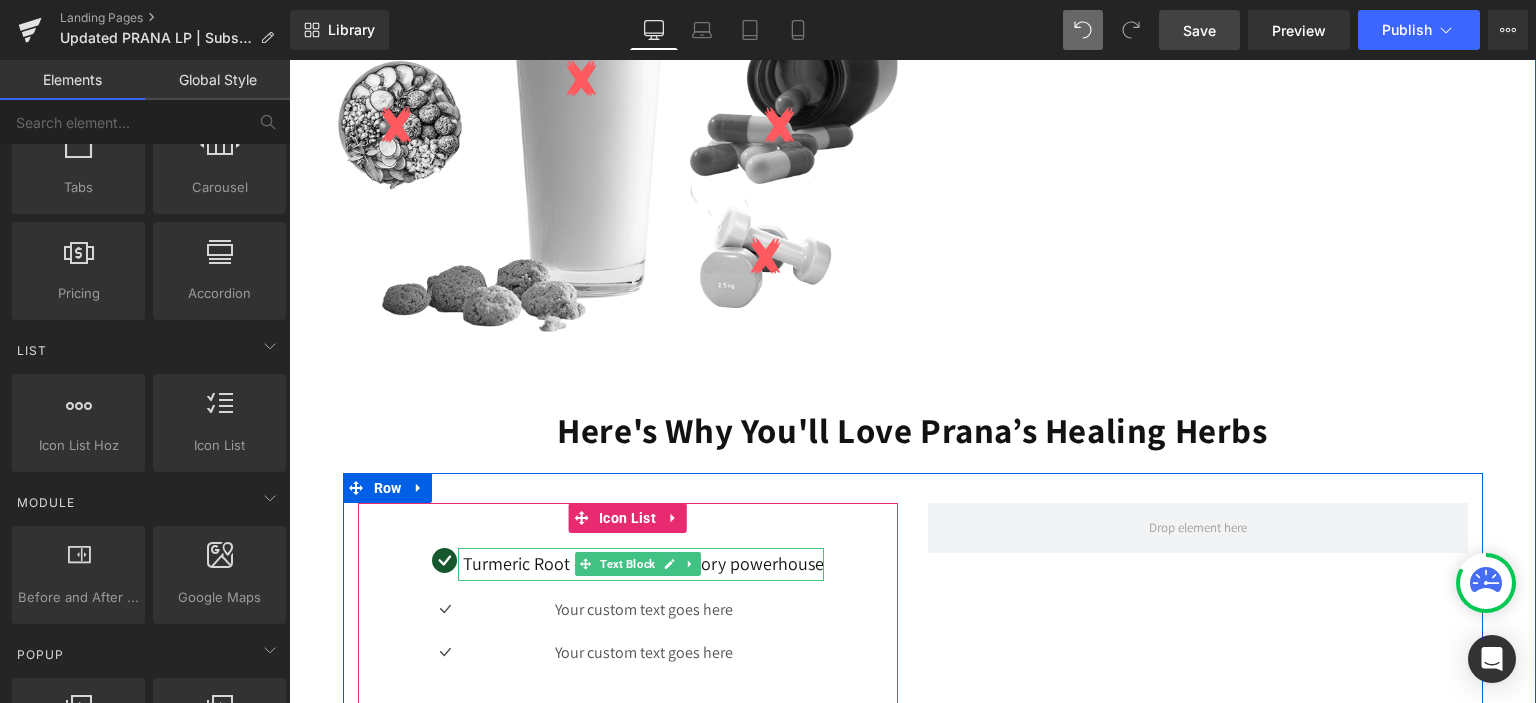 click on "Turmeric Root – Anti-inflammatory powerhouse" at bounding box center [643, 564] 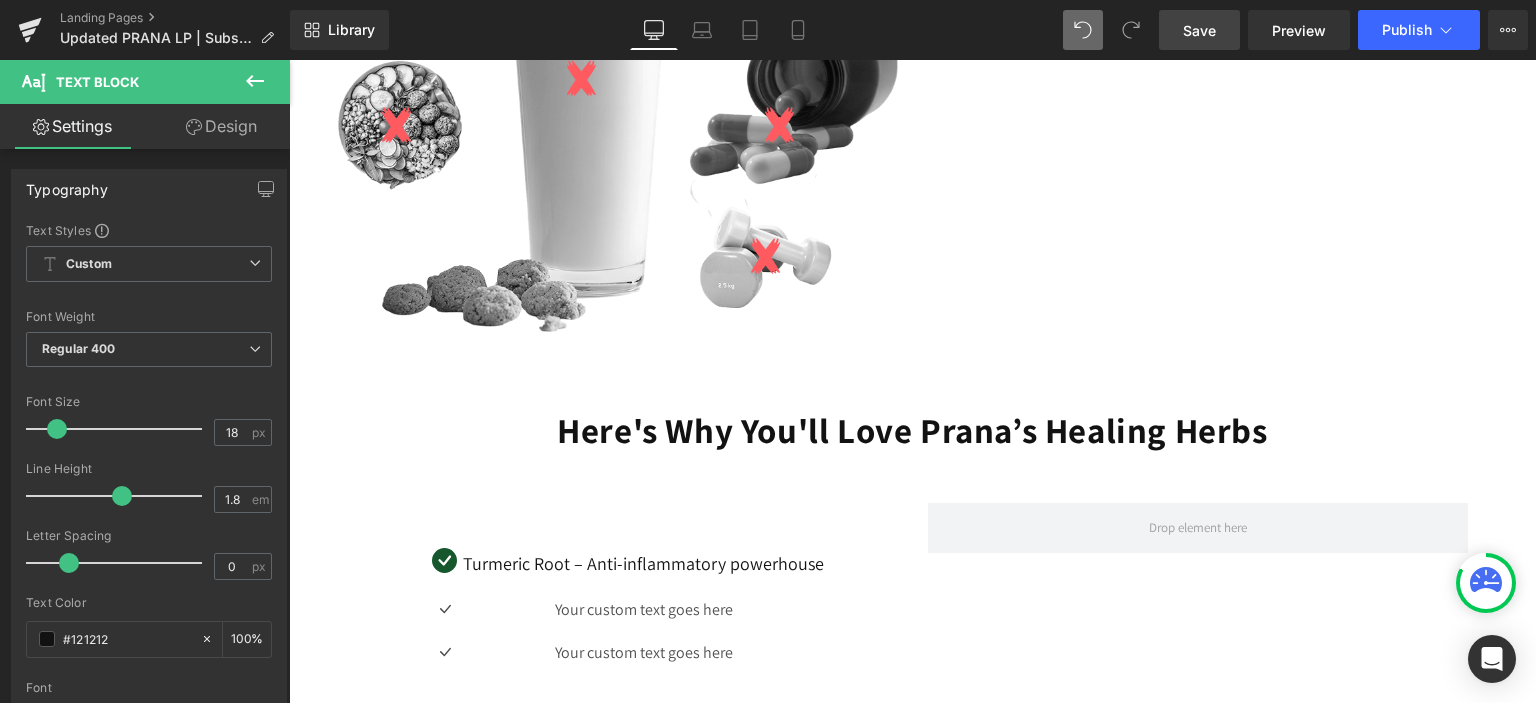 click on "Settings" at bounding box center (72, 126) 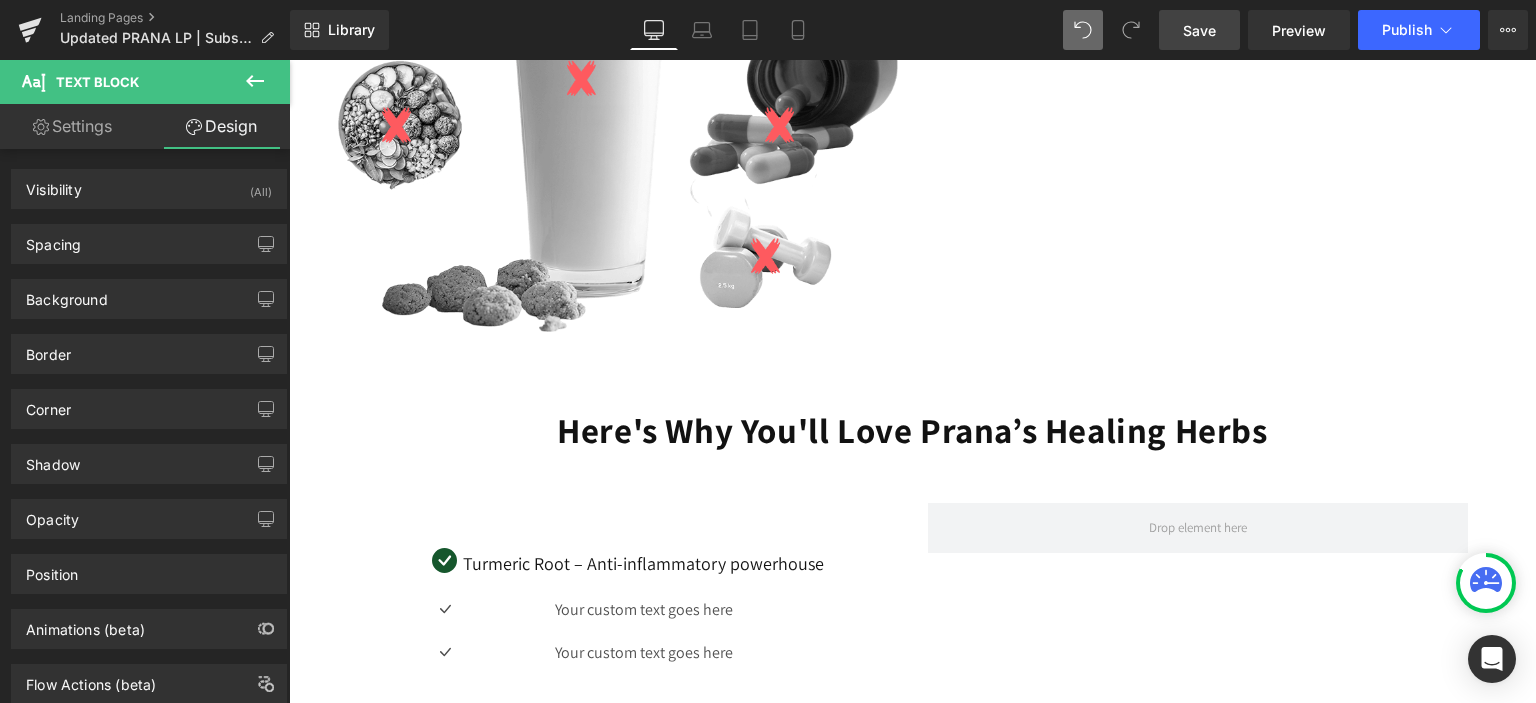 click on "Settings" at bounding box center [72, 126] 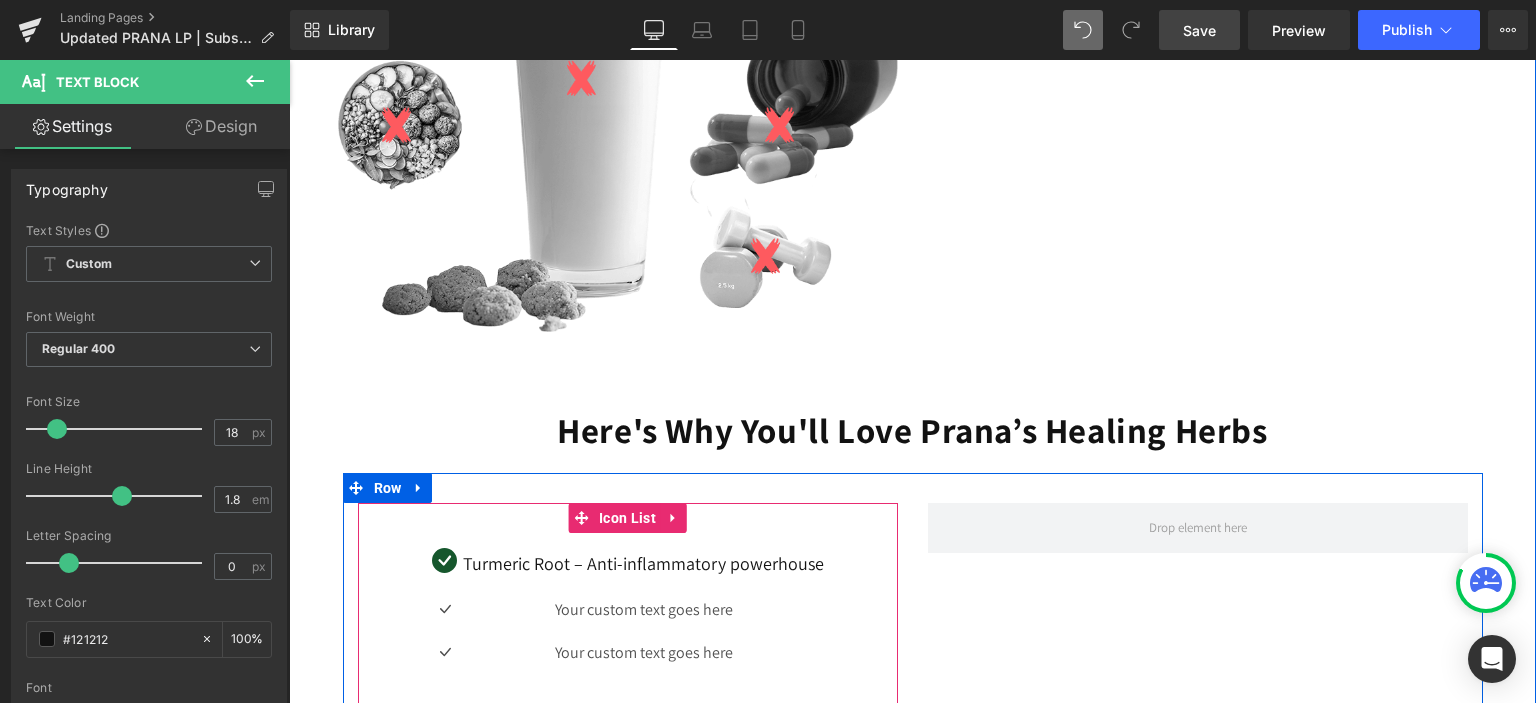 click on "Icon
Turmeric Root – Anti-inflammatory powerhouse
Text Block
Icon
Your custom text goes here
Text Block
Icon
Your custom text goes here
Text Block" at bounding box center [627, 615] 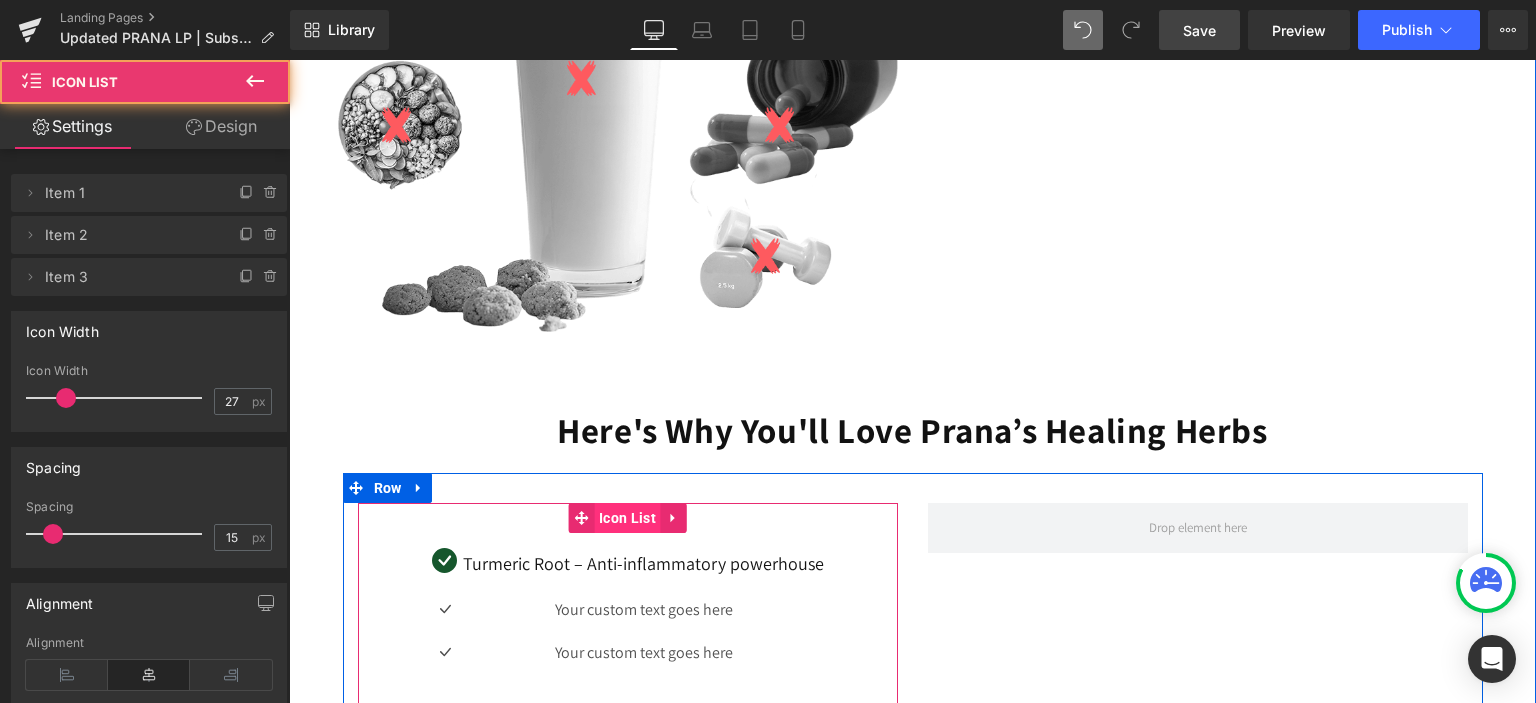 click on "Icon List" at bounding box center [627, 518] 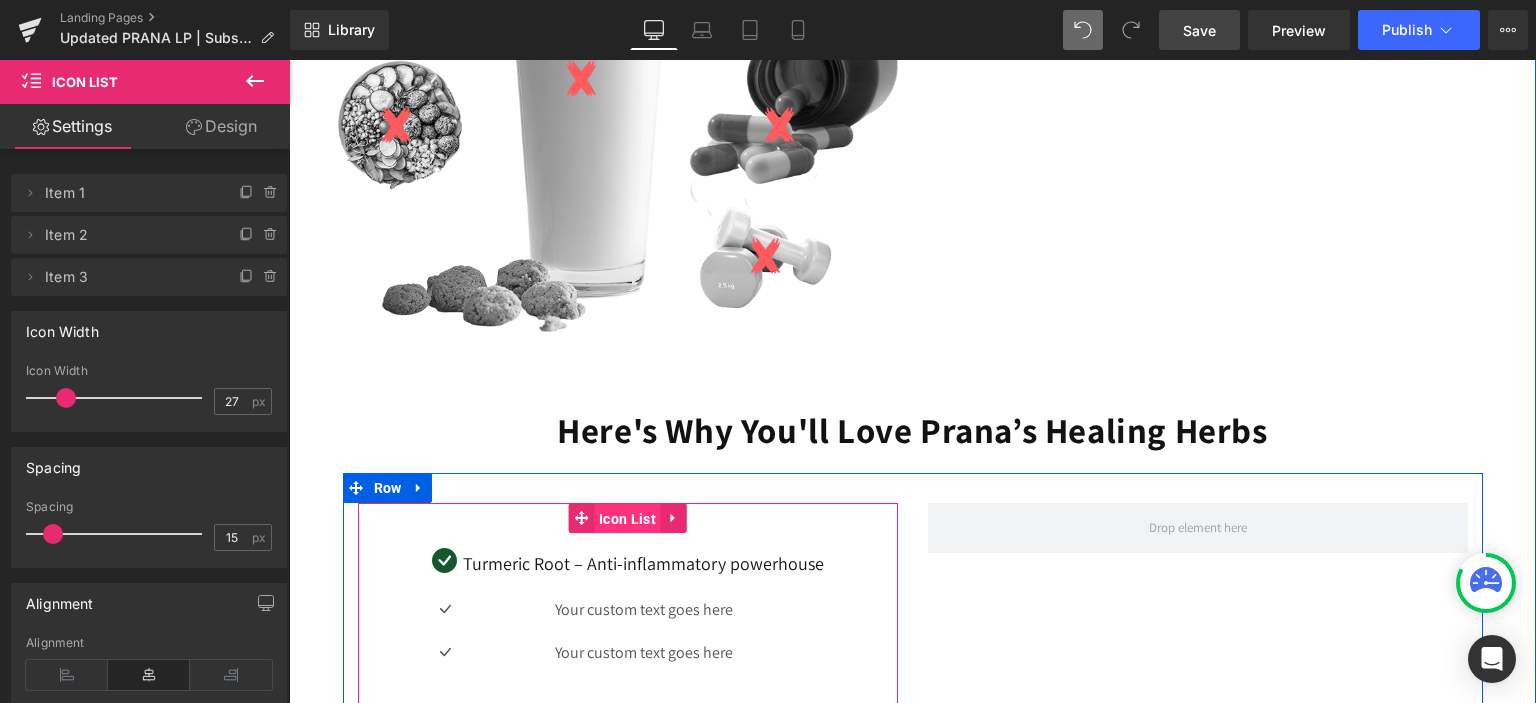 click on "Icon List" at bounding box center (627, 519) 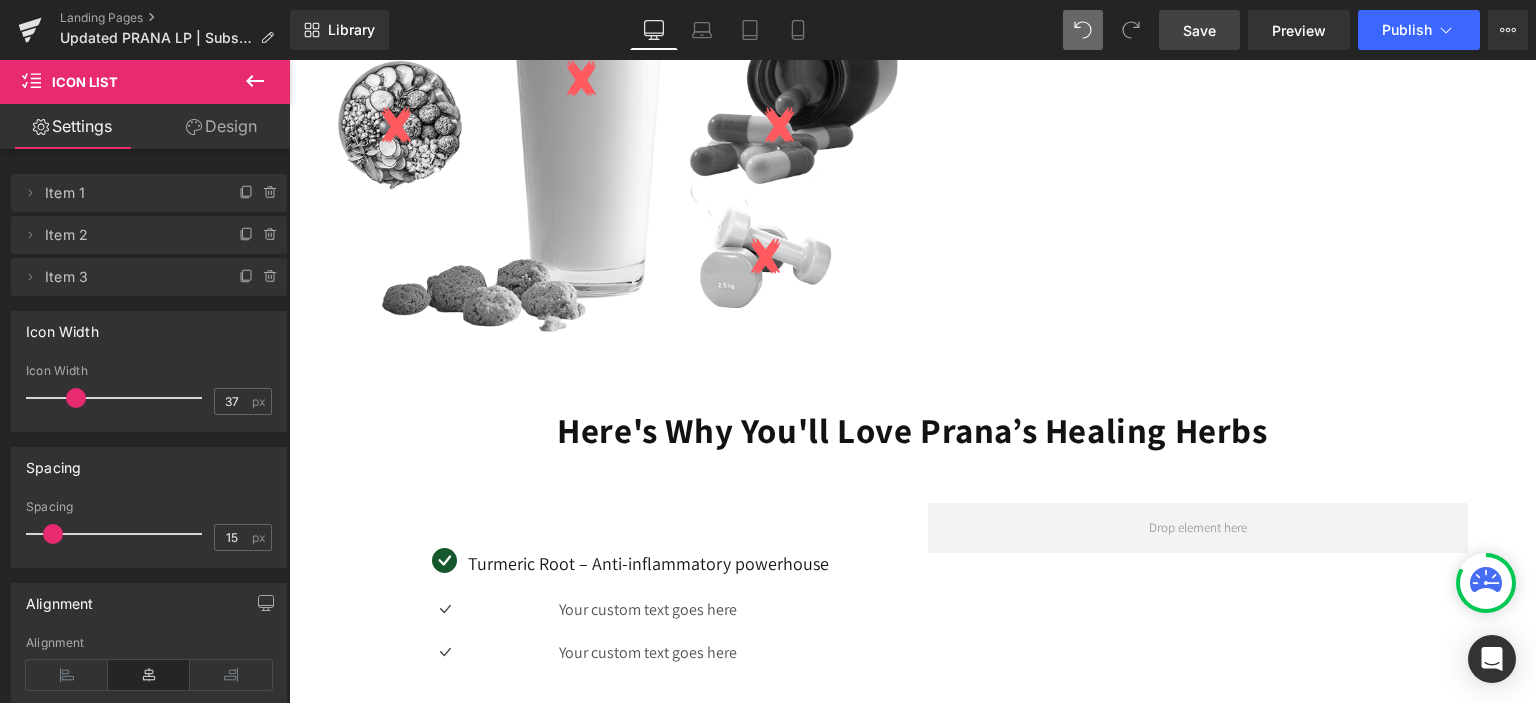type on "38" 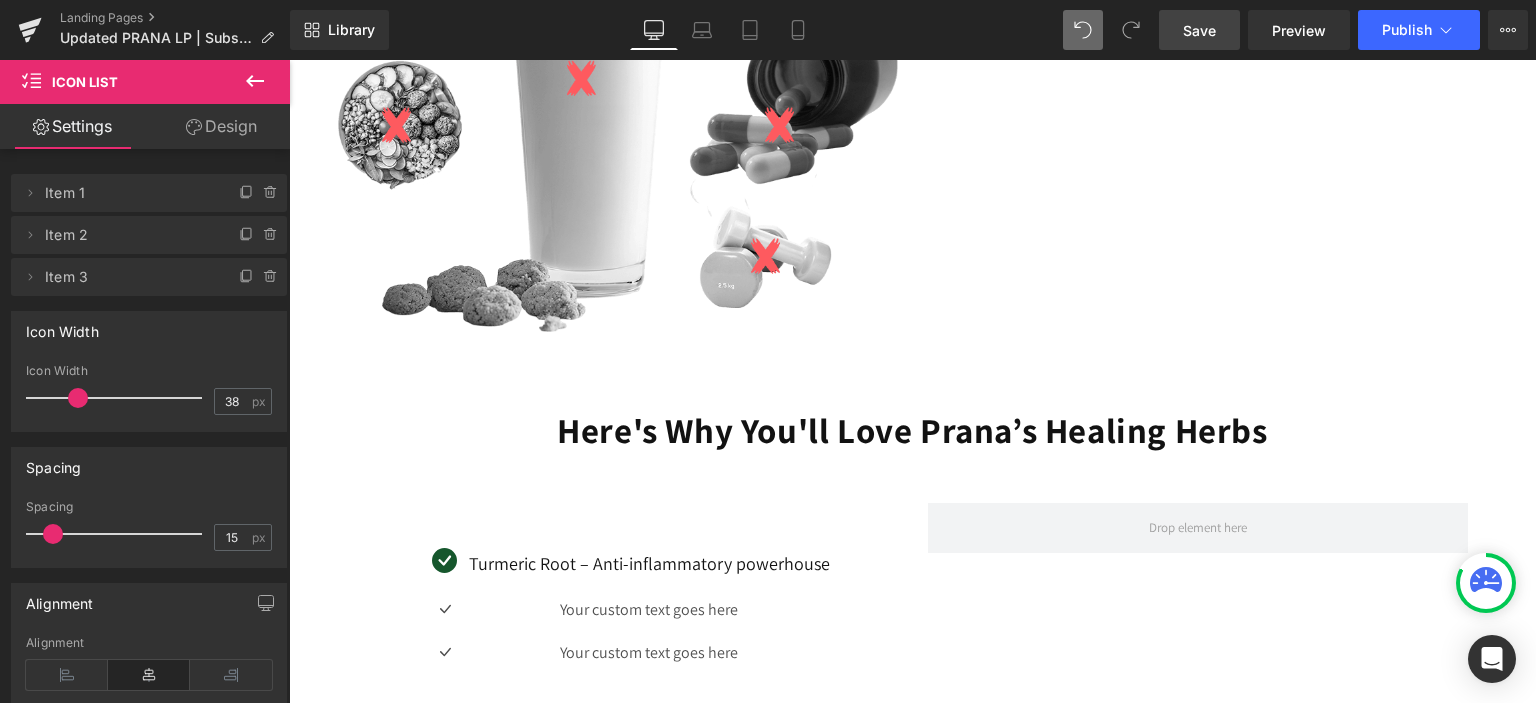 drag, startPoint x: 70, startPoint y: 396, endPoint x: 81, endPoint y: 397, distance: 11.045361 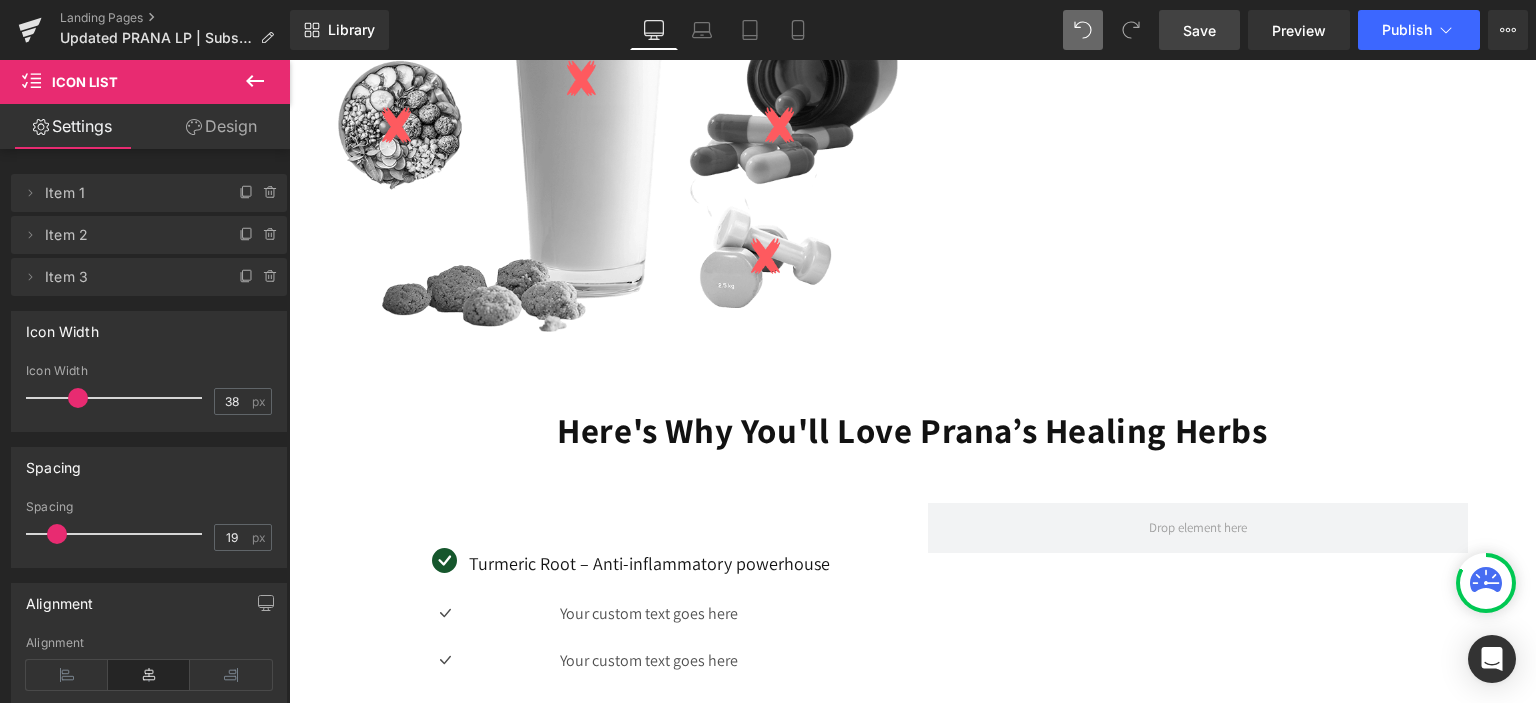 click at bounding box center [57, 534] 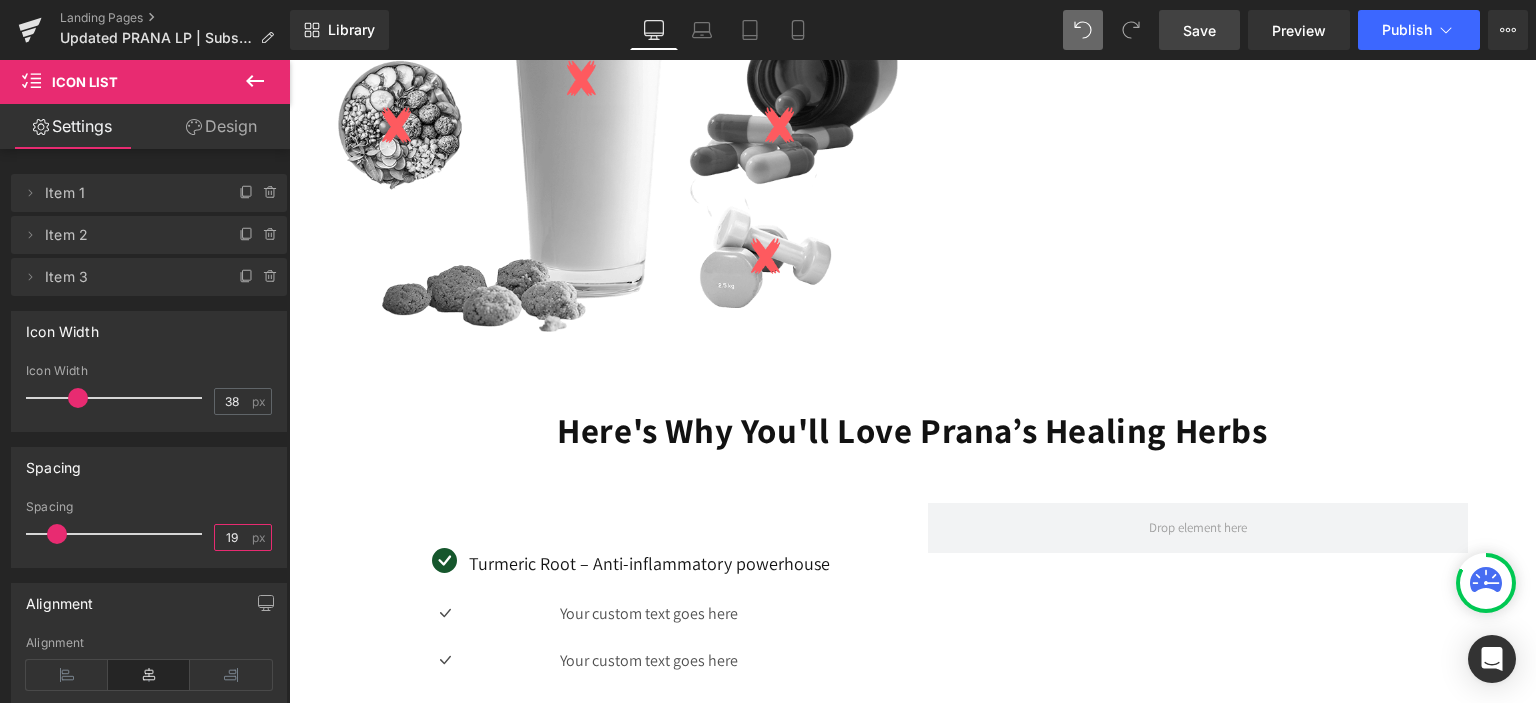 click on "19" at bounding box center [232, 537] 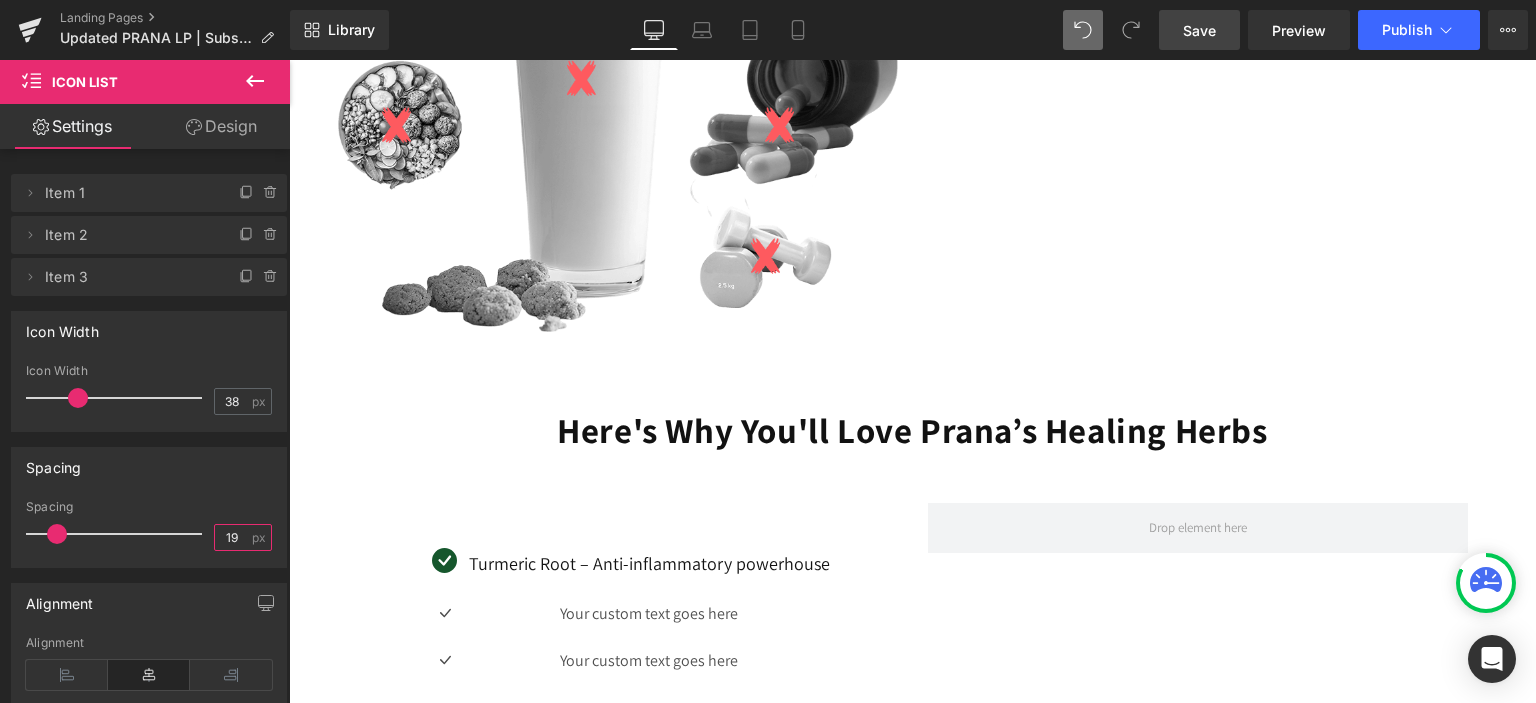 type on "20" 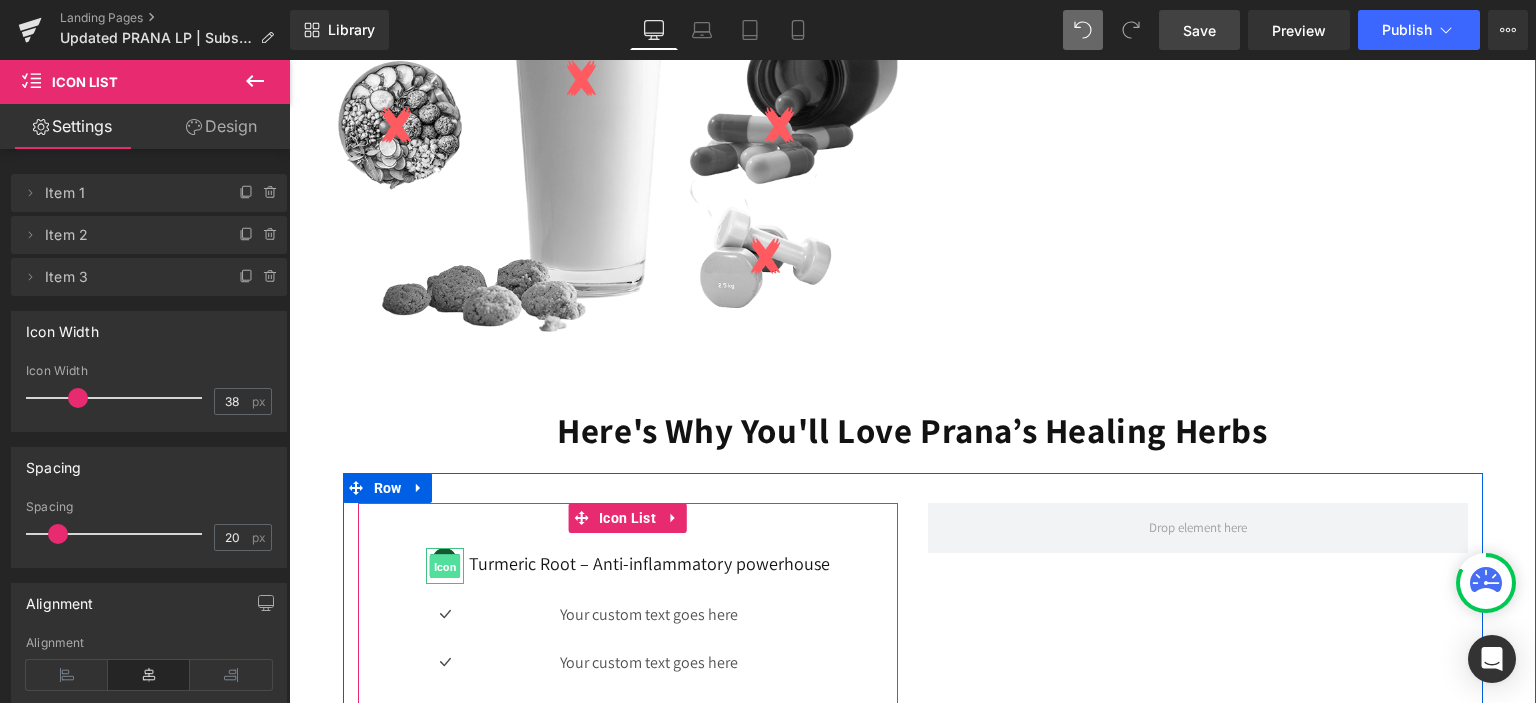 click on "Icon" at bounding box center [444, 567] 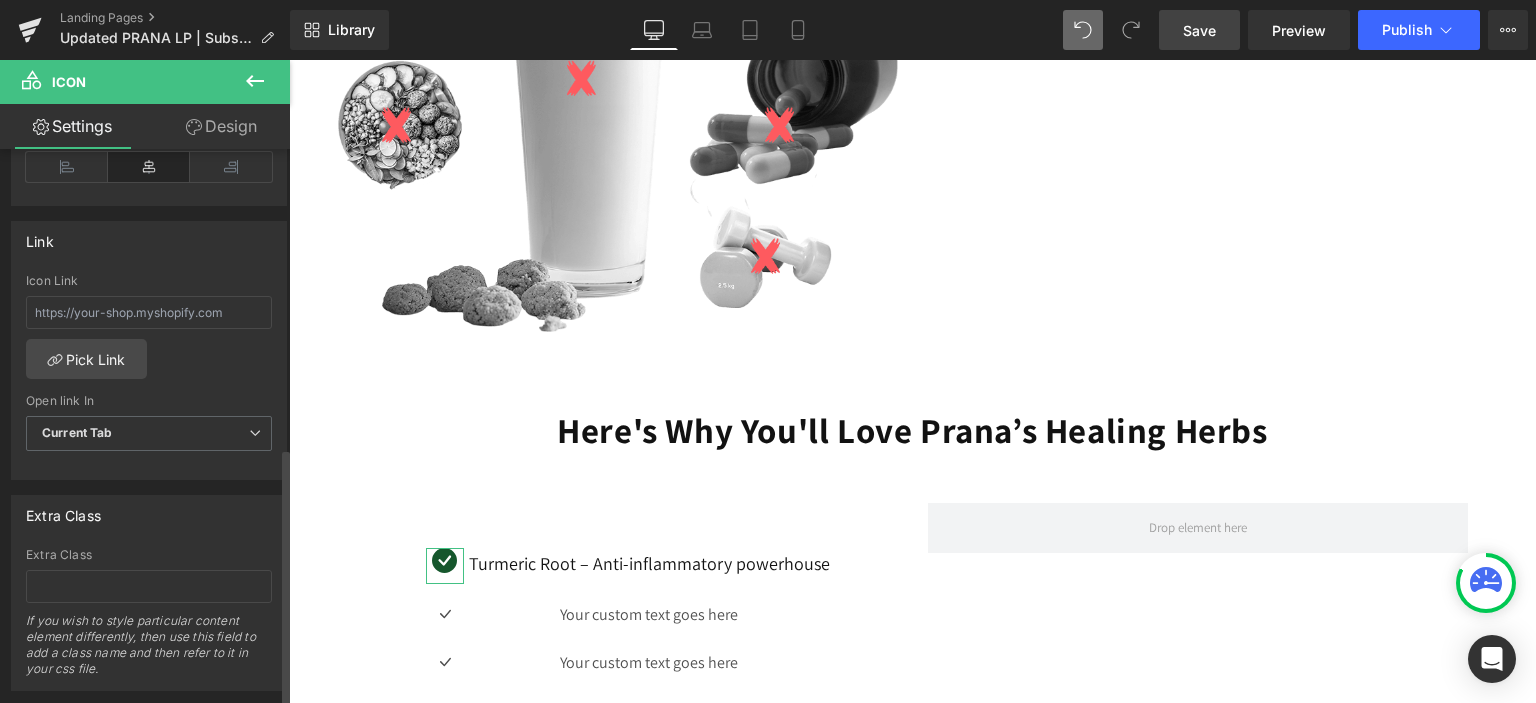 scroll, scrollTop: 640, scrollLeft: 0, axis: vertical 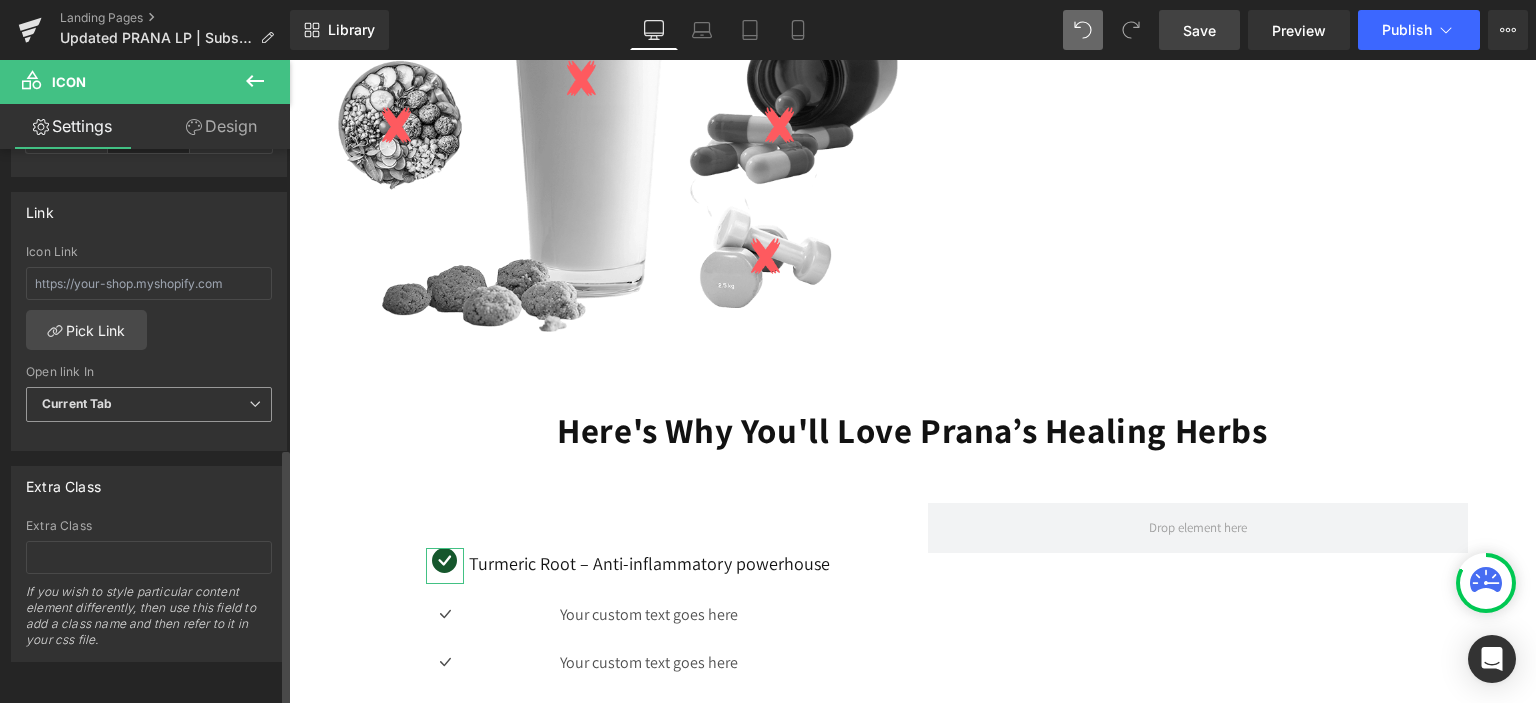 click at bounding box center (255, 404) 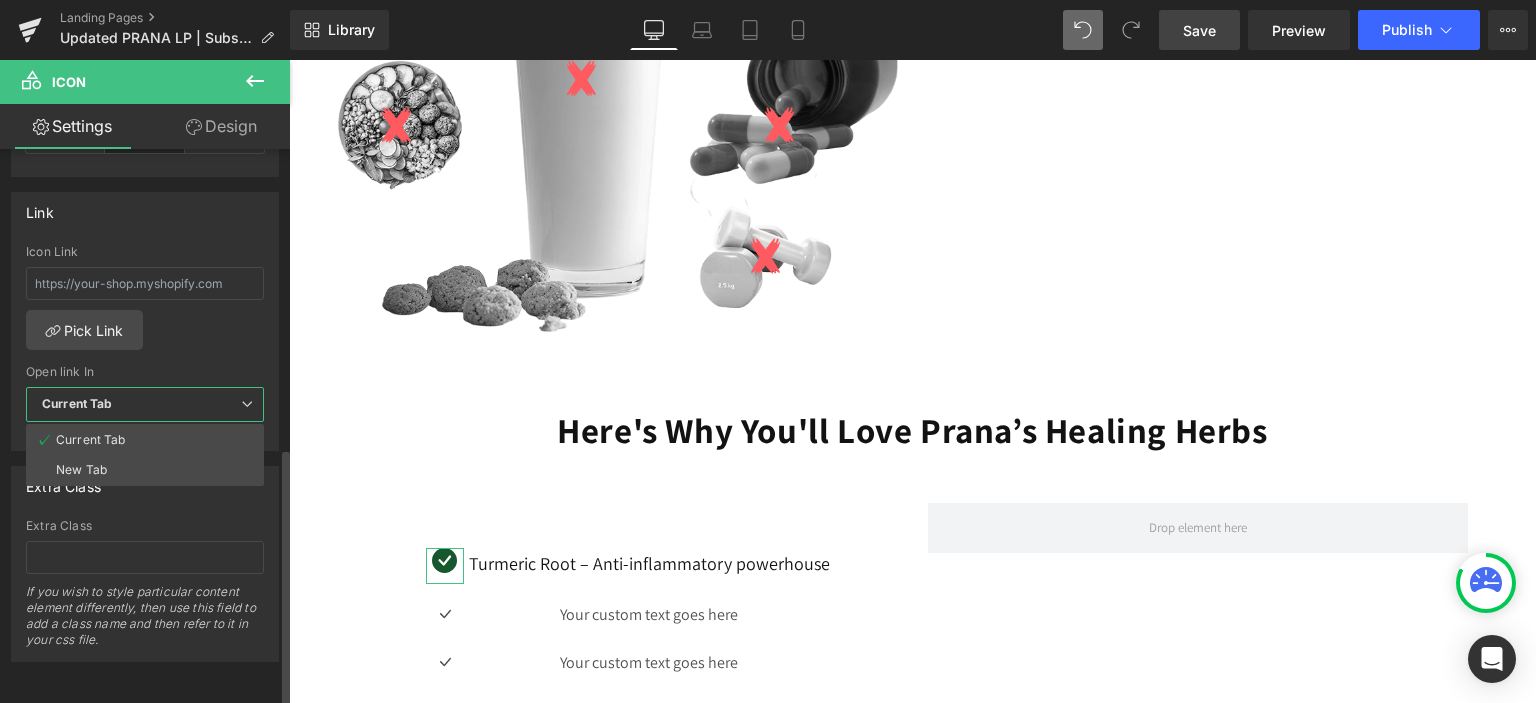 click at bounding box center [247, 404] 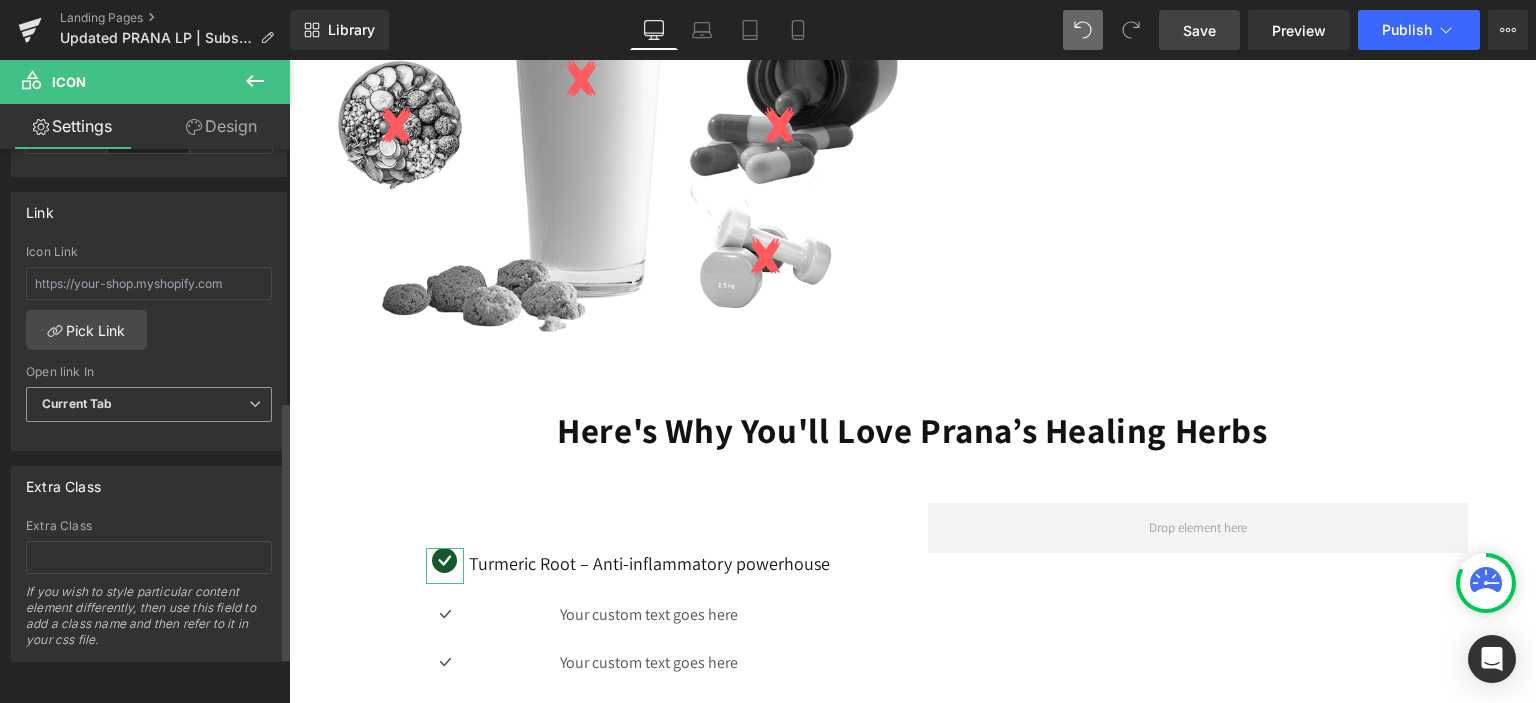 scroll, scrollTop: 440, scrollLeft: 0, axis: vertical 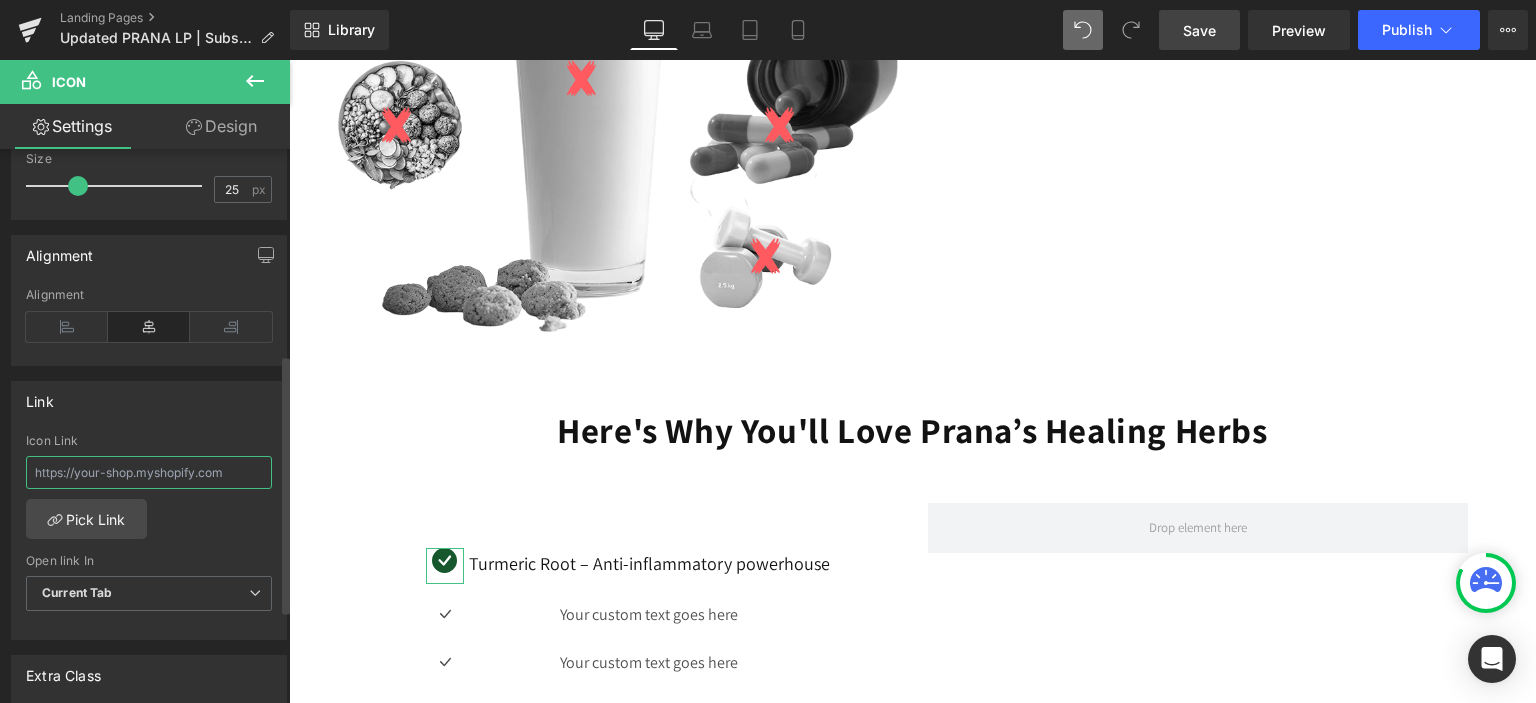 click at bounding box center [149, 472] 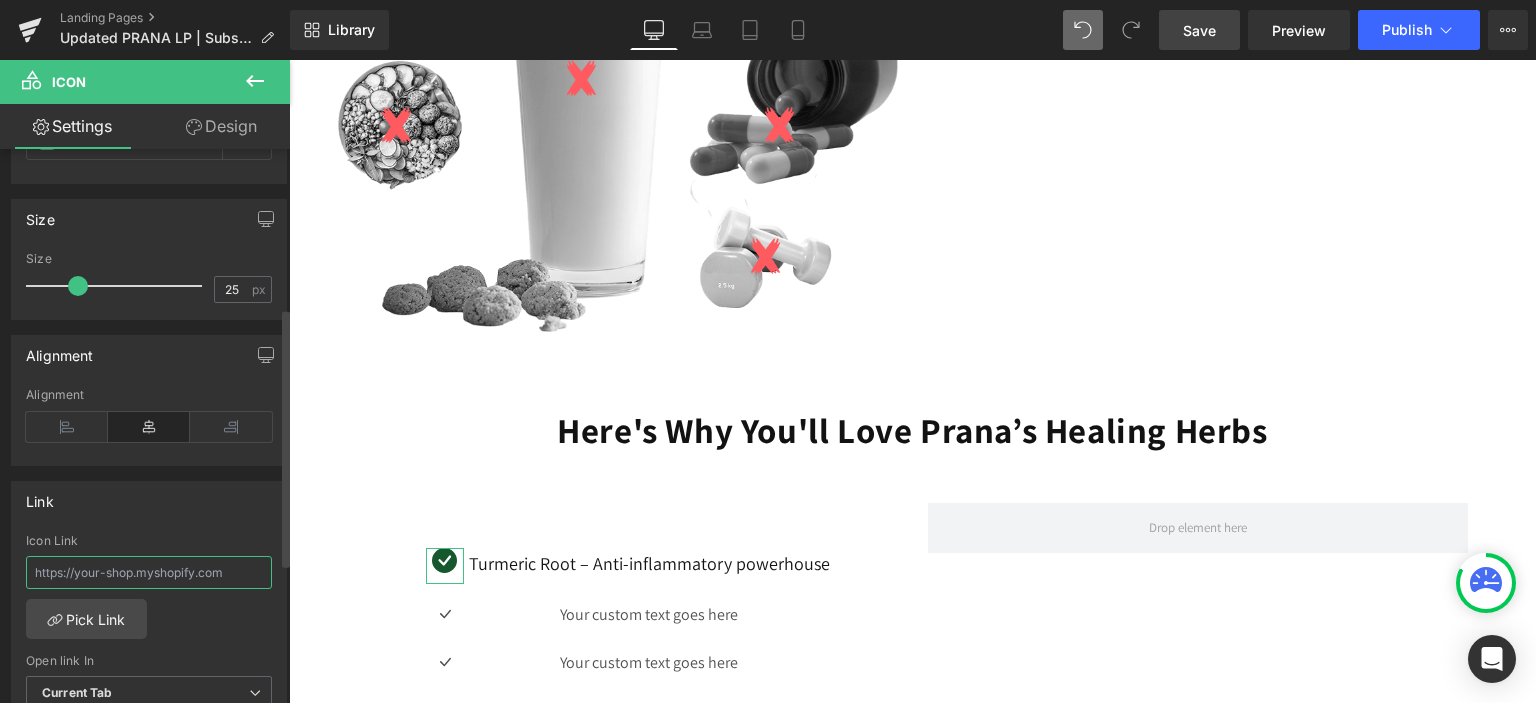 scroll, scrollTop: 240, scrollLeft: 0, axis: vertical 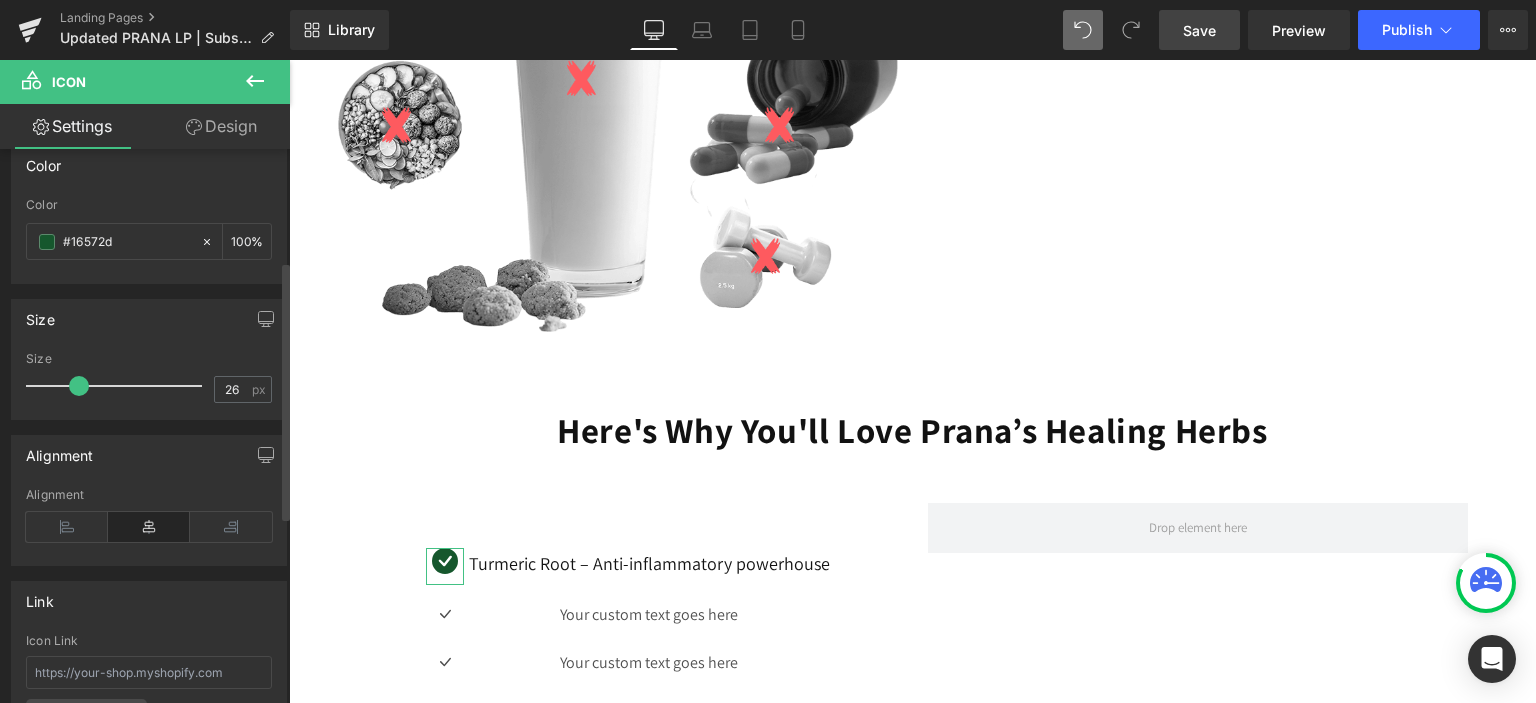 click at bounding box center [79, 386] 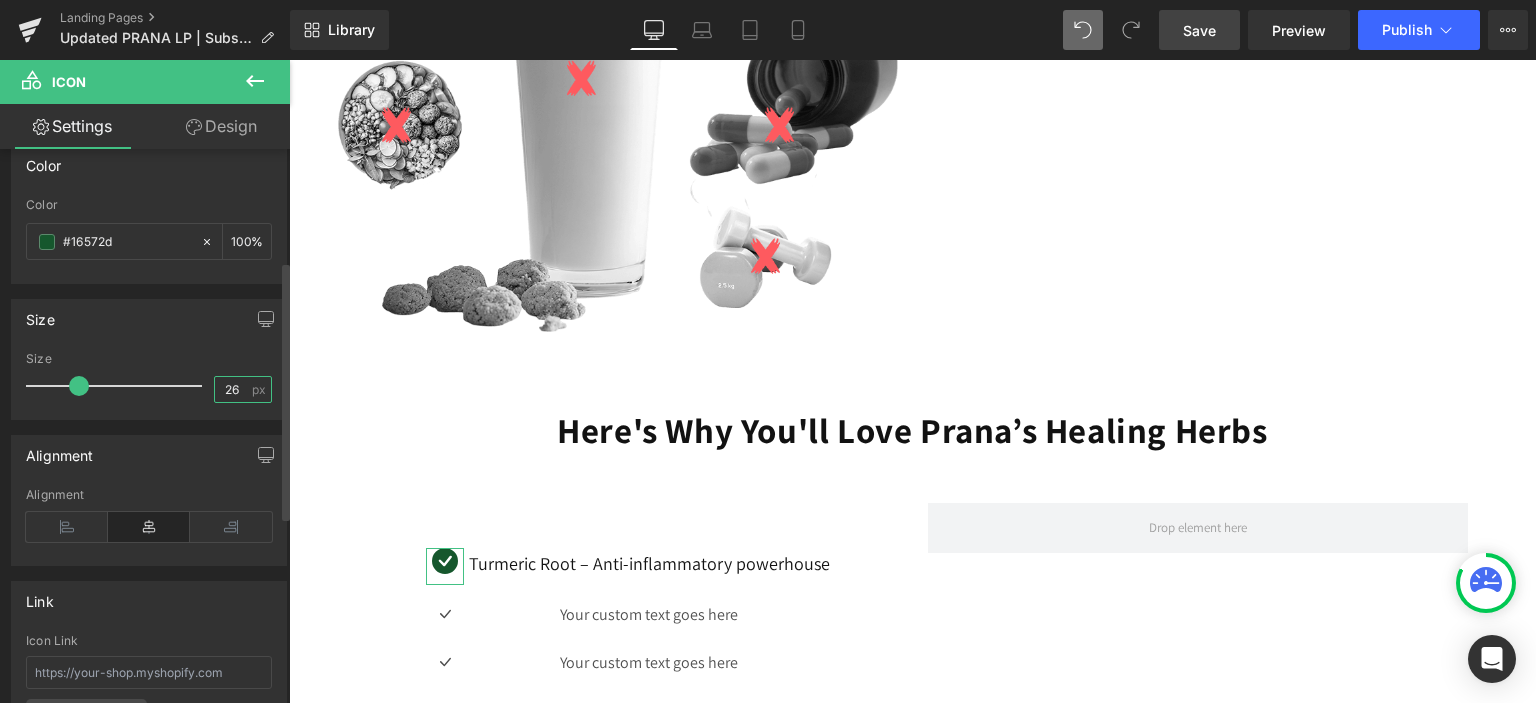click on "26" at bounding box center (232, 389) 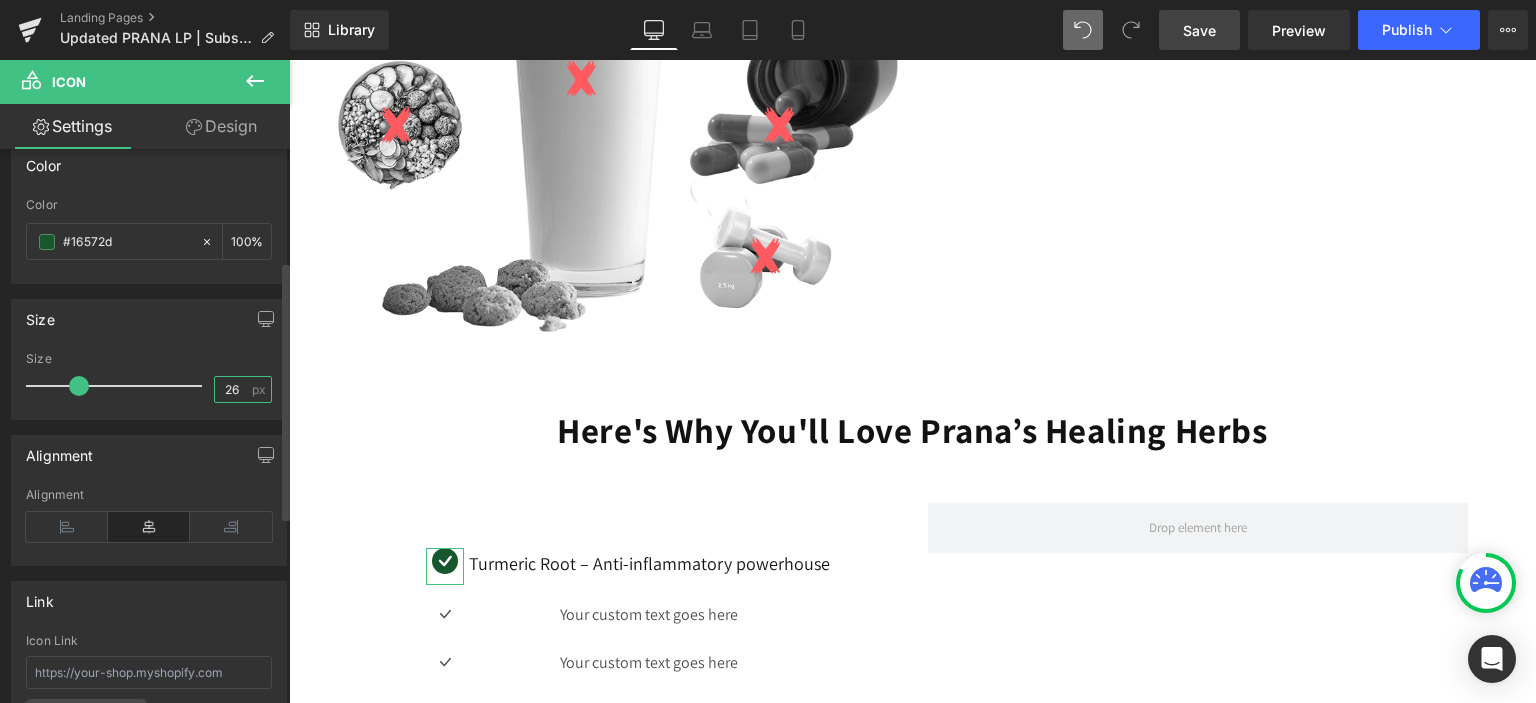 type on "25" 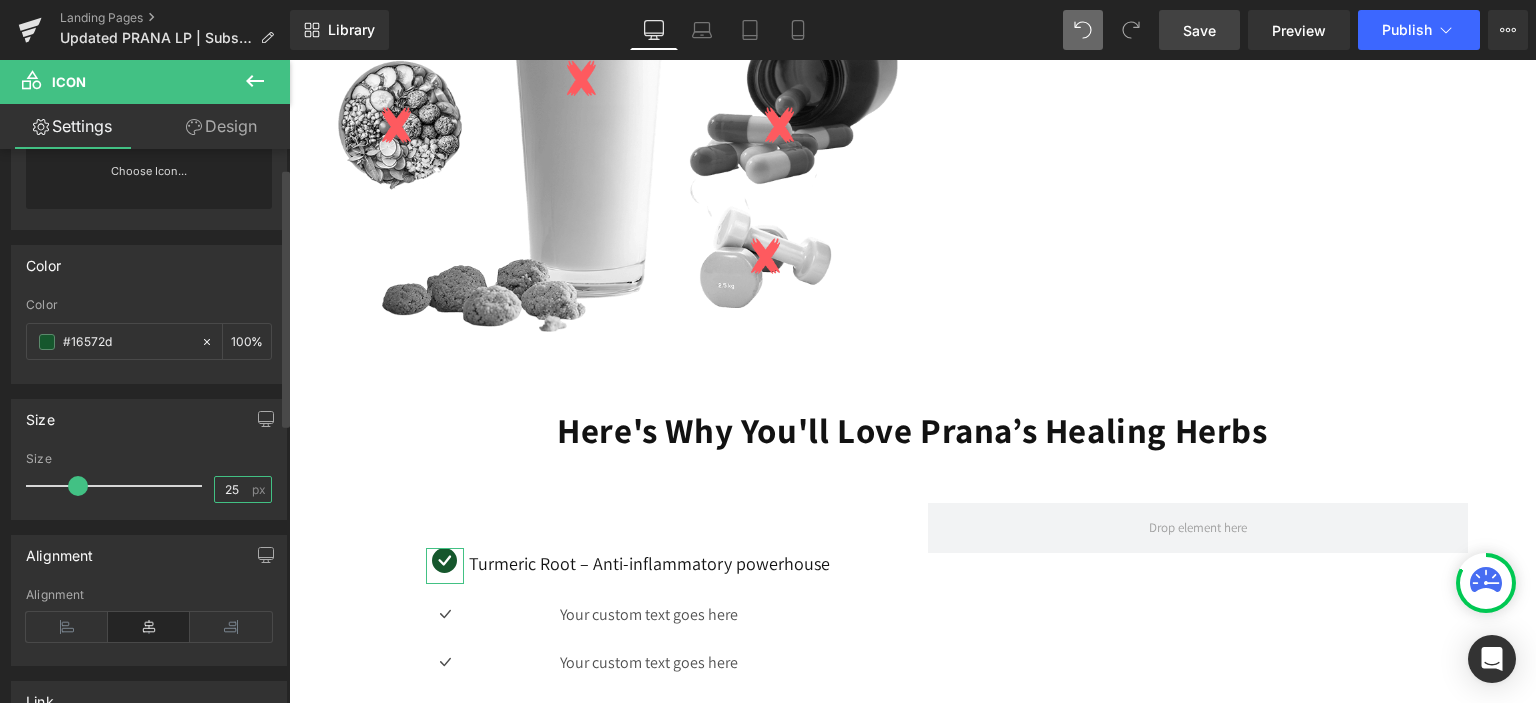 scroll, scrollTop: 0, scrollLeft: 0, axis: both 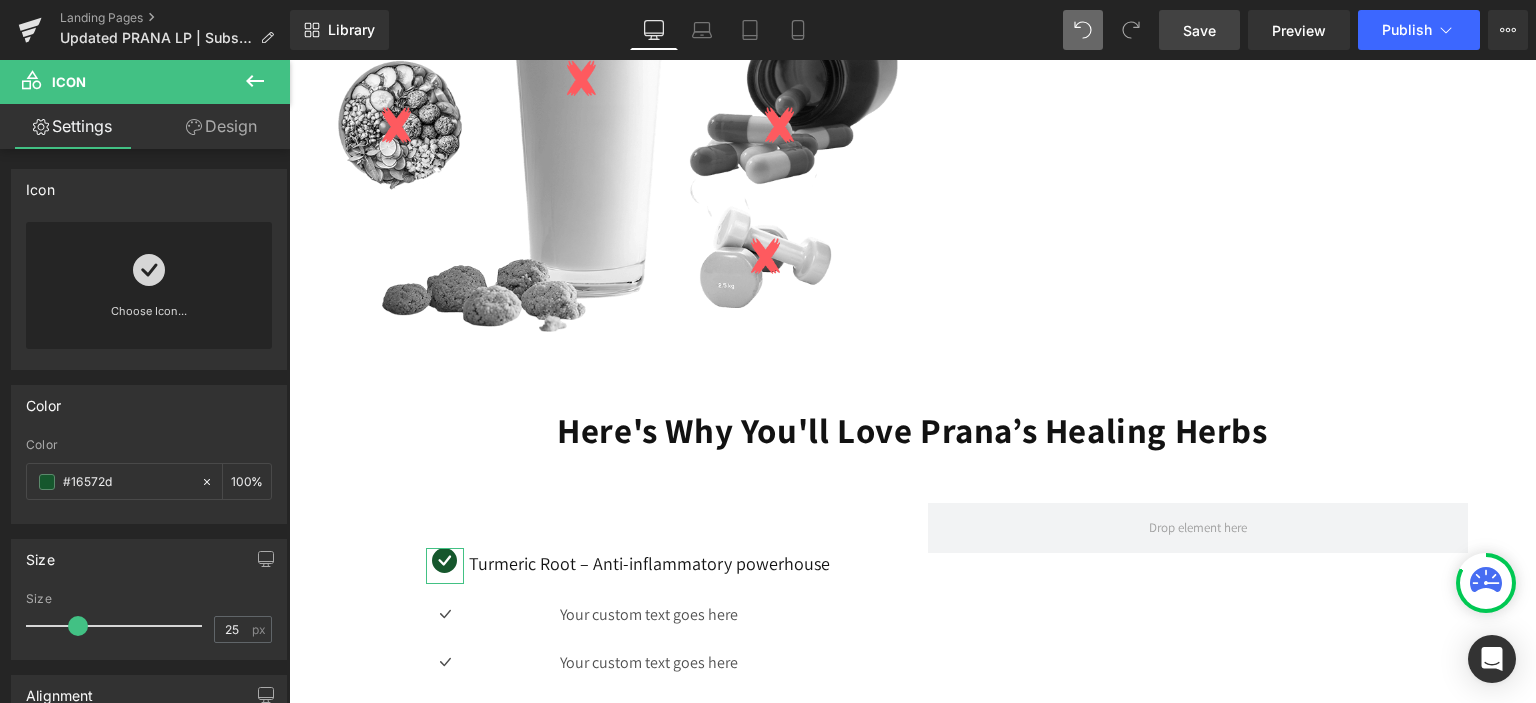 click on "Design" at bounding box center [221, 126] 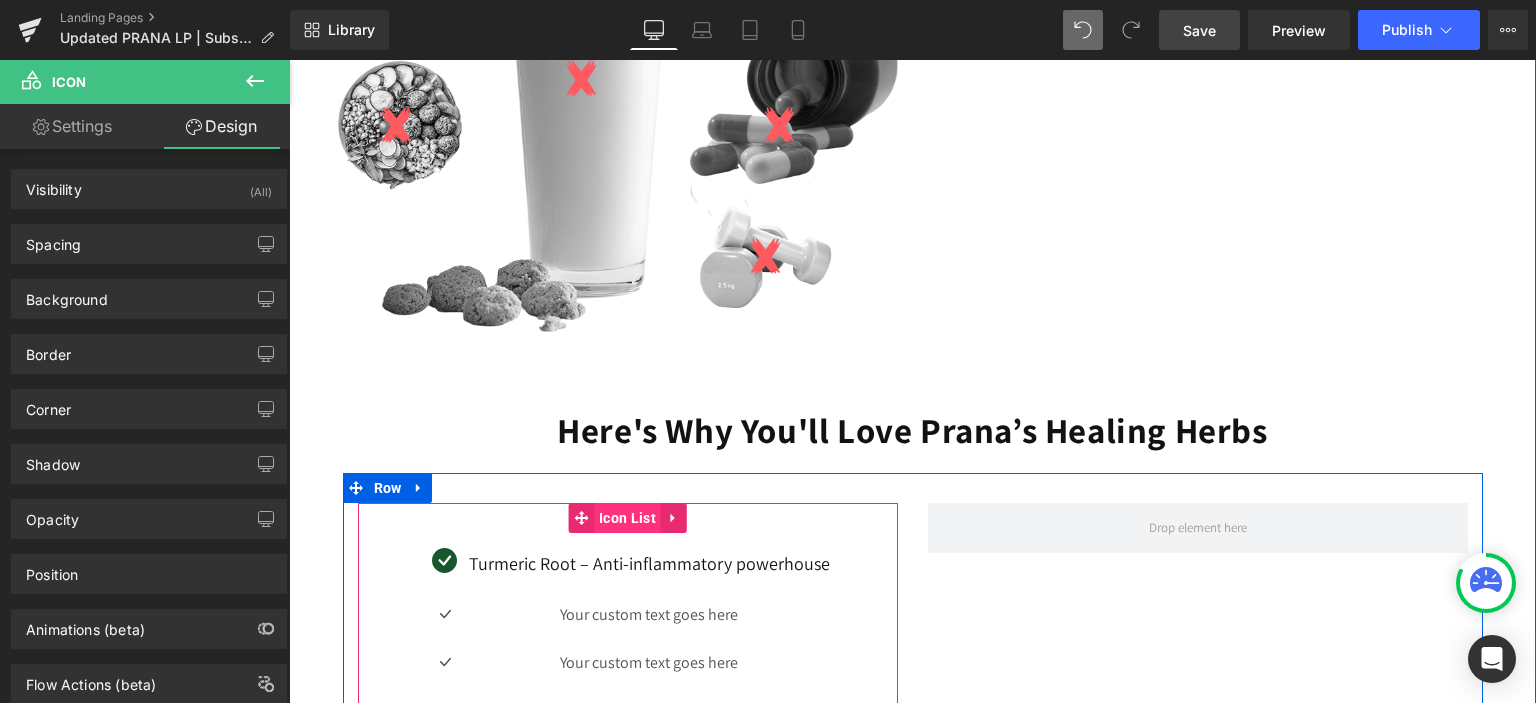 click on "Icon List" at bounding box center [627, 518] 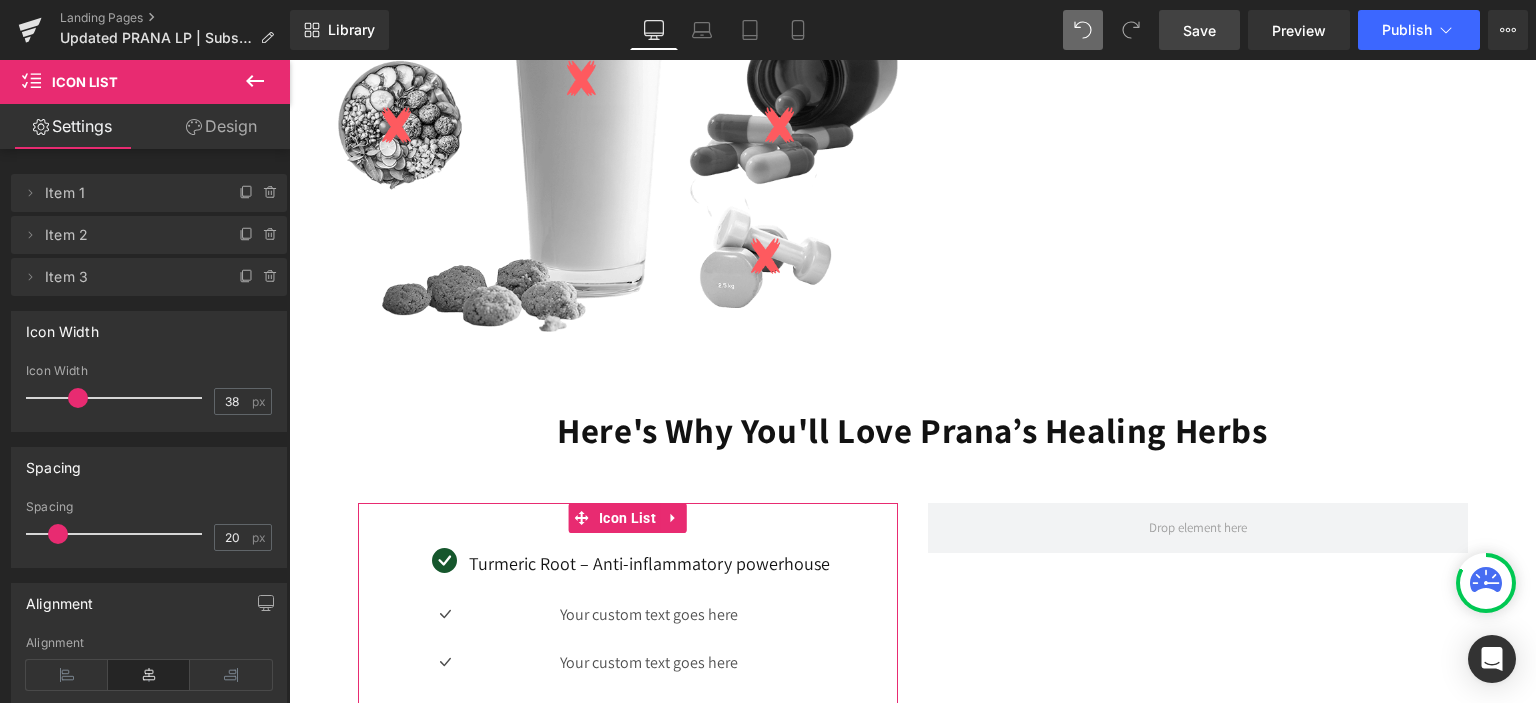scroll, scrollTop: 200, scrollLeft: 0, axis: vertical 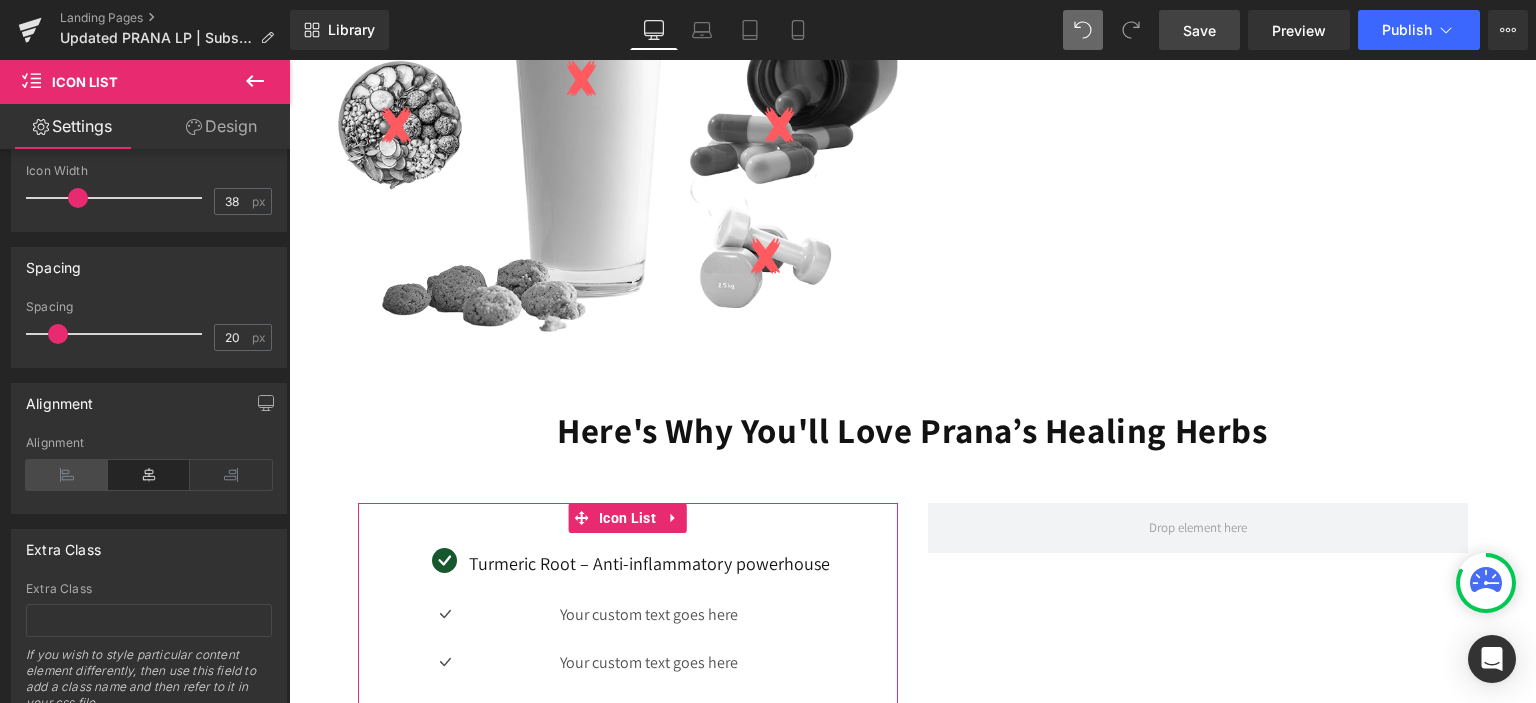 click at bounding box center (67, 475) 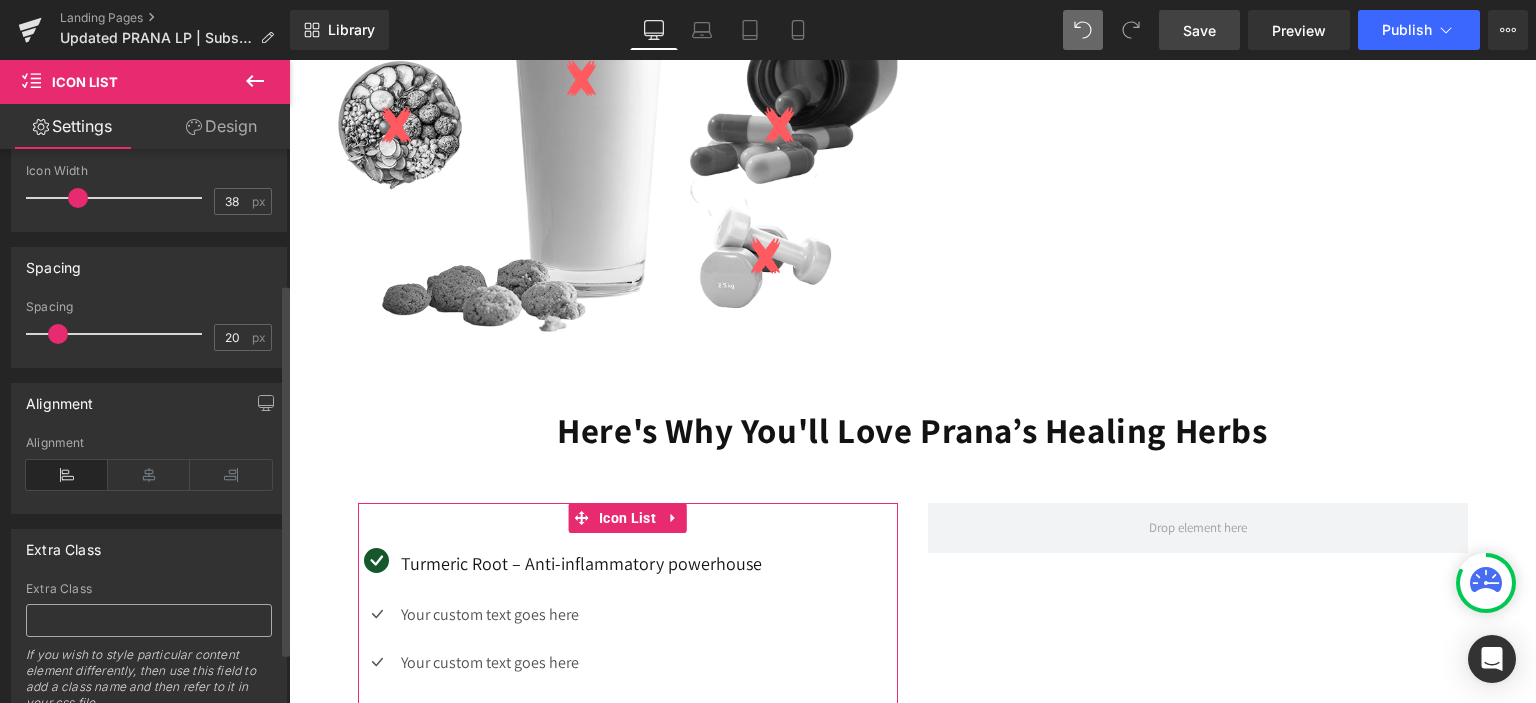 scroll, scrollTop: 276, scrollLeft: 0, axis: vertical 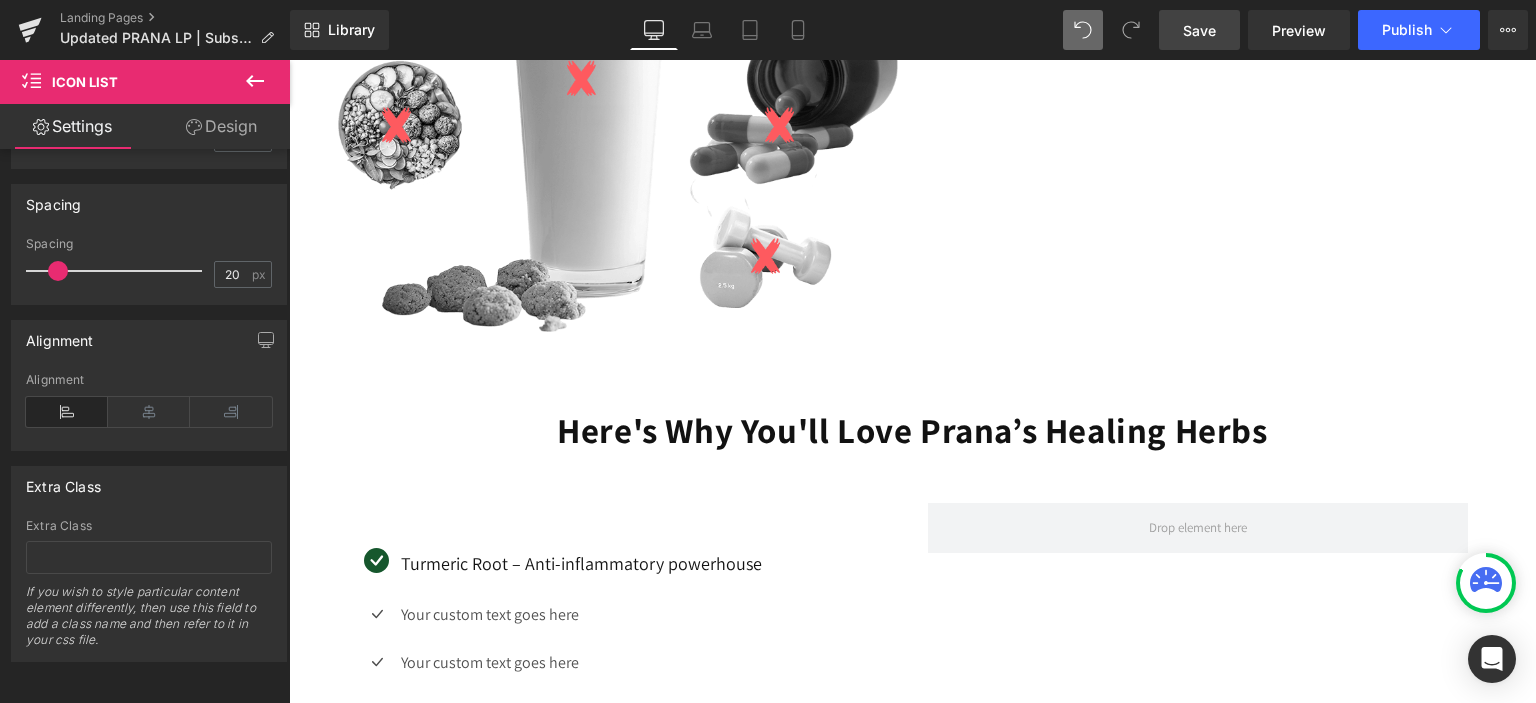 click on "Save" at bounding box center [1199, 30] 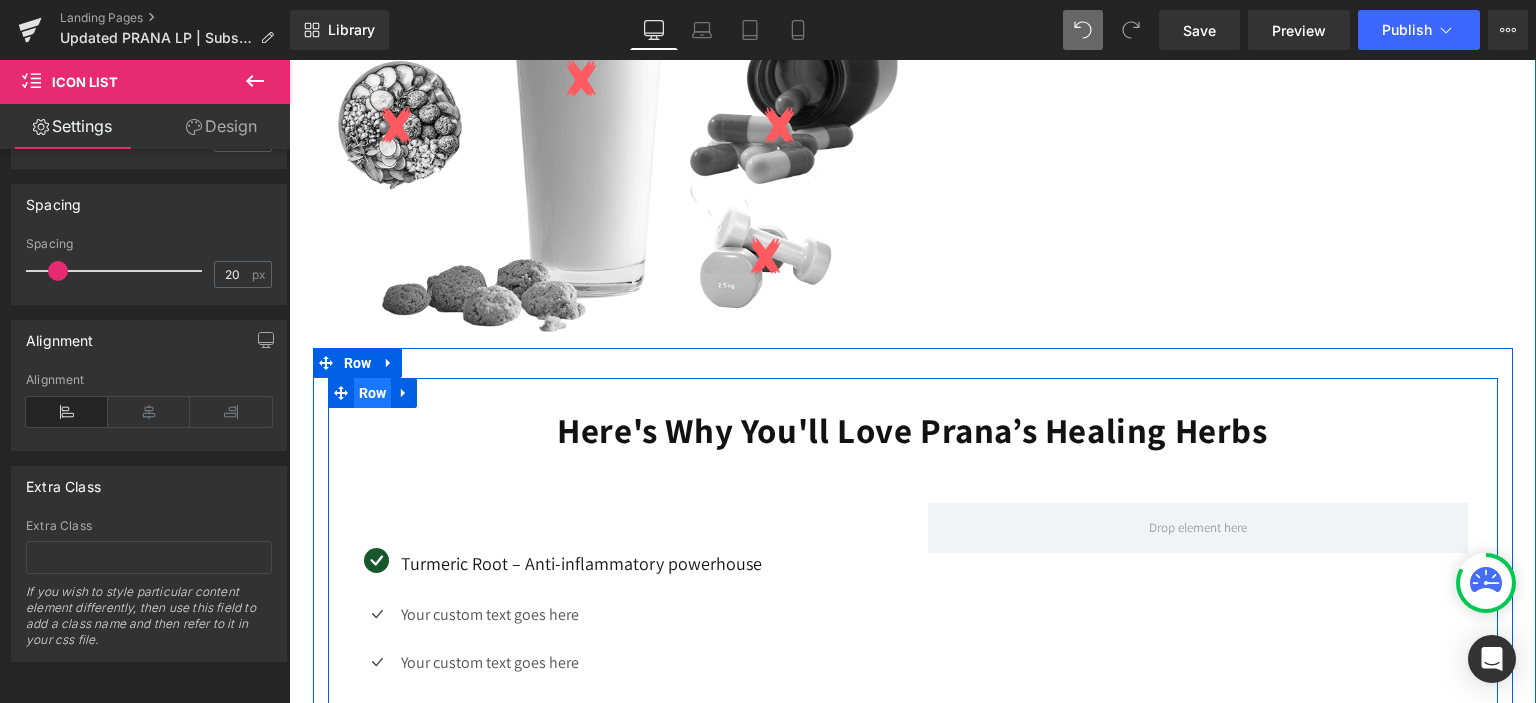 click on "Row" at bounding box center (373, 393) 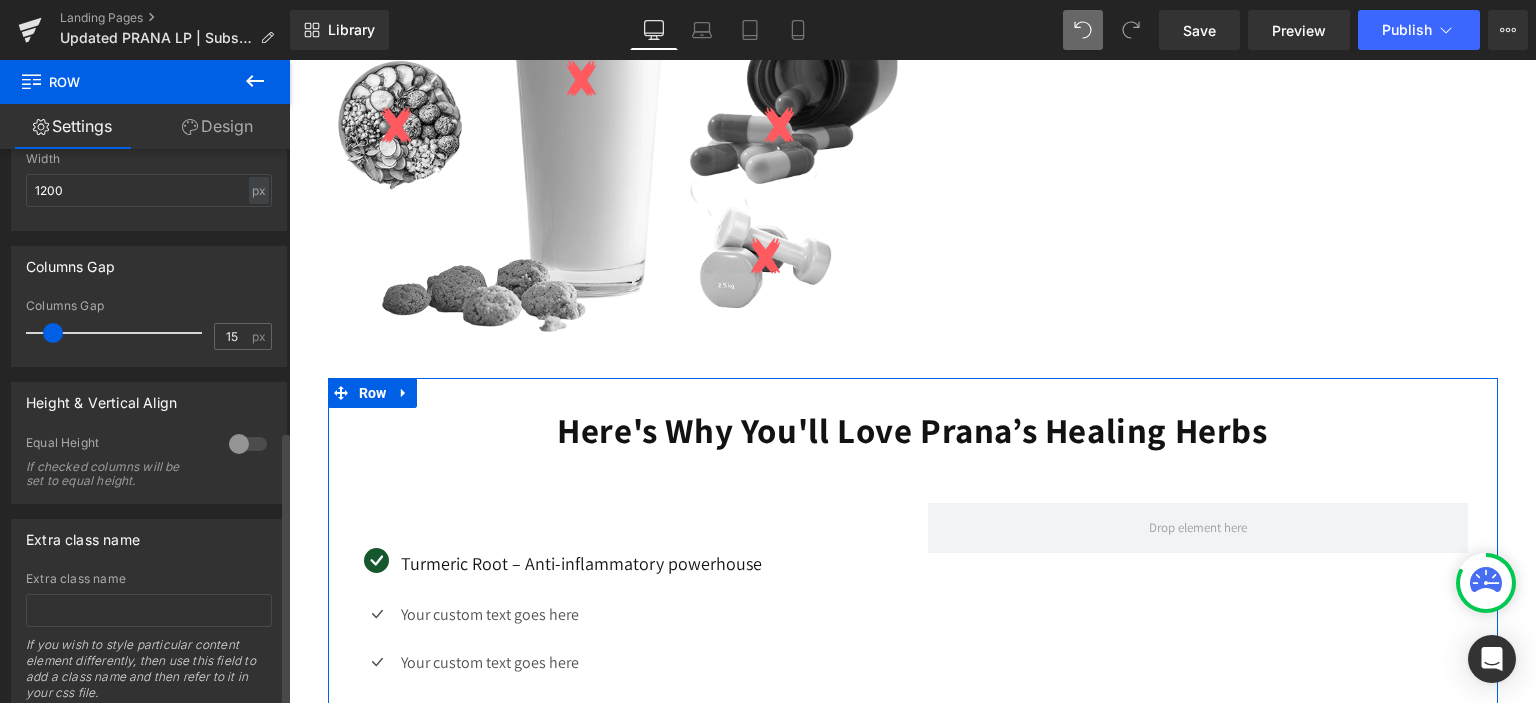 scroll, scrollTop: 566, scrollLeft: 0, axis: vertical 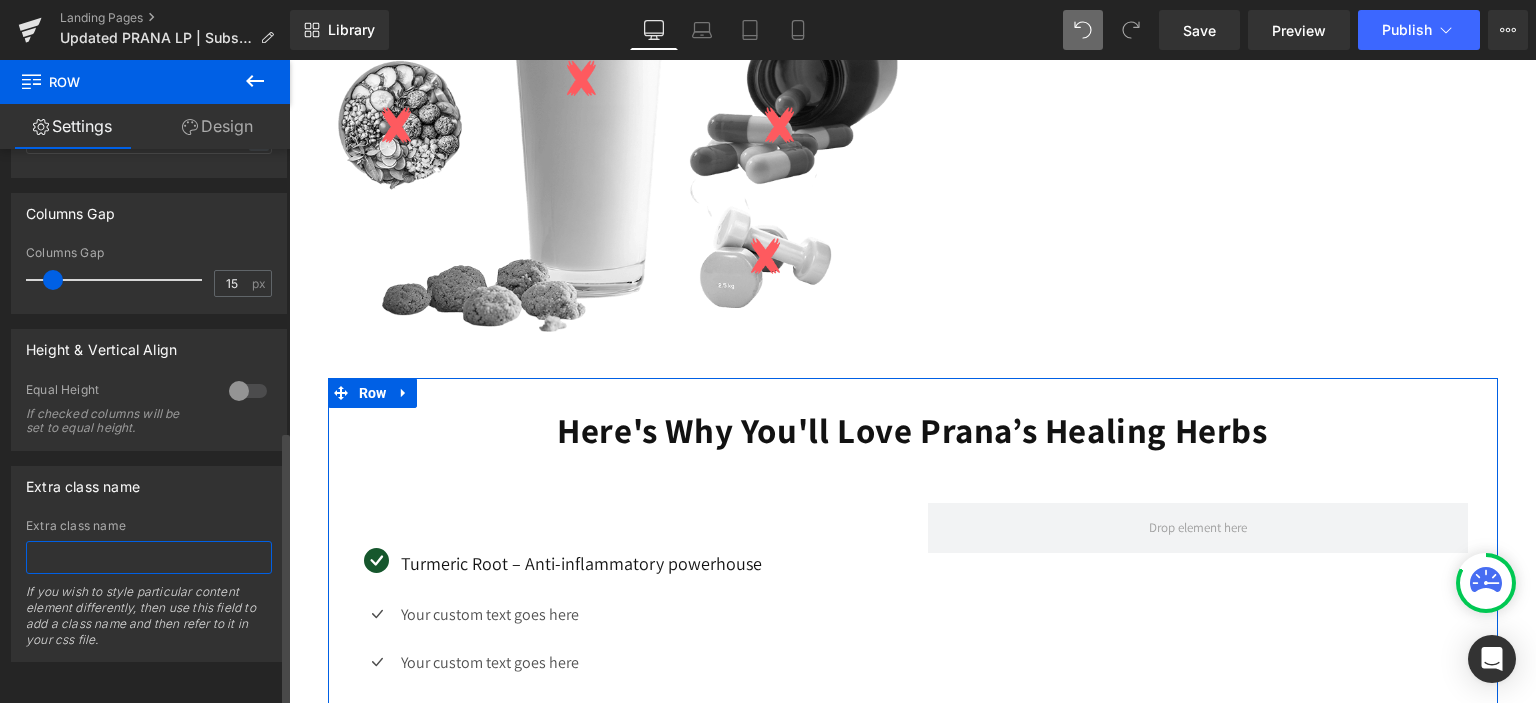 click at bounding box center (149, 557) 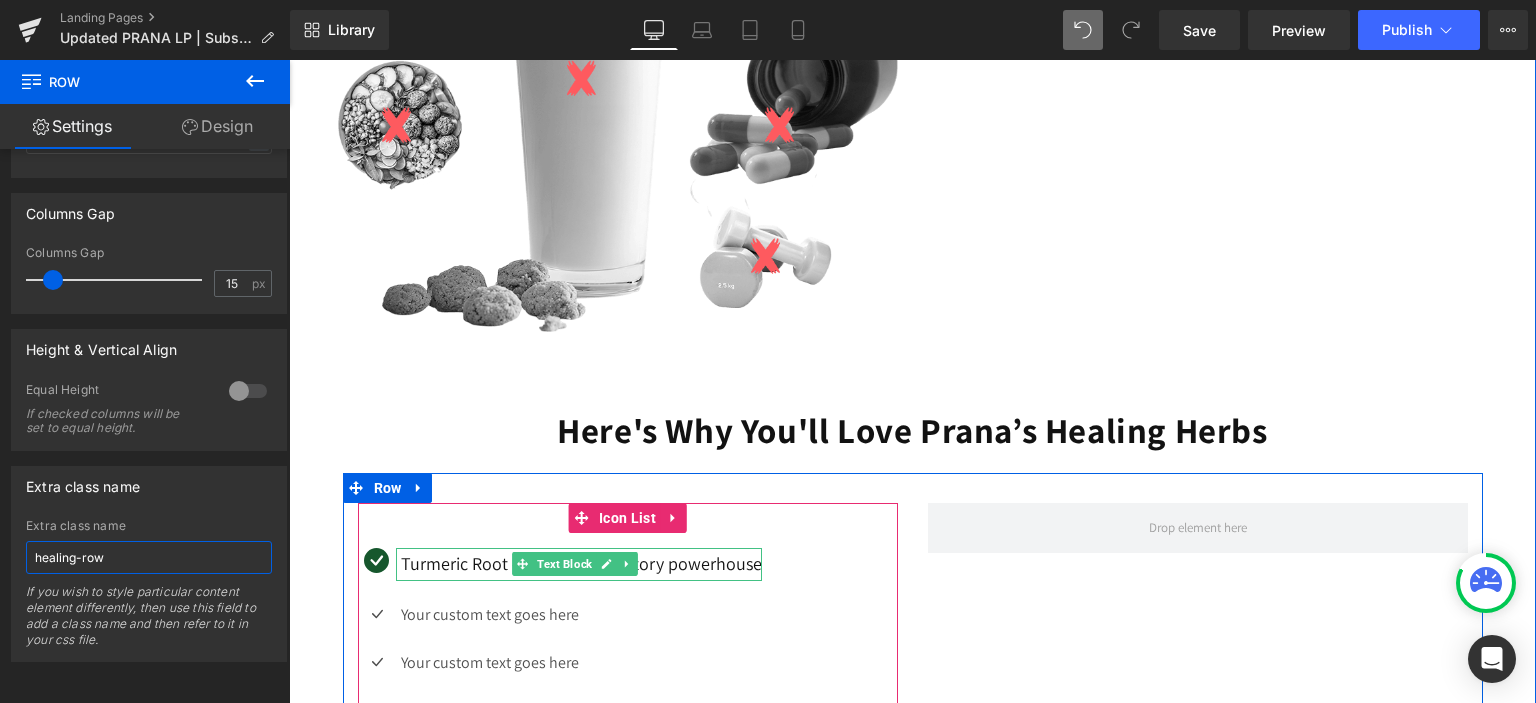 type on "healing-row" 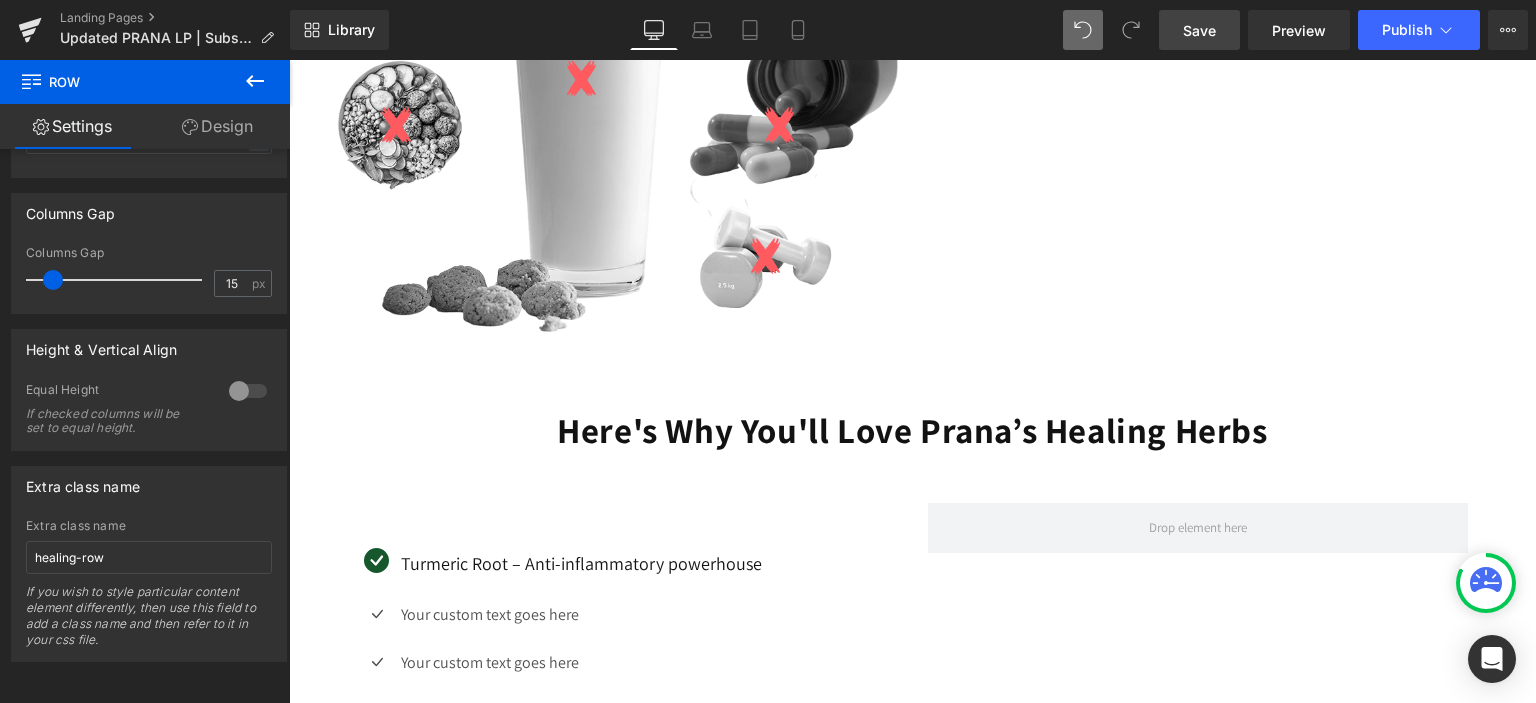 click on "Save" at bounding box center (1199, 30) 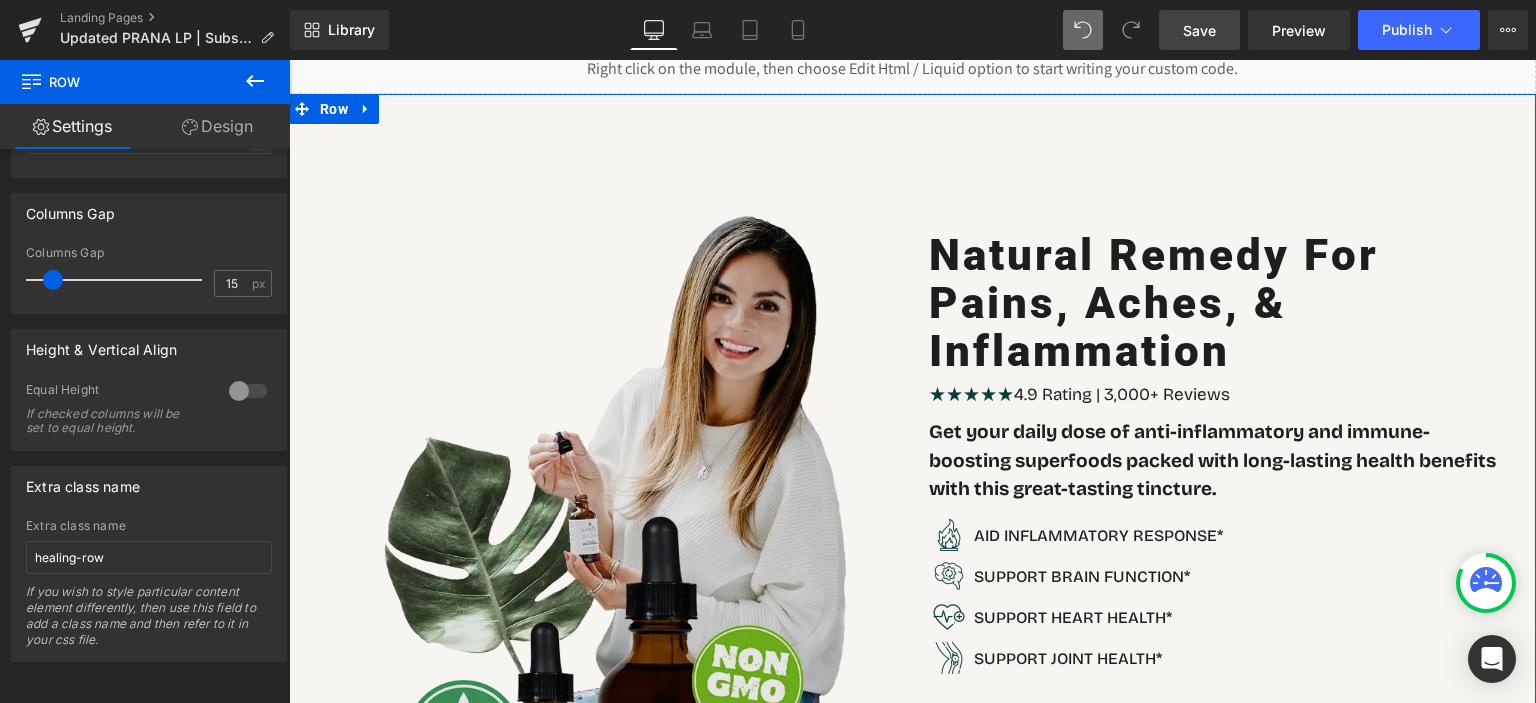 scroll, scrollTop: 0, scrollLeft: 0, axis: both 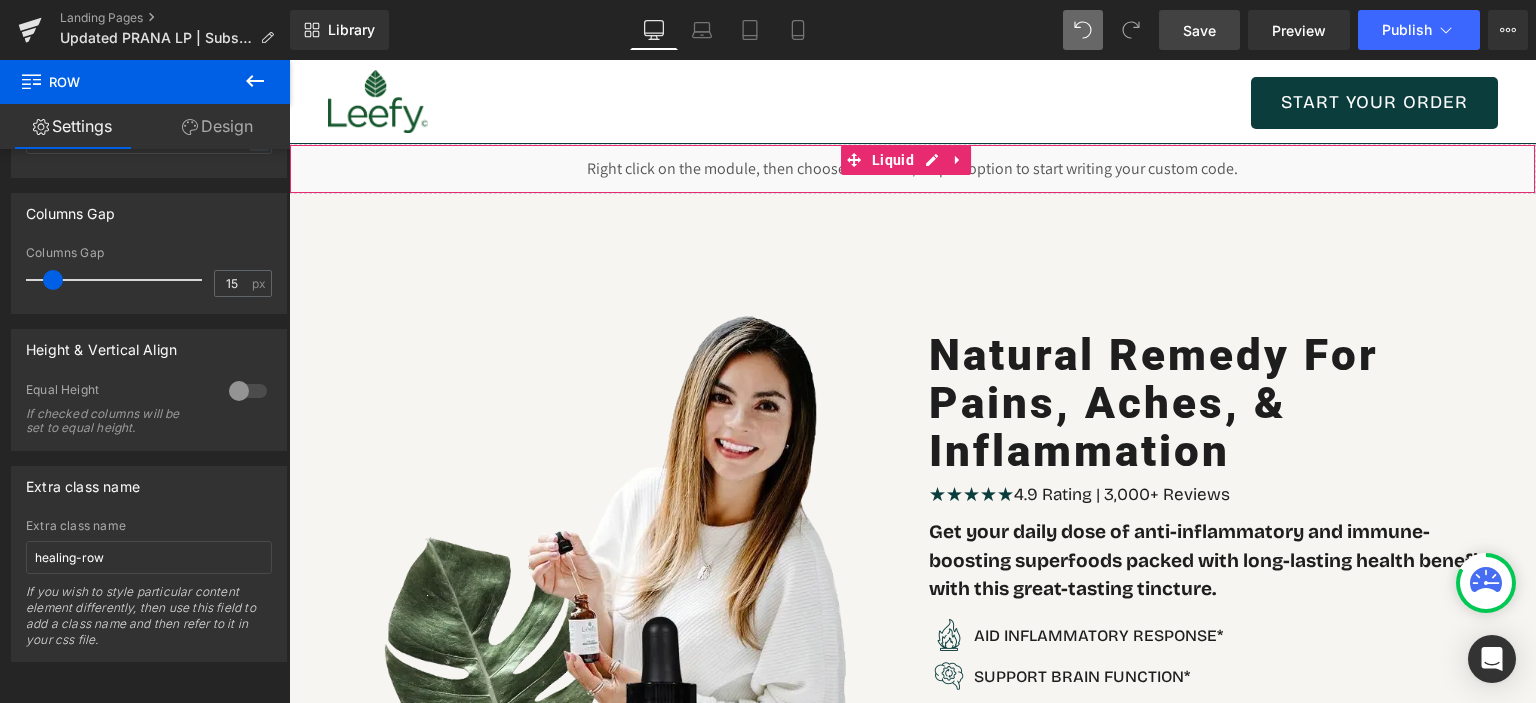 click on "Liquid" at bounding box center [912, 169] 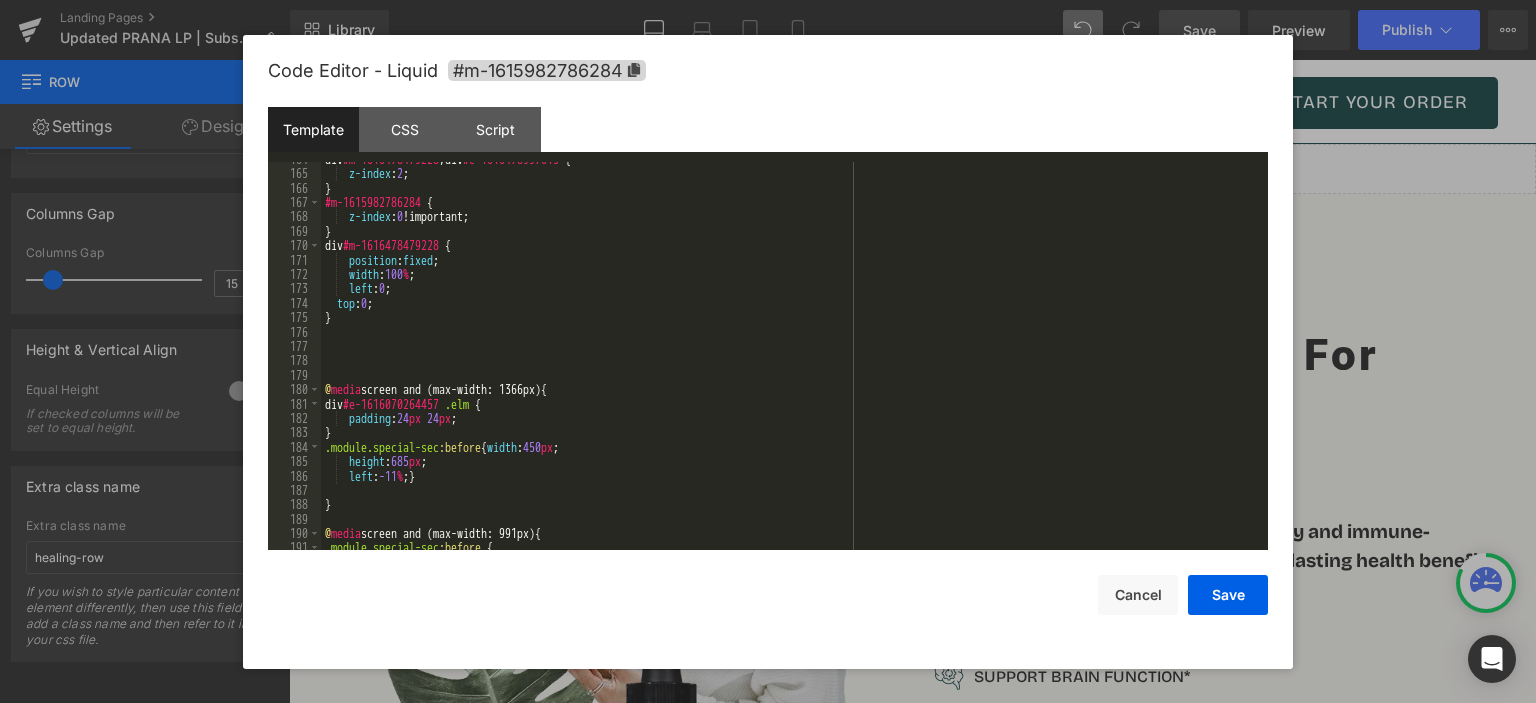 scroll, scrollTop: 2354, scrollLeft: 0, axis: vertical 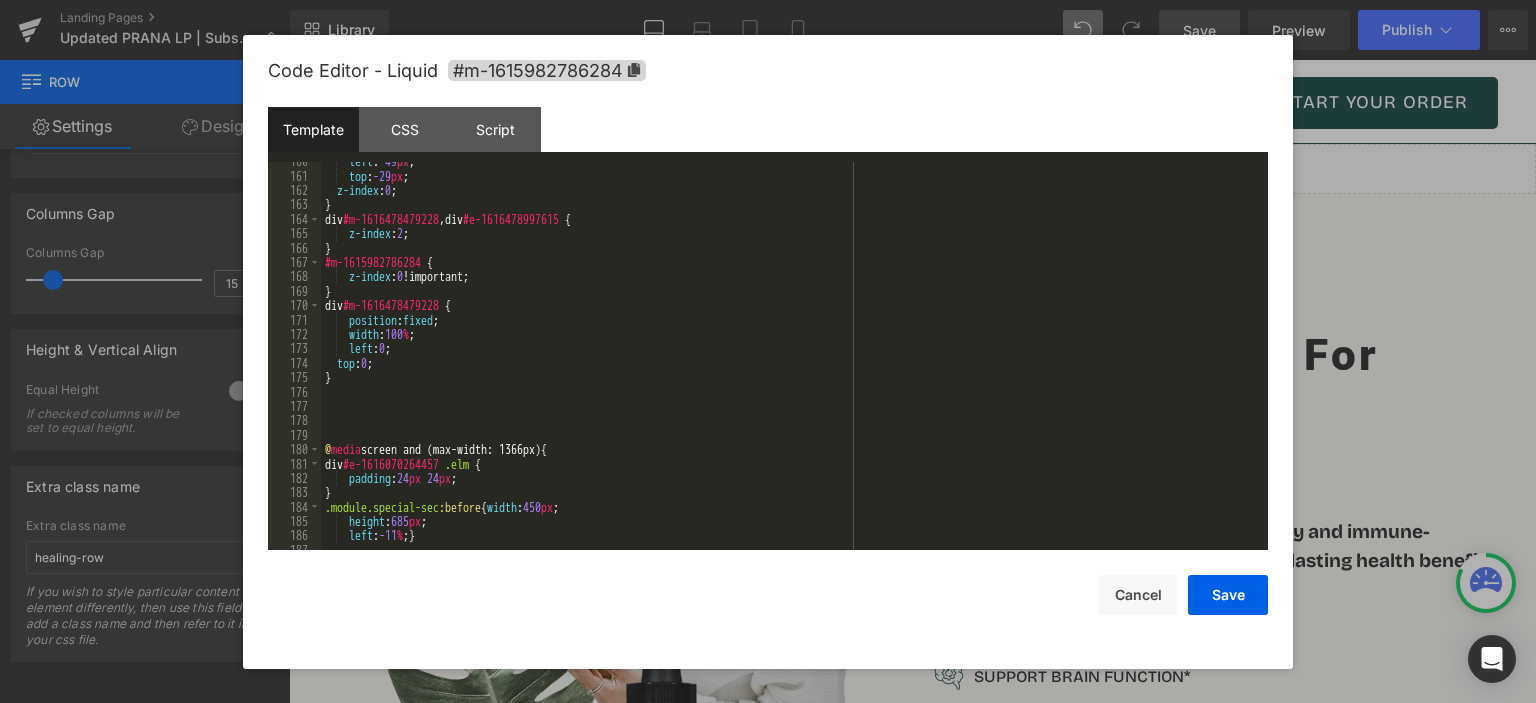 click on "left :  -49 px ;       top :  -29 px ;    z-index :  0 ; } div #m-1616478479228 ,  div #e-1616478997615   {       z-index :  2 ; } #m-1615982786284   {       z-index :  0  !important; } div #m-1616478479228   {       position :  fixed ;       width :  100 % ;       left :  0 ;    top : 0 ; } @ media  screen and (max-width: 1366px)  { div #e-1616070264457   .elm   {       padding :  24 px   24 px ; }   .module.special-sec :before { width :  450 px ;       height :  685 px ;       left :  -11 % ; }" at bounding box center [790, 363] 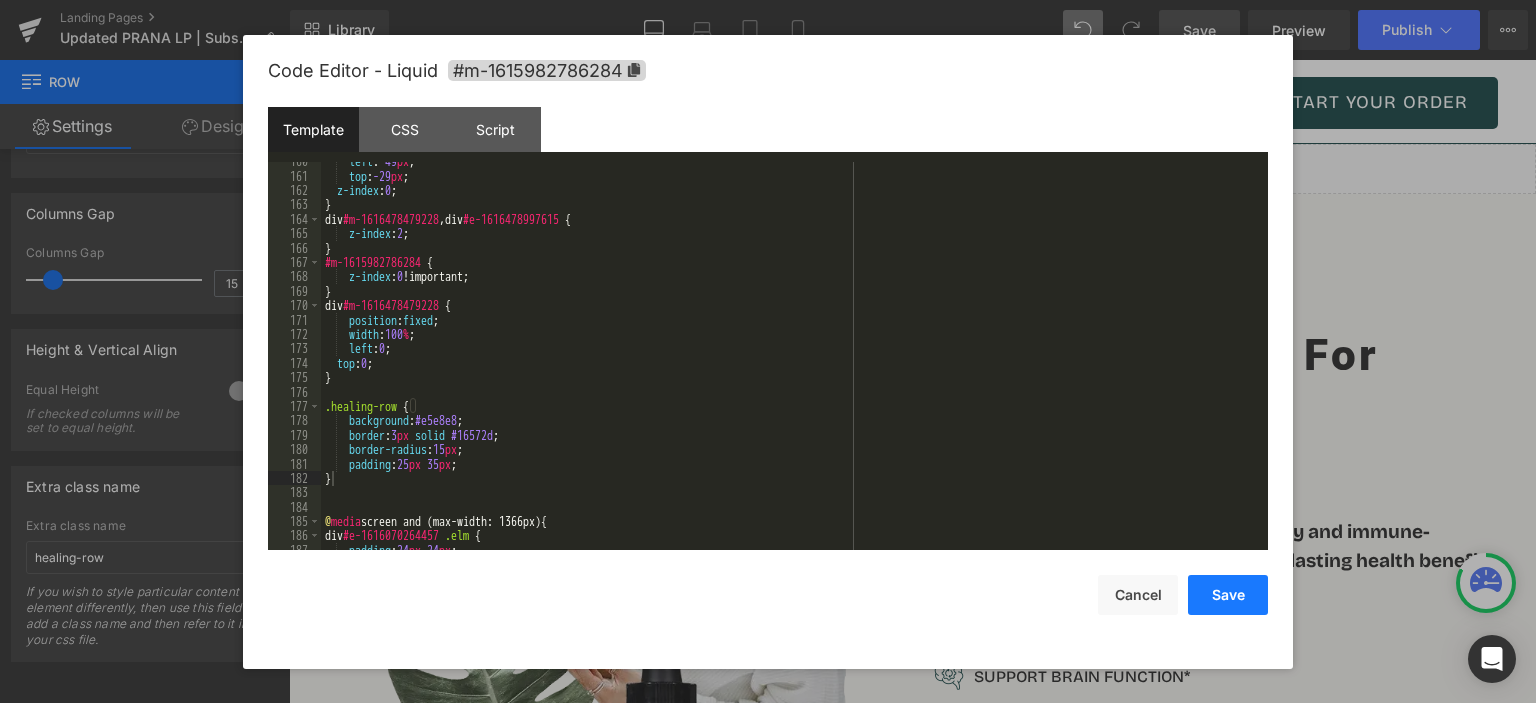 click on "Save" at bounding box center [1228, 595] 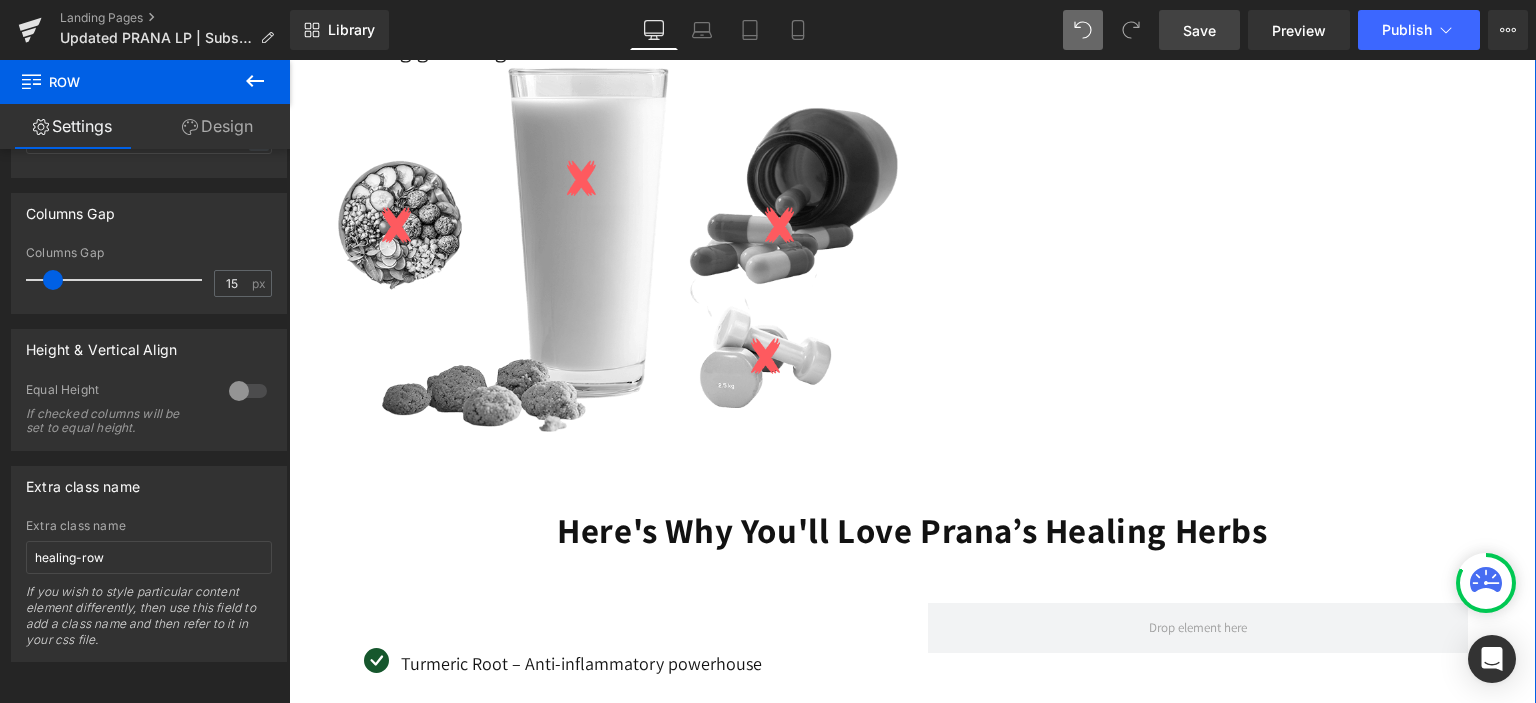 scroll, scrollTop: 2300, scrollLeft: 0, axis: vertical 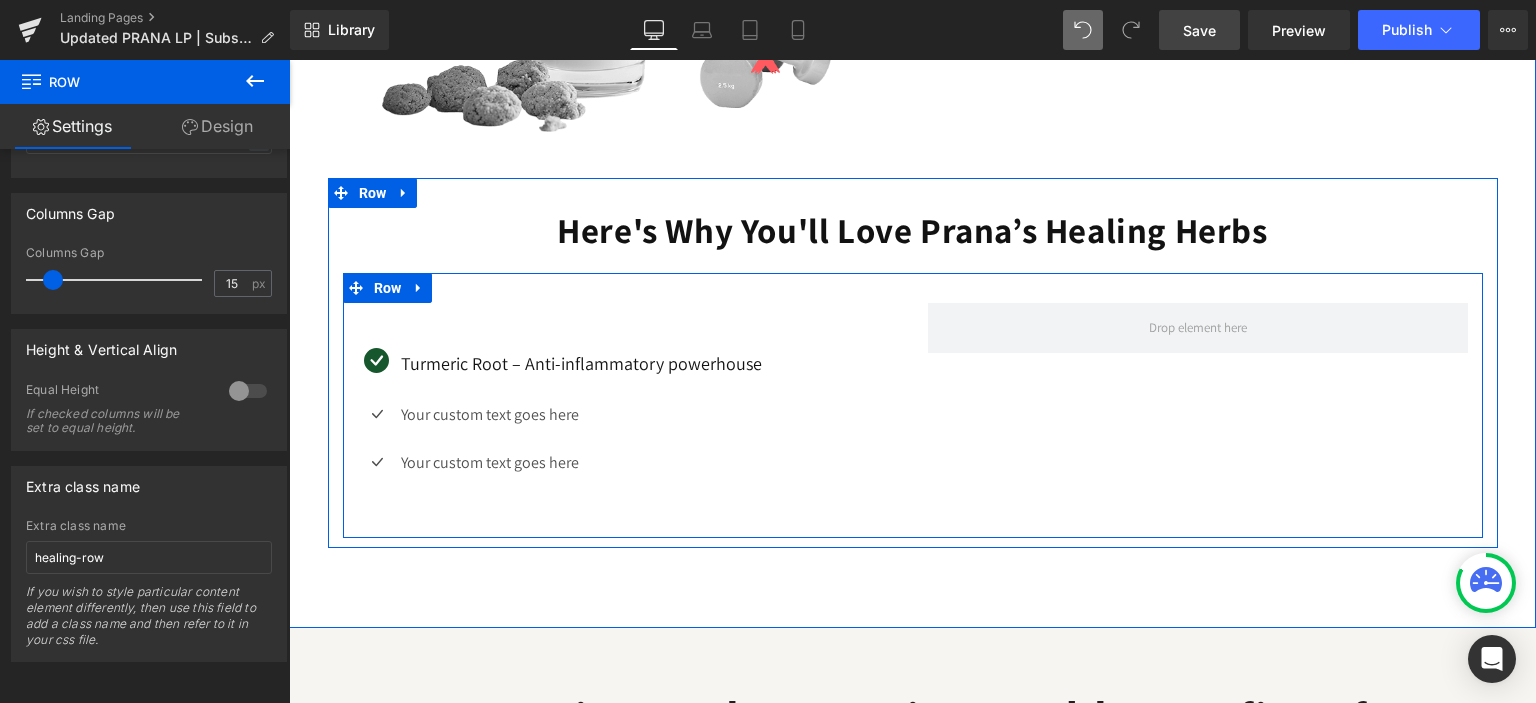 click on "Icon
Turmeric Root – Anti-inflammatory powerhouse
Text Block
Icon
Your custom text goes here
Text Block
Icon
Your custom text goes here
Text Block
Icon List" at bounding box center [628, 415] 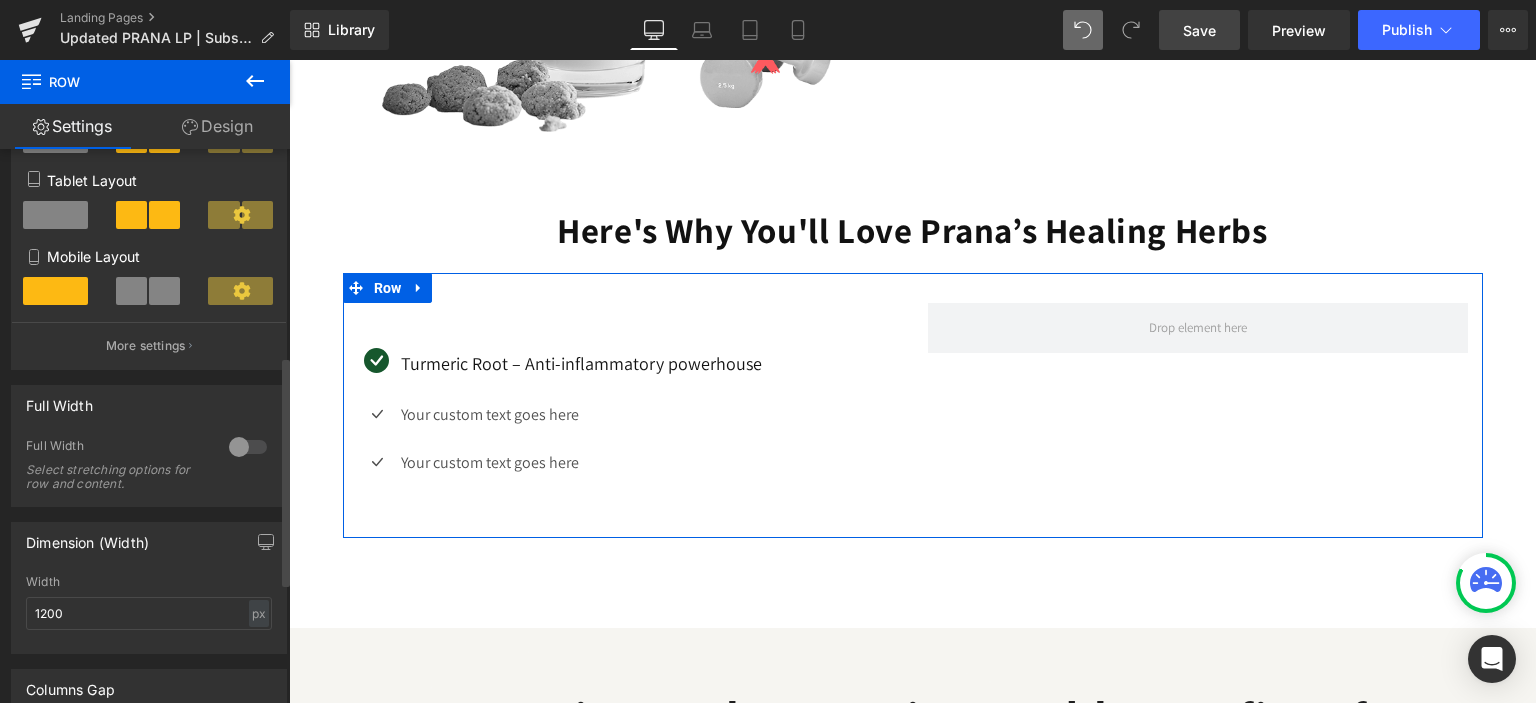 scroll, scrollTop: 500, scrollLeft: 0, axis: vertical 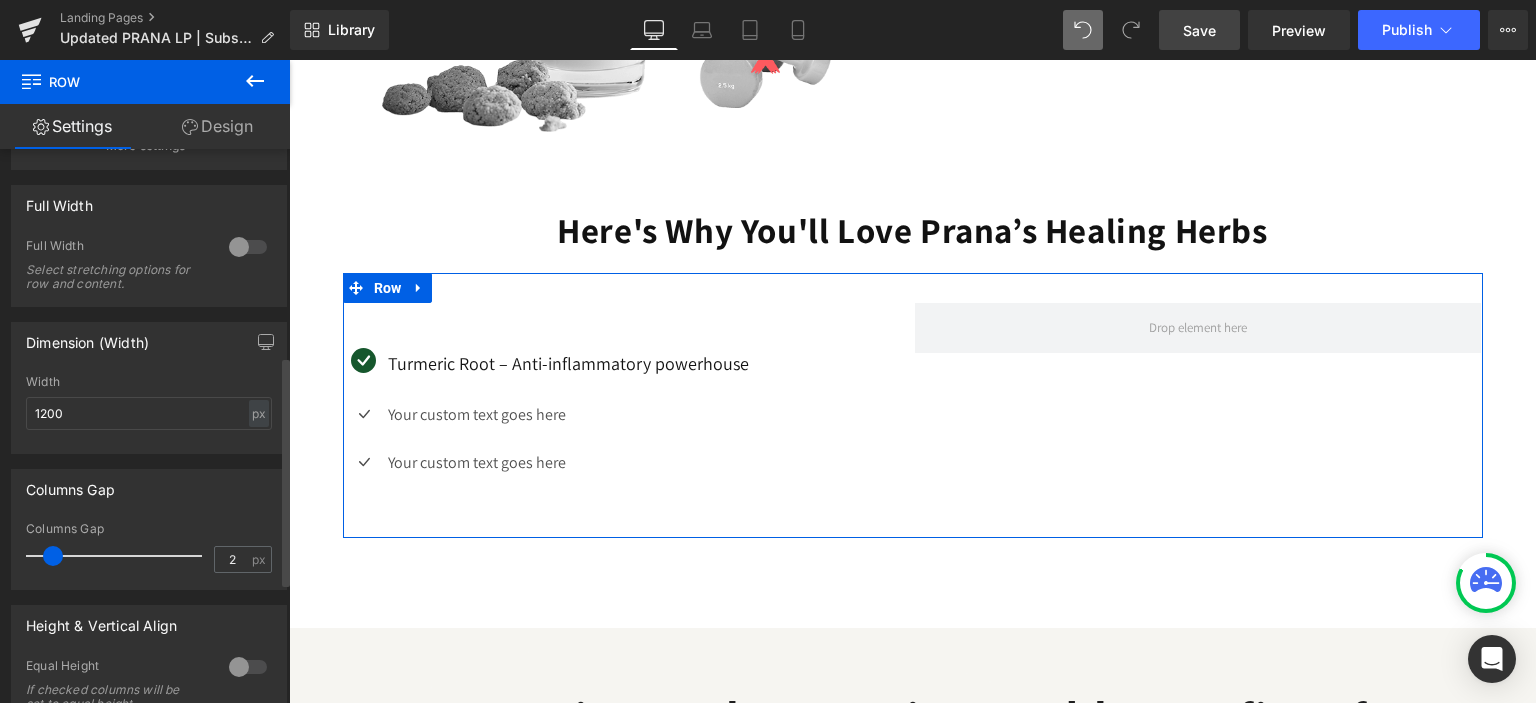 type on "0" 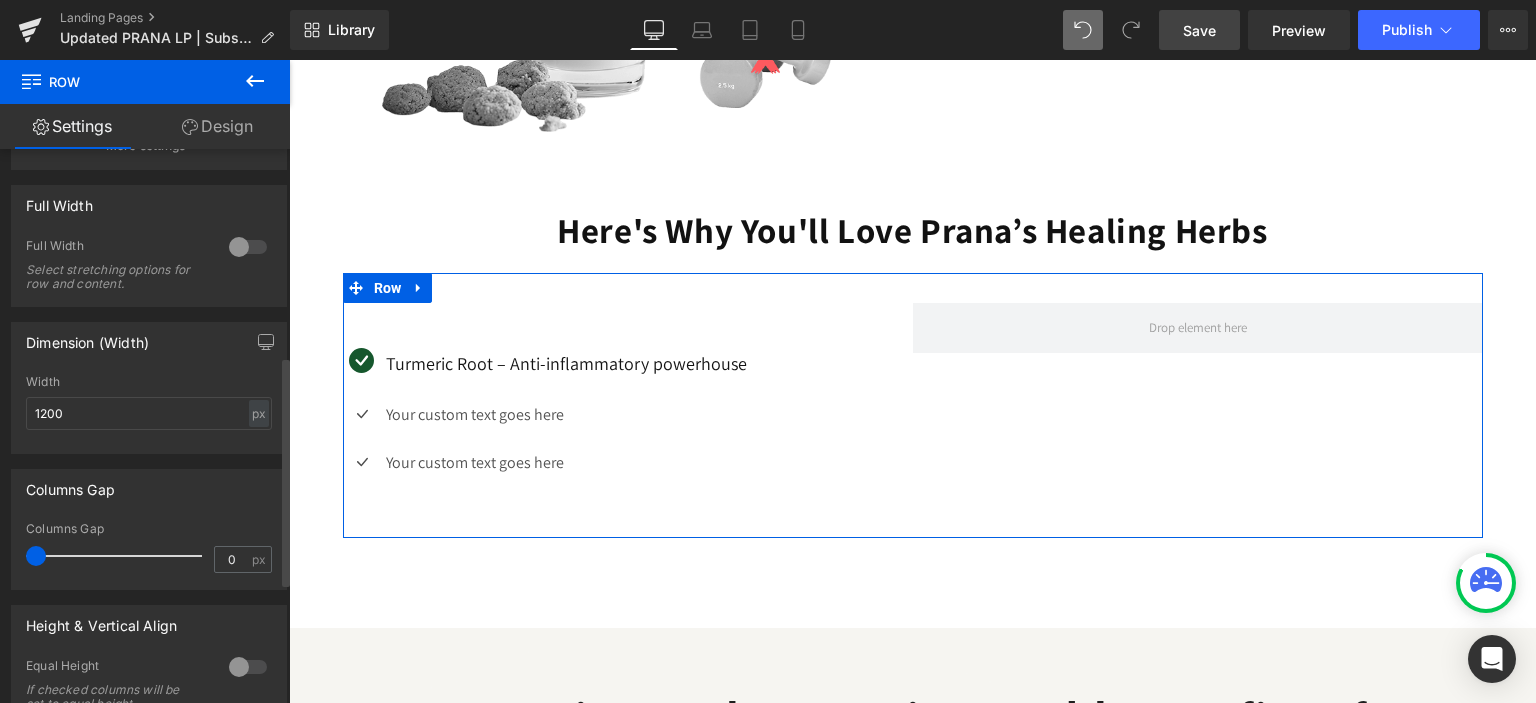 drag, startPoint x: 52, startPoint y: 560, endPoint x: 15, endPoint y: 560, distance: 37 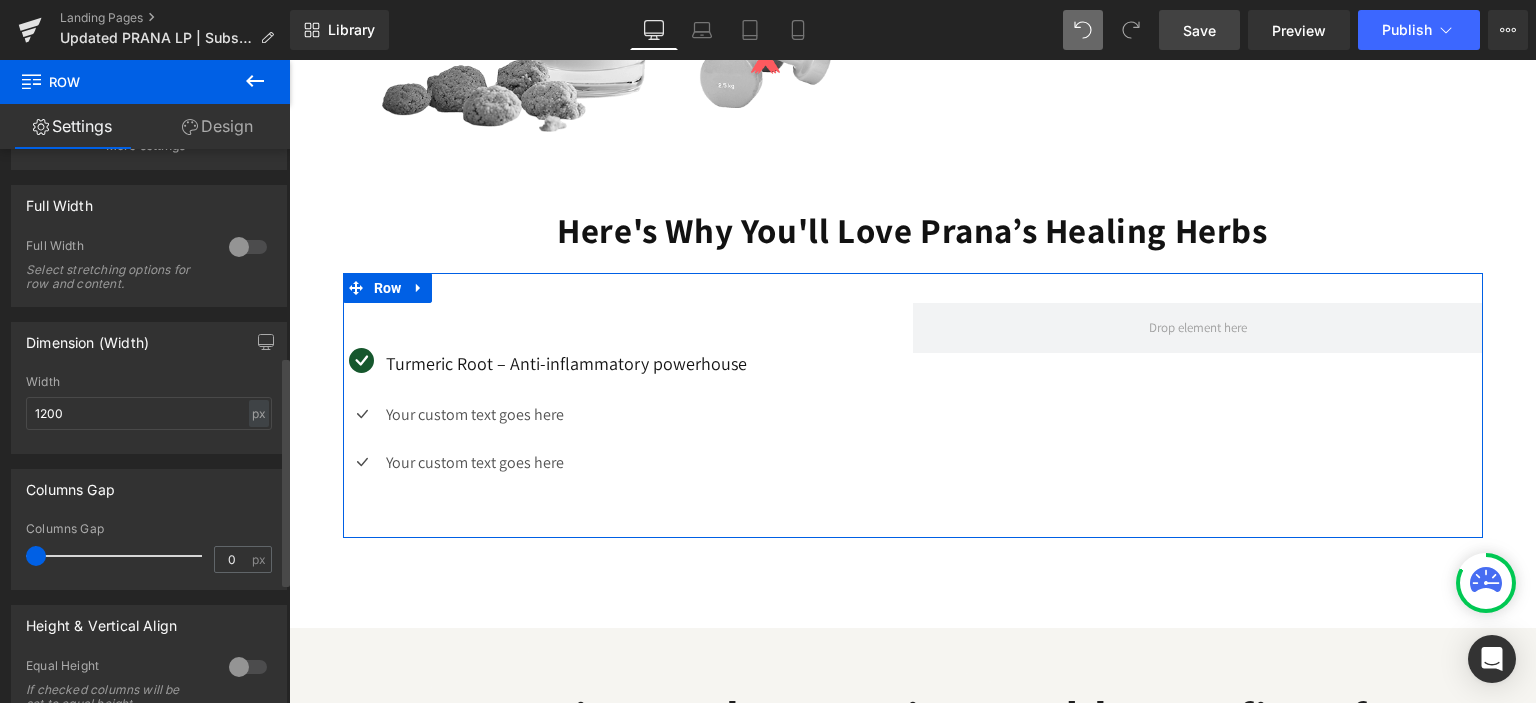 click on "0px Columns Gap 0 px" at bounding box center [149, 555] 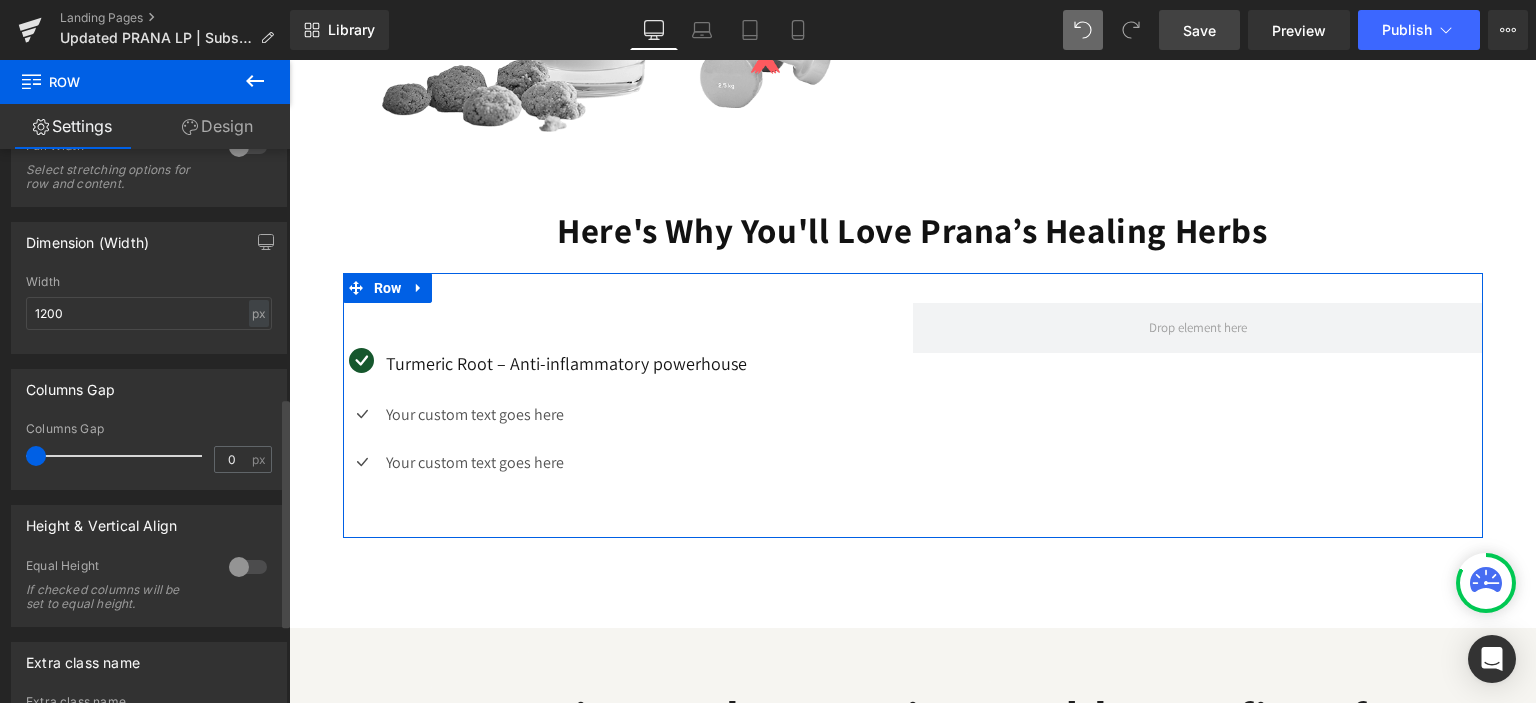 scroll, scrollTop: 700, scrollLeft: 0, axis: vertical 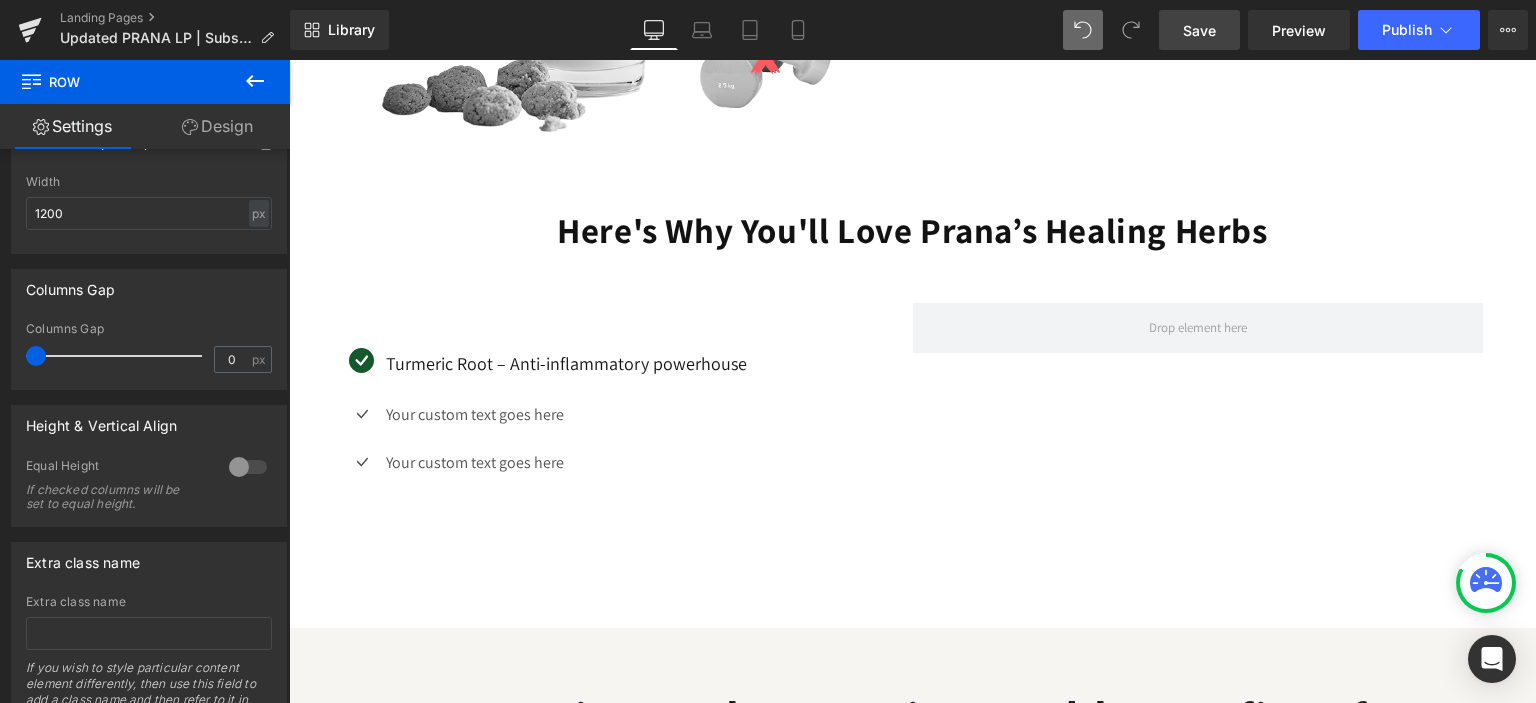 click on "Save" at bounding box center (1199, 30) 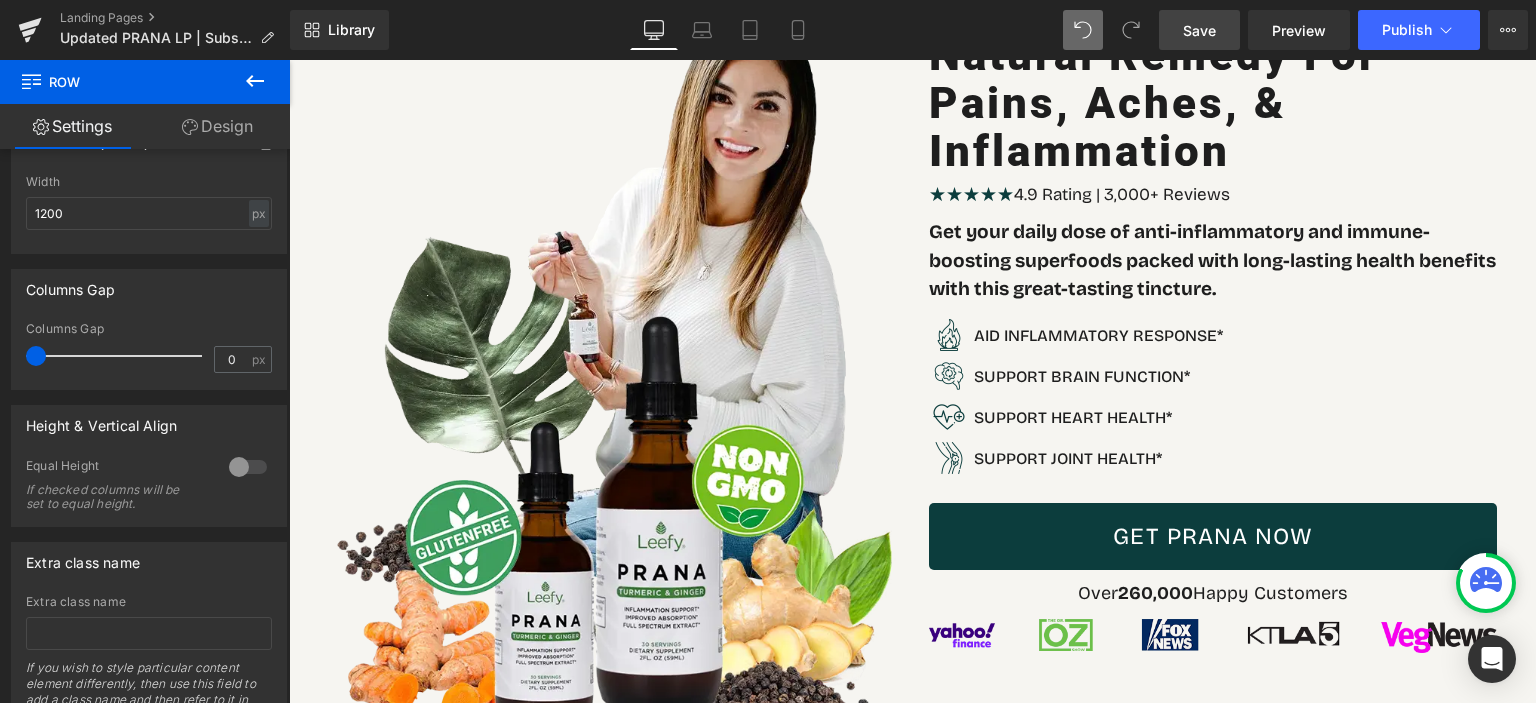 scroll, scrollTop: 0, scrollLeft: 0, axis: both 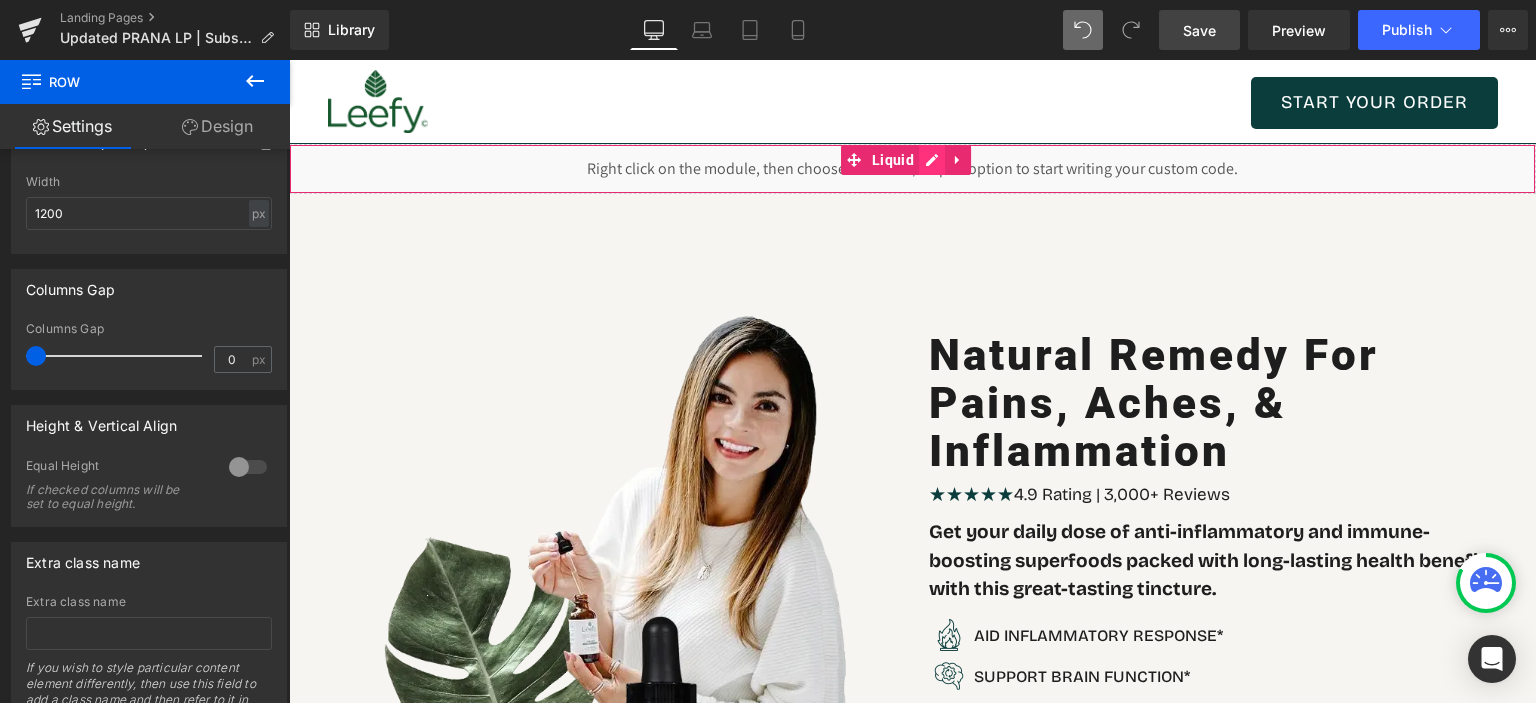 click on "Liquid" at bounding box center [912, 169] 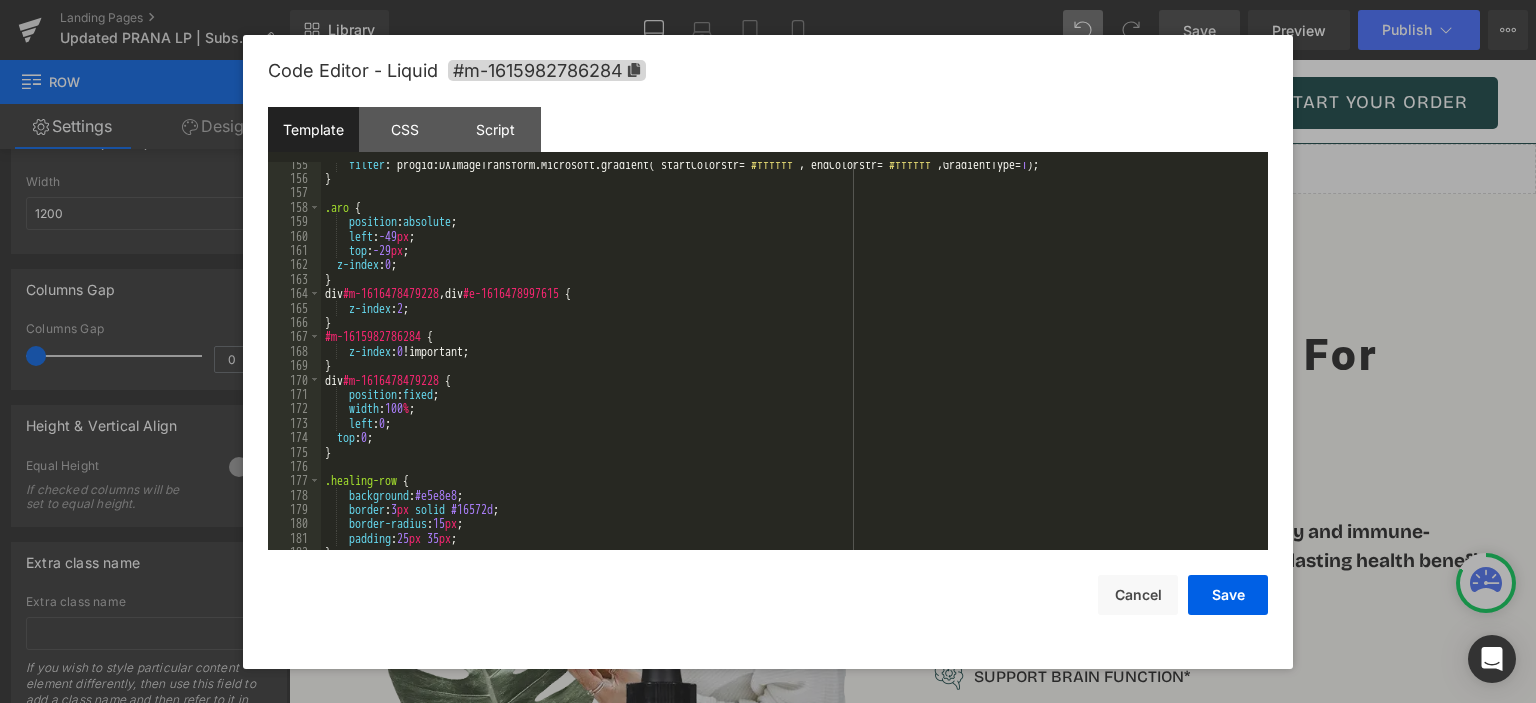 scroll, scrollTop: 2340, scrollLeft: 0, axis: vertical 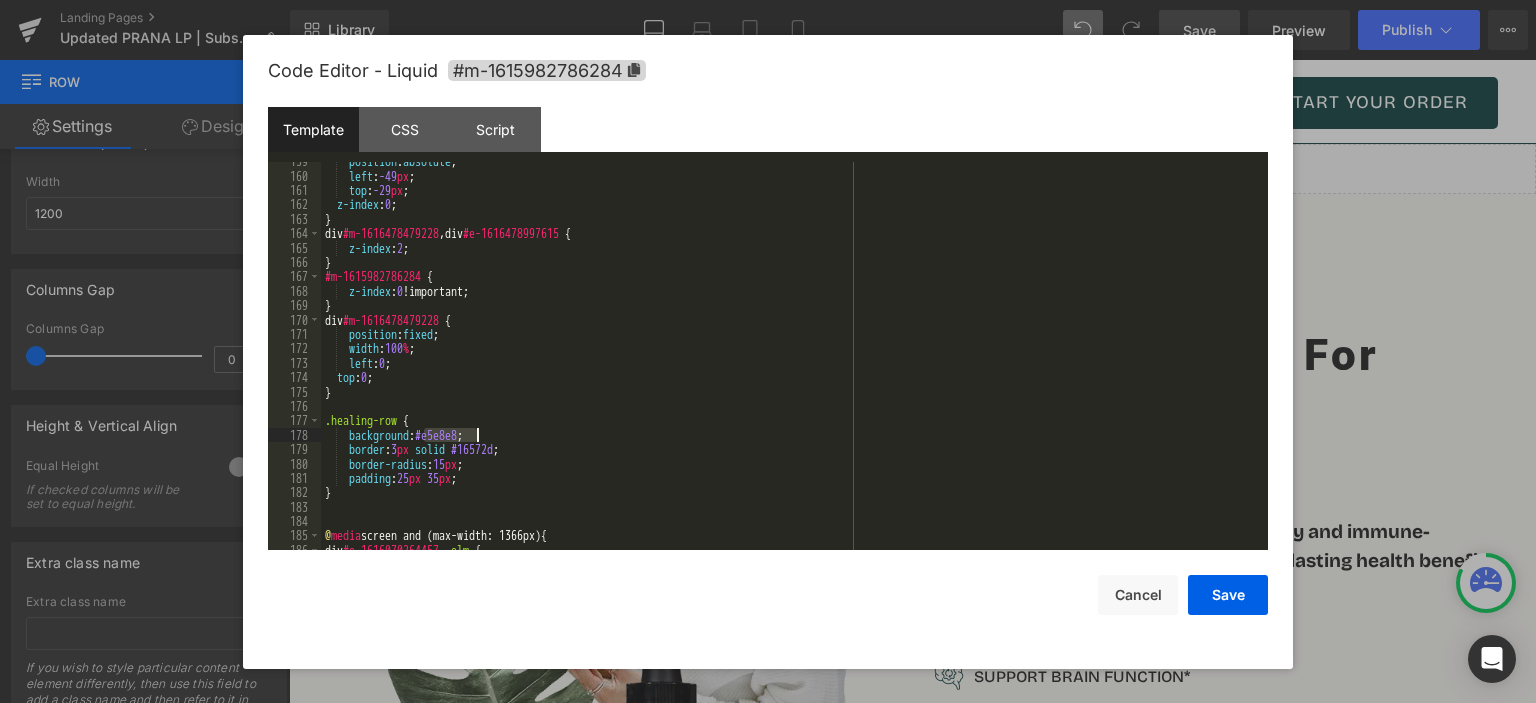 drag, startPoint x: 427, startPoint y: 433, endPoint x: 479, endPoint y: 437, distance: 52.153618 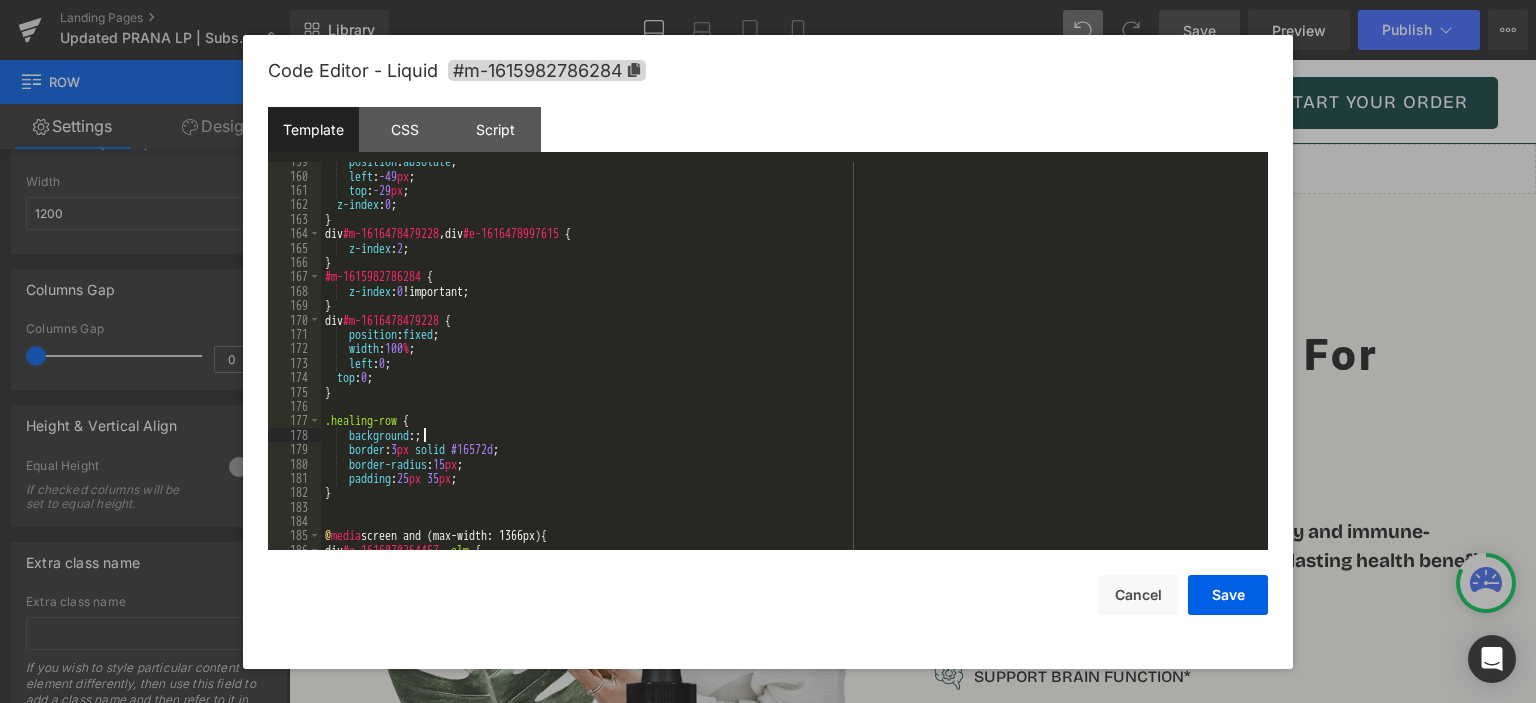 type 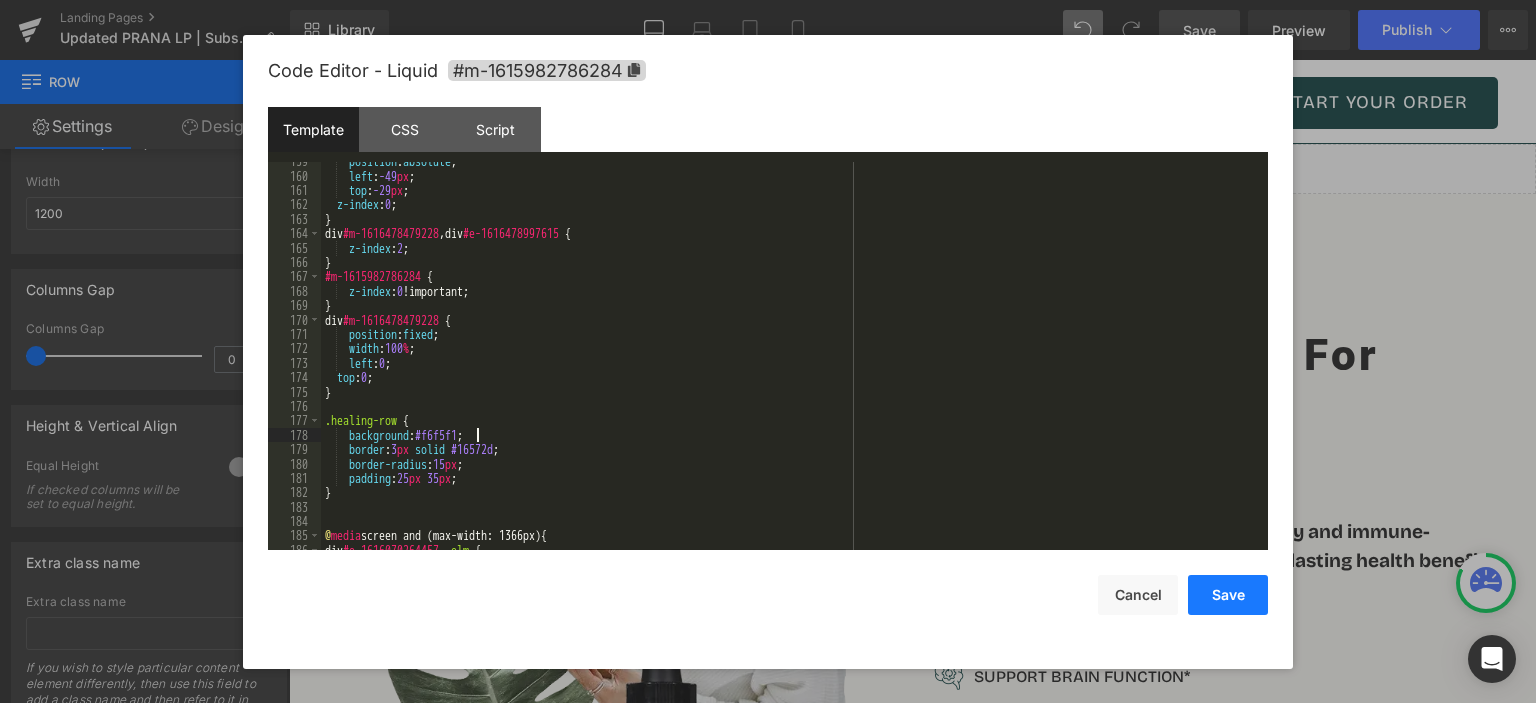 click on "Save" at bounding box center (1228, 595) 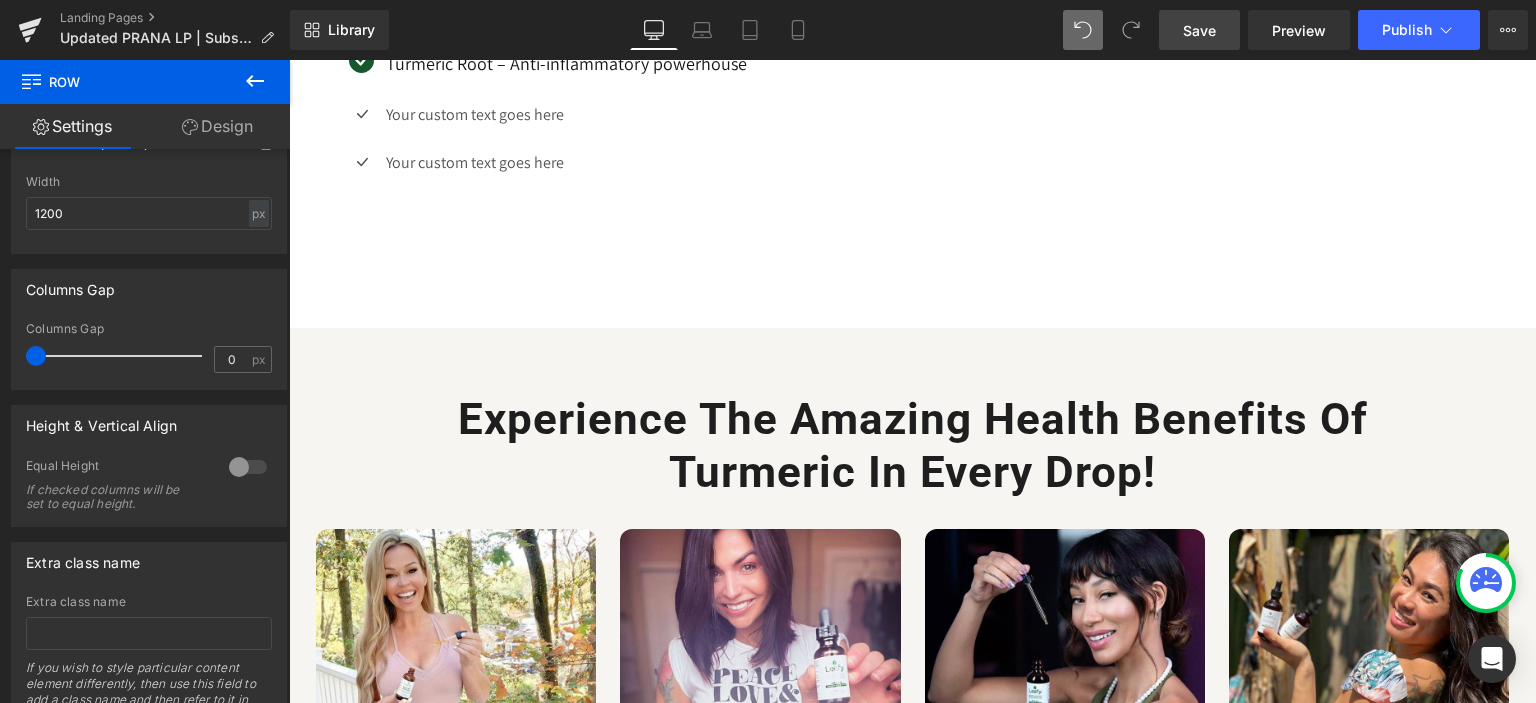 scroll, scrollTop: 2300, scrollLeft: 0, axis: vertical 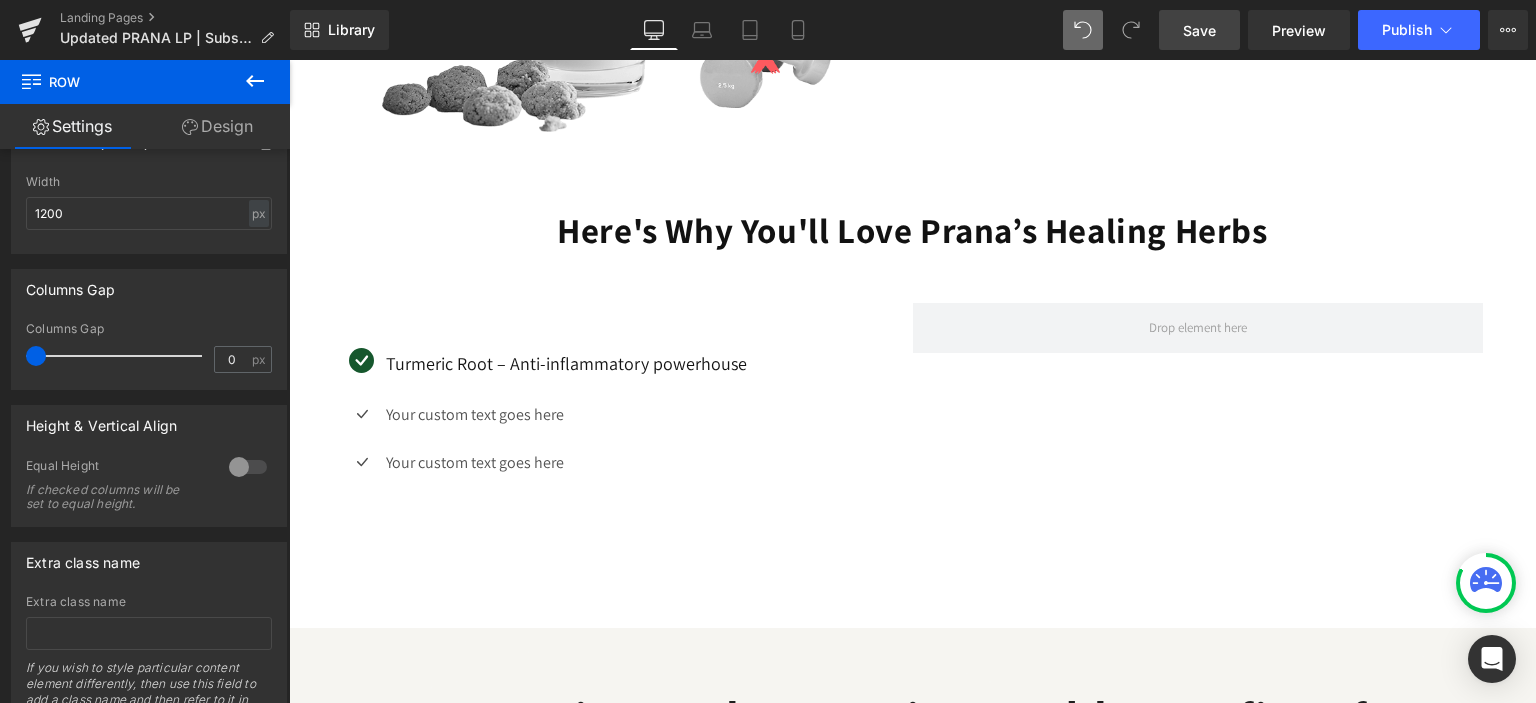 click on "Save" at bounding box center (1199, 30) 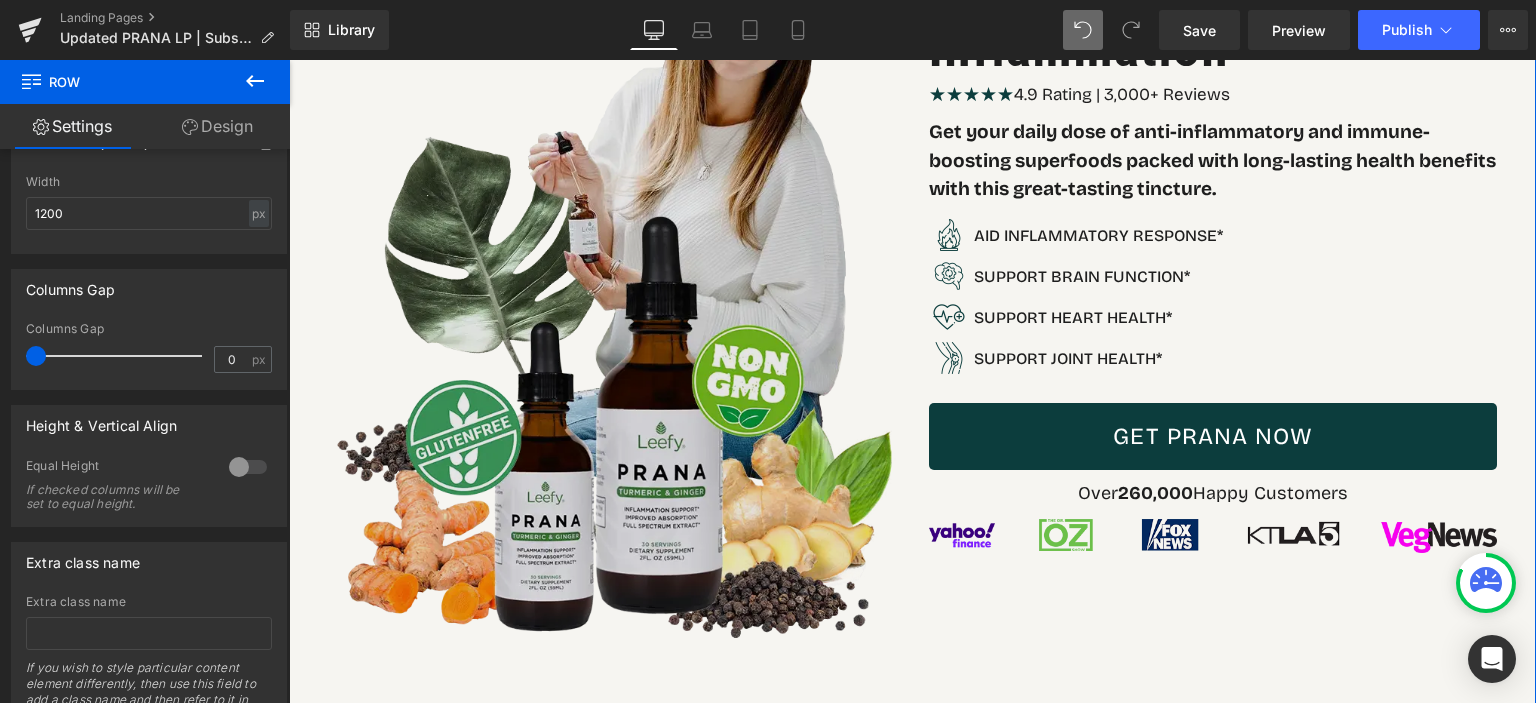 scroll, scrollTop: 0, scrollLeft: 0, axis: both 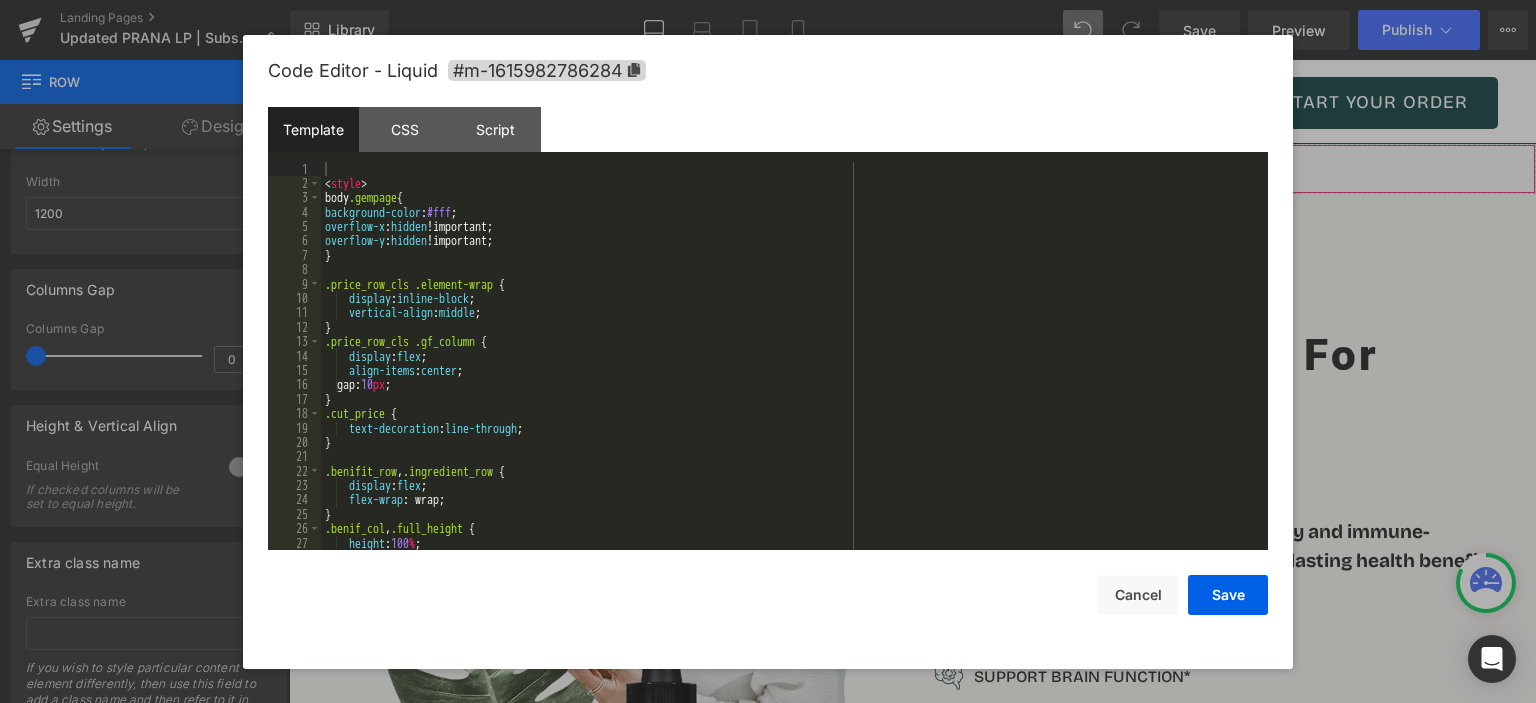 click on "Liquid" at bounding box center (912, 169) 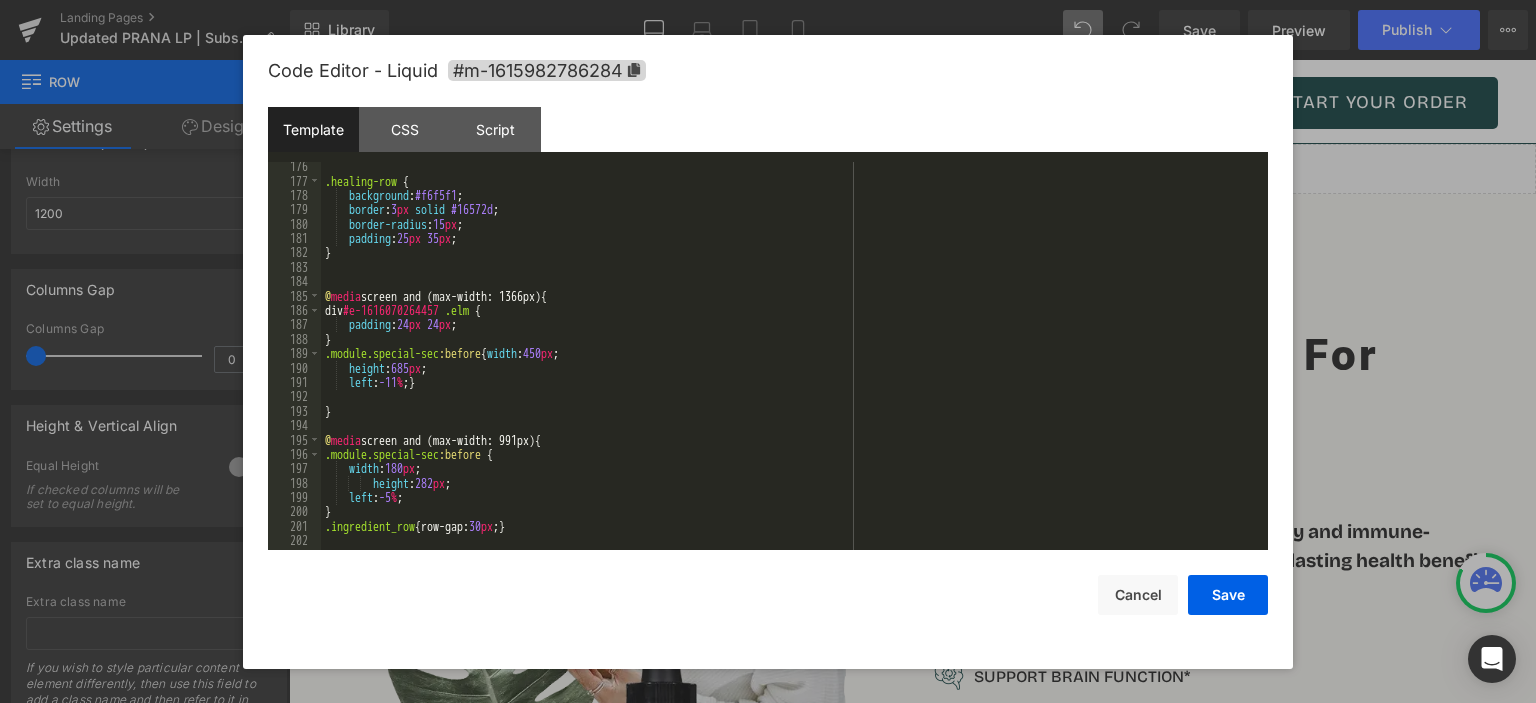 scroll, scrollTop: 2460, scrollLeft: 0, axis: vertical 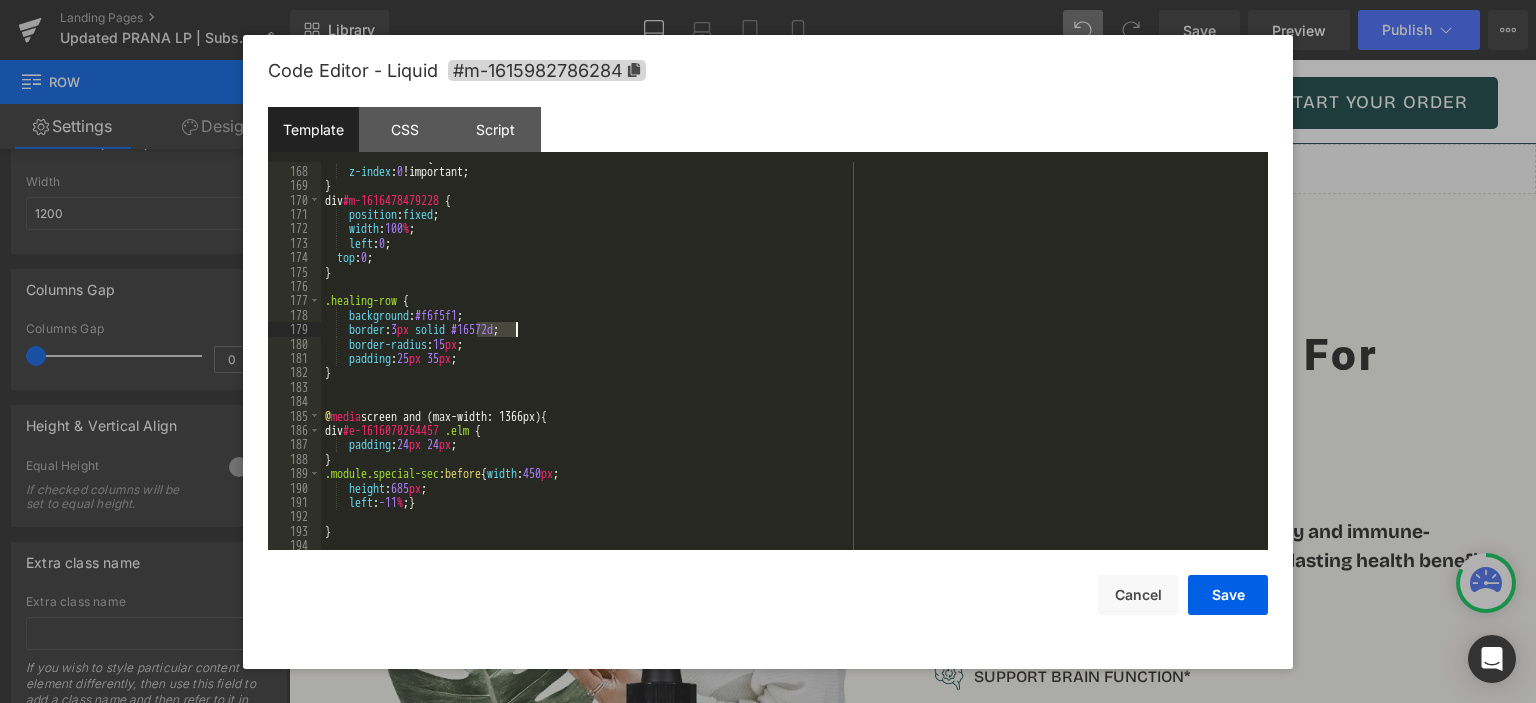 drag, startPoint x: 476, startPoint y: 330, endPoint x: 517, endPoint y: 331, distance: 41.01219 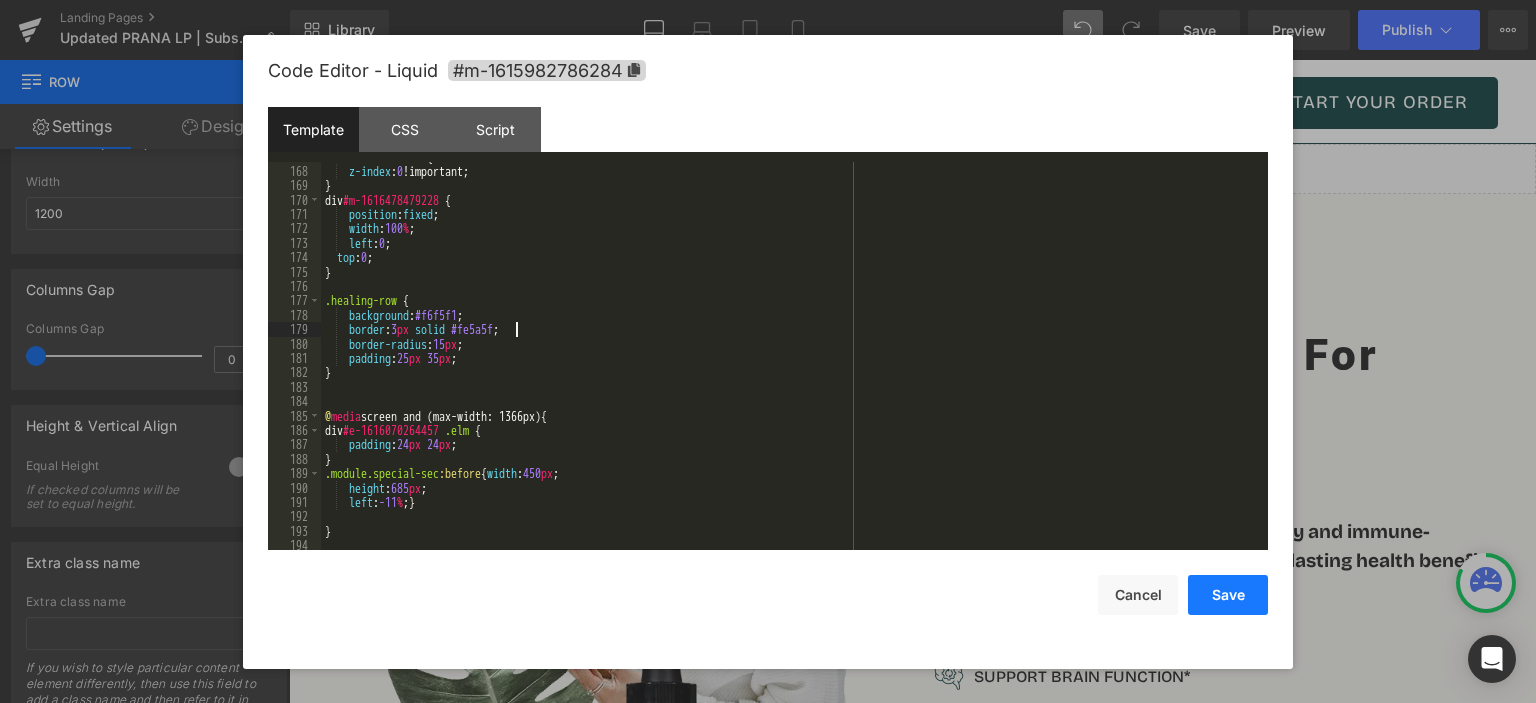 click on "Save" at bounding box center (1228, 595) 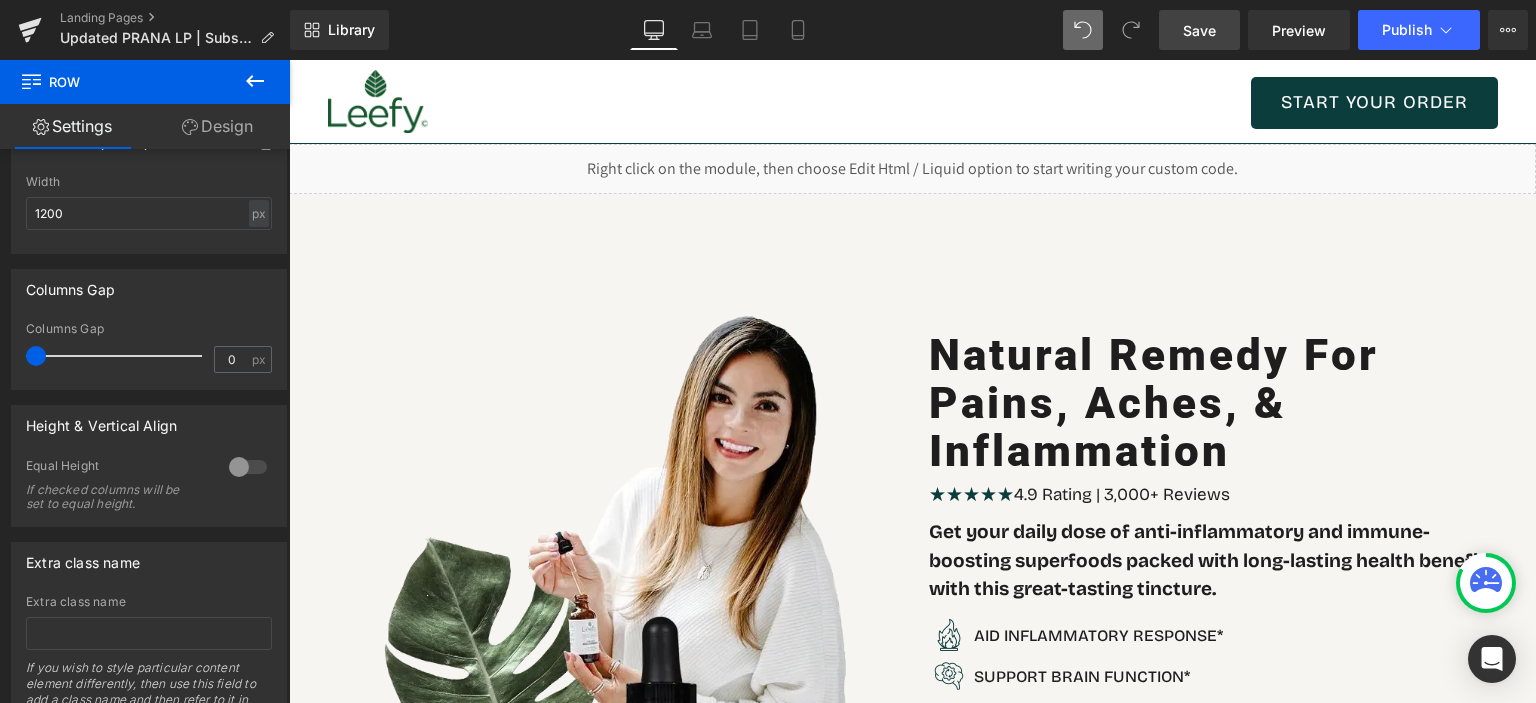click on "Save" at bounding box center (1199, 30) 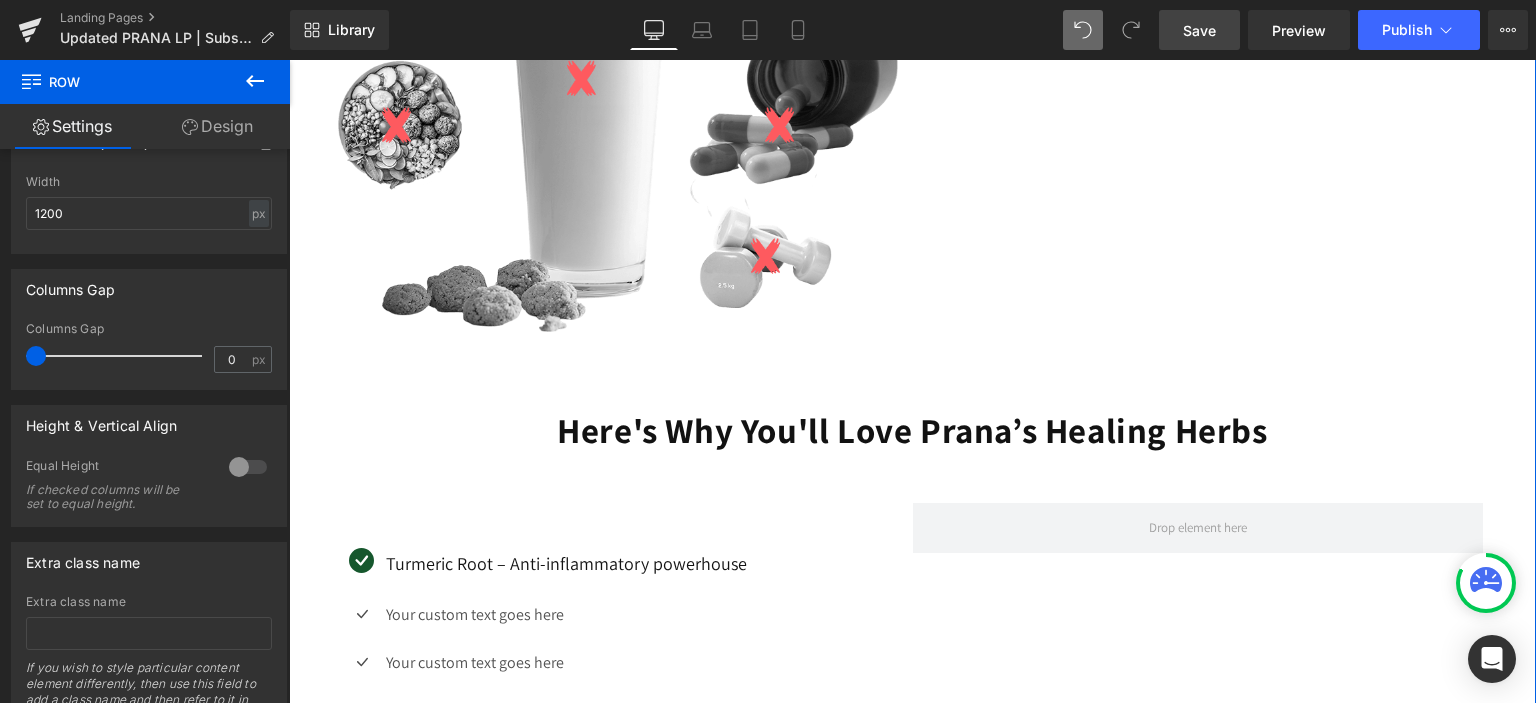 scroll, scrollTop: 2400, scrollLeft: 0, axis: vertical 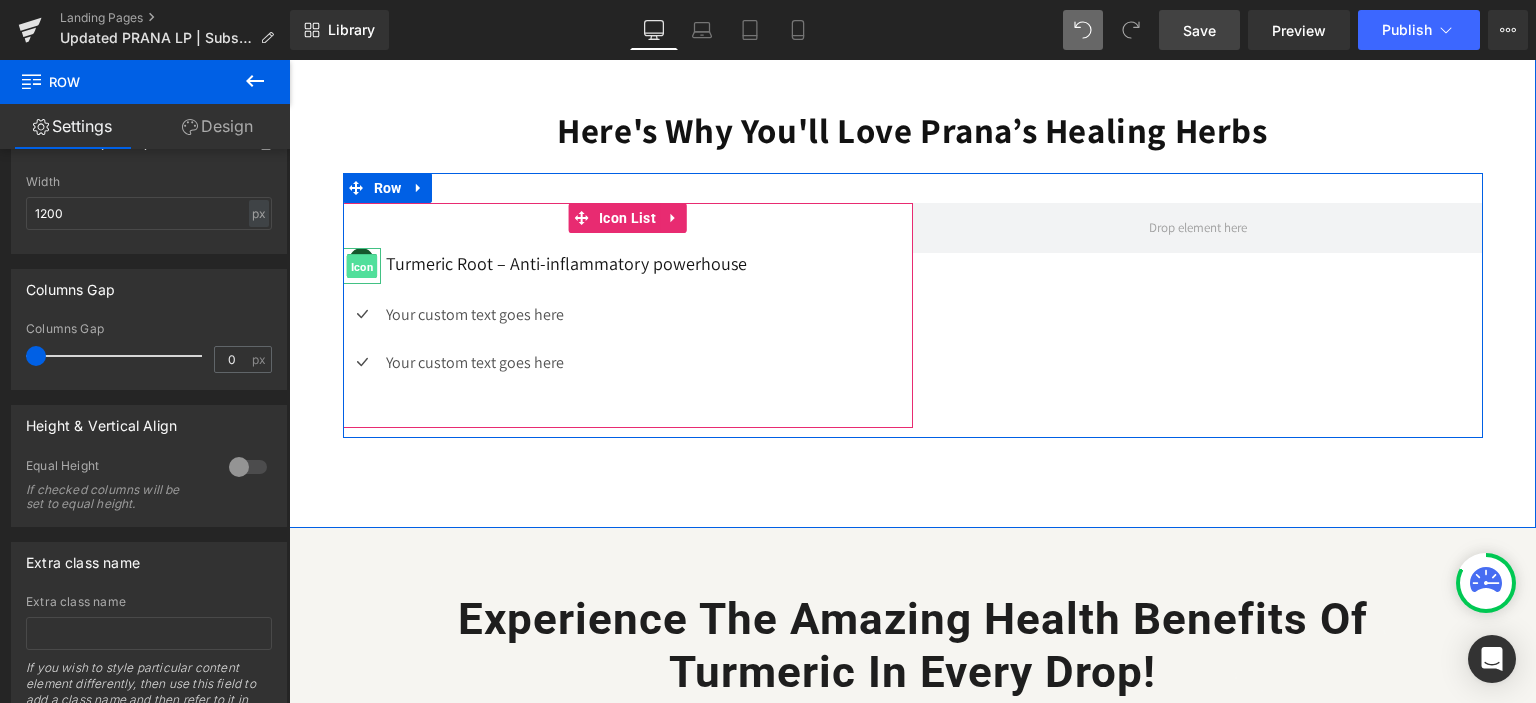 click on "Icon" at bounding box center (361, 267) 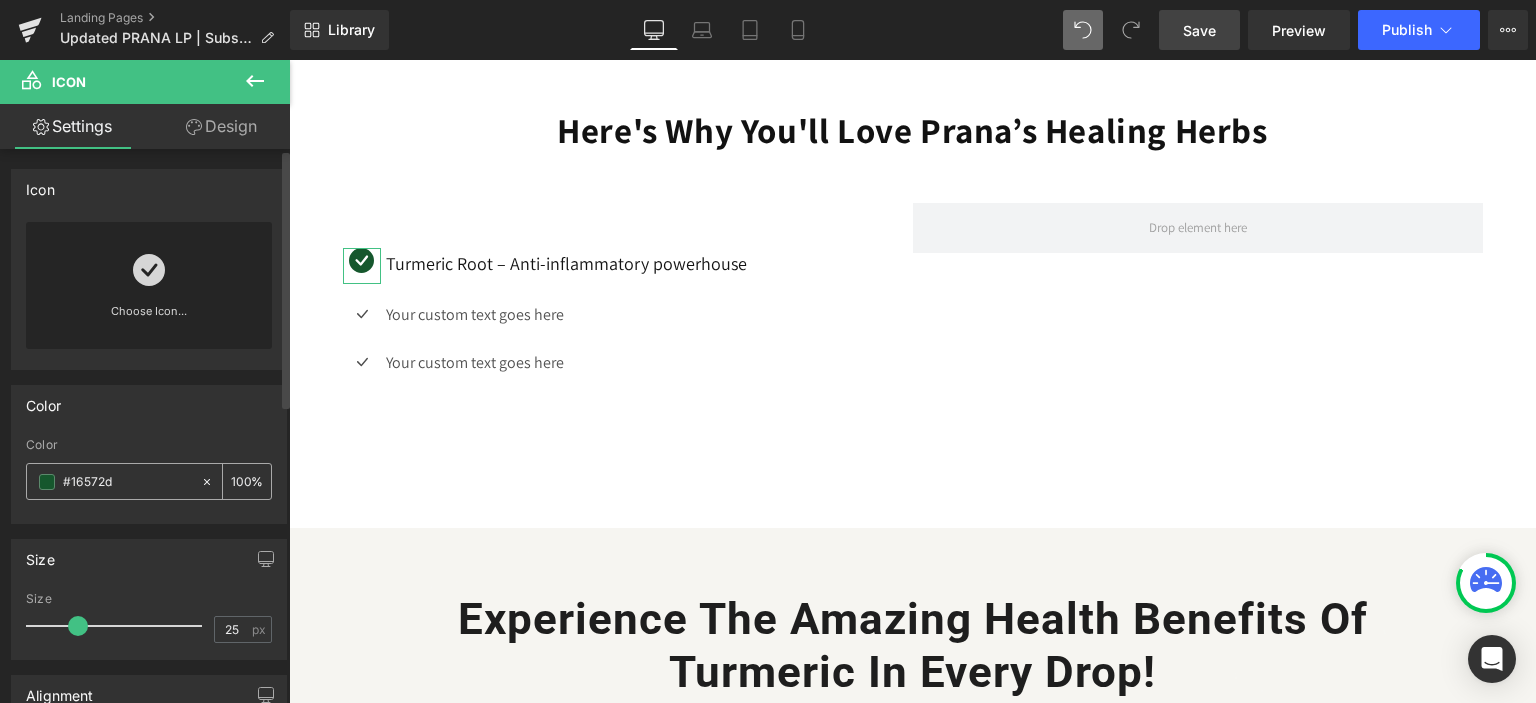 drag, startPoint x: 117, startPoint y: 487, endPoint x: 69, endPoint y: 467, distance: 52 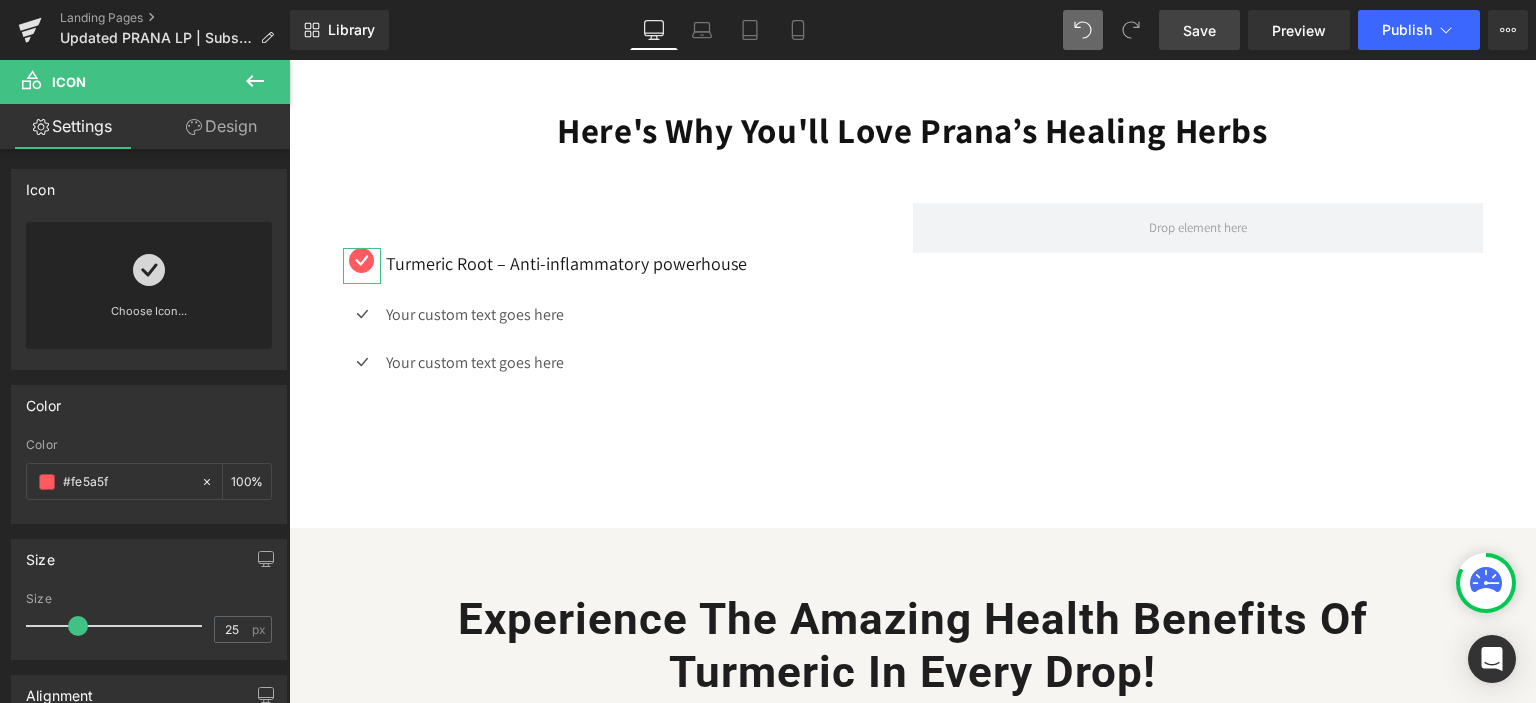 type on "#fe5a5f" 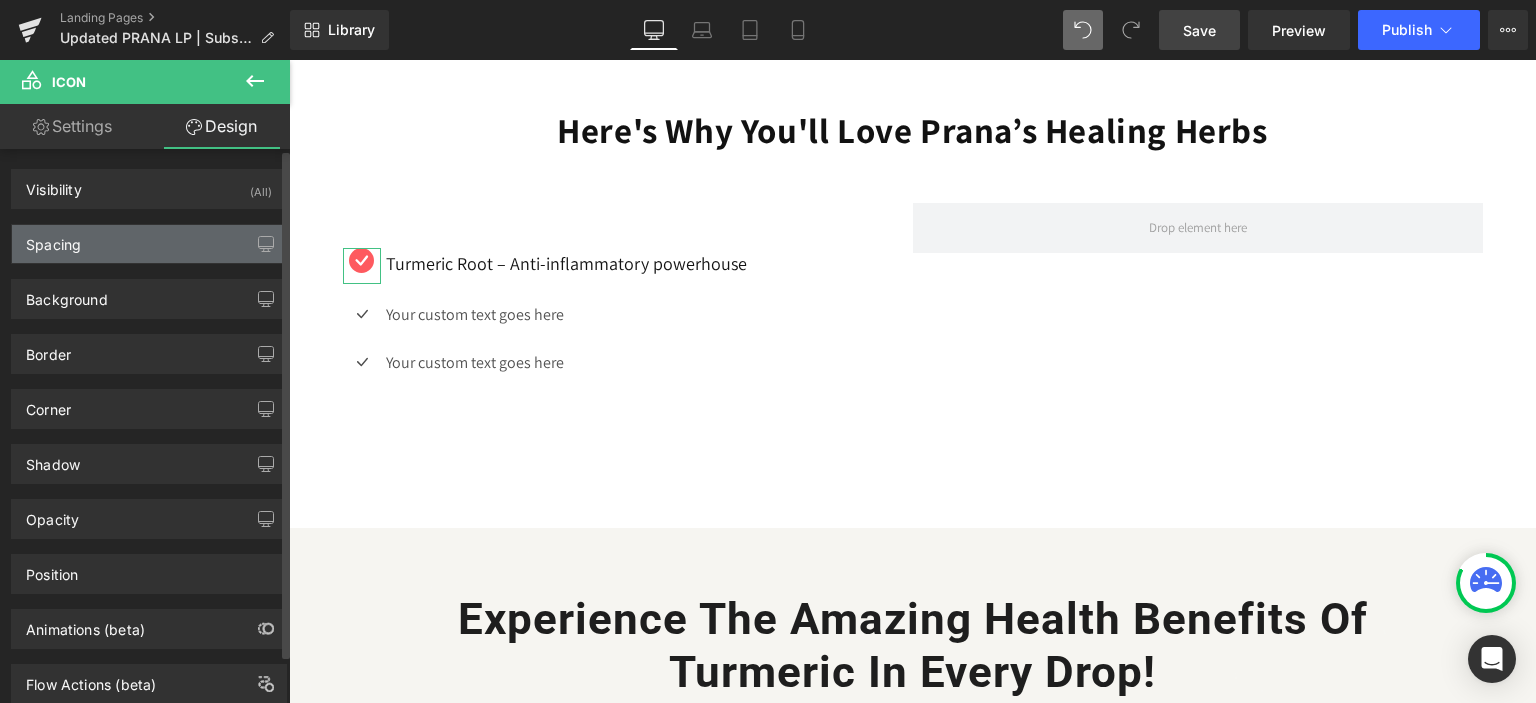 click on "Spacing" at bounding box center (53, 239) 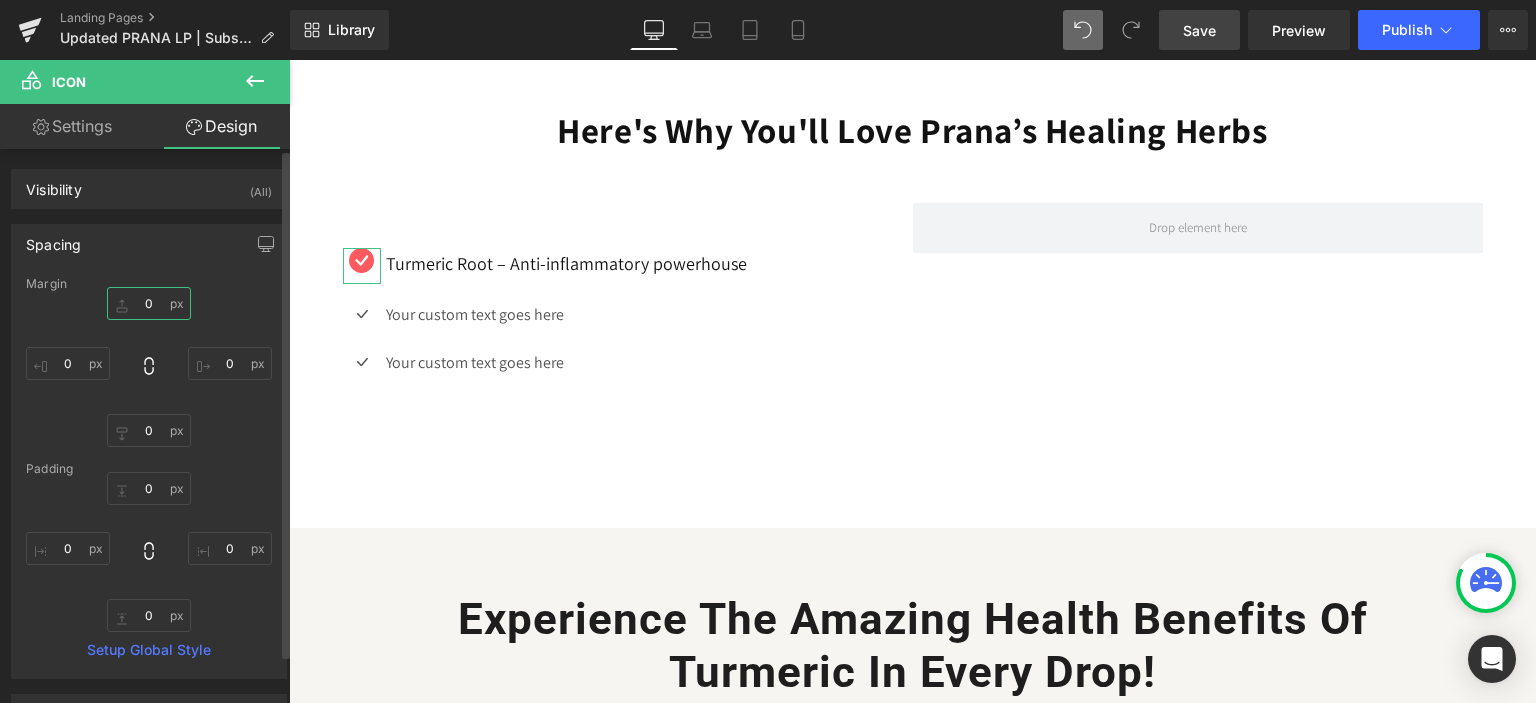 click on "0" at bounding box center [149, 303] 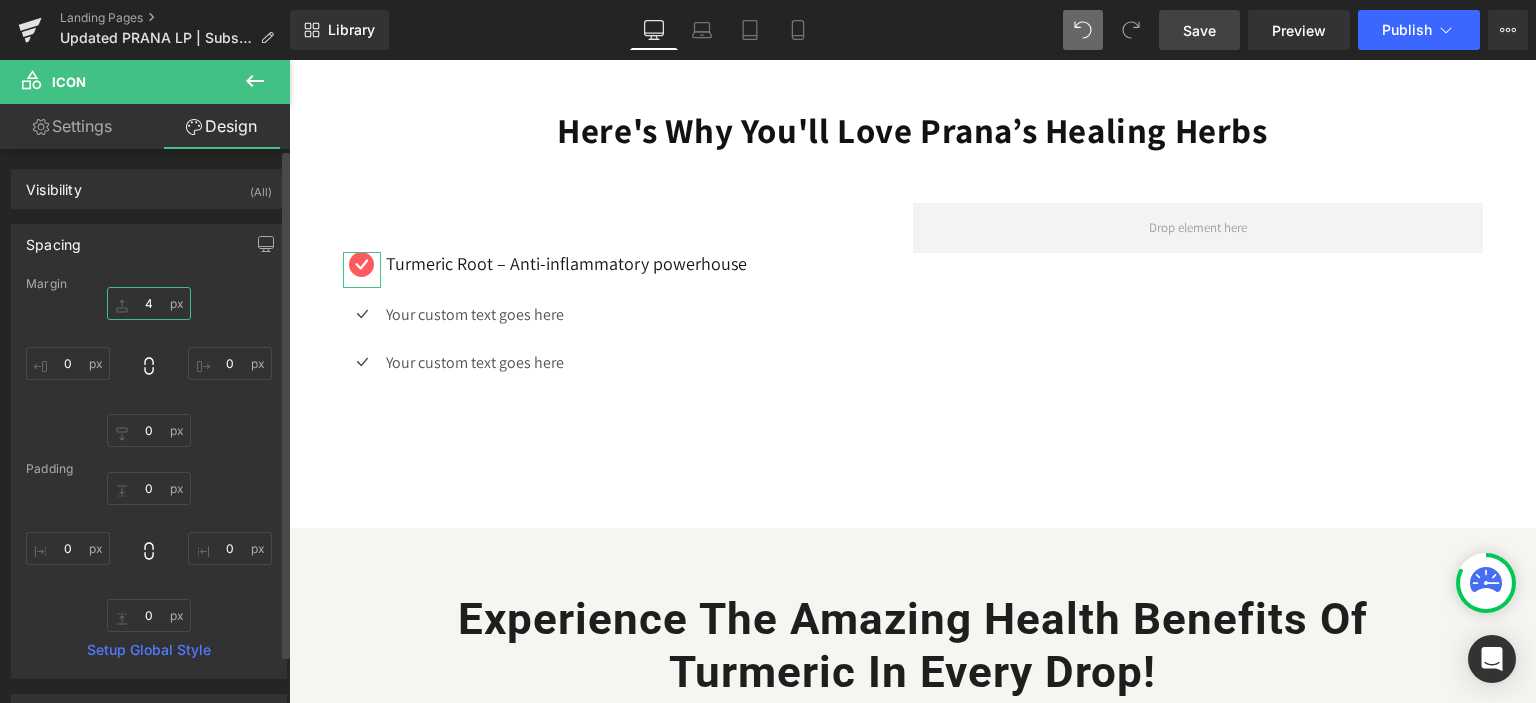 type on "5" 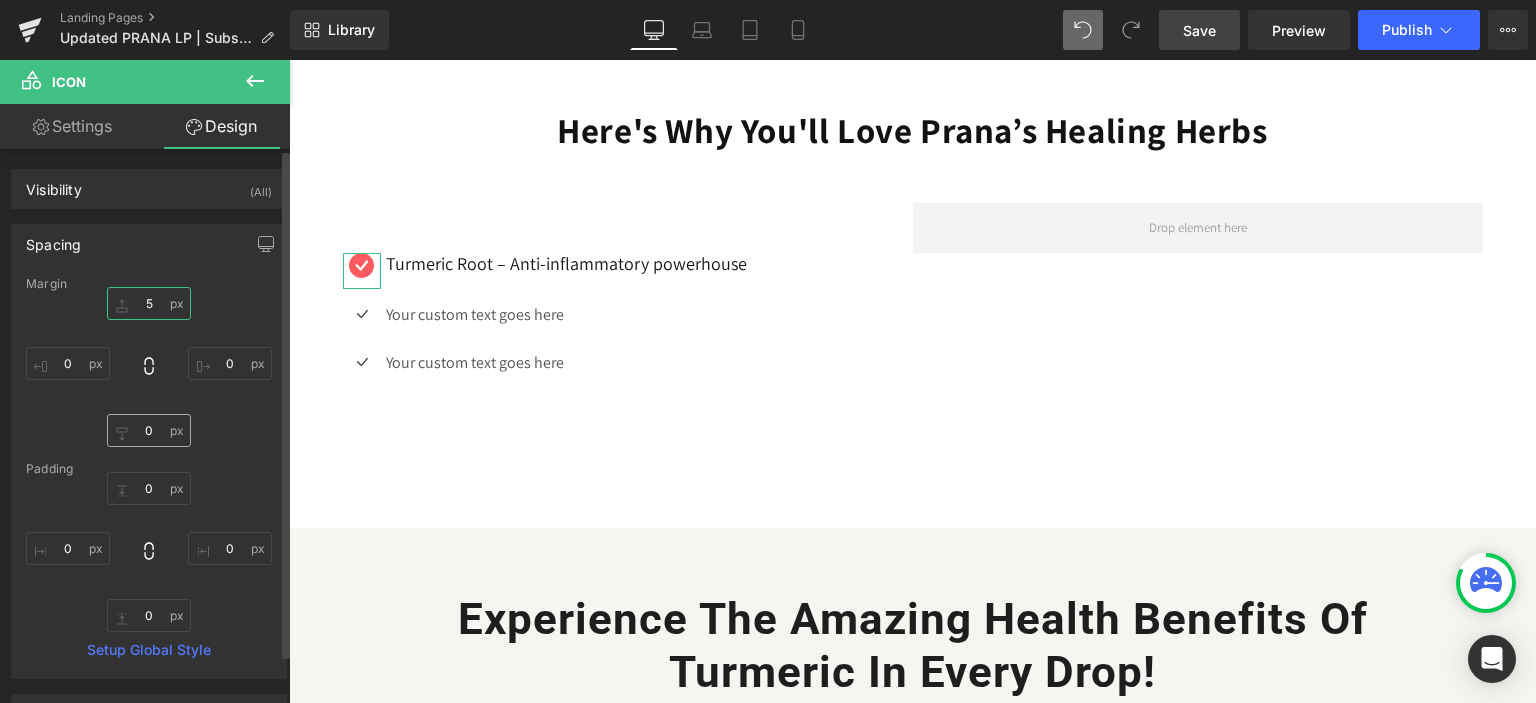 scroll, scrollTop: 100, scrollLeft: 0, axis: vertical 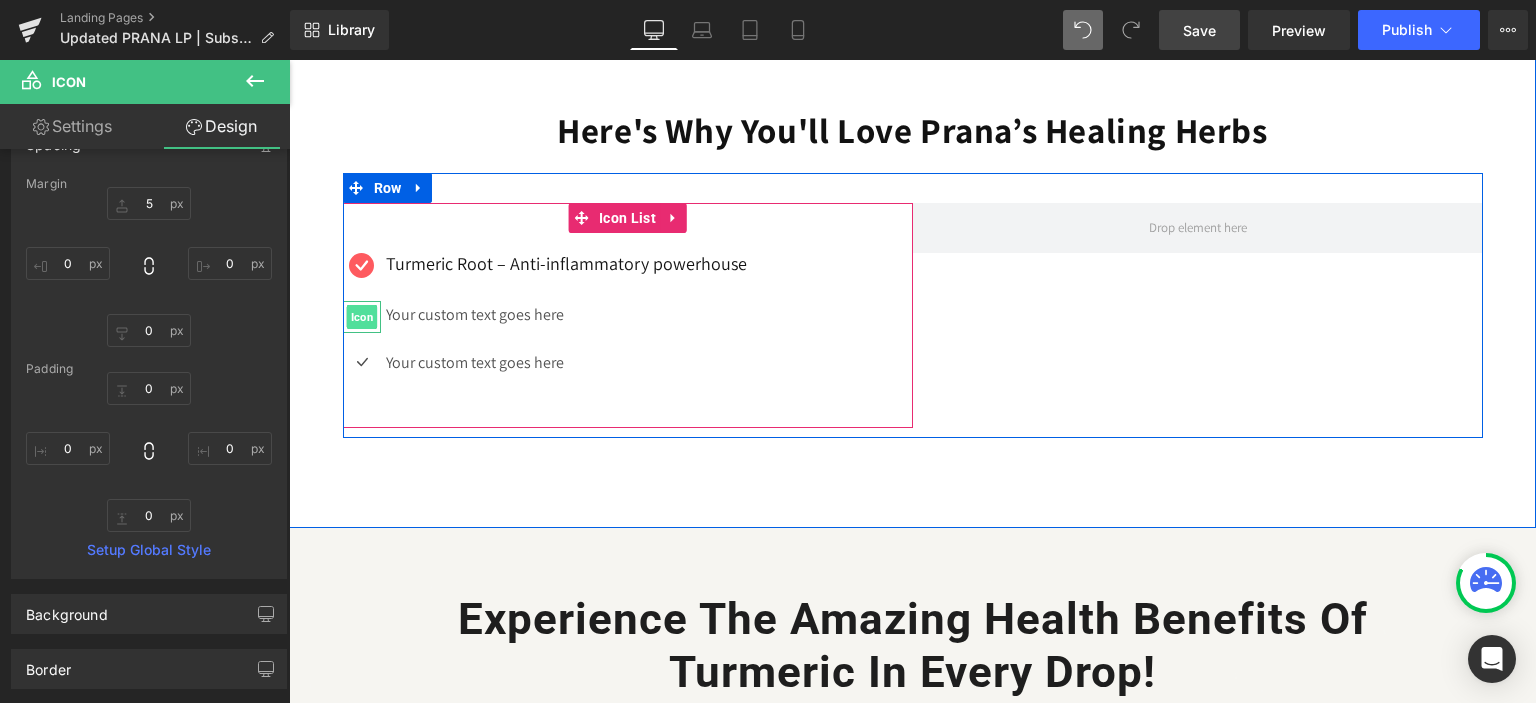click on "Icon" at bounding box center (361, 317) 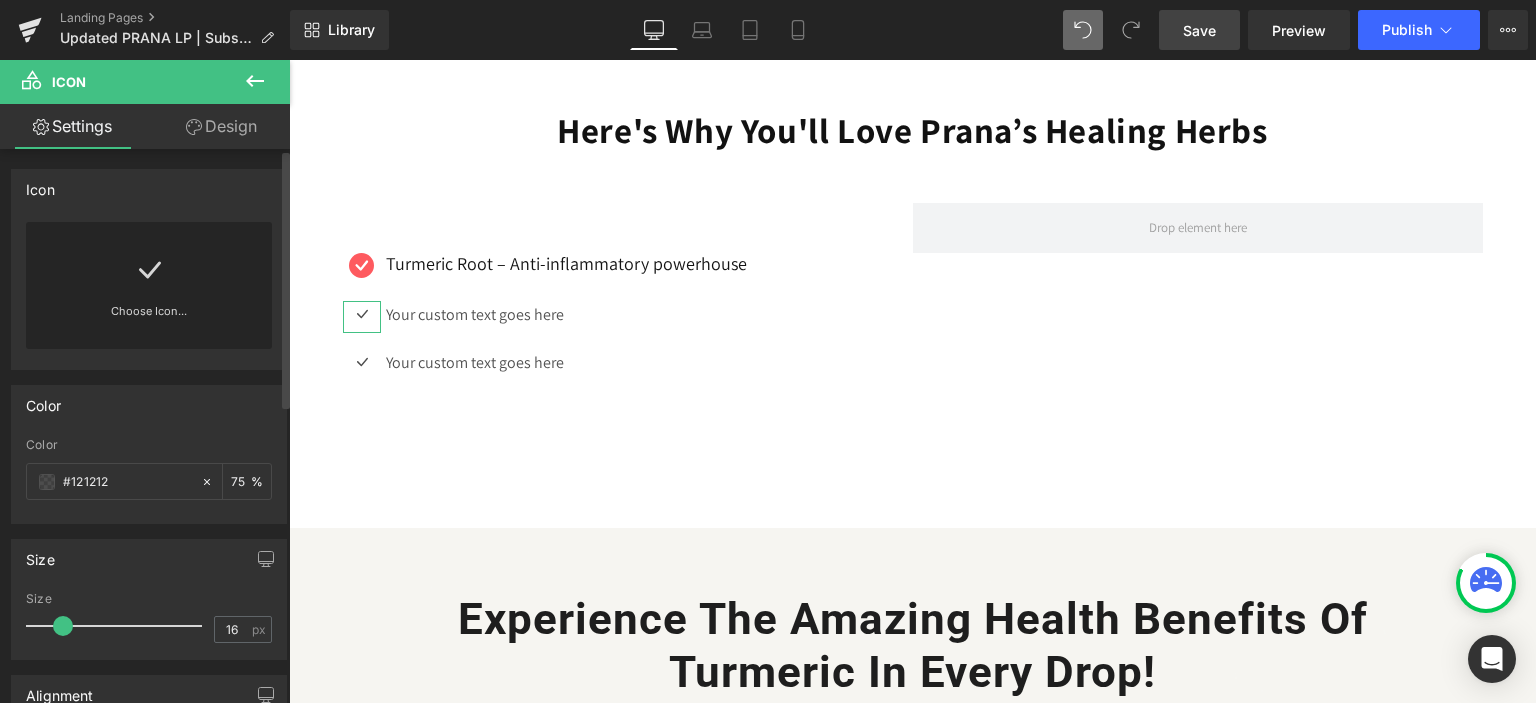 click at bounding box center [149, 262] 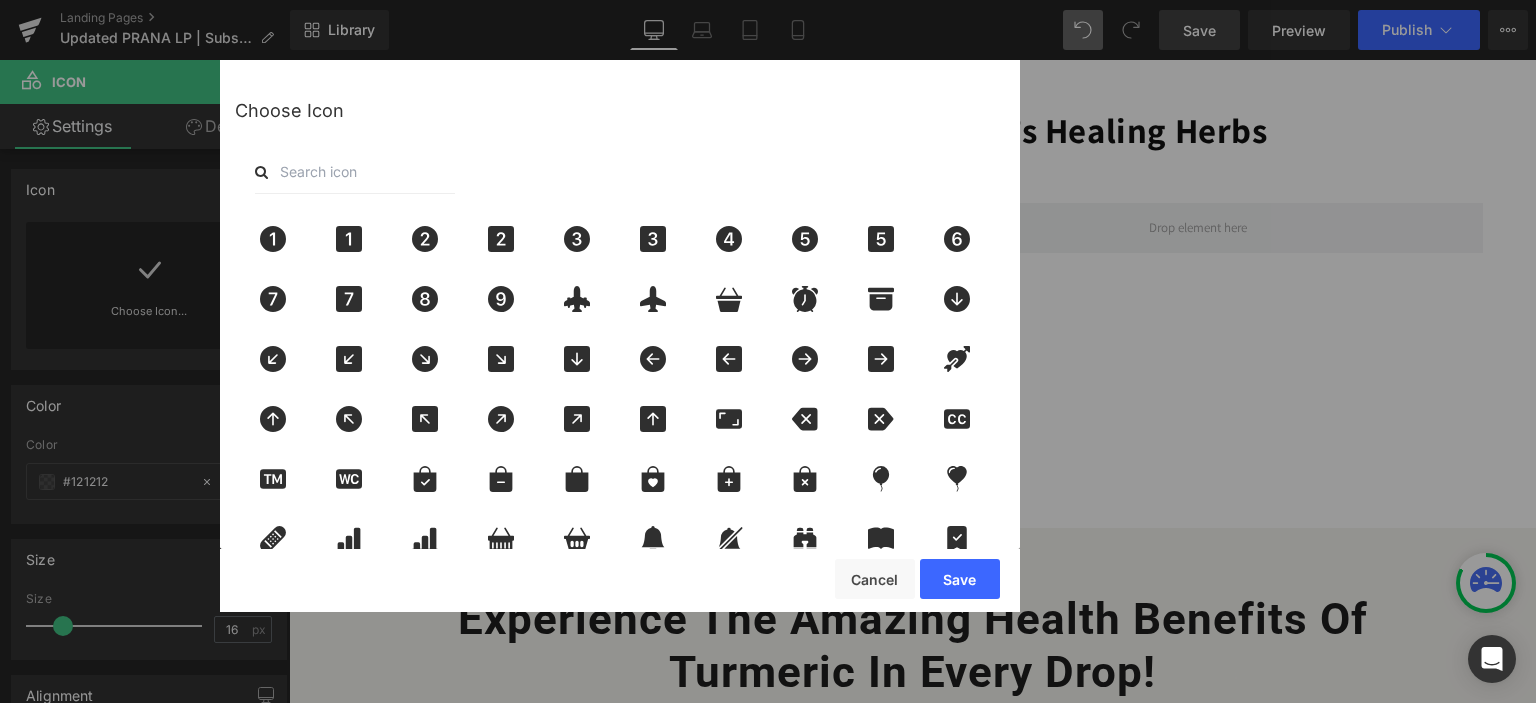 click at bounding box center (355, 172) 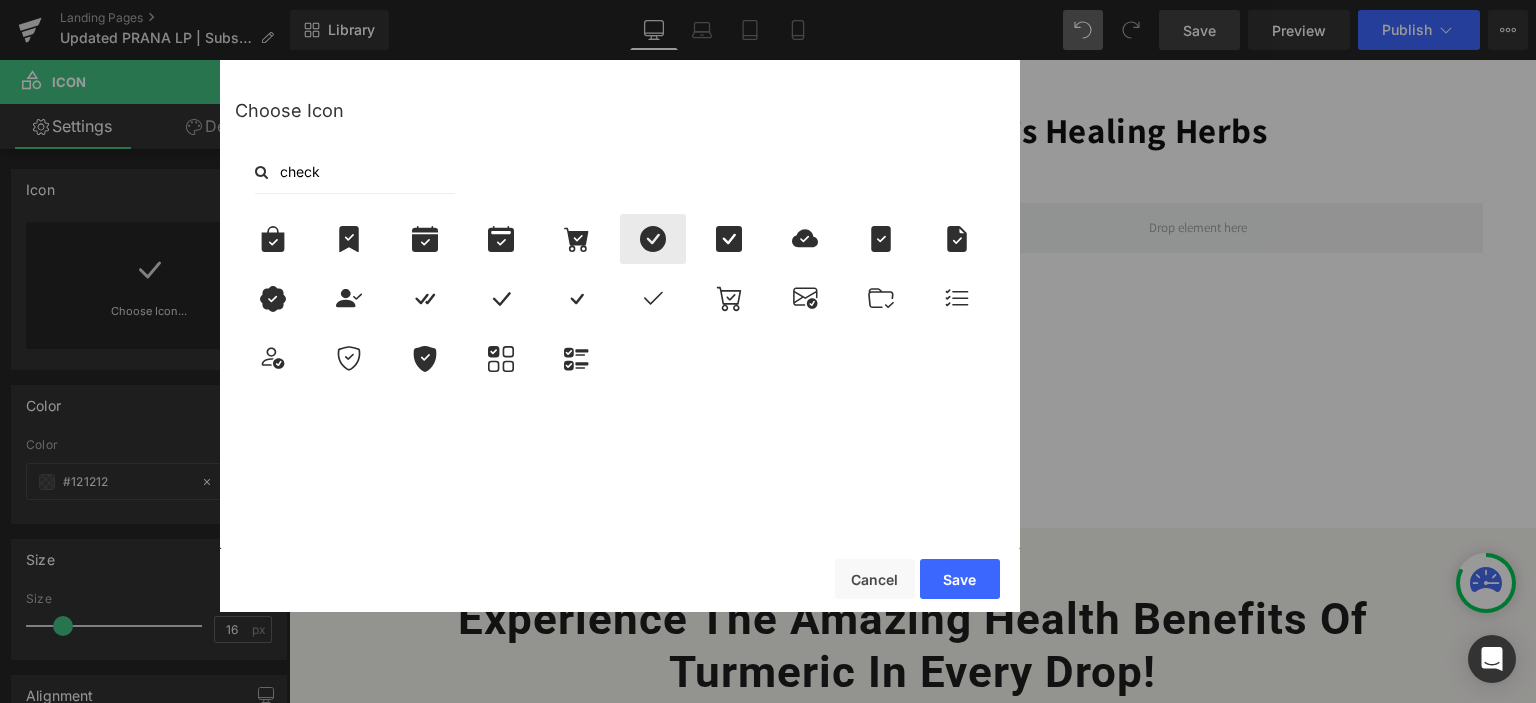 type on "check" 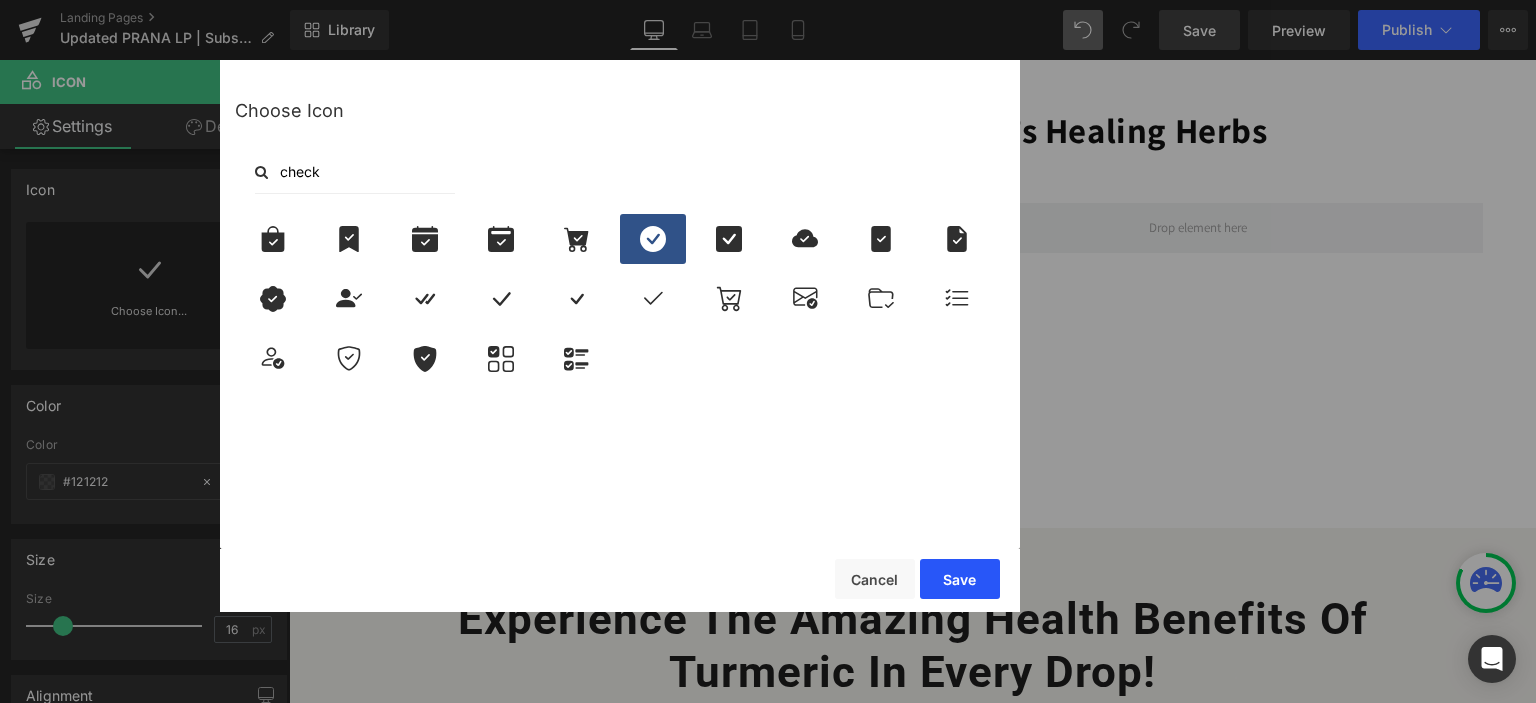 click on "Save" at bounding box center [960, 579] 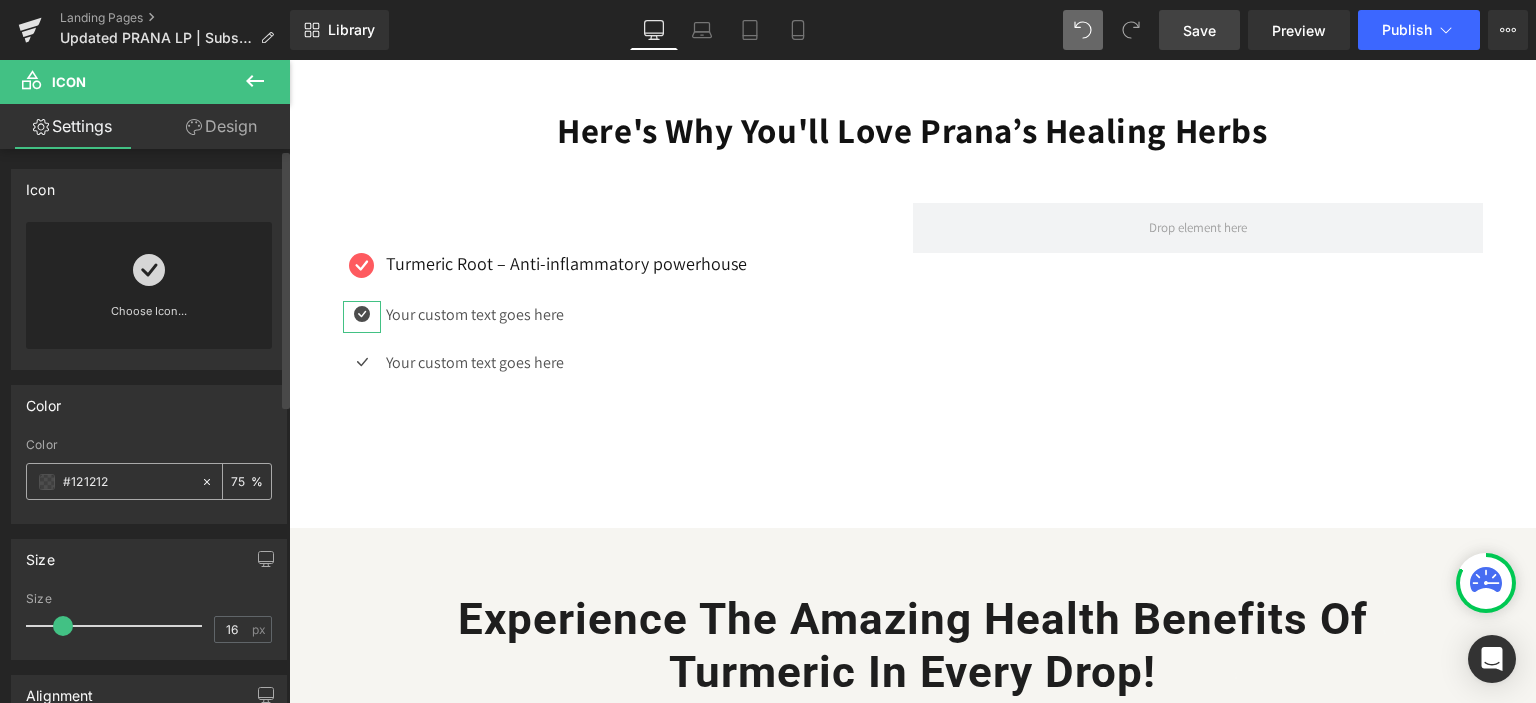 drag, startPoint x: 70, startPoint y: 479, endPoint x: 172, endPoint y: 491, distance: 102.70345 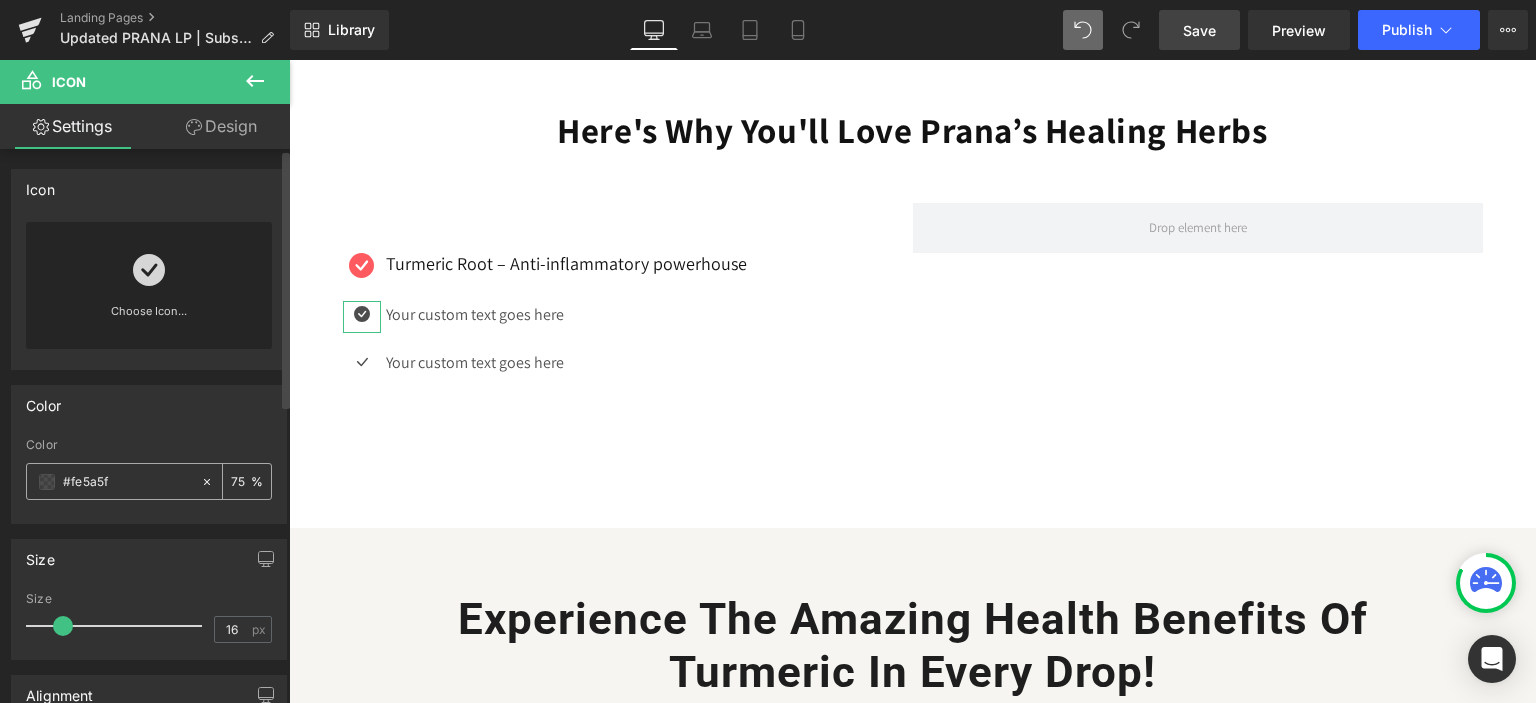 type on "100" 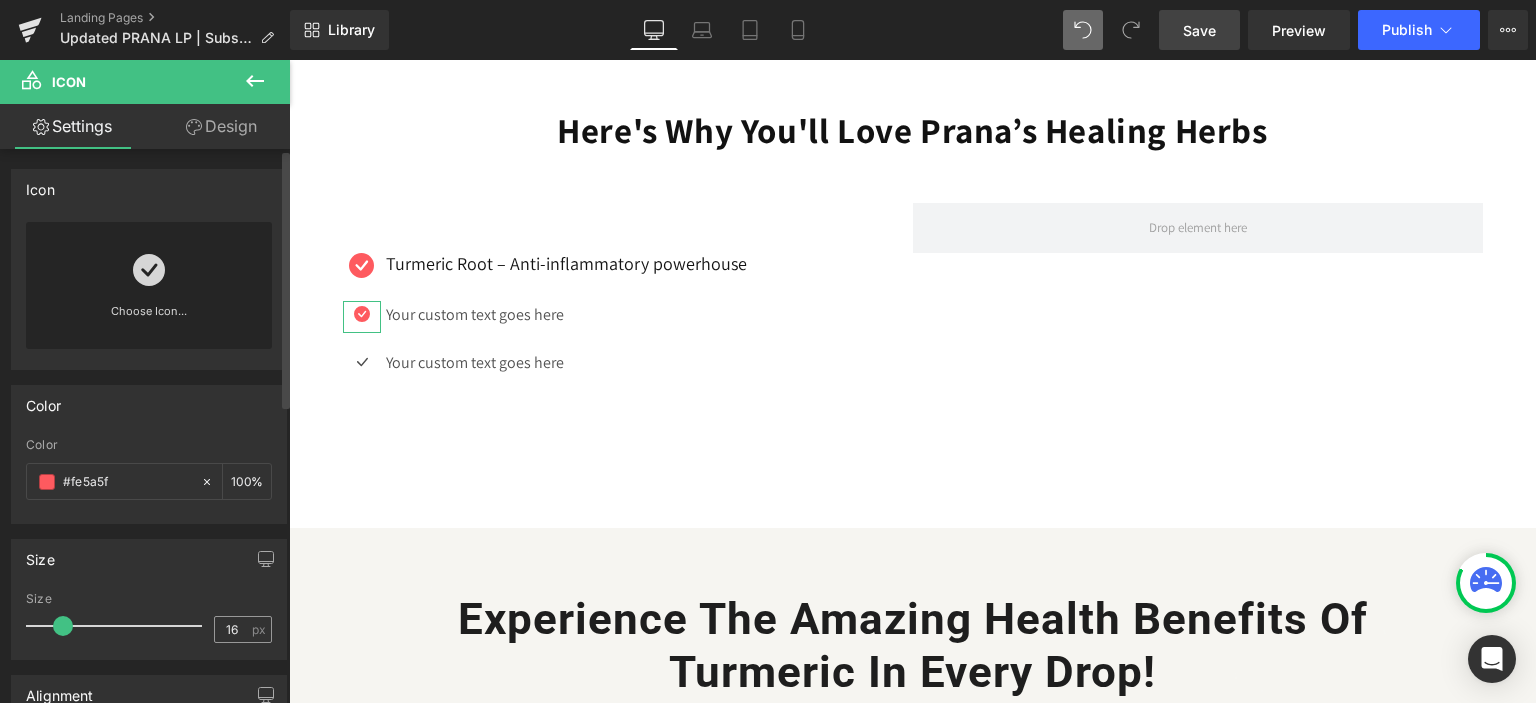 type on "#fe5a5f" 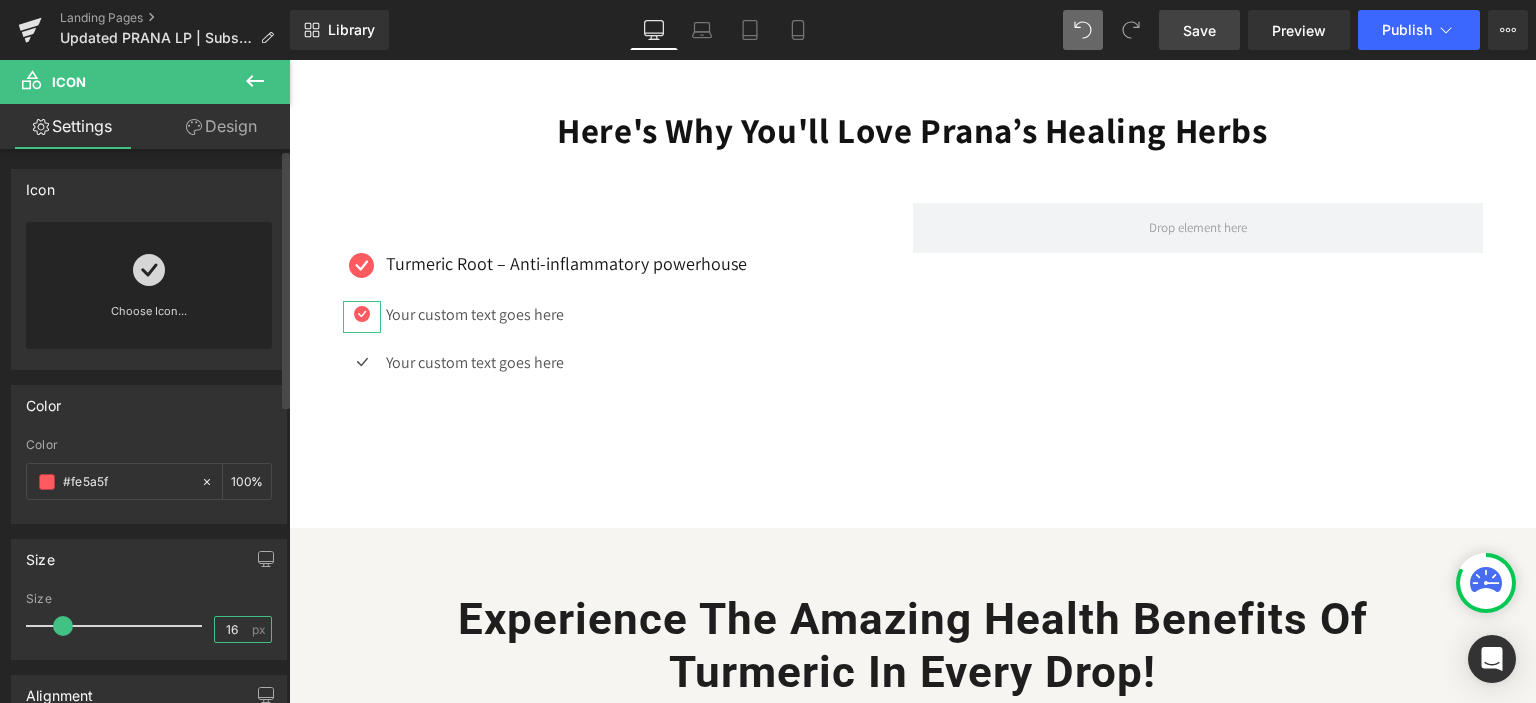 click on "16" at bounding box center [232, 629] 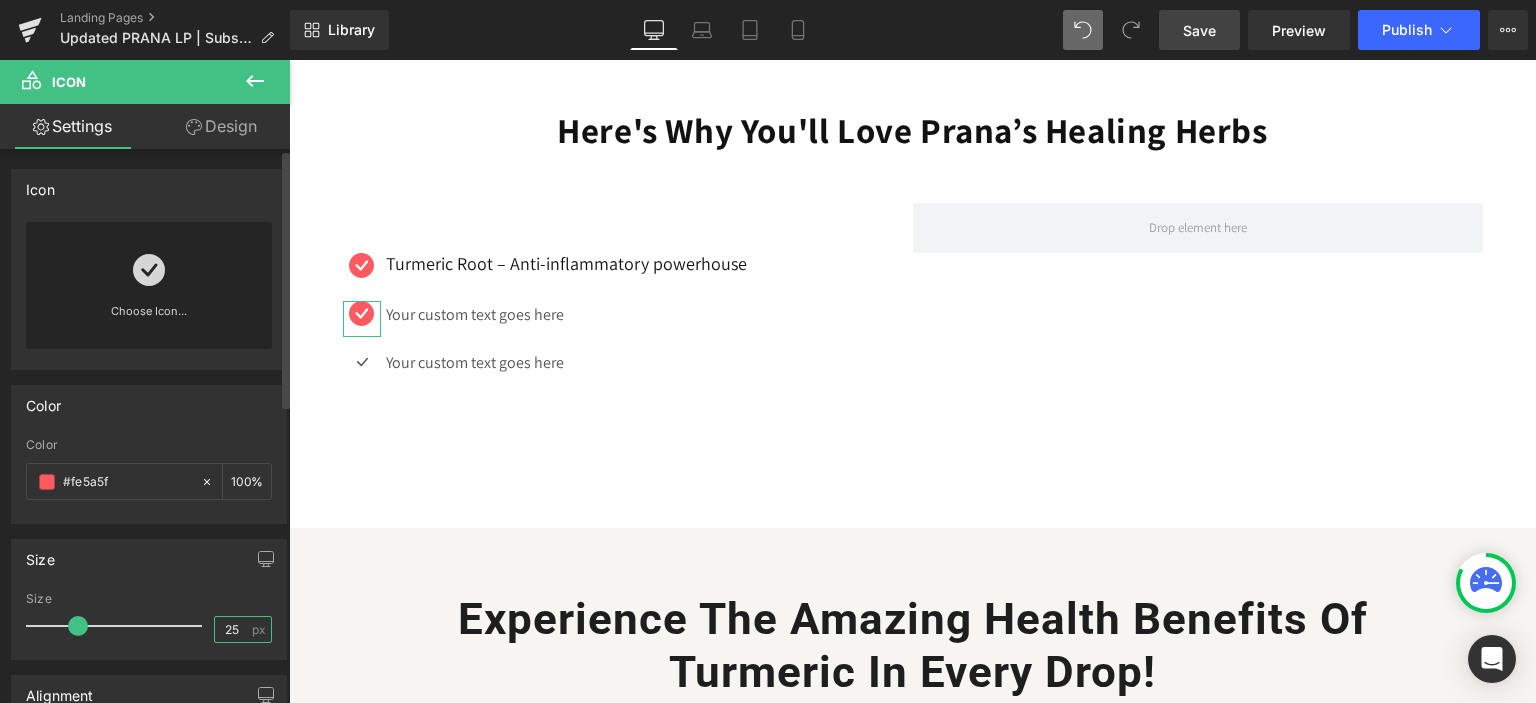 type on "25" 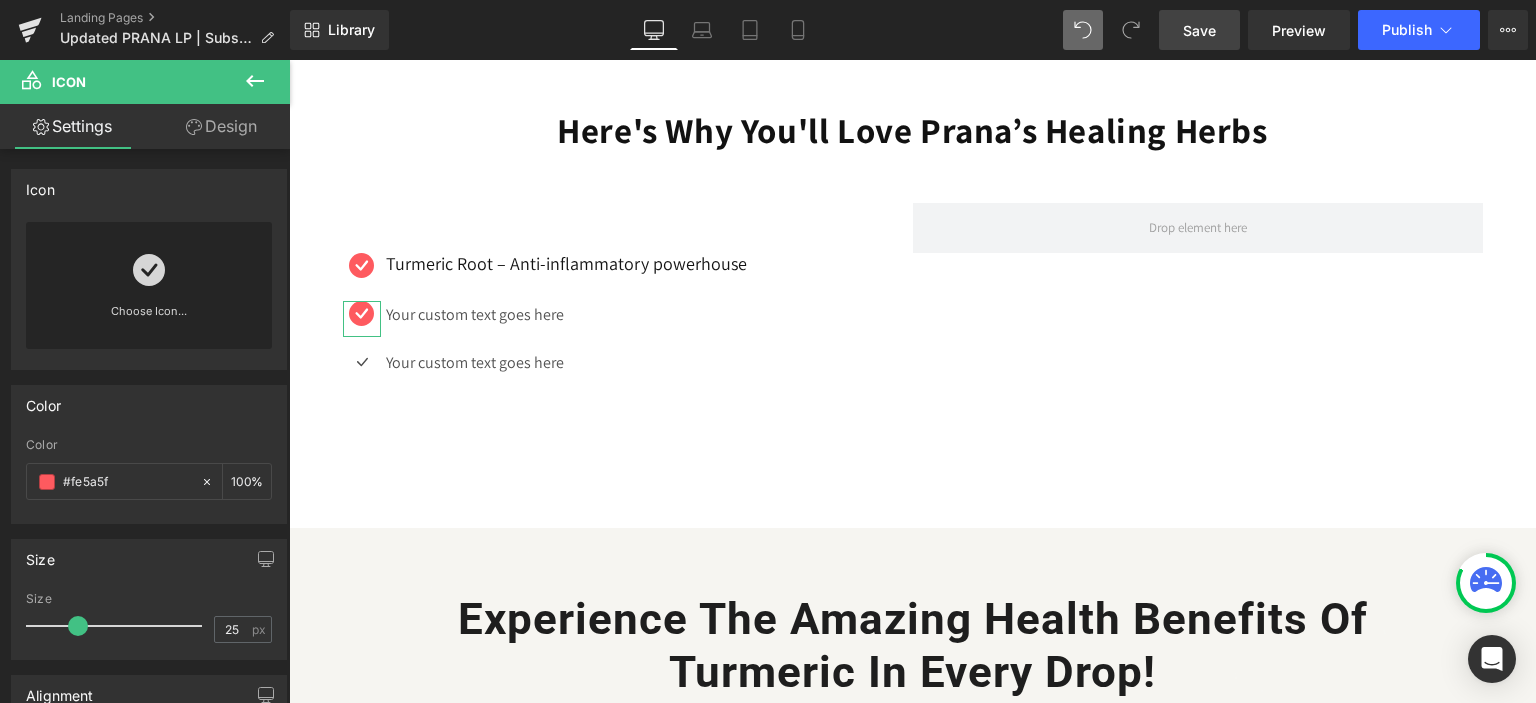 drag, startPoint x: 219, startPoint y: 119, endPoint x: 164, endPoint y: 250, distance: 142.07744 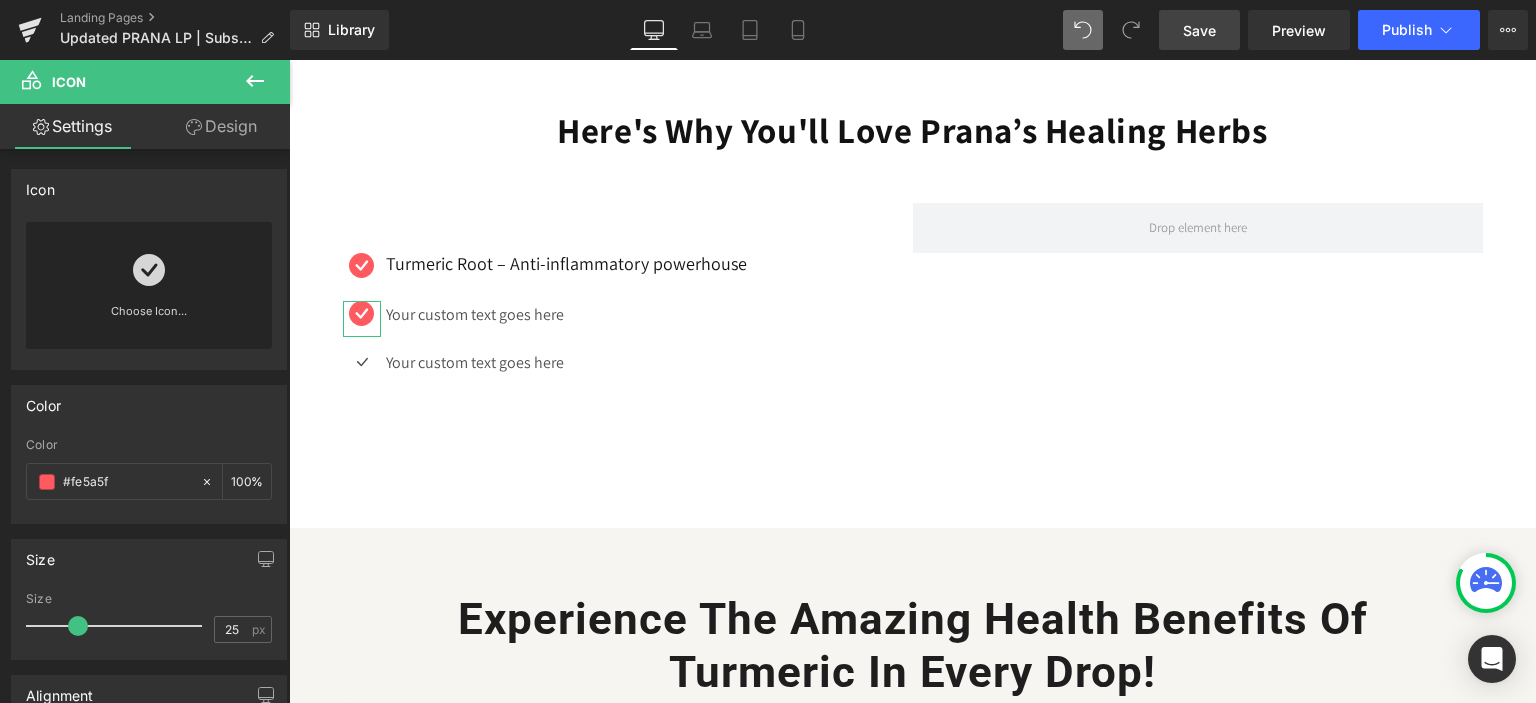 click on "Spacing" at bounding box center (0, 0) 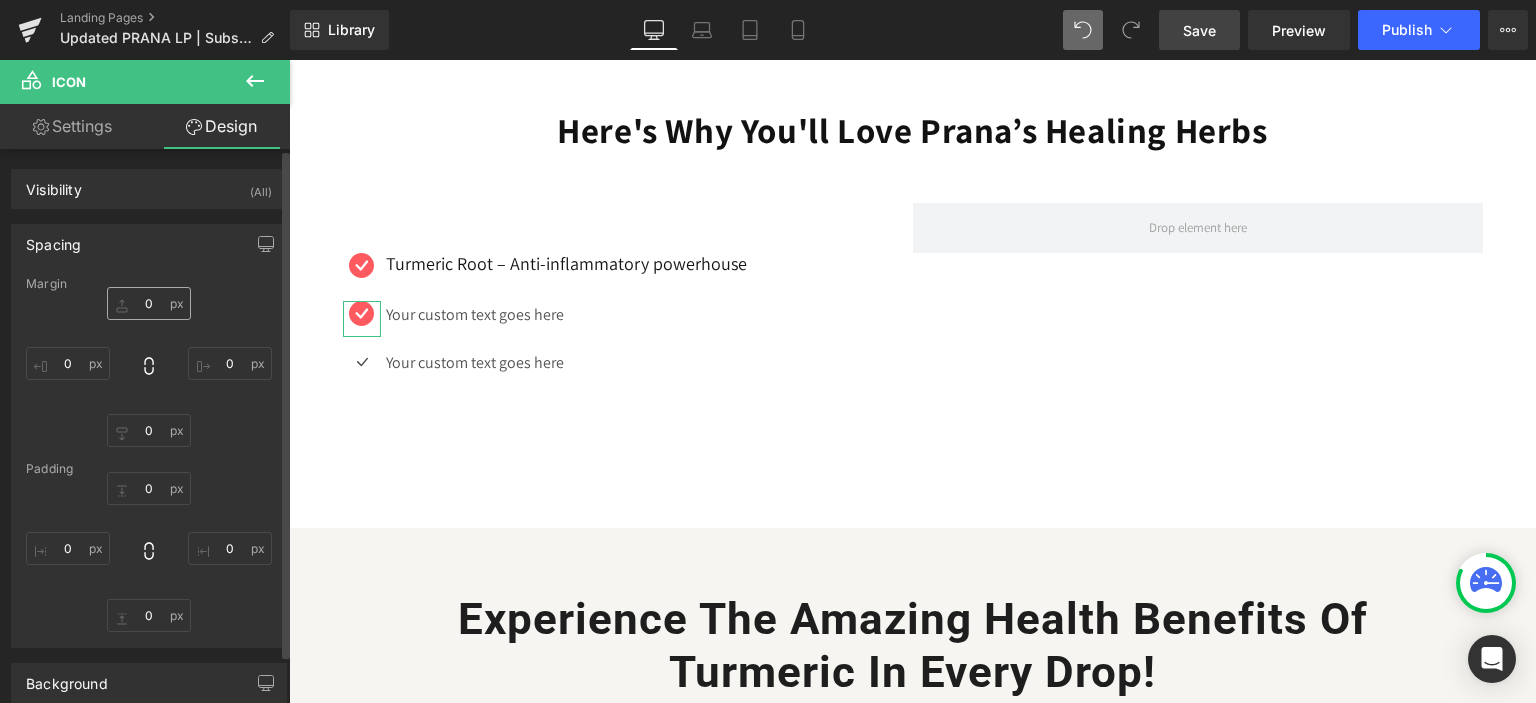 type on "0" 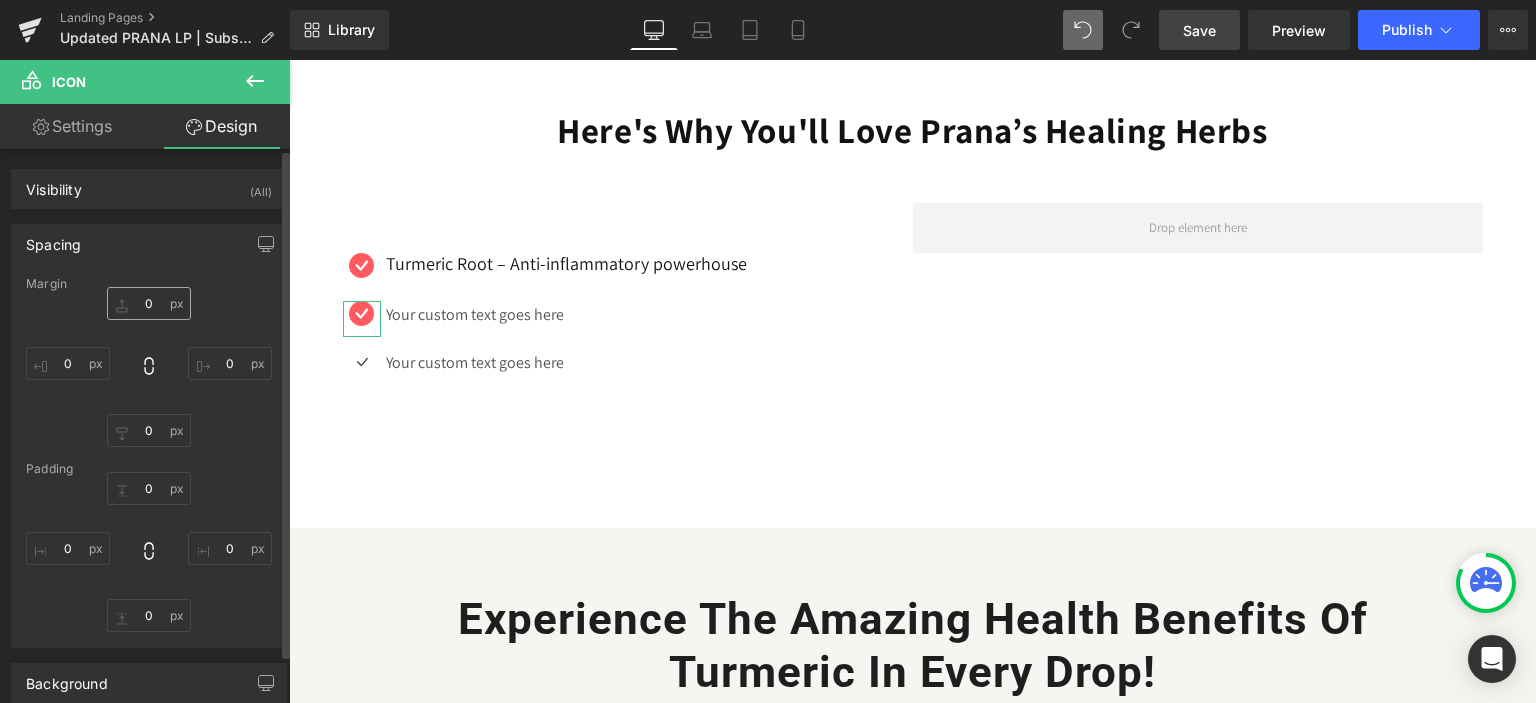 type on "0" 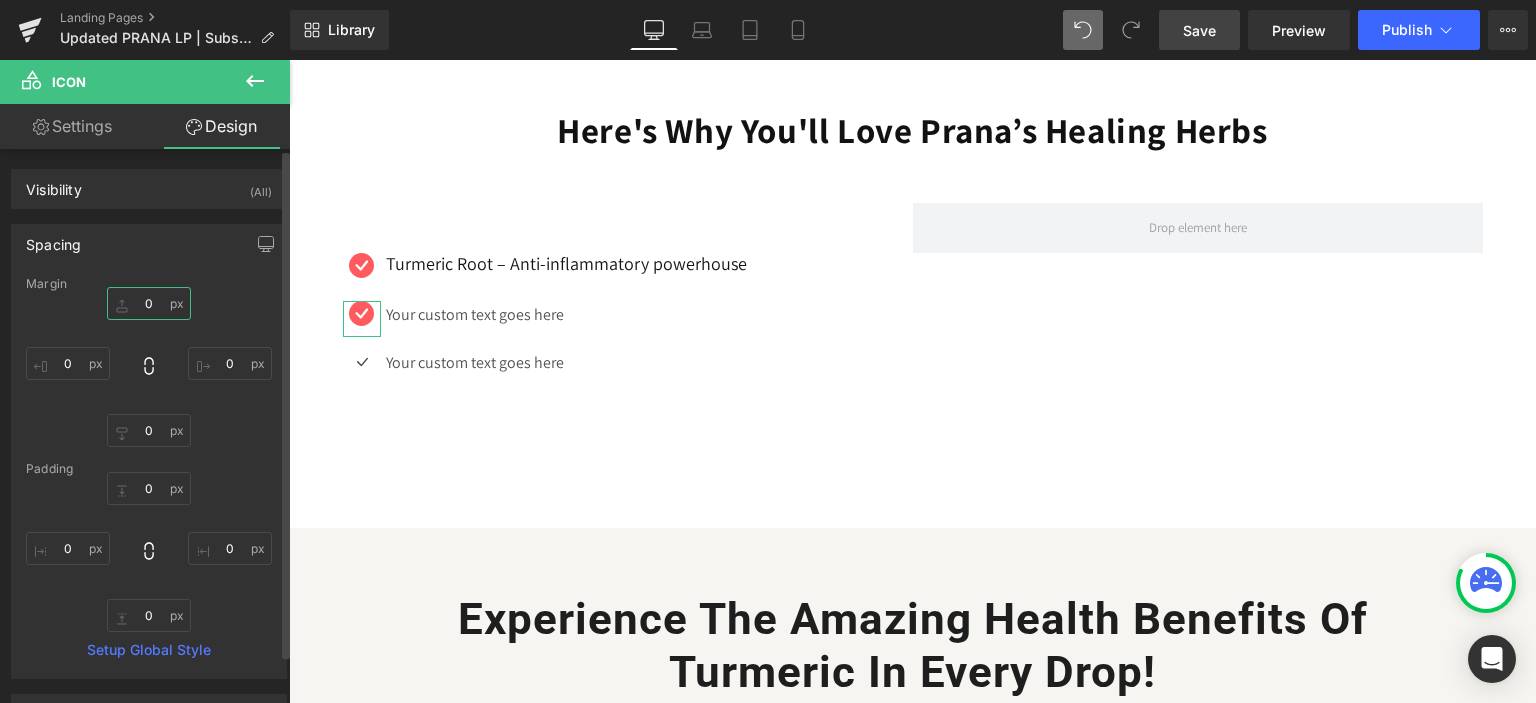 click on "0" at bounding box center [149, 303] 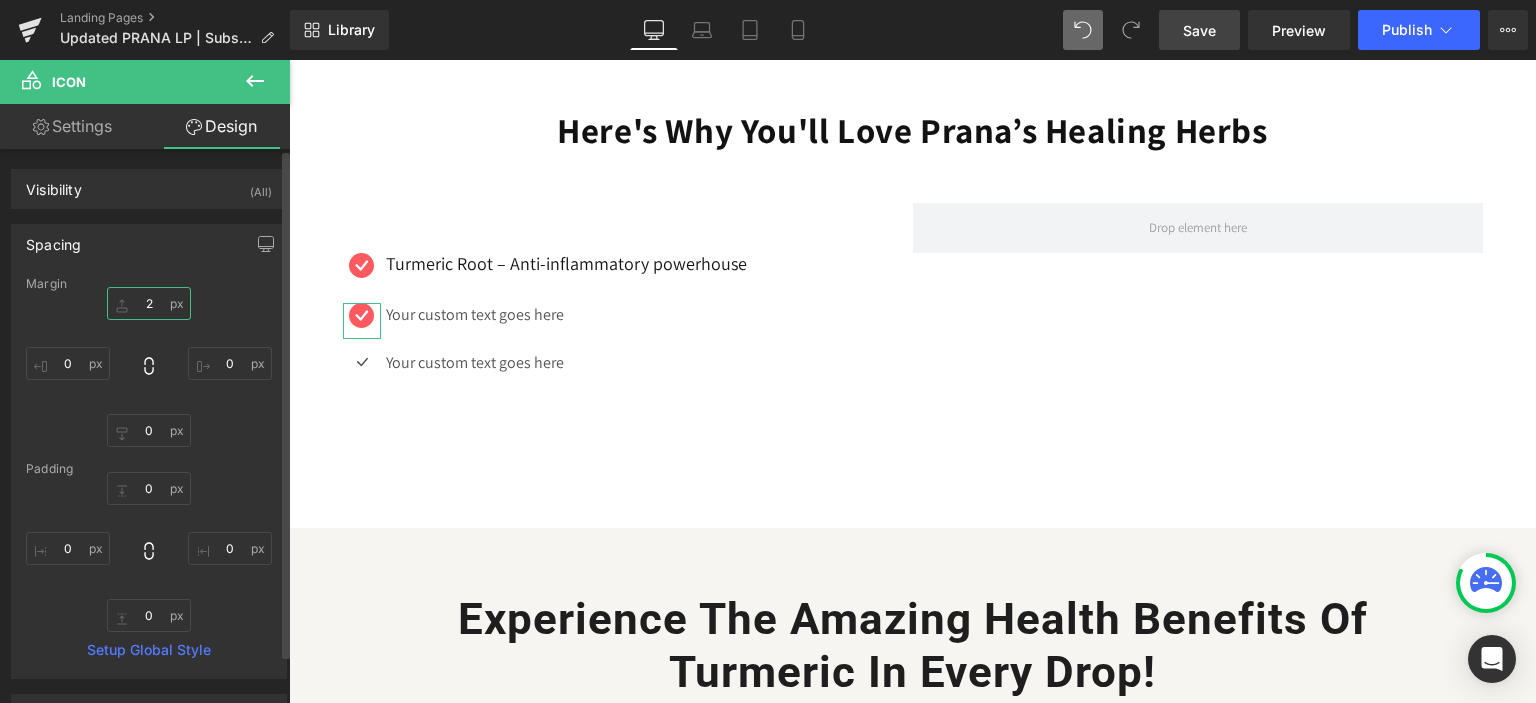type on "3" 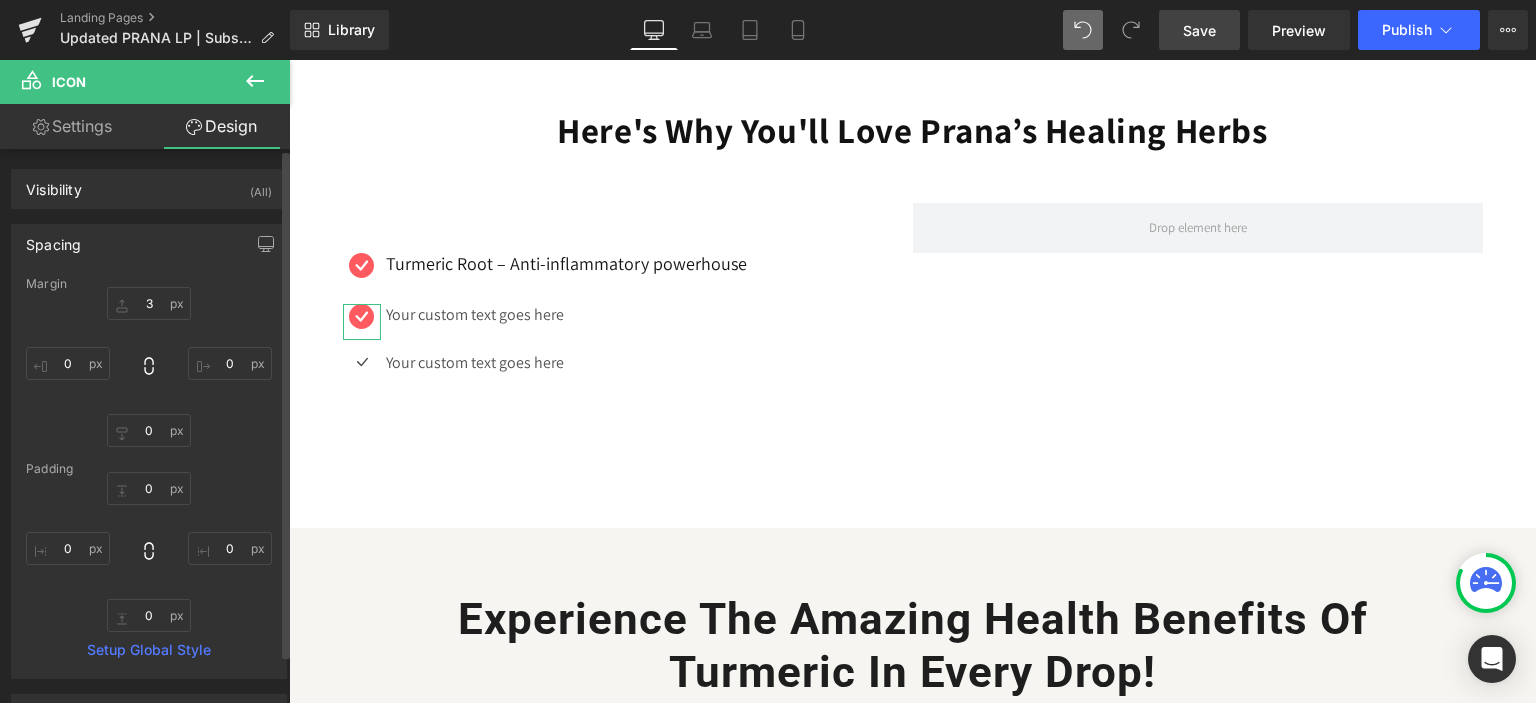 click on "3 3
0px 0
0px 0
0px 0" at bounding box center [149, 367] 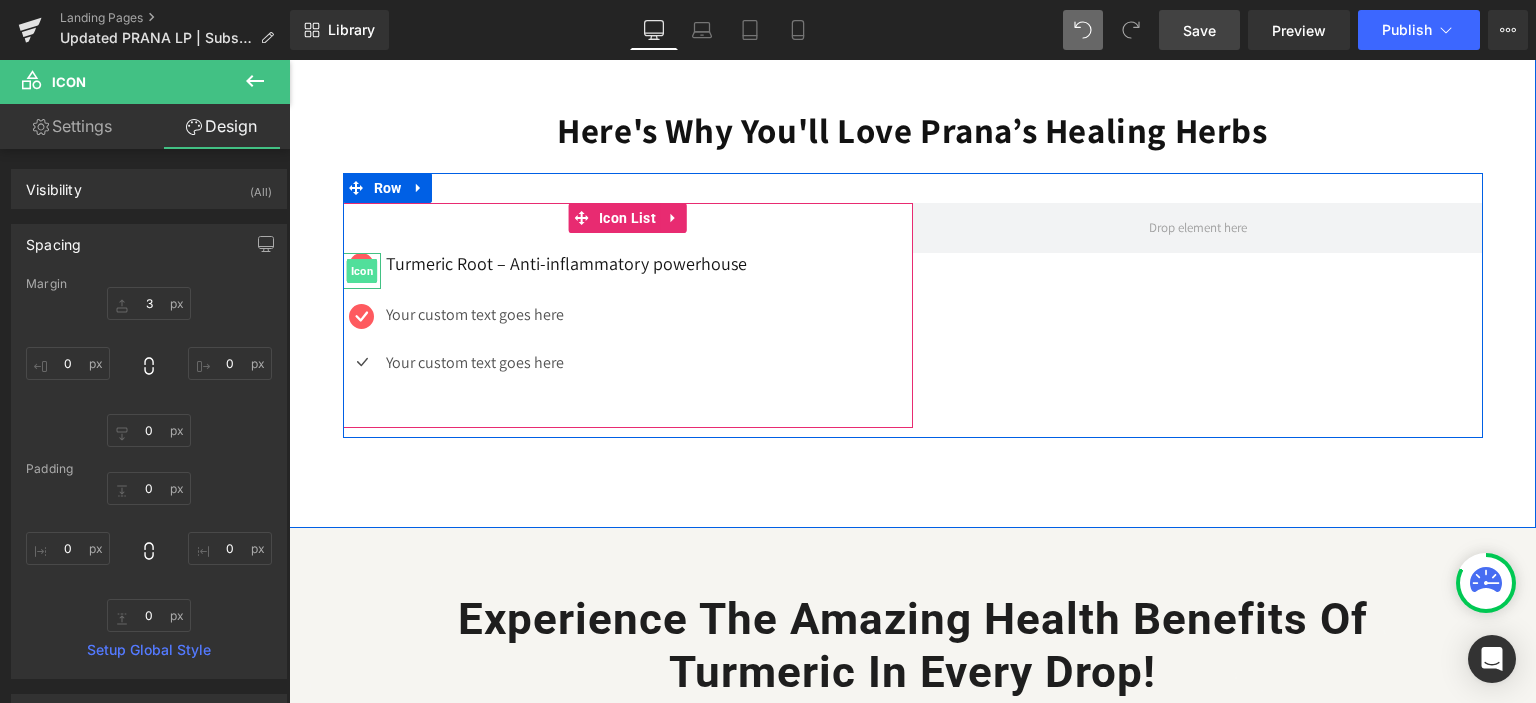 click on "Icon" at bounding box center [361, 271] 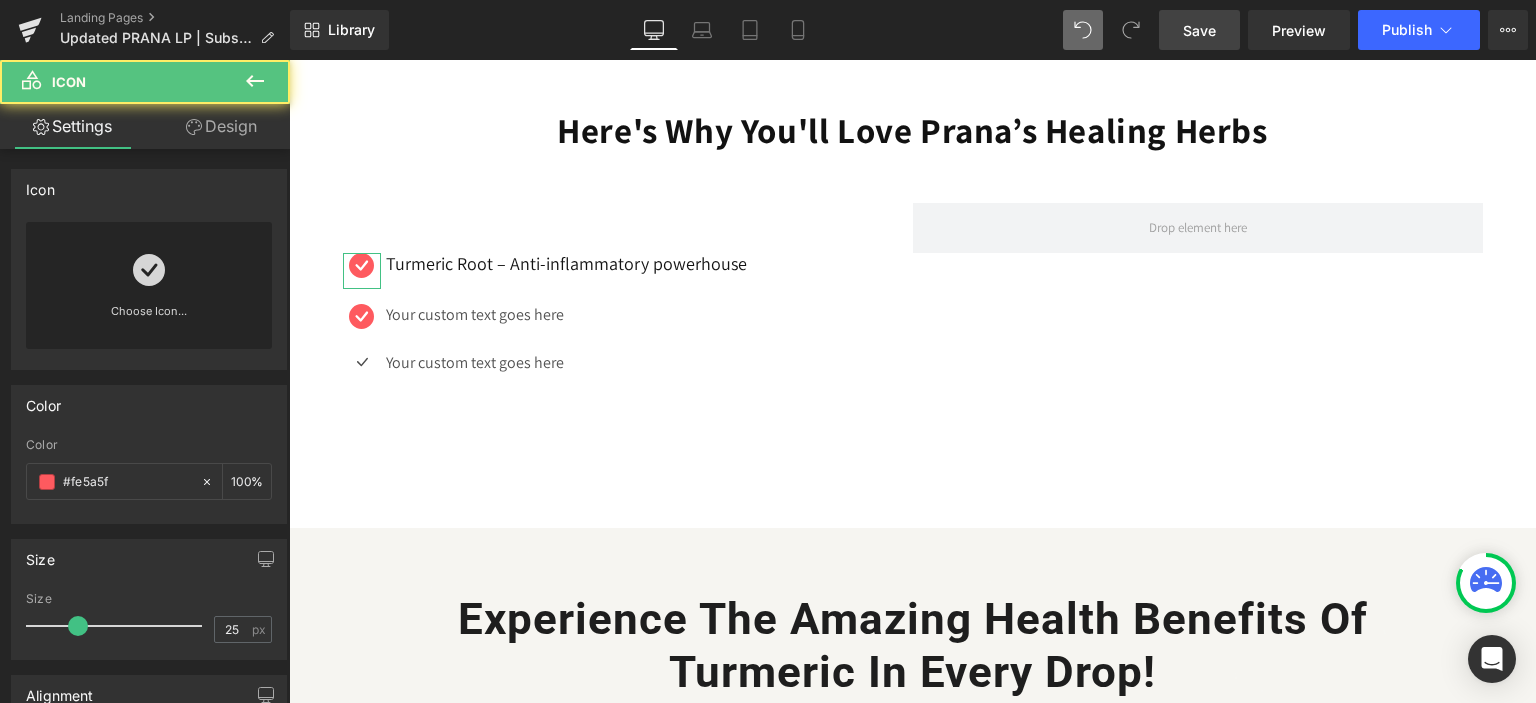 click on "Design" at bounding box center (221, 126) 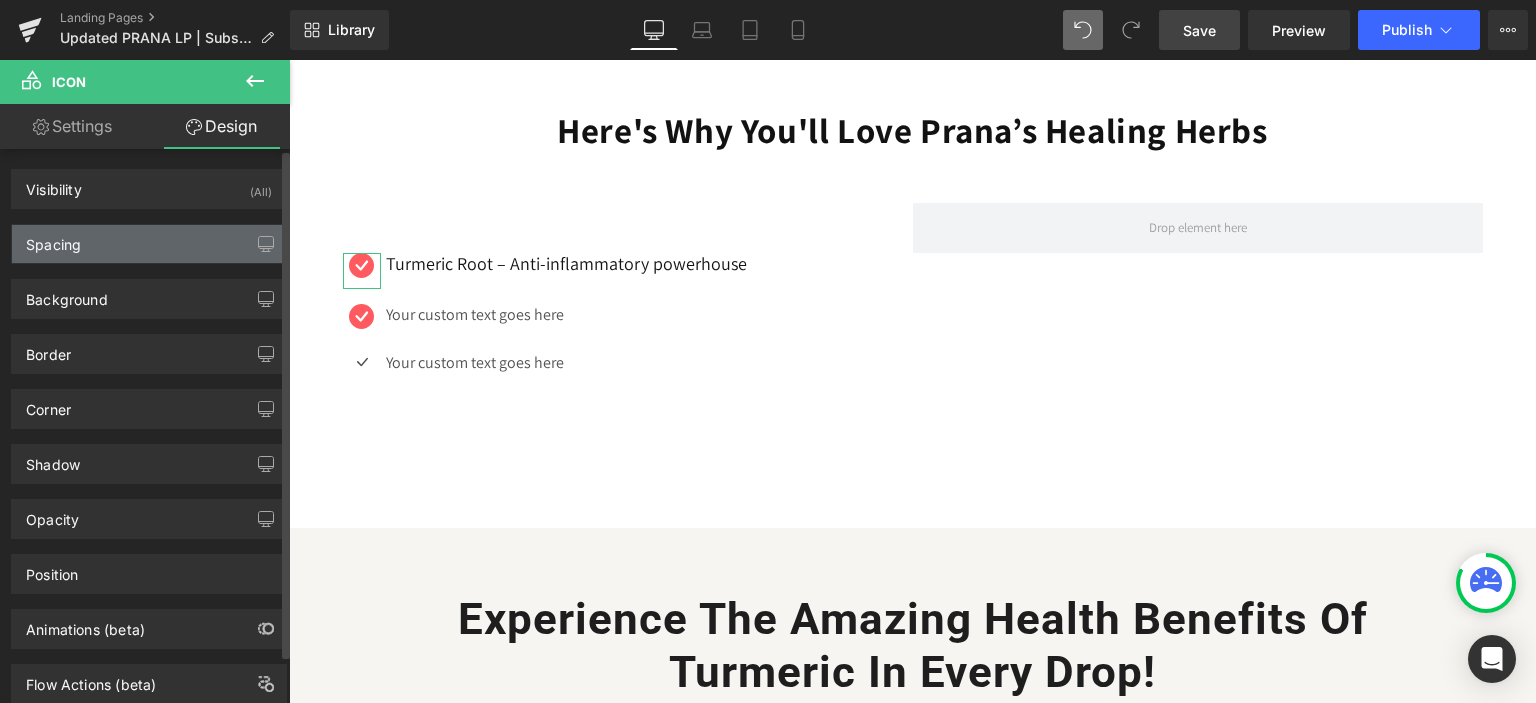 click on "Spacing" at bounding box center (149, 244) 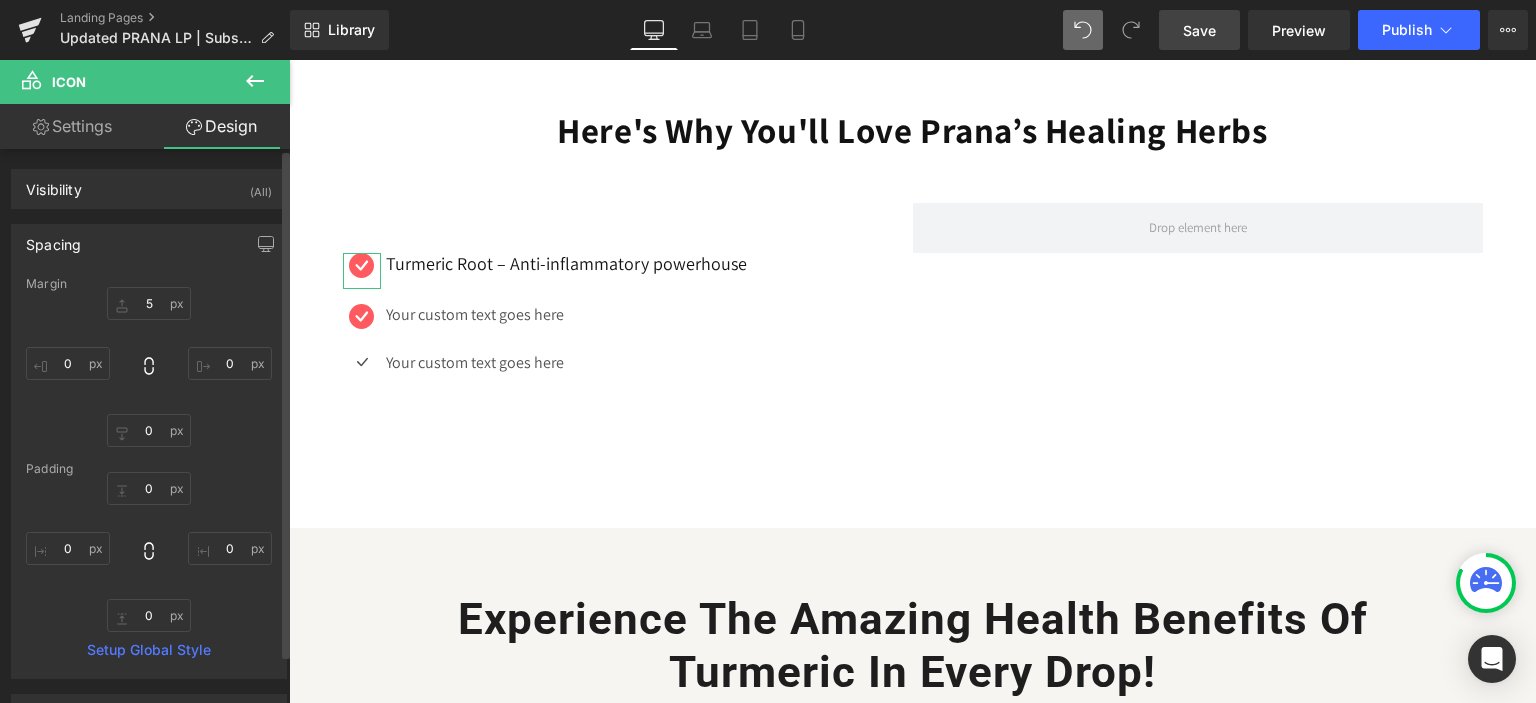 type on "5" 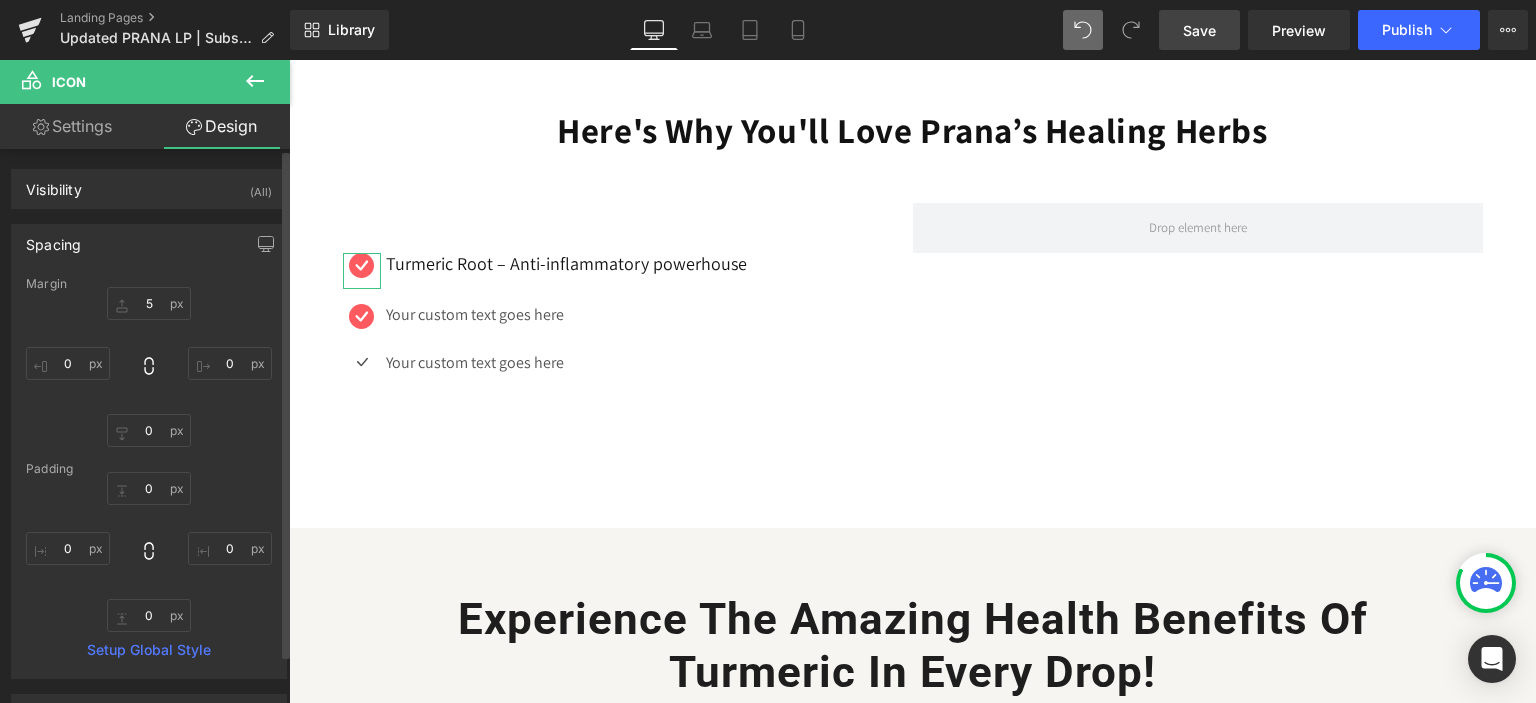 type on "0" 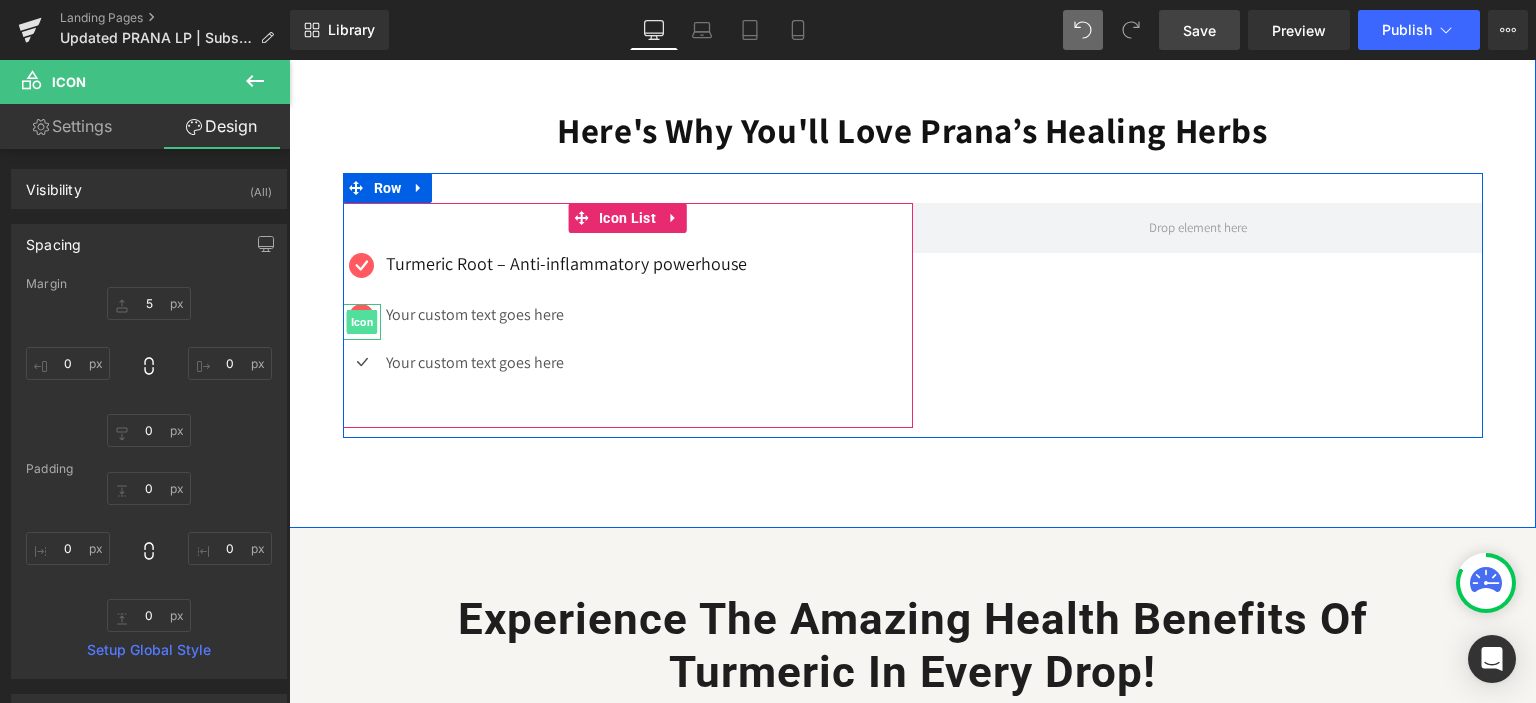 click on "Icon" at bounding box center (361, 322) 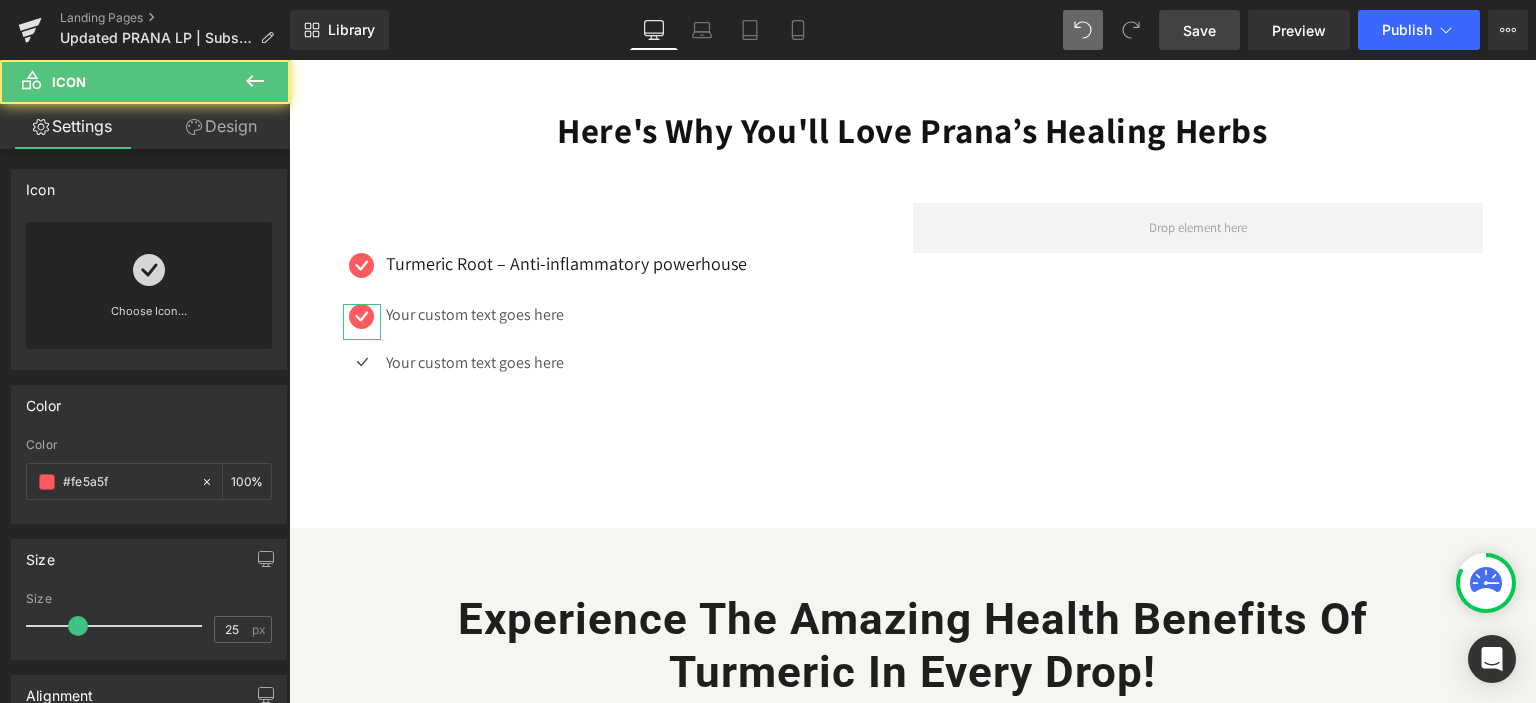 click on "Design" at bounding box center [221, 126] 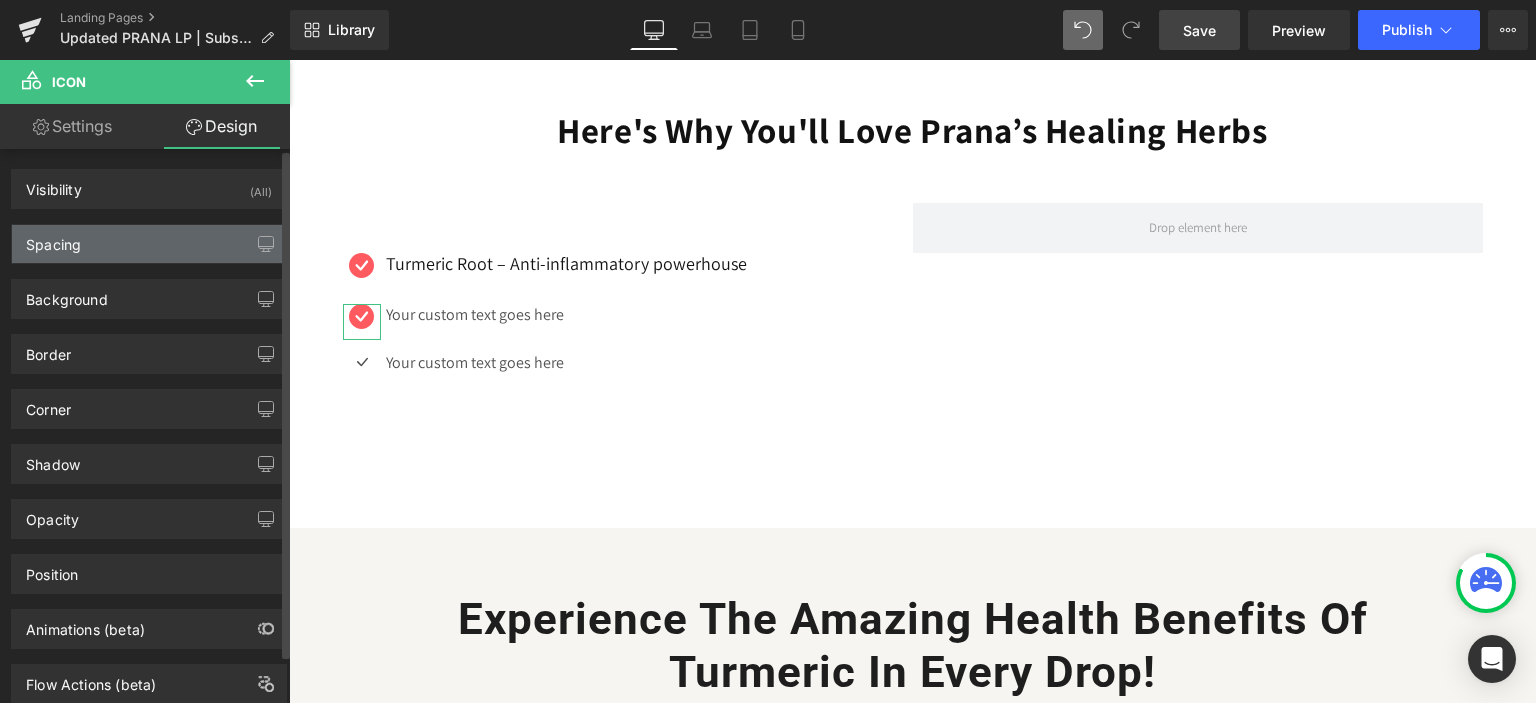 click on "Spacing" at bounding box center [149, 244] 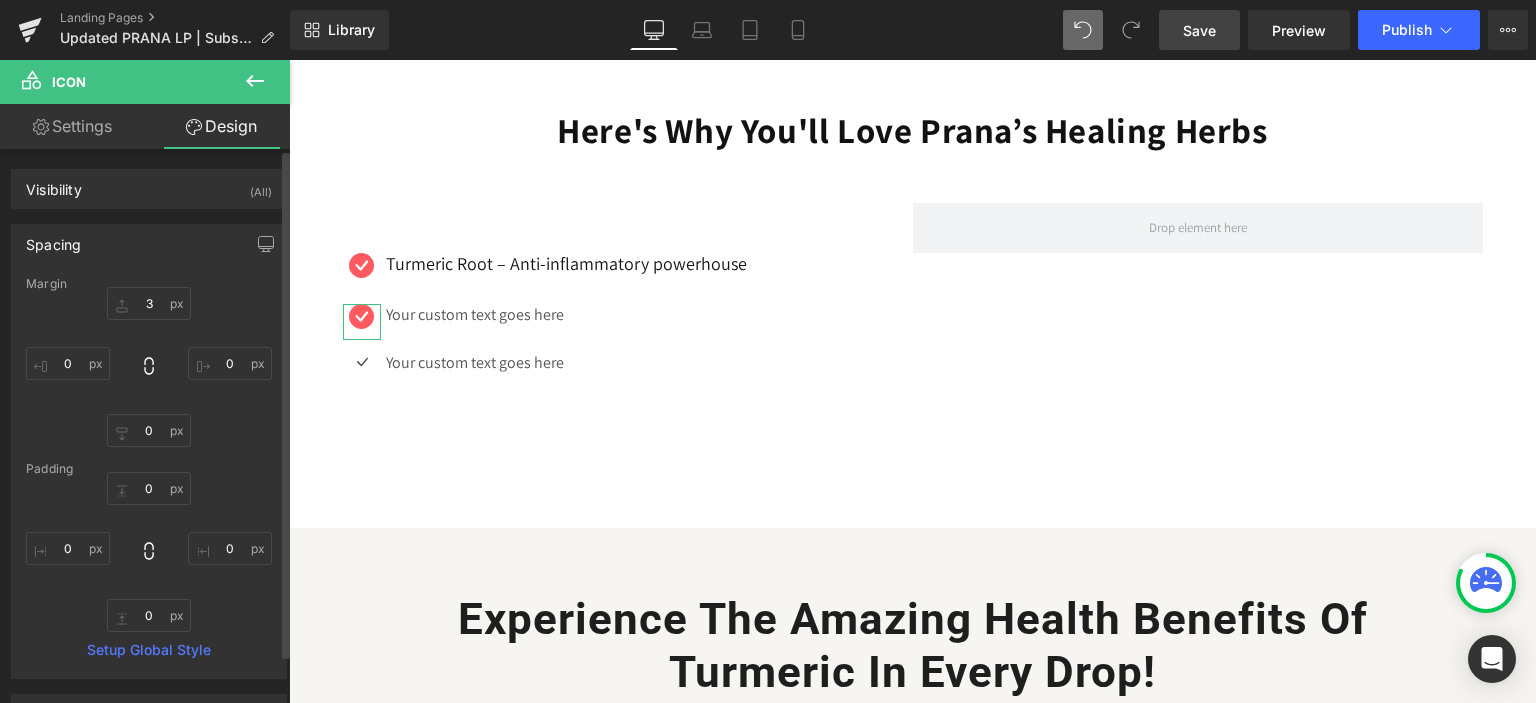 type on "3" 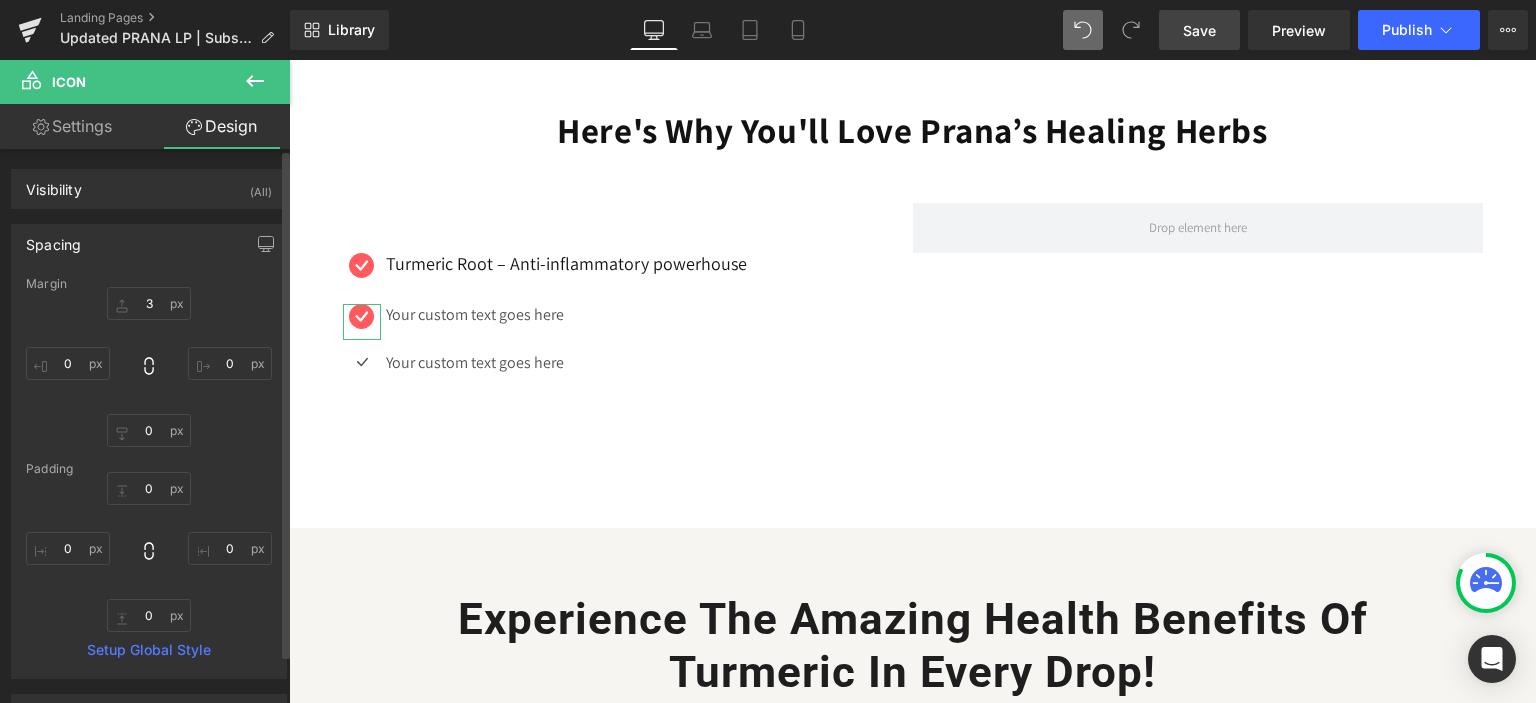 type on "0" 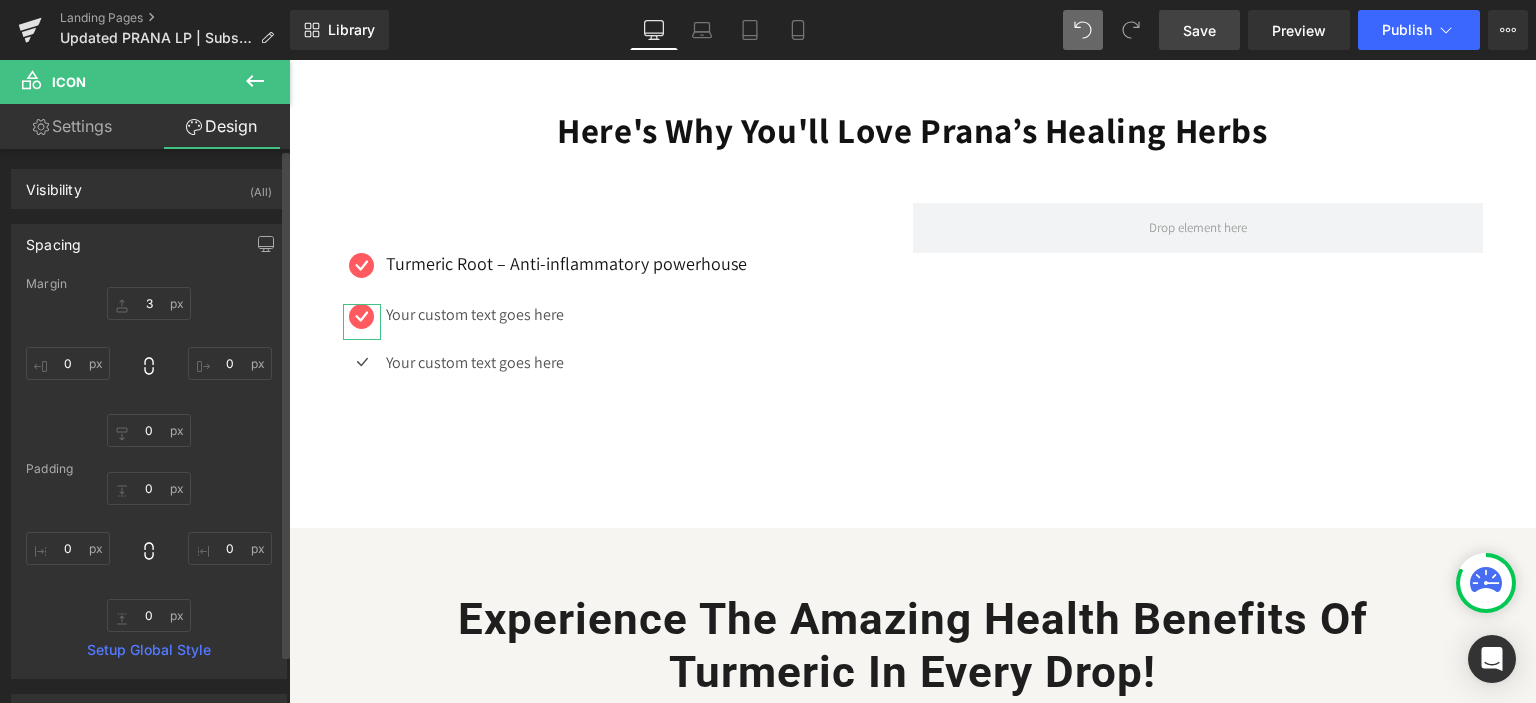 type on "0" 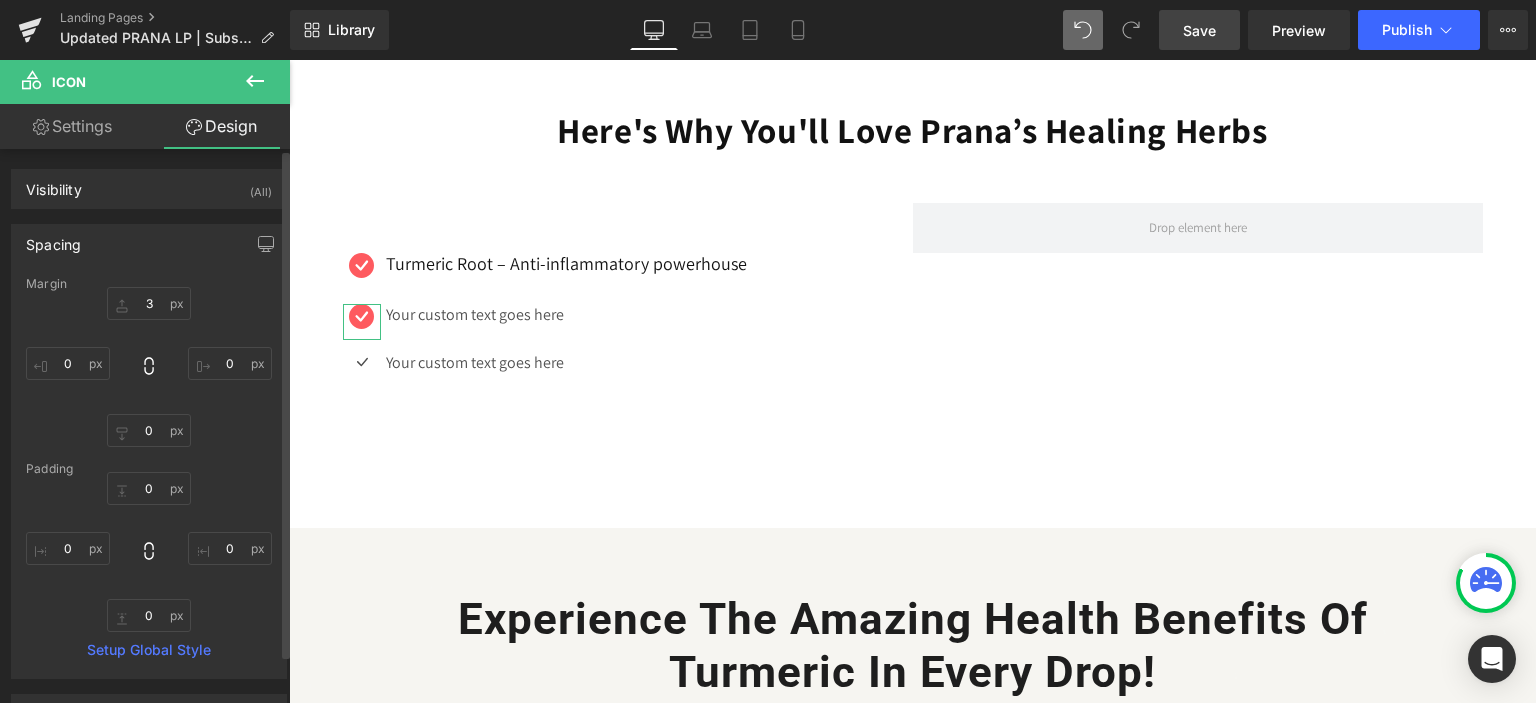 type on "0" 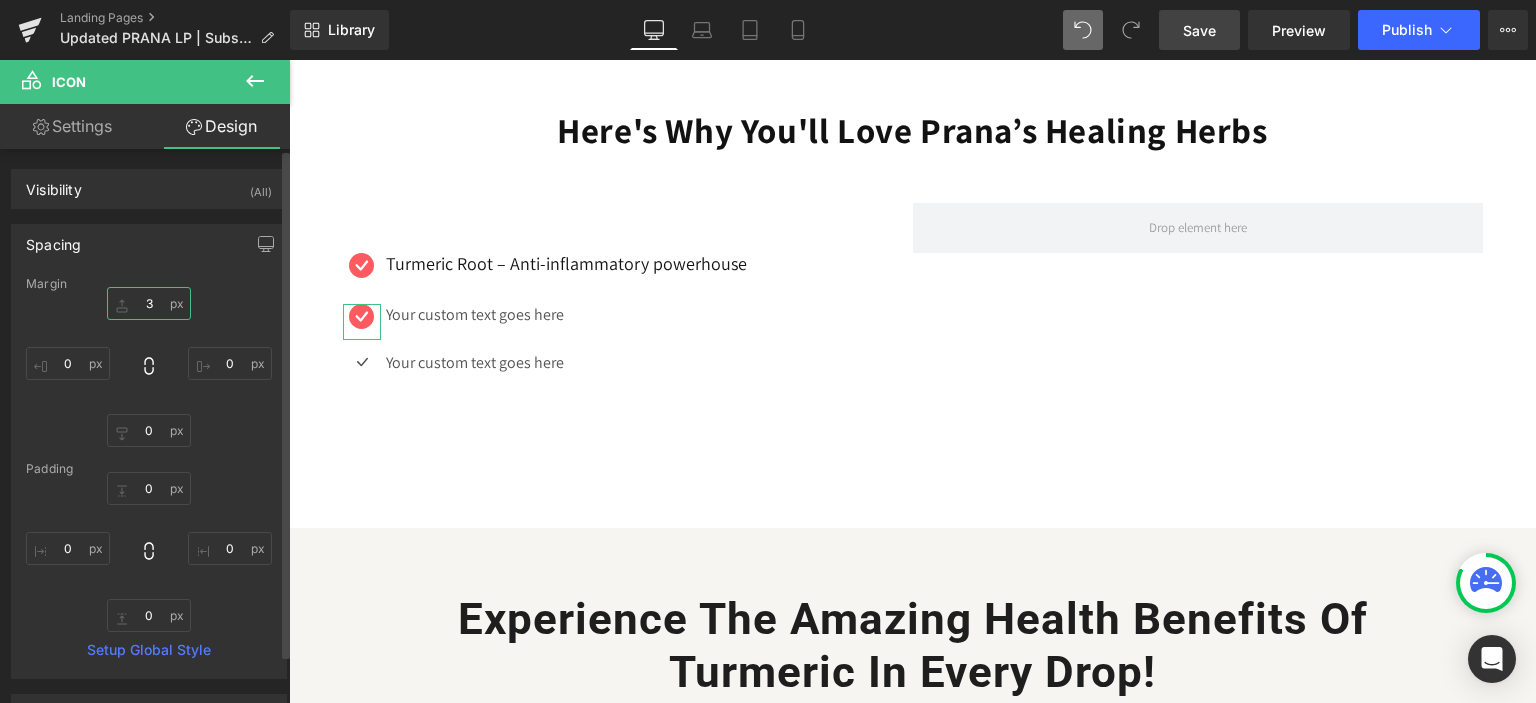 click on "3" at bounding box center (149, 303) 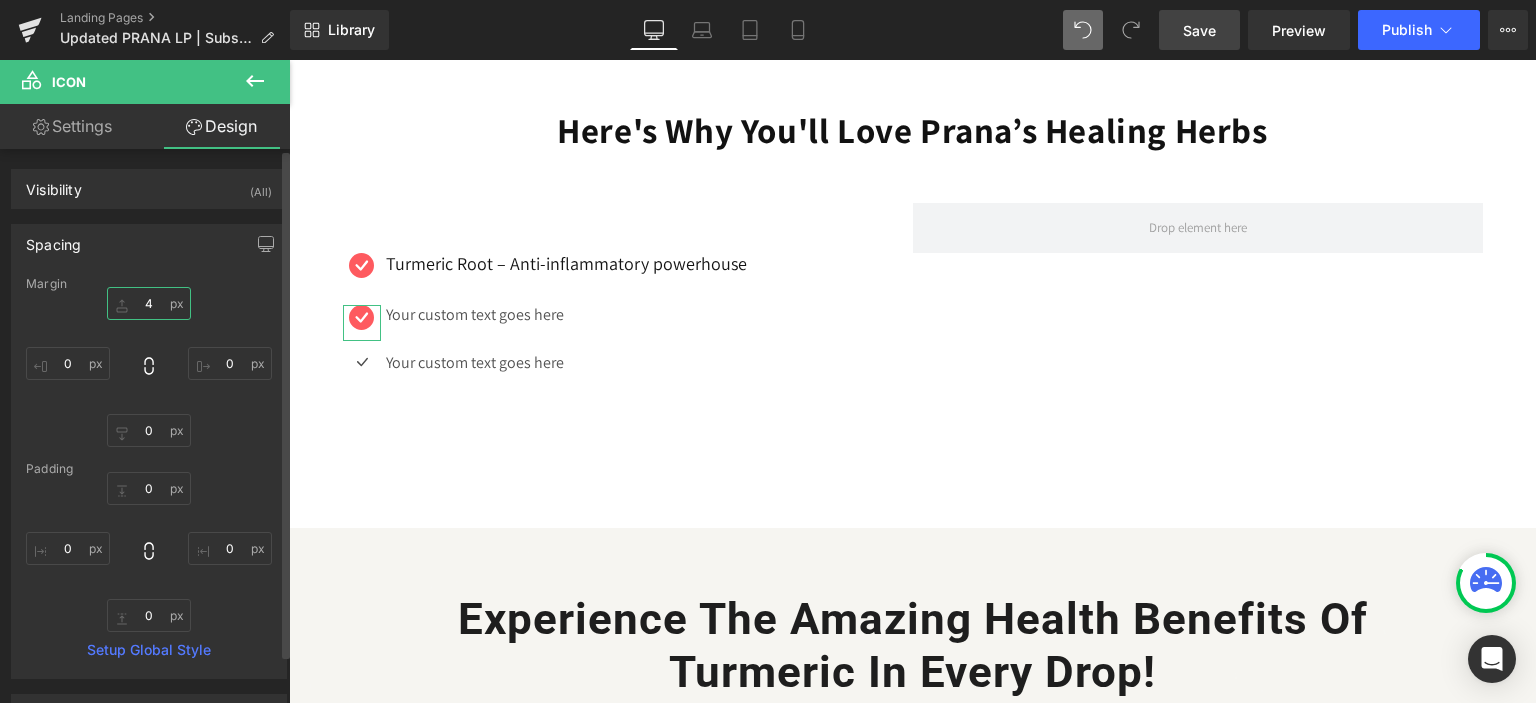 type on "5" 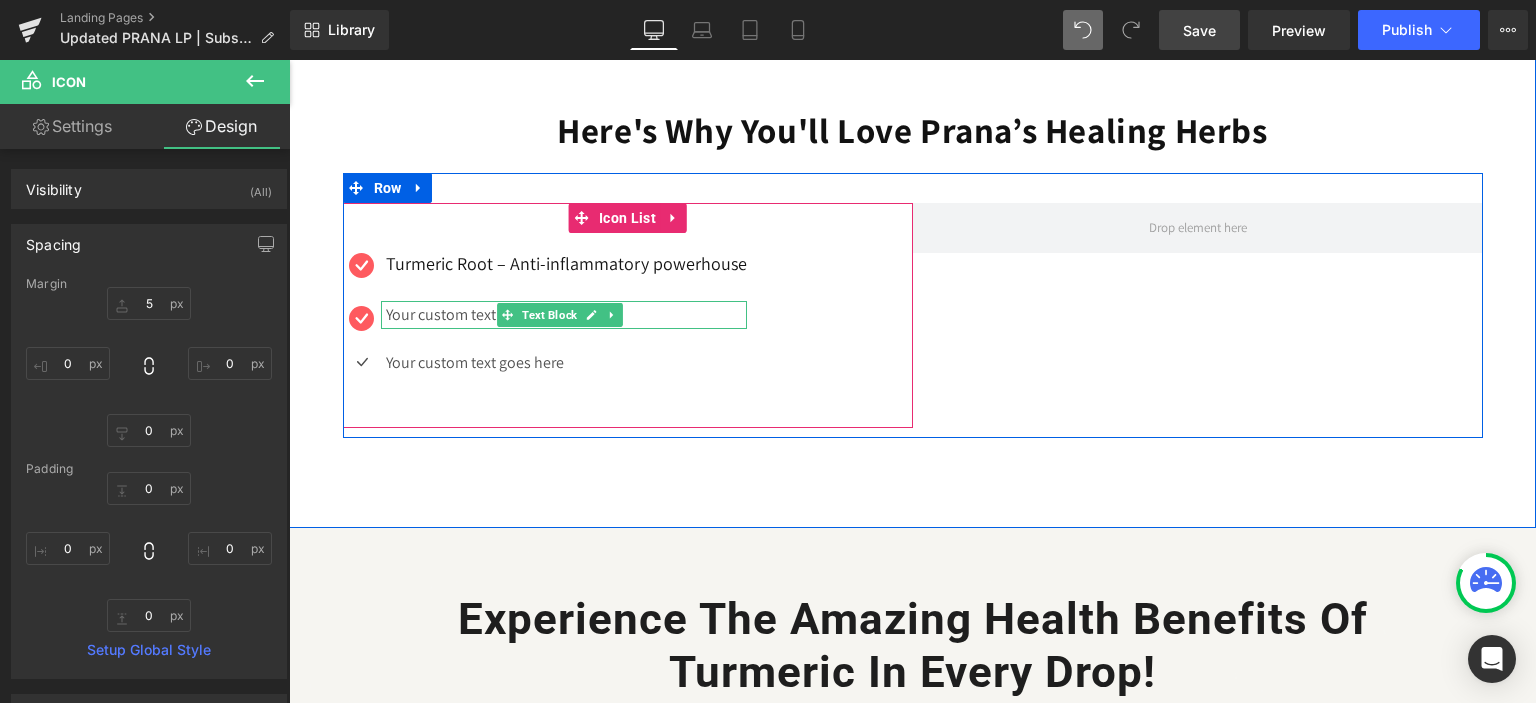 click on "Your custom text goes here" at bounding box center (566, 315) 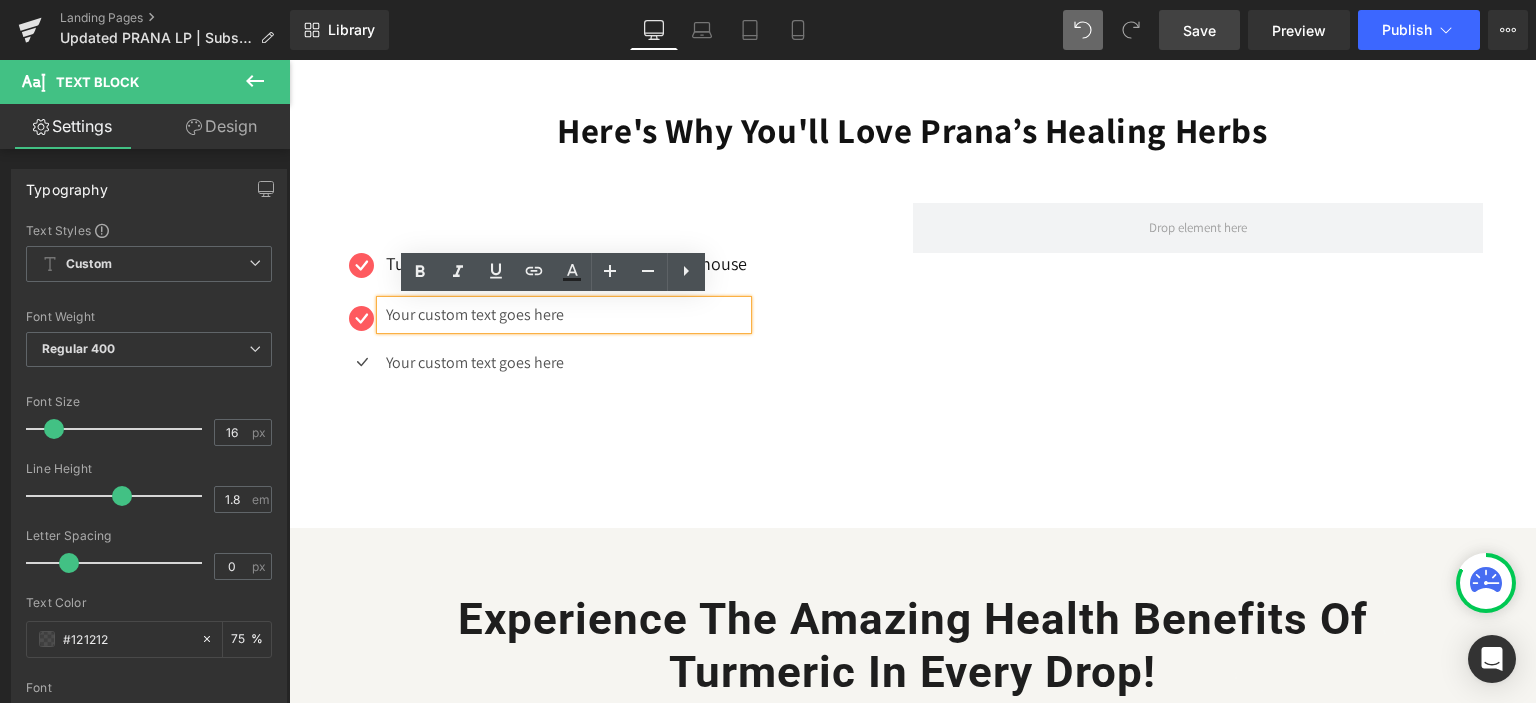 click on "Your custom text goes here" at bounding box center (566, 315) 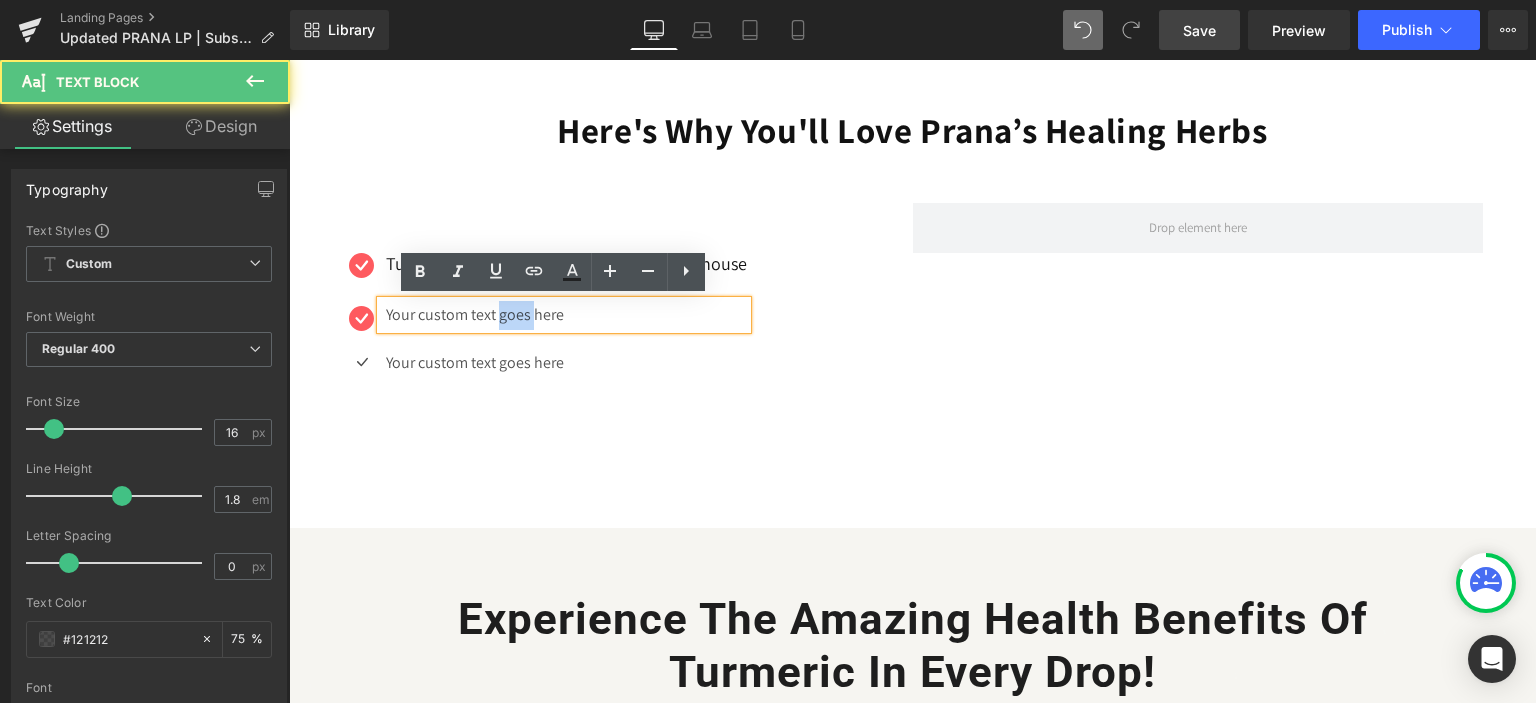 click on "Your custom text goes here" at bounding box center (566, 315) 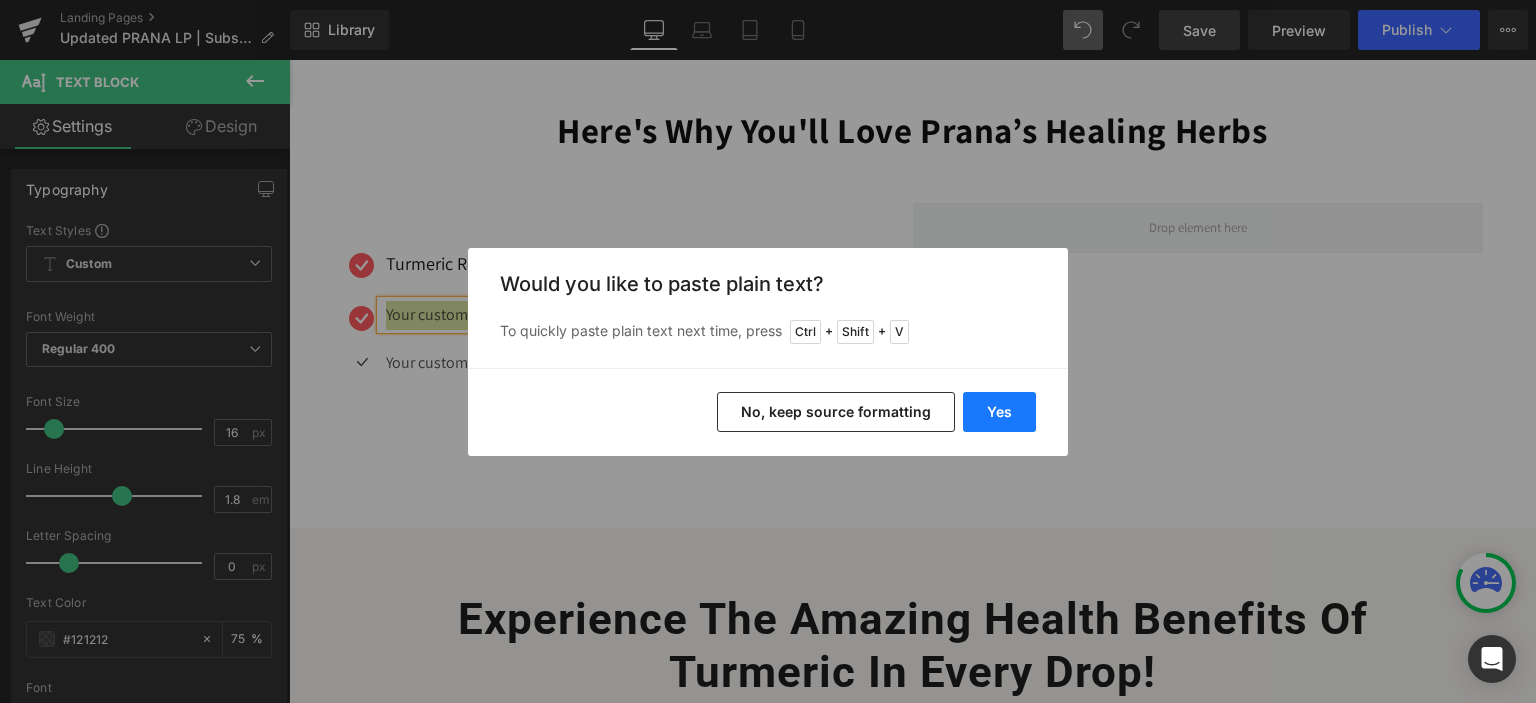 click on "Yes" at bounding box center [999, 412] 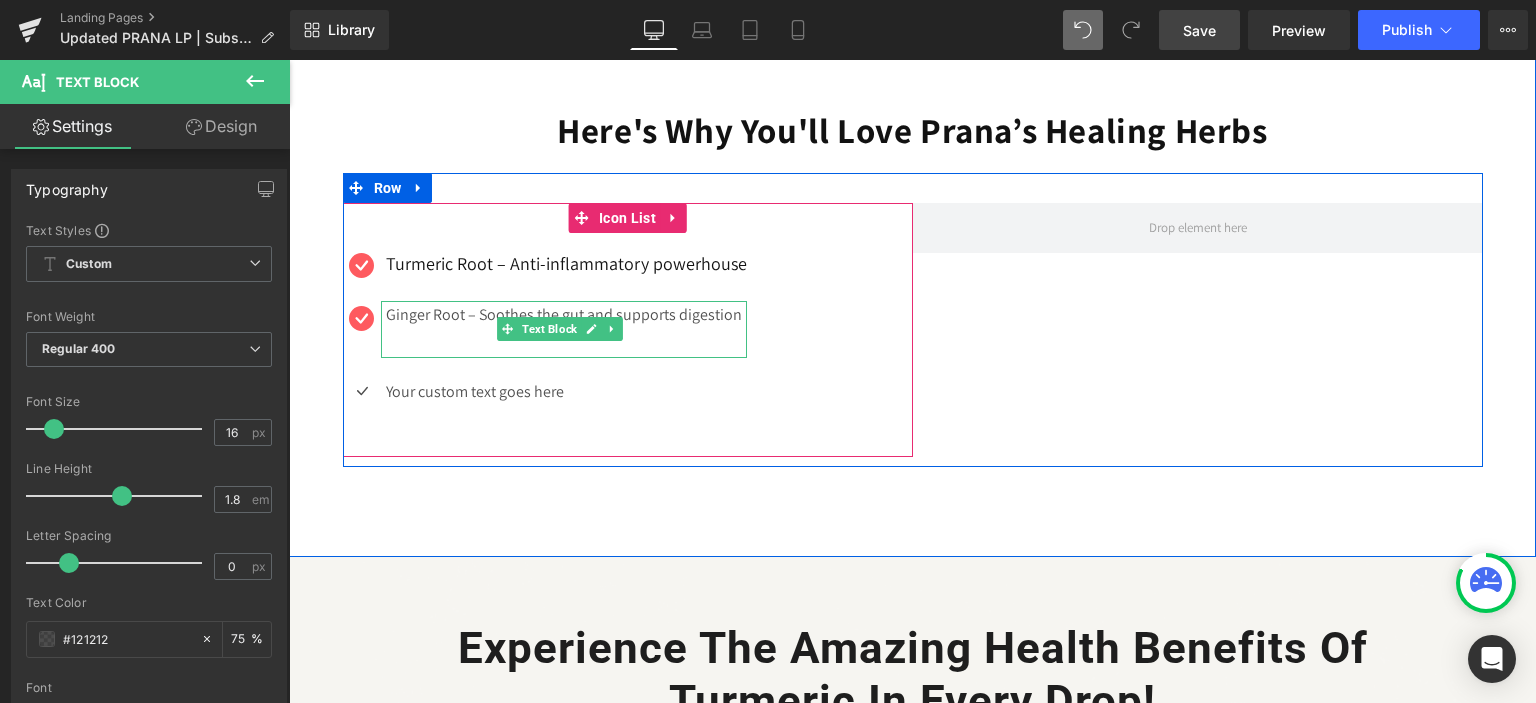 click at bounding box center (566, 343) 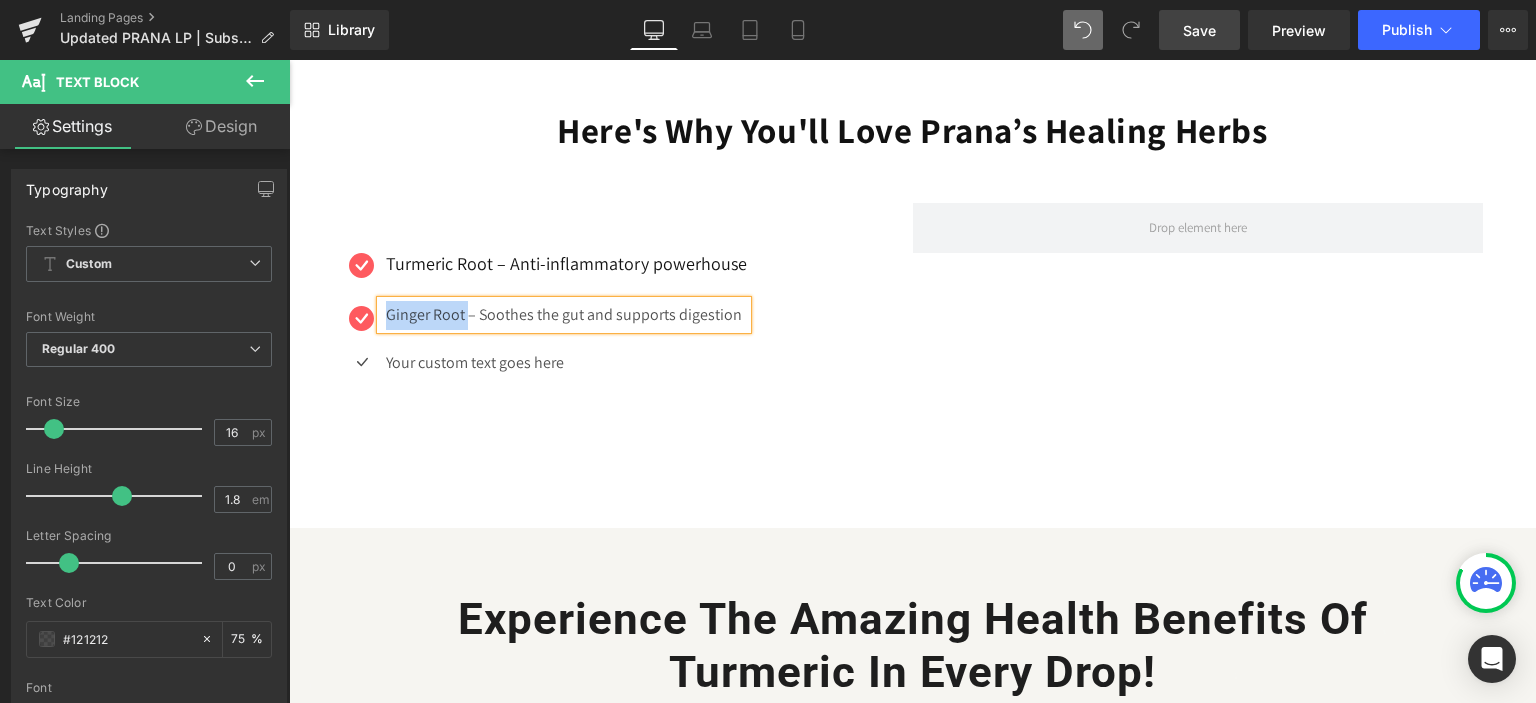 drag, startPoint x: 379, startPoint y: 310, endPoint x: 461, endPoint y: 320, distance: 82.607506 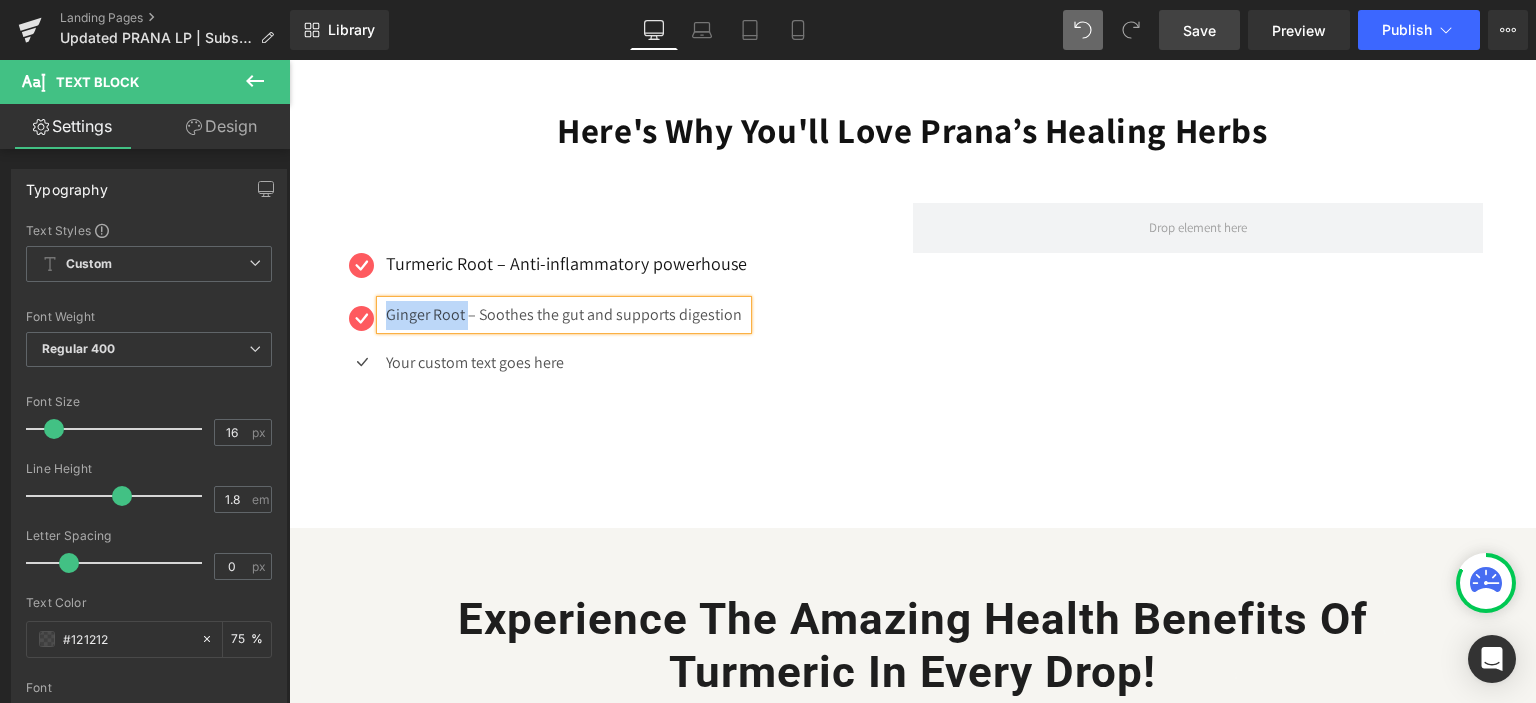 click on "Ginger Root – Soothes the gut and supports digestion" at bounding box center [566, 315] 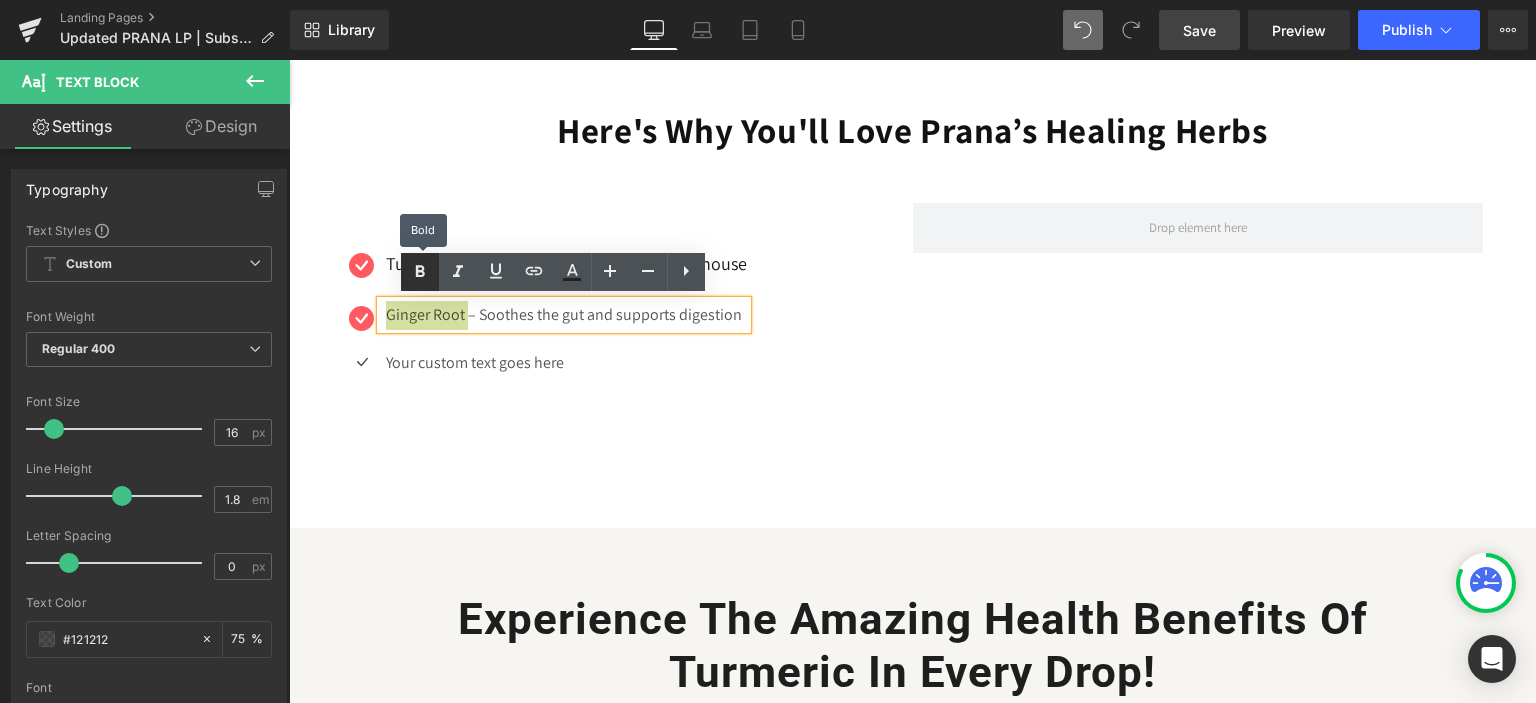 click 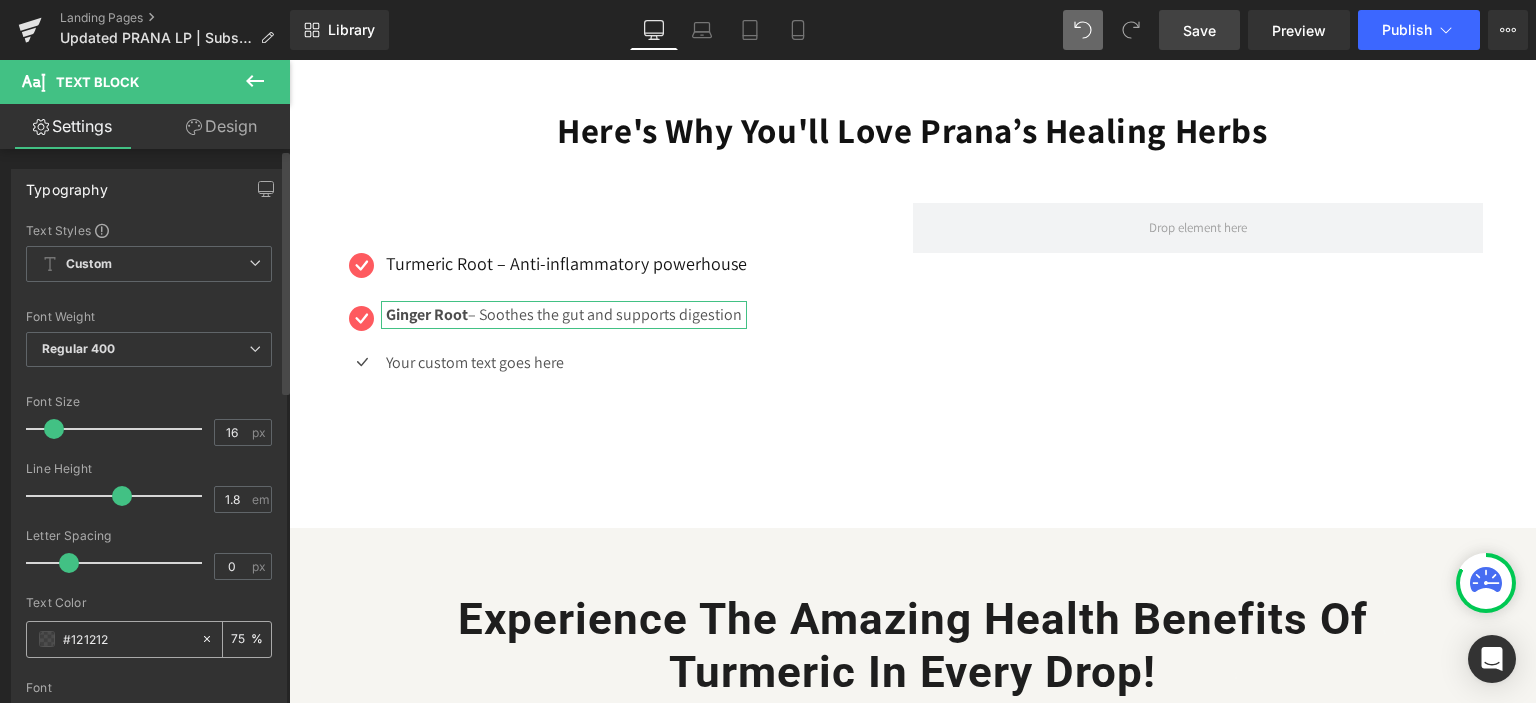 click on "75 %" at bounding box center [247, 639] 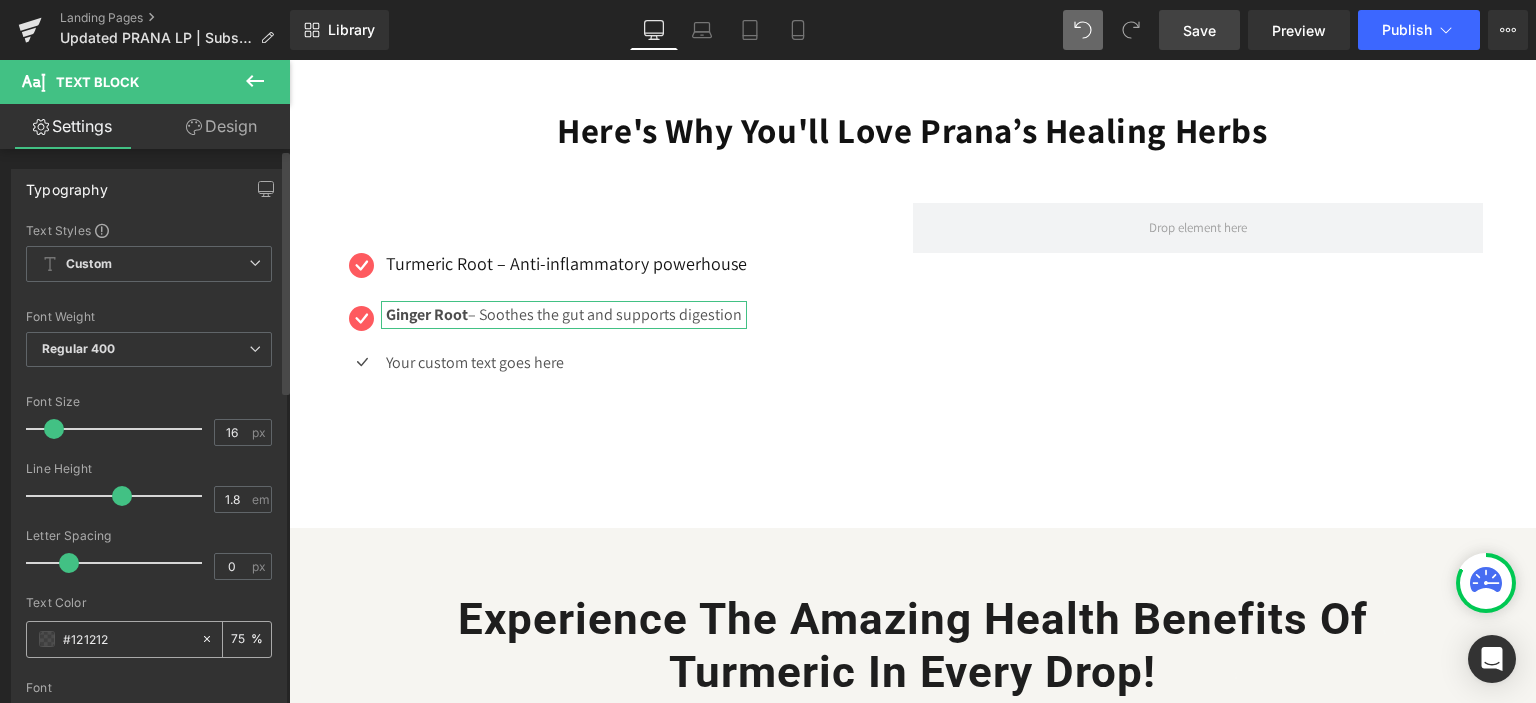 drag, startPoint x: 238, startPoint y: 639, endPoint x: 217, endPoint y: 633, distance: 21.84033 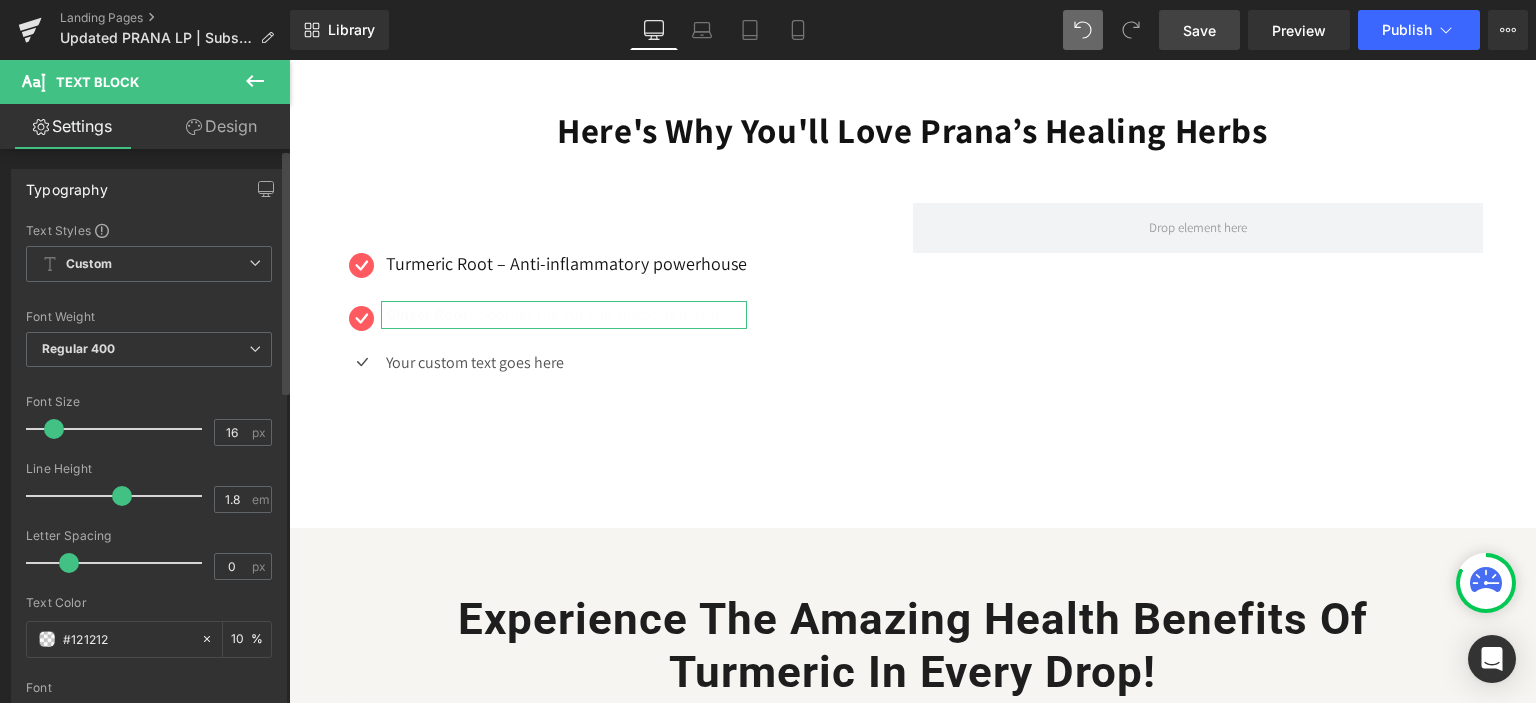 type on "100" 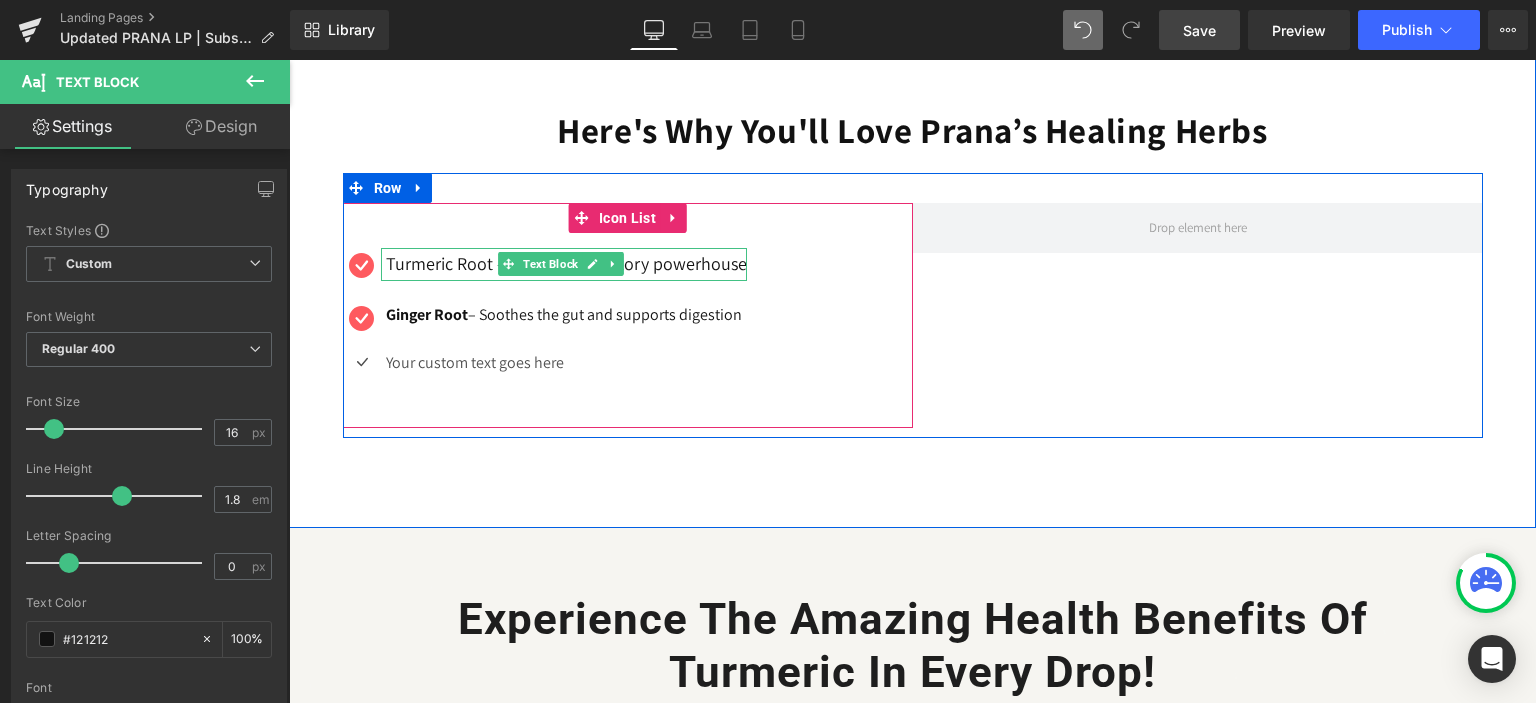 click on "Turmeric Root – Anti-inflammatory powerhouse" at bounding box center (566, 264) 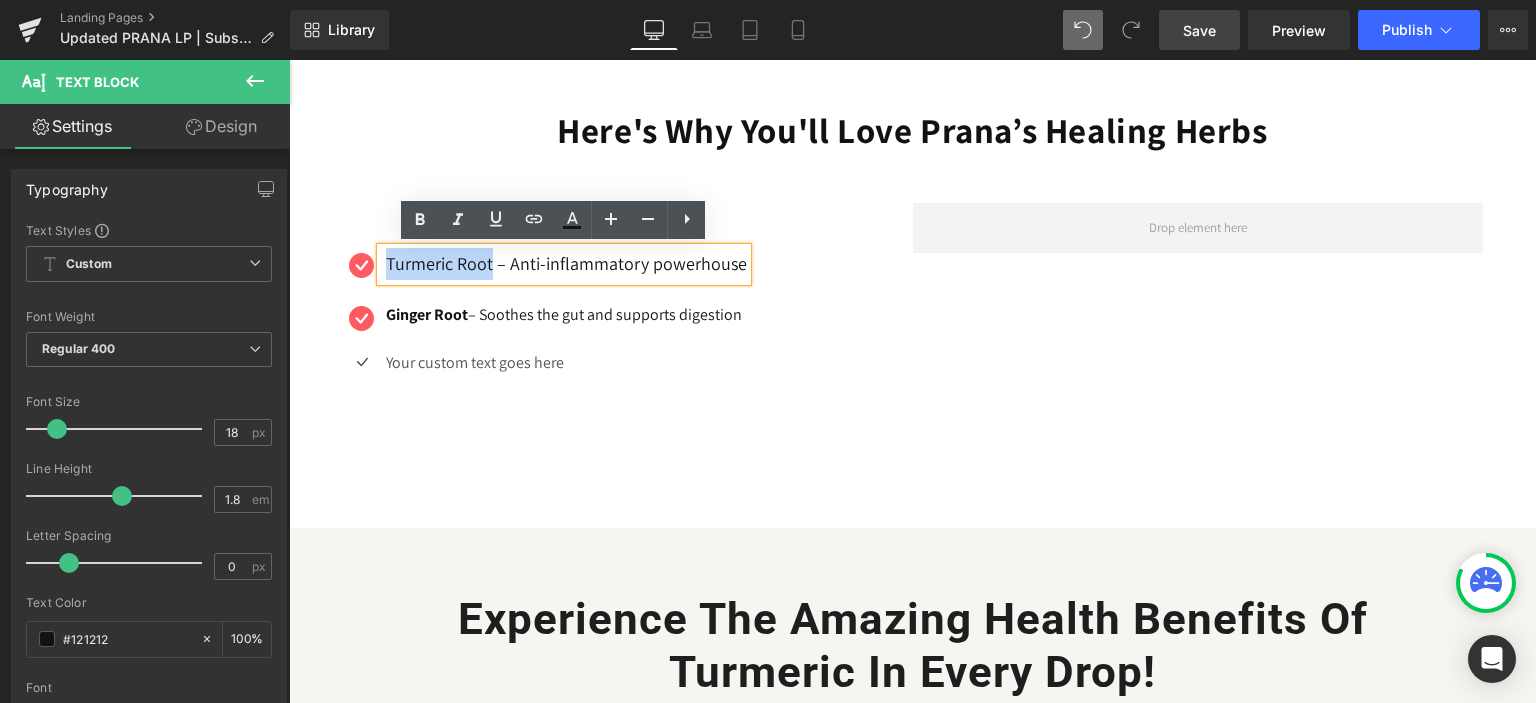 drag, startPoint x: 376, startPoint y: 262, endPoint x: 480, endPoint y: 266, distance: 104.0769 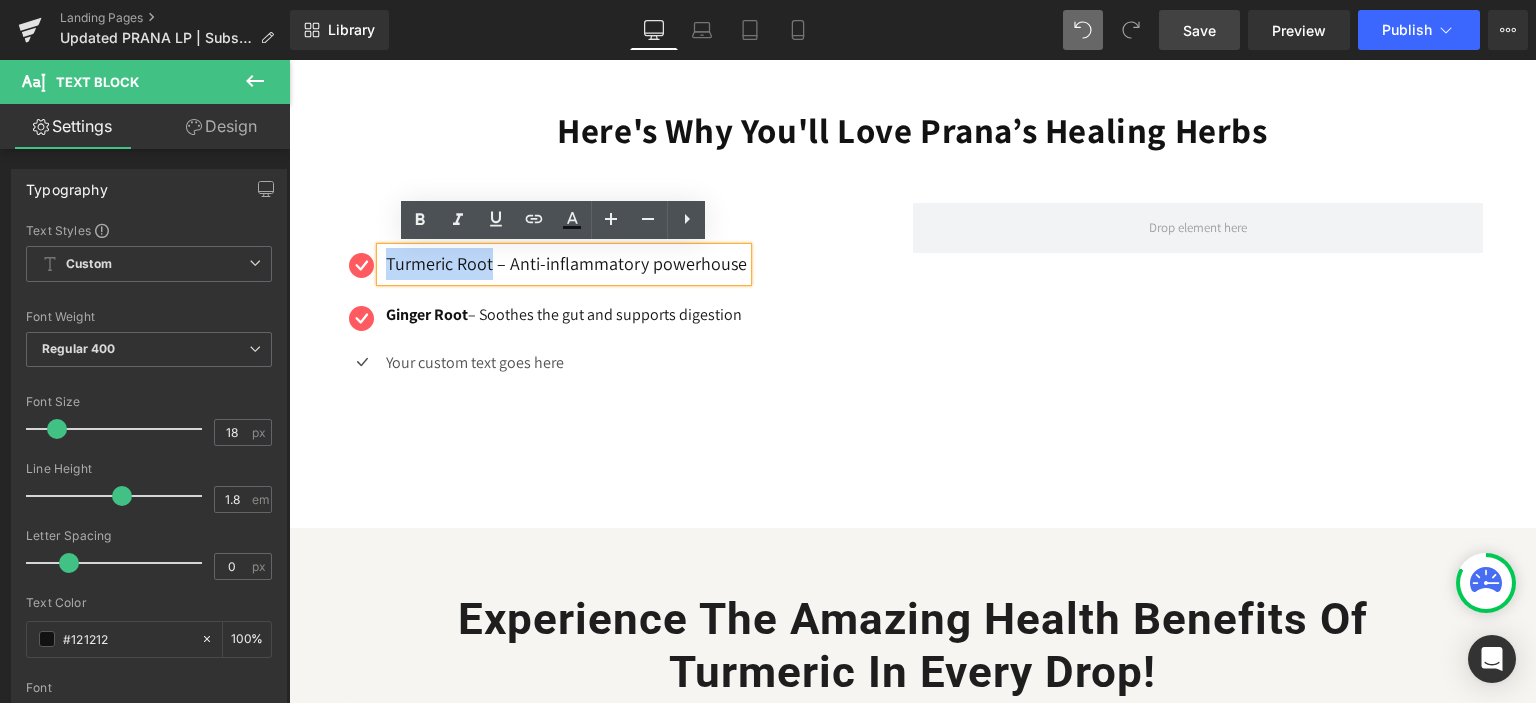 click on "Turmeric Root – Anti-inflammatory powerhouse" at bounding box center [564, 264] 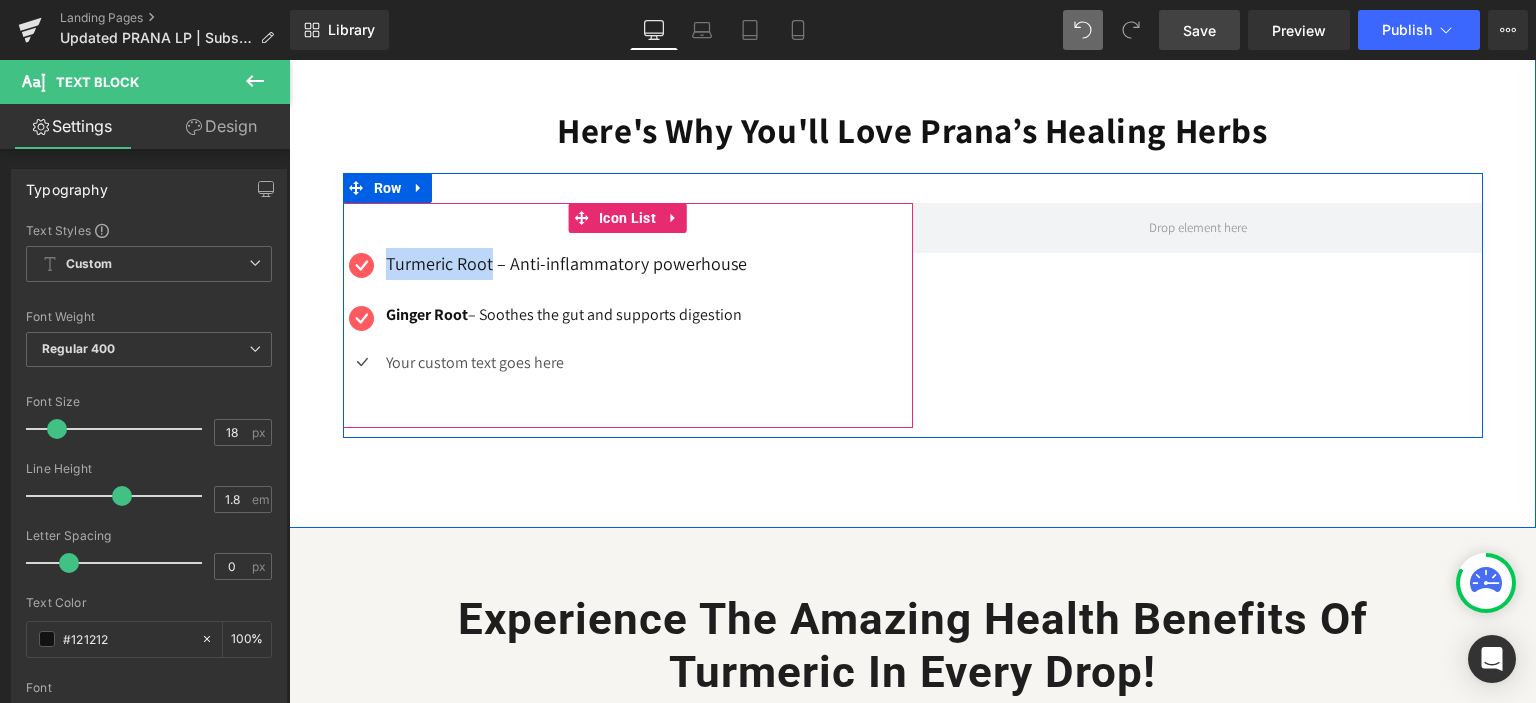 type 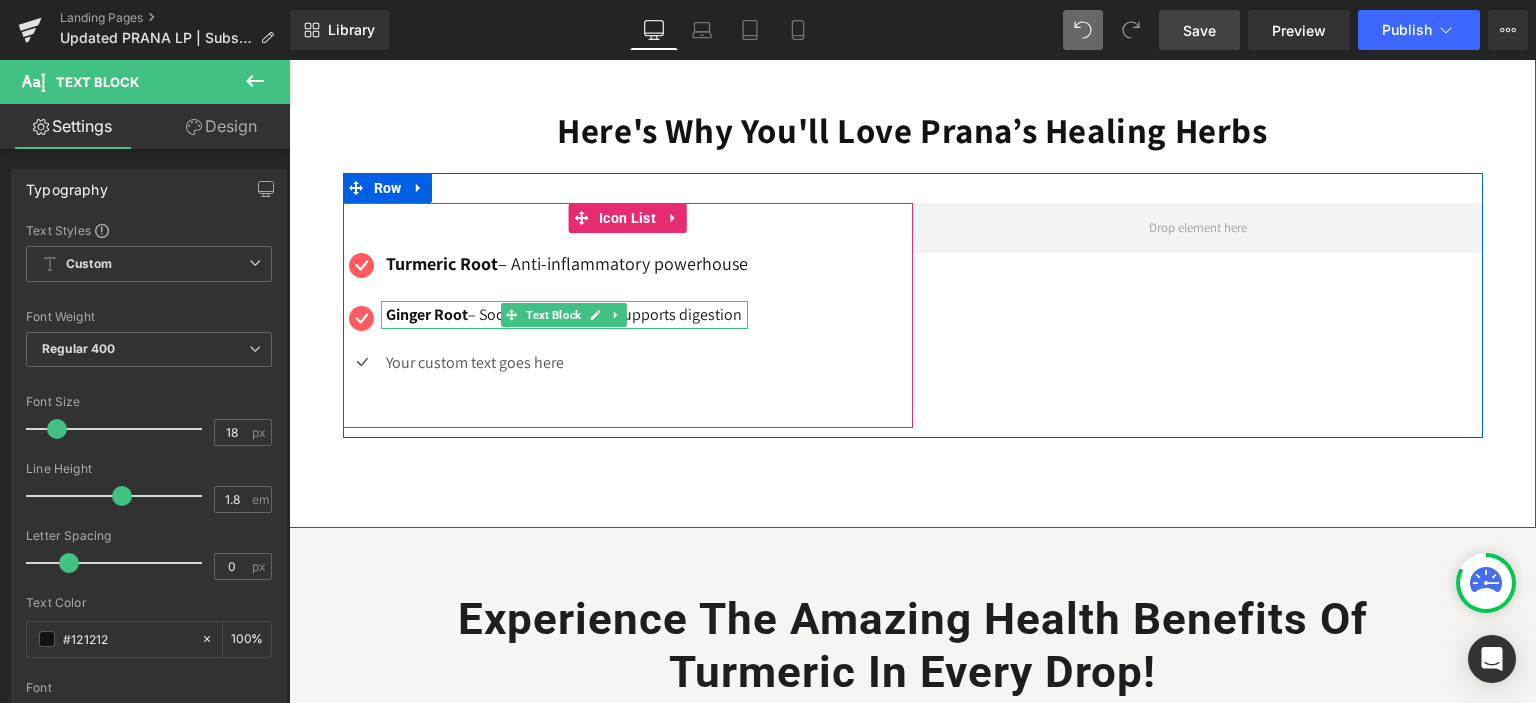 click on "Ginger Root" at bounding box center (427, 314) 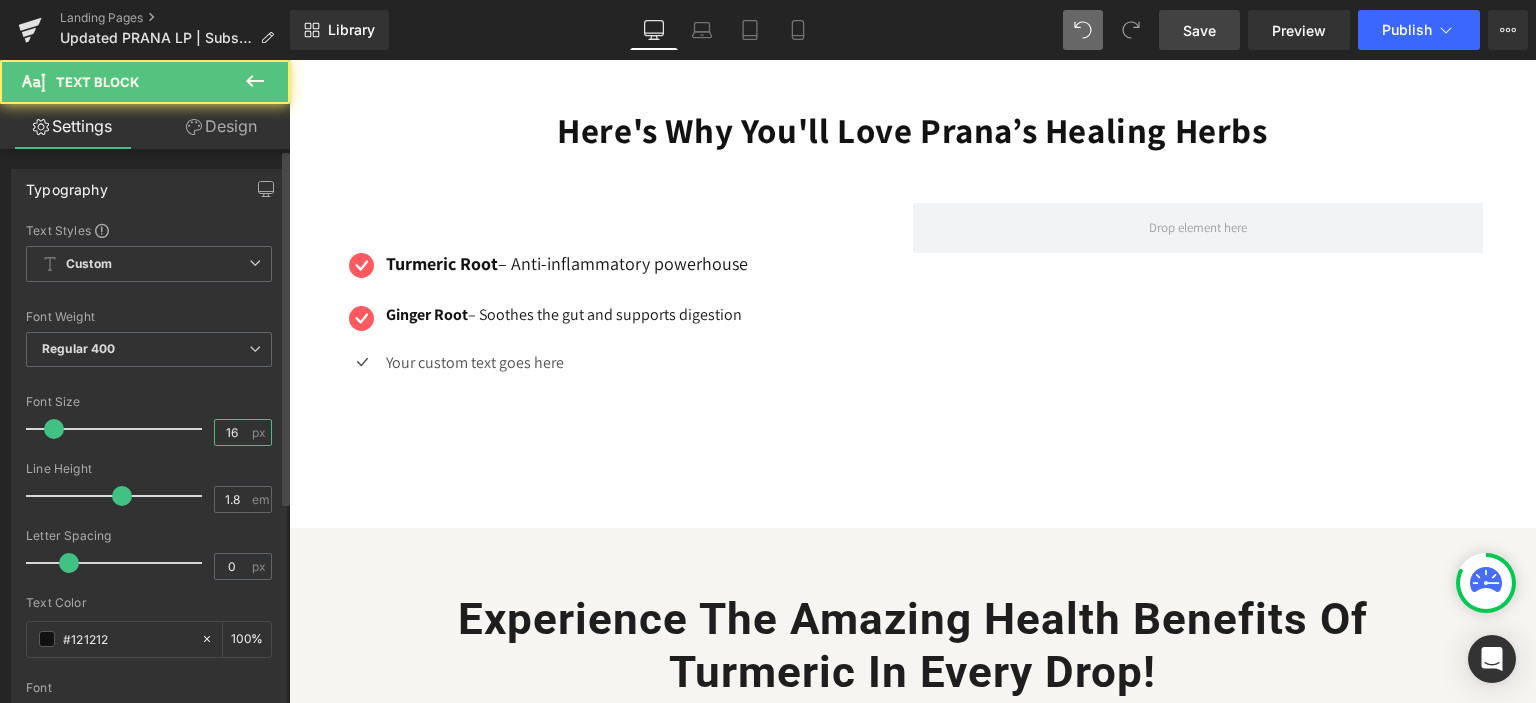 click on "16" at bounding box center [232, 432] 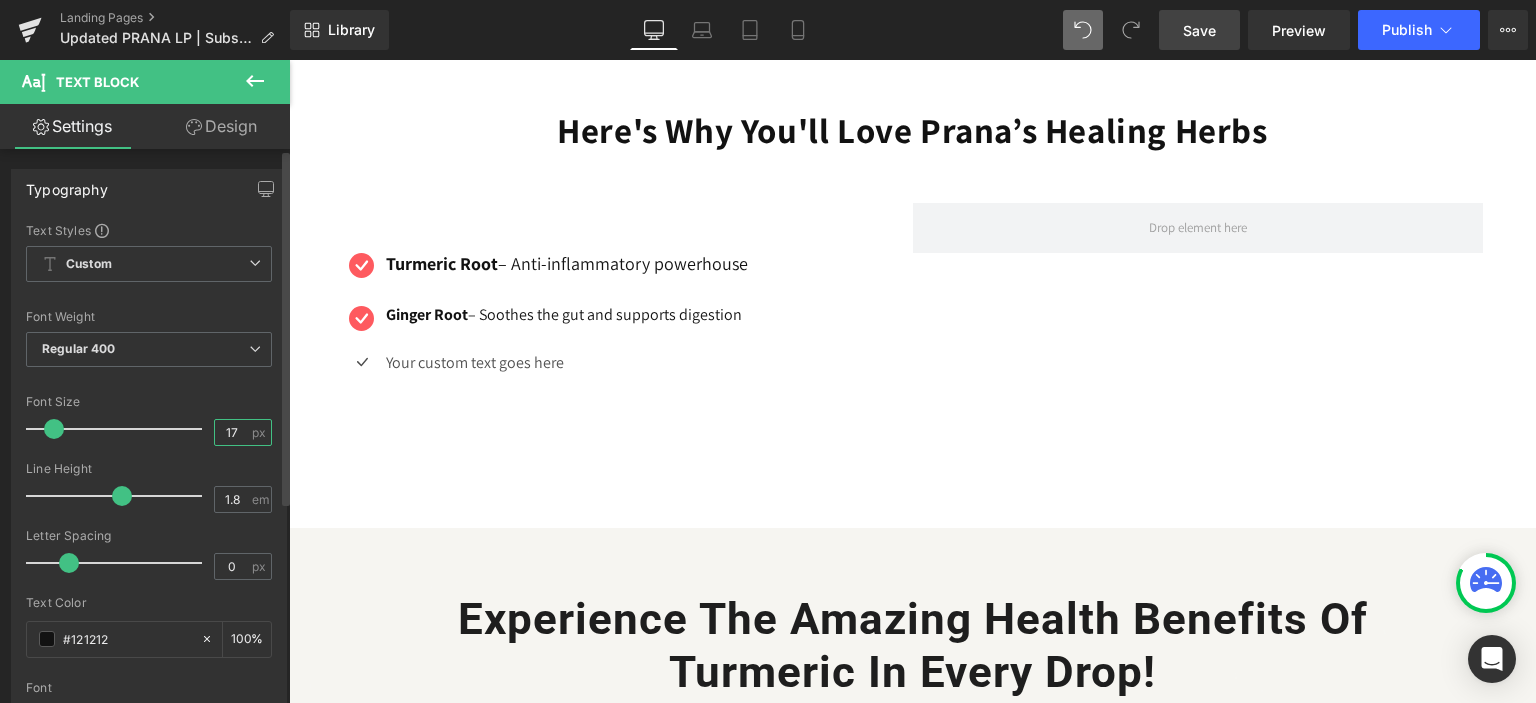 type on "18" 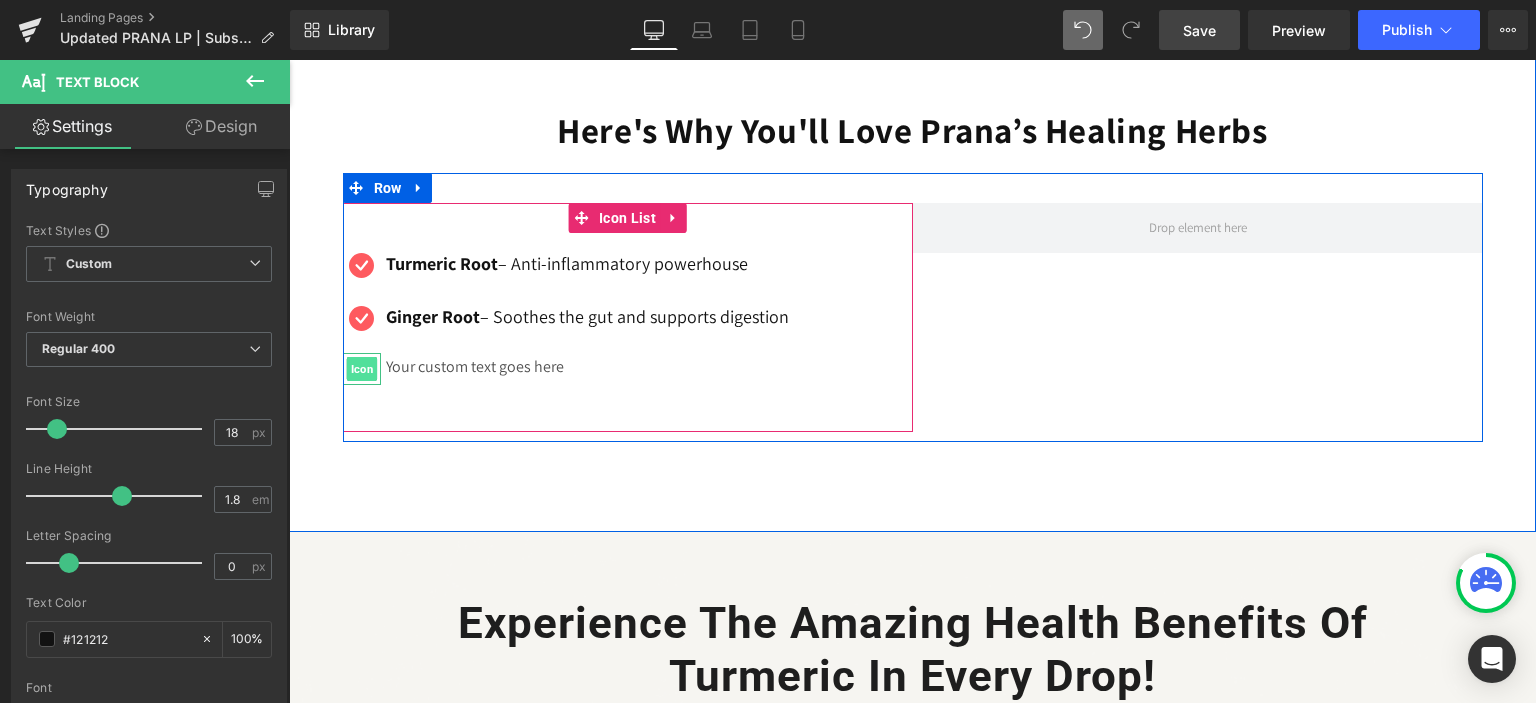 click on "Icon" at bounding box center (361, 369) 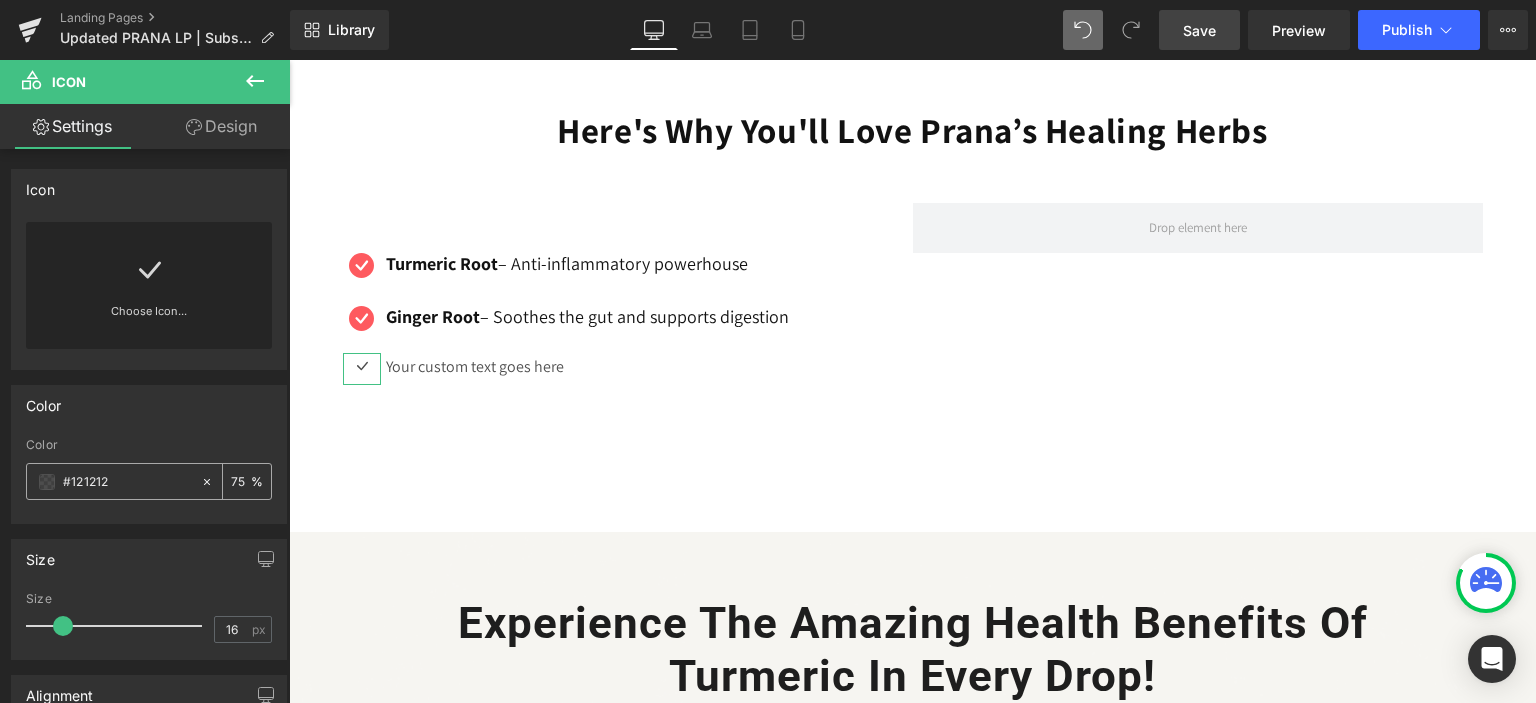 drag, startPoint x: 71, startPoint y: 480, endPoint x: 140, endPoint y: 473, distance: 69.354164 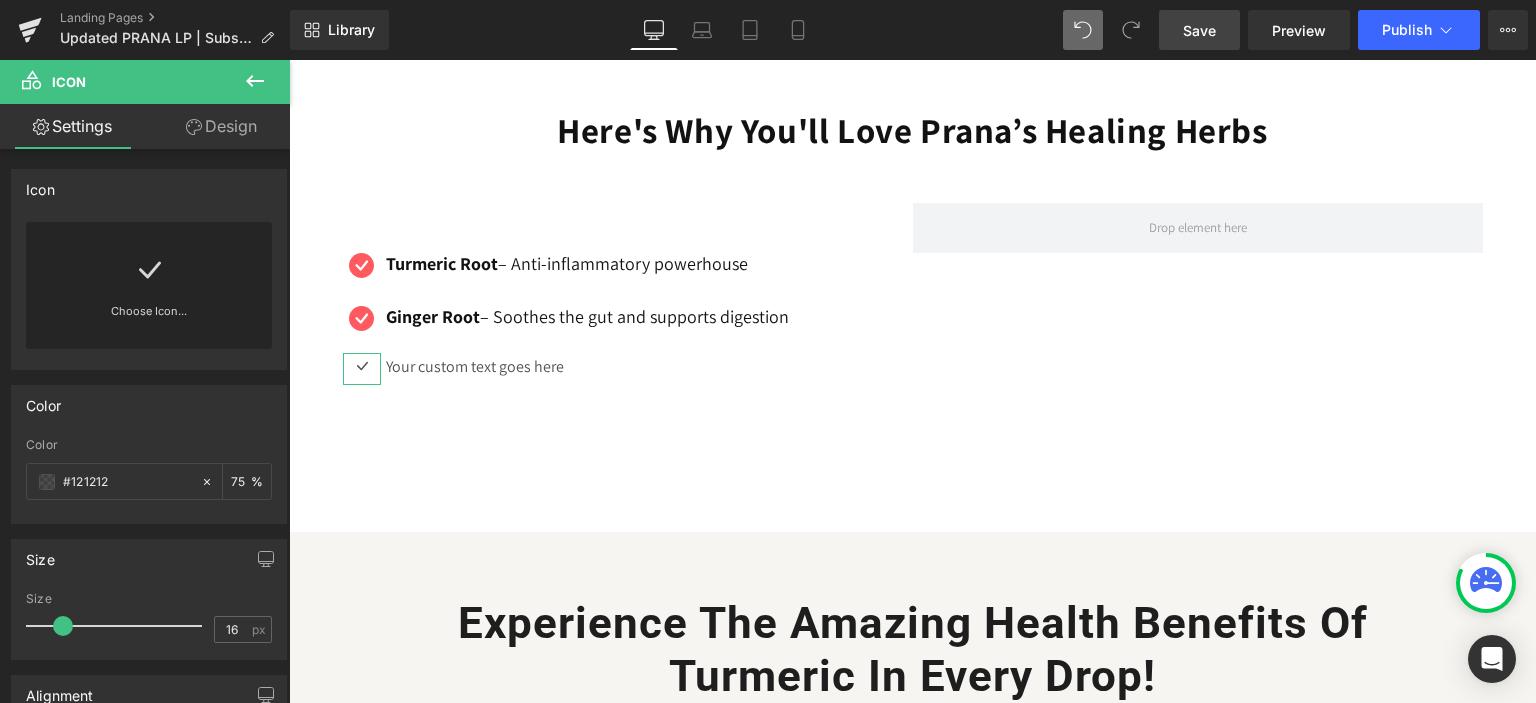 paste on "fe5a5f" 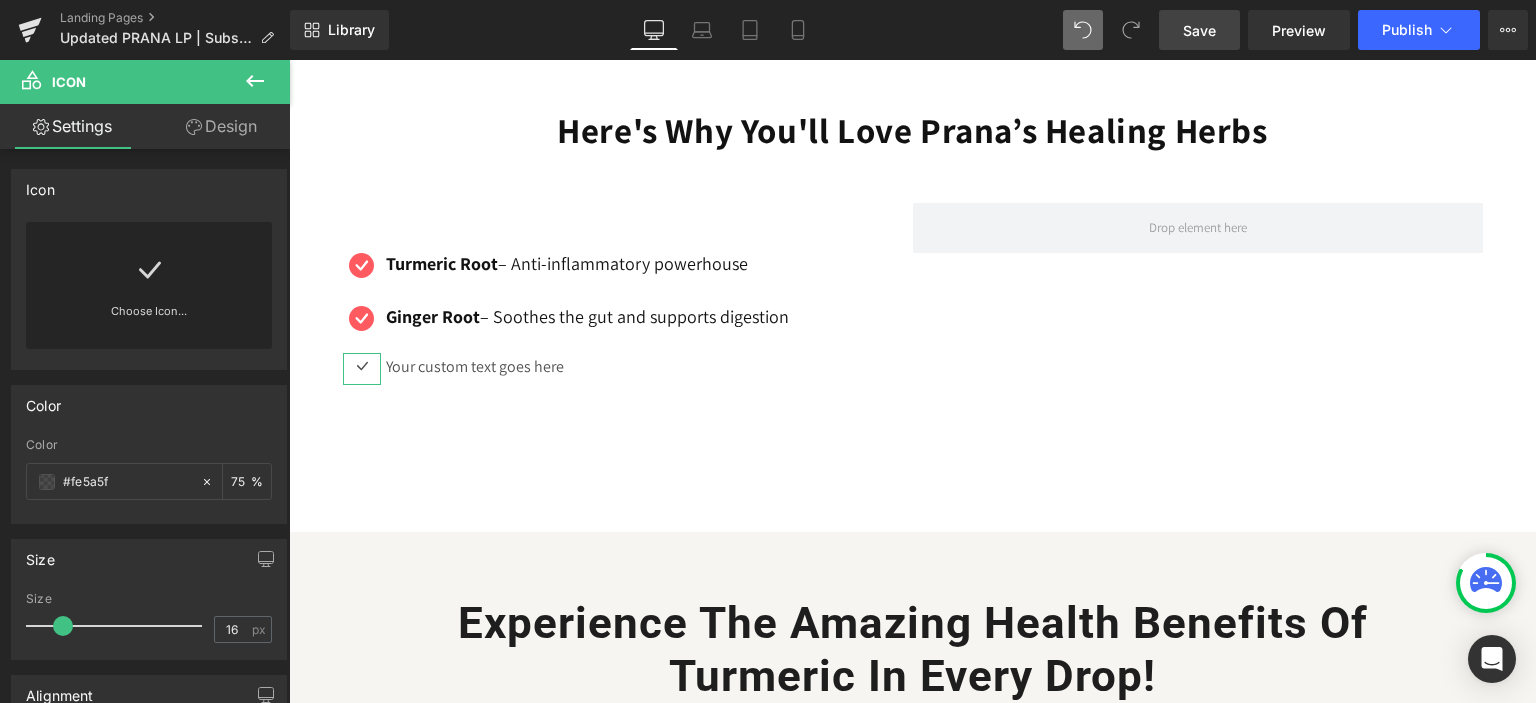 type on "100" 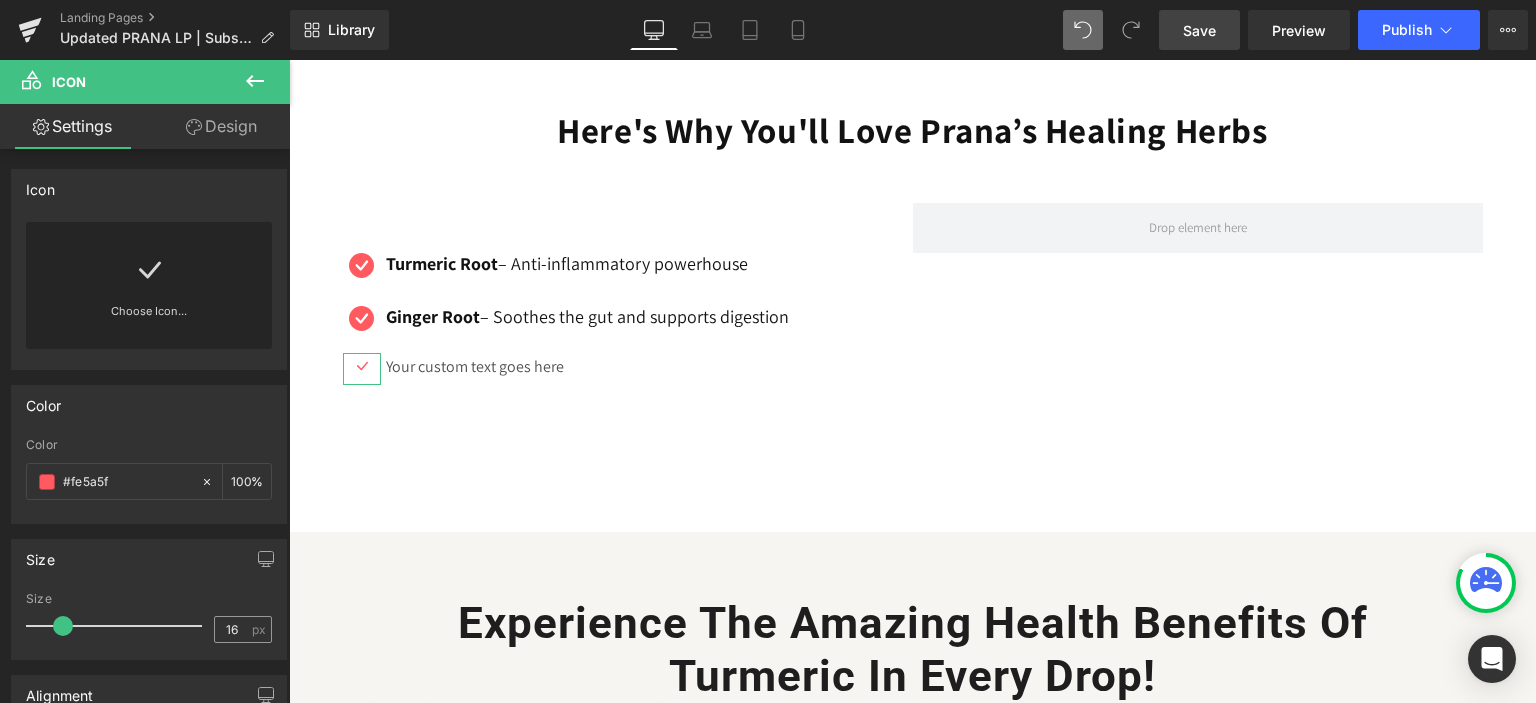 type on "#fe5a5f" 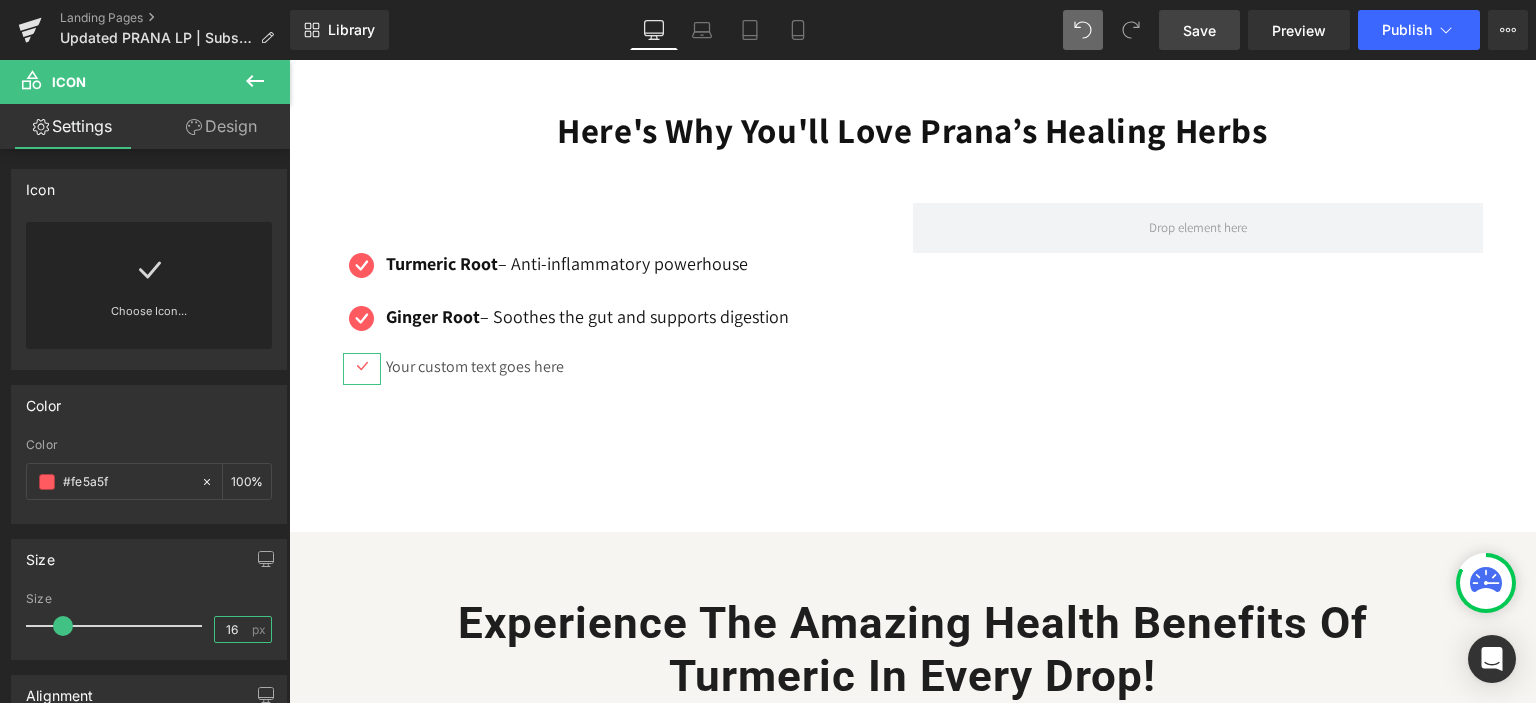 drag, startPoint x: 236, startPoint y: 622, endPoint x: 197, endPoint y: 615, distance: 39.623226 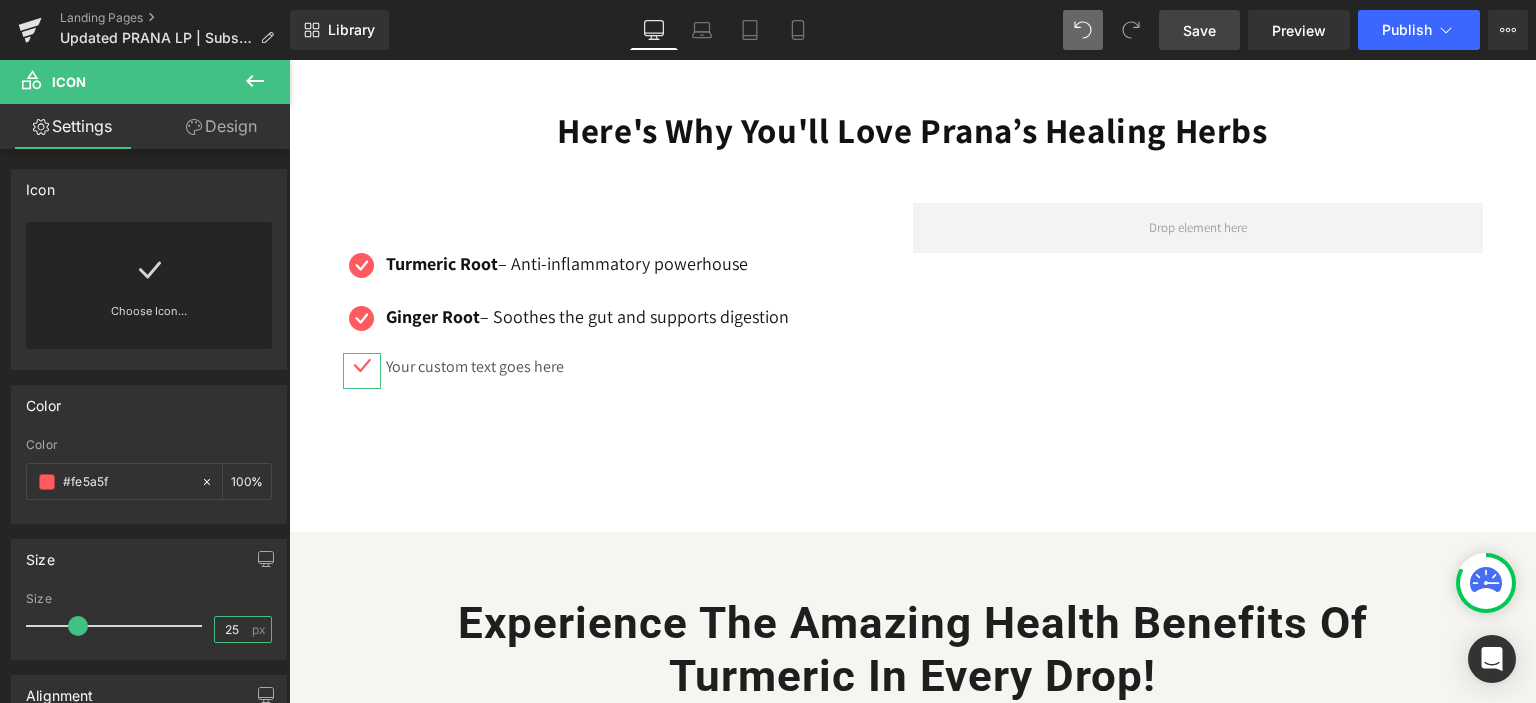 type on "25" 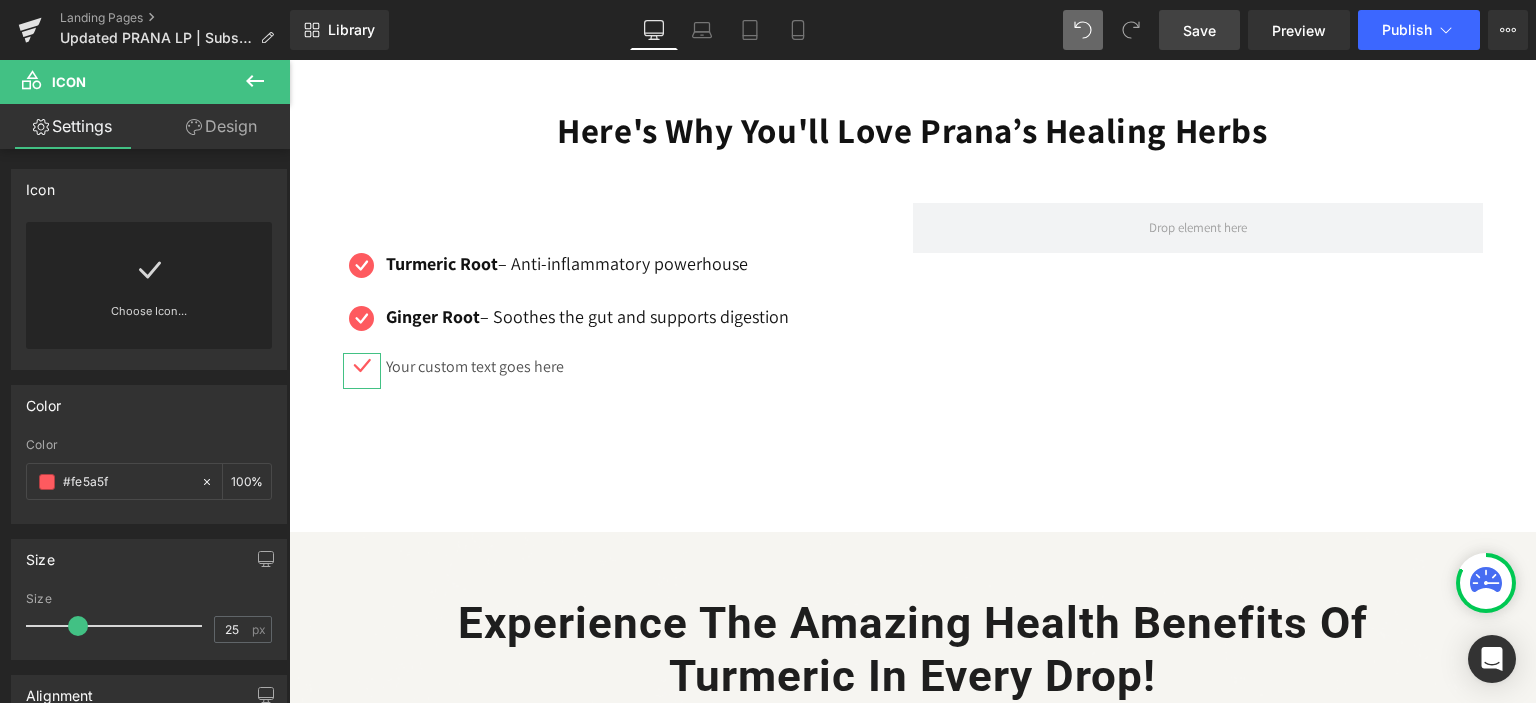 click 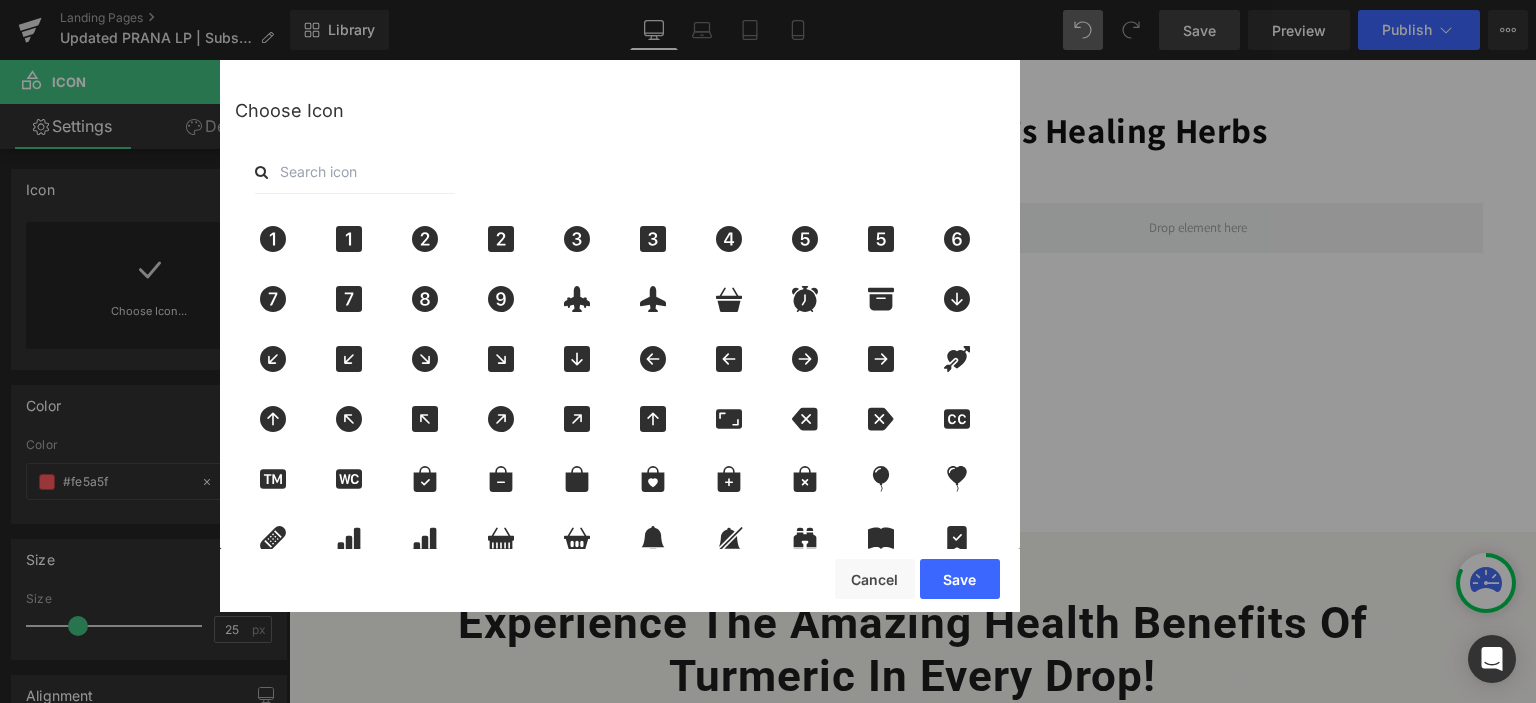 click at bounding box center [355, 172] 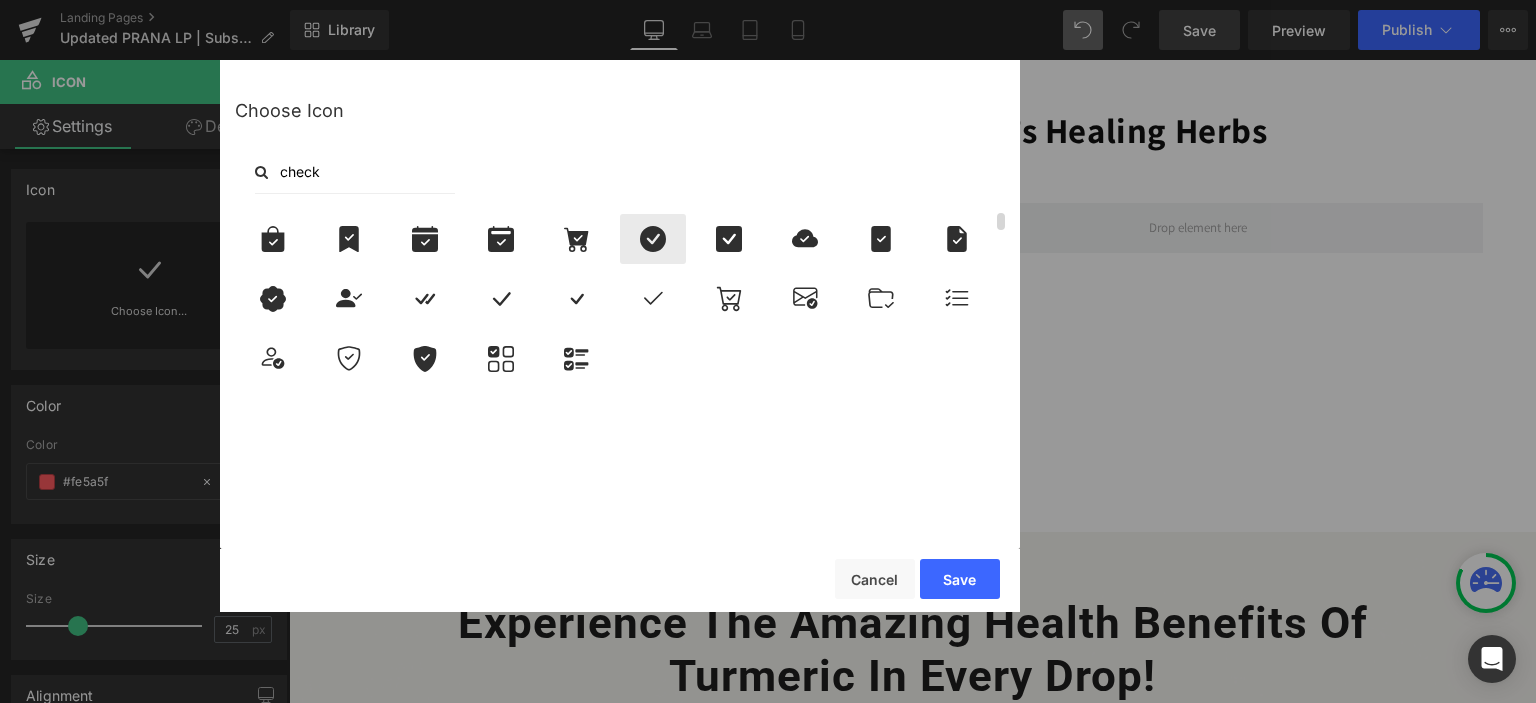 type on "check" 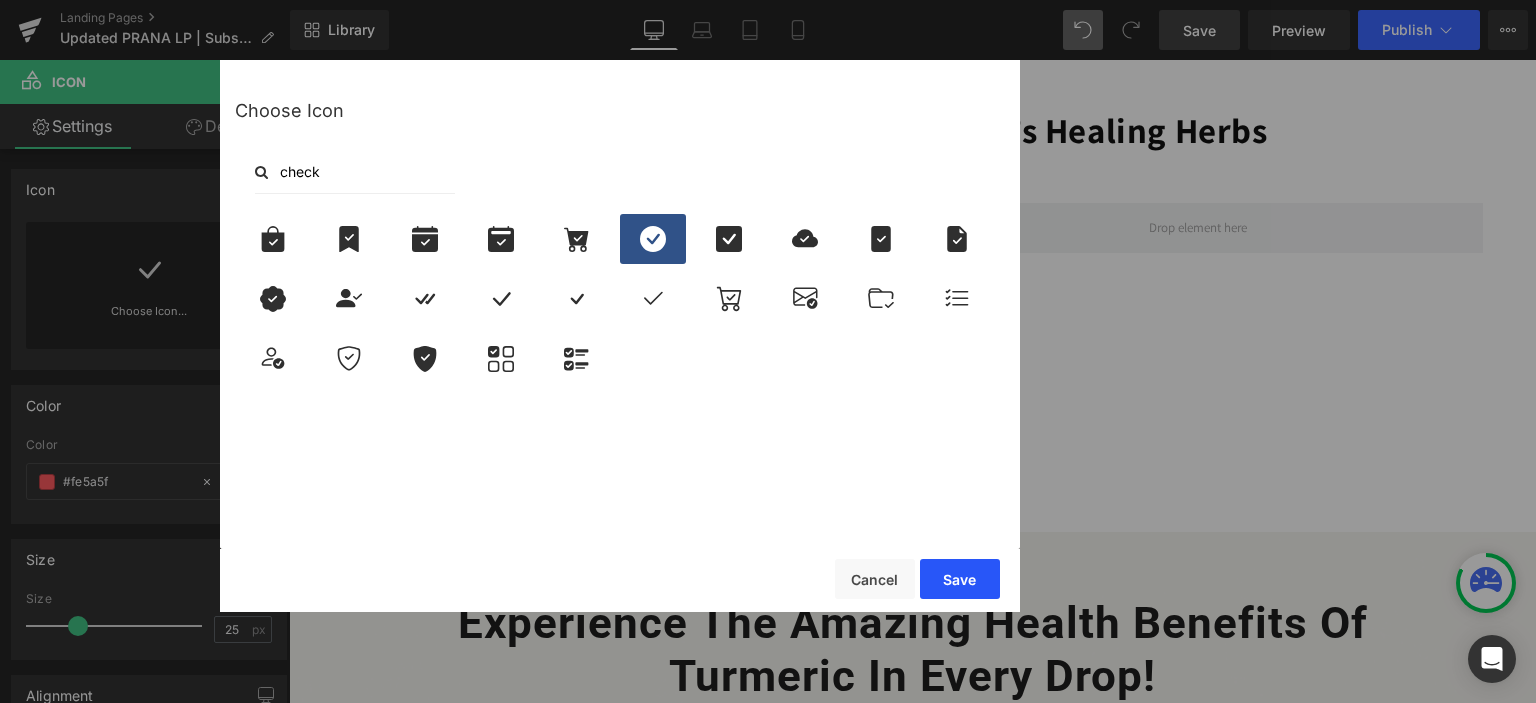click on "Save" at bounding box center [960, 579] 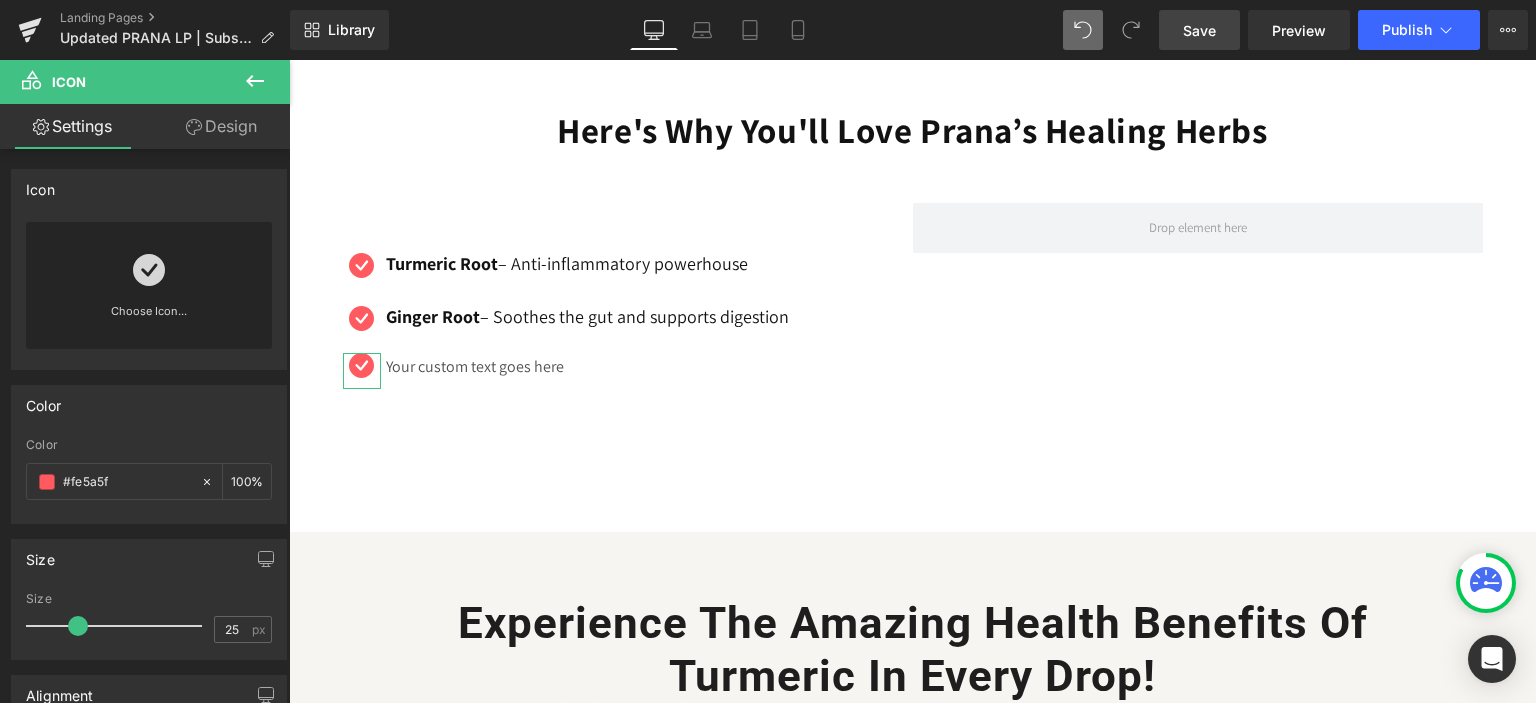 click on "Design" at bounding box center [221, 126] 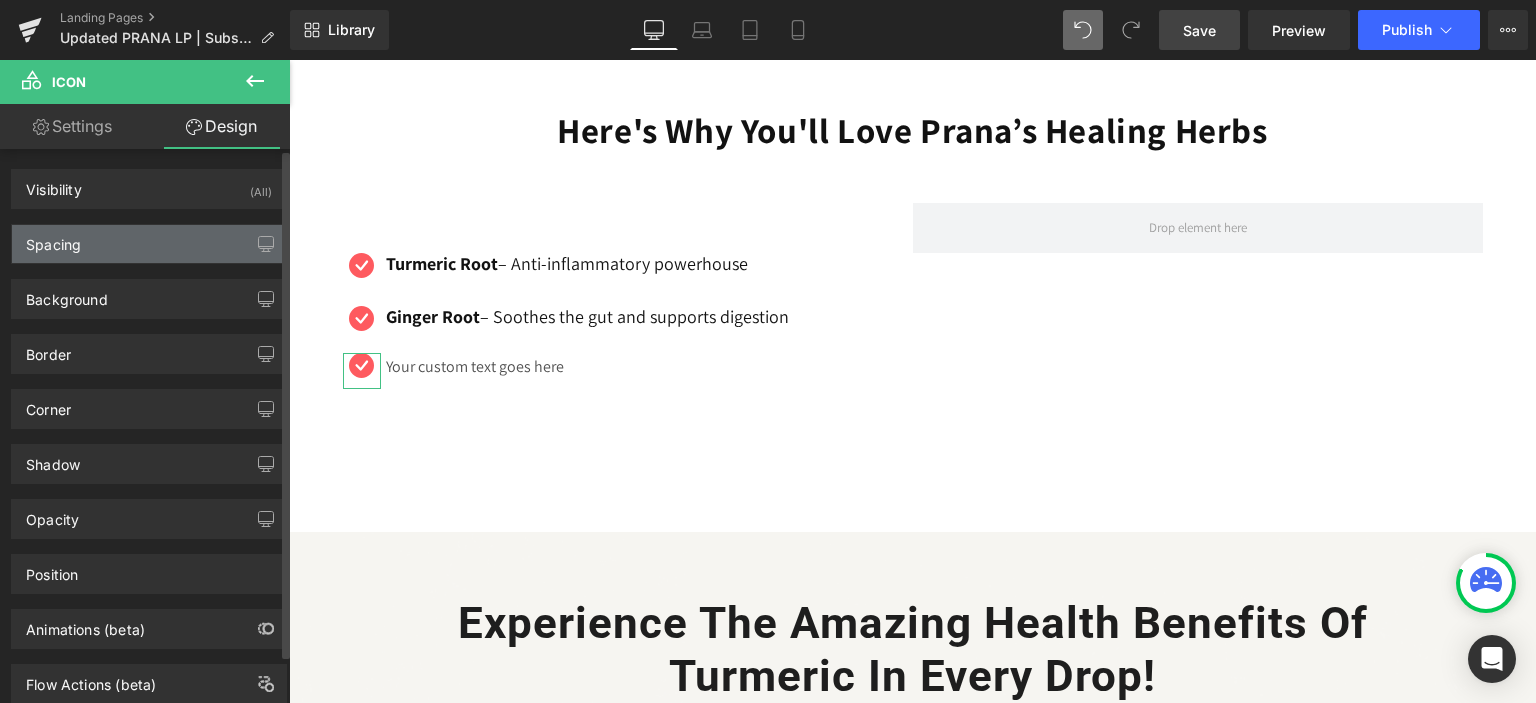 click on "Spacing" at bounding box center [149, 244] 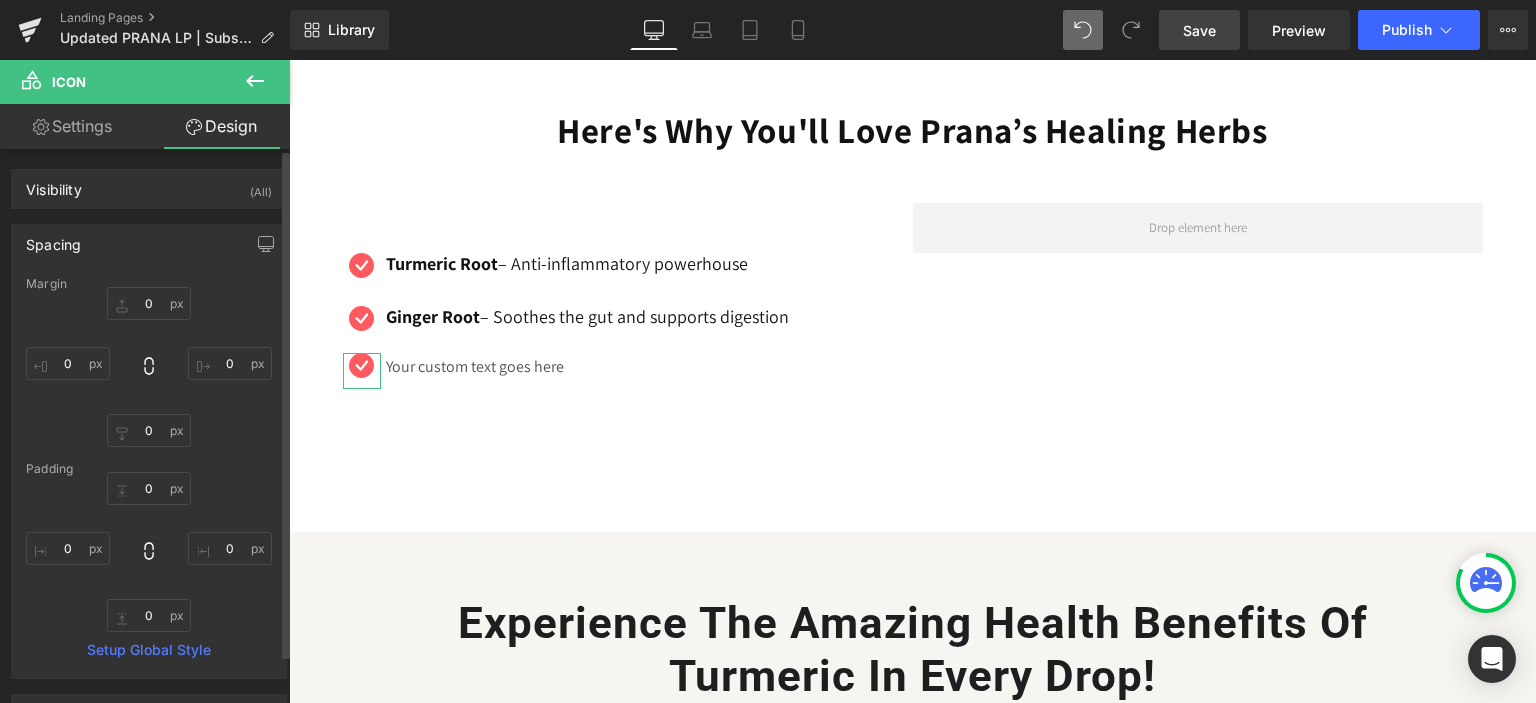 type on "0" 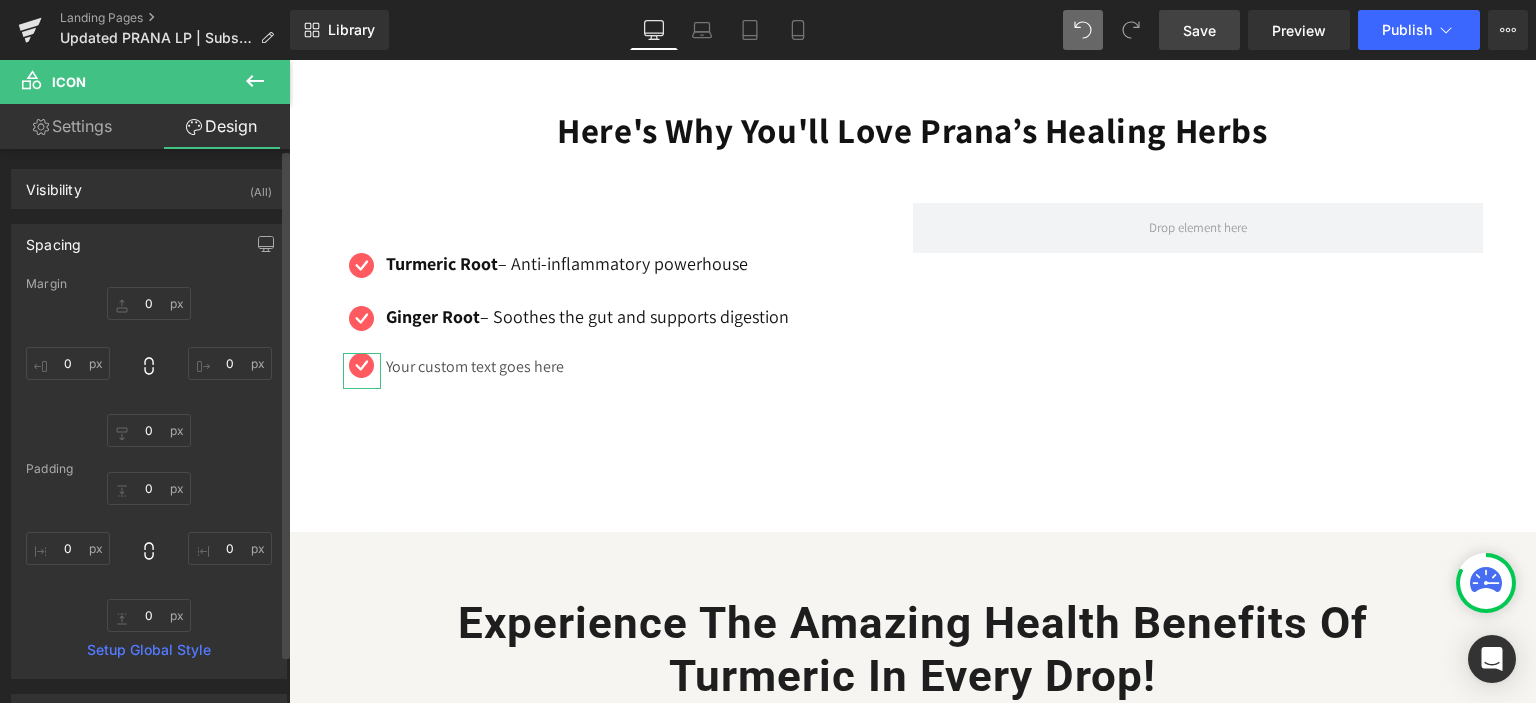 type on "0" 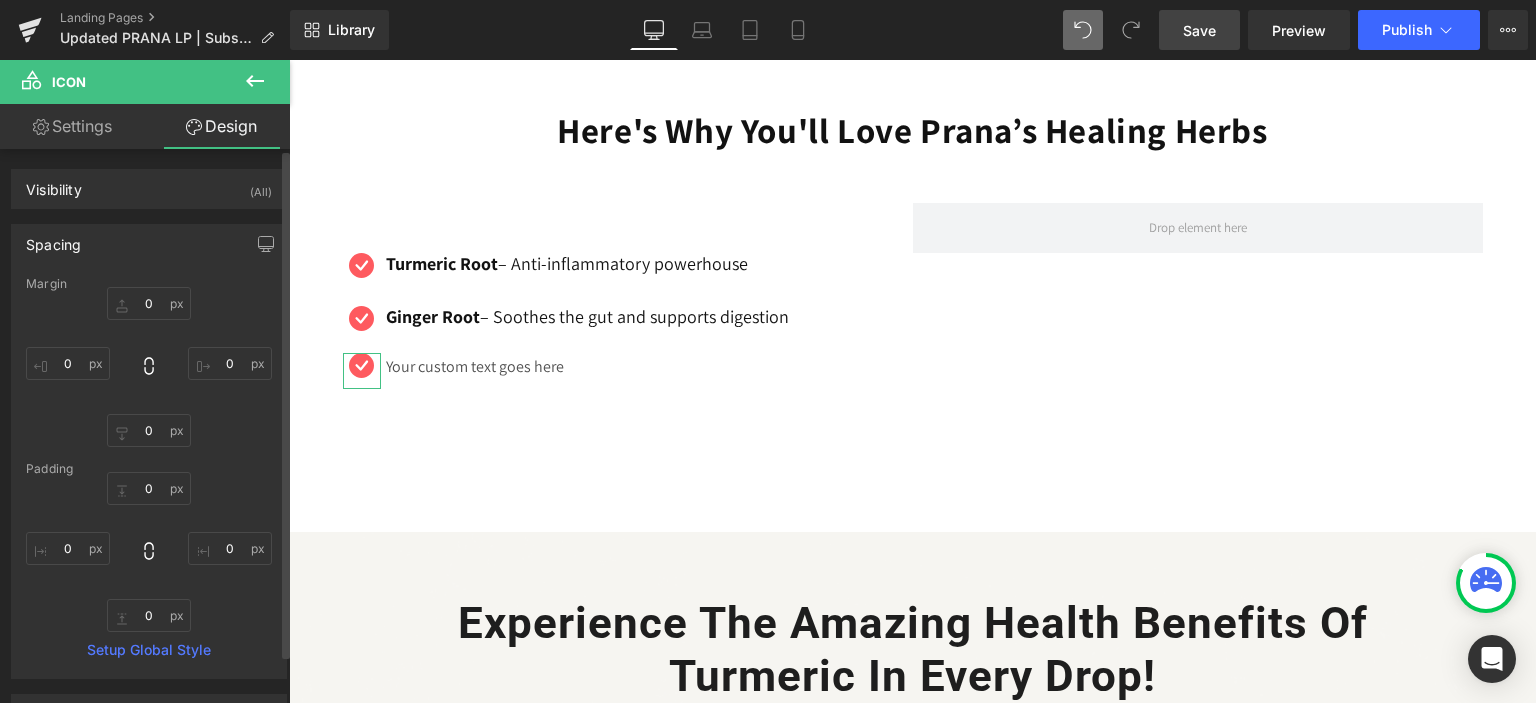 type on "0" 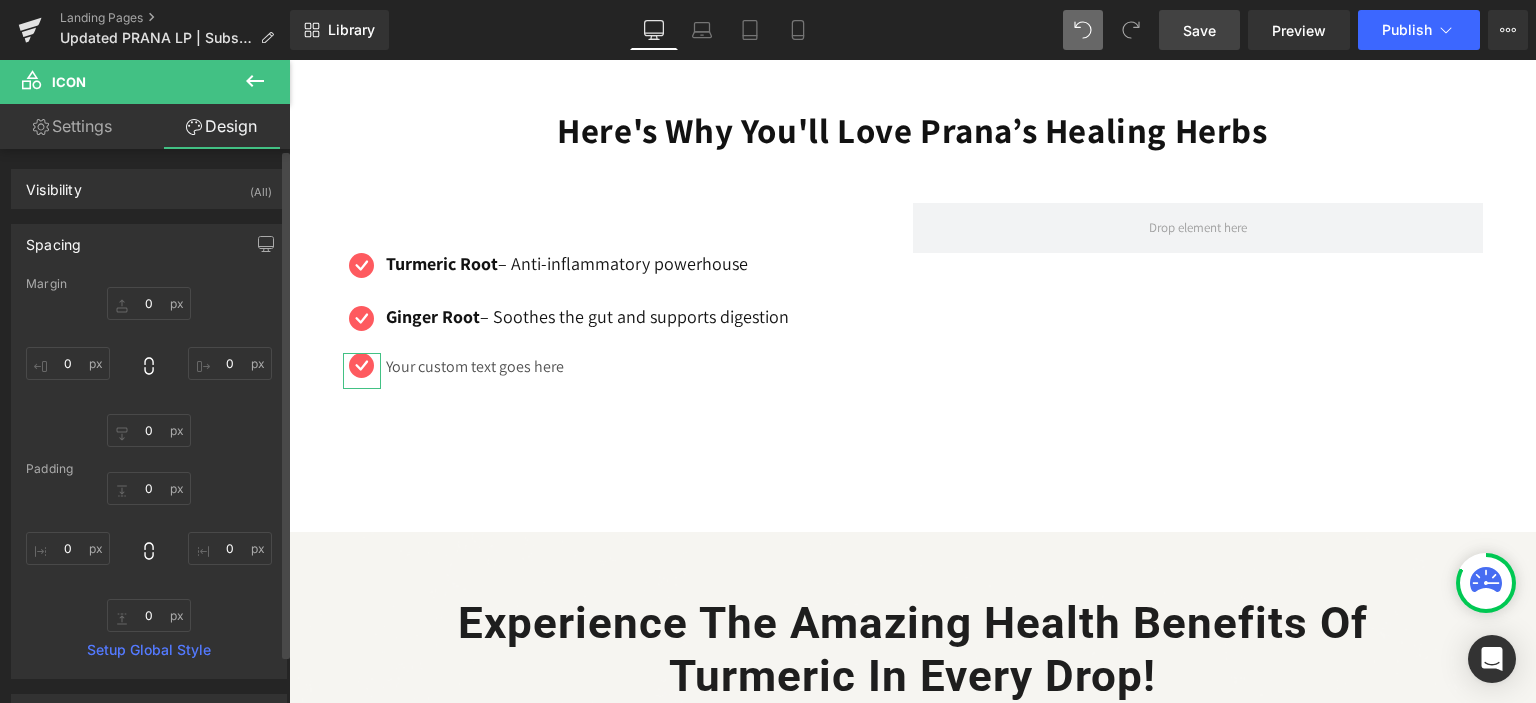 type on "0" 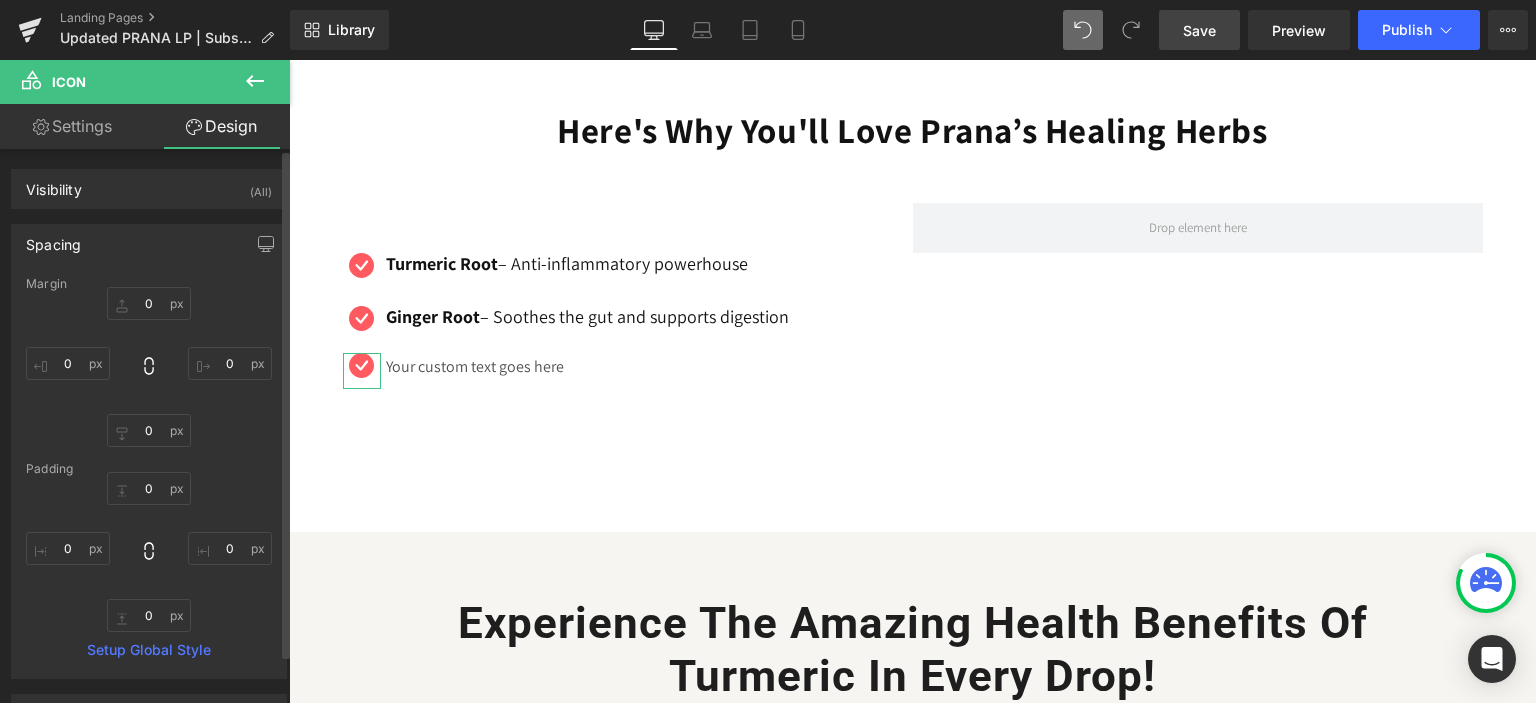 type on "0" 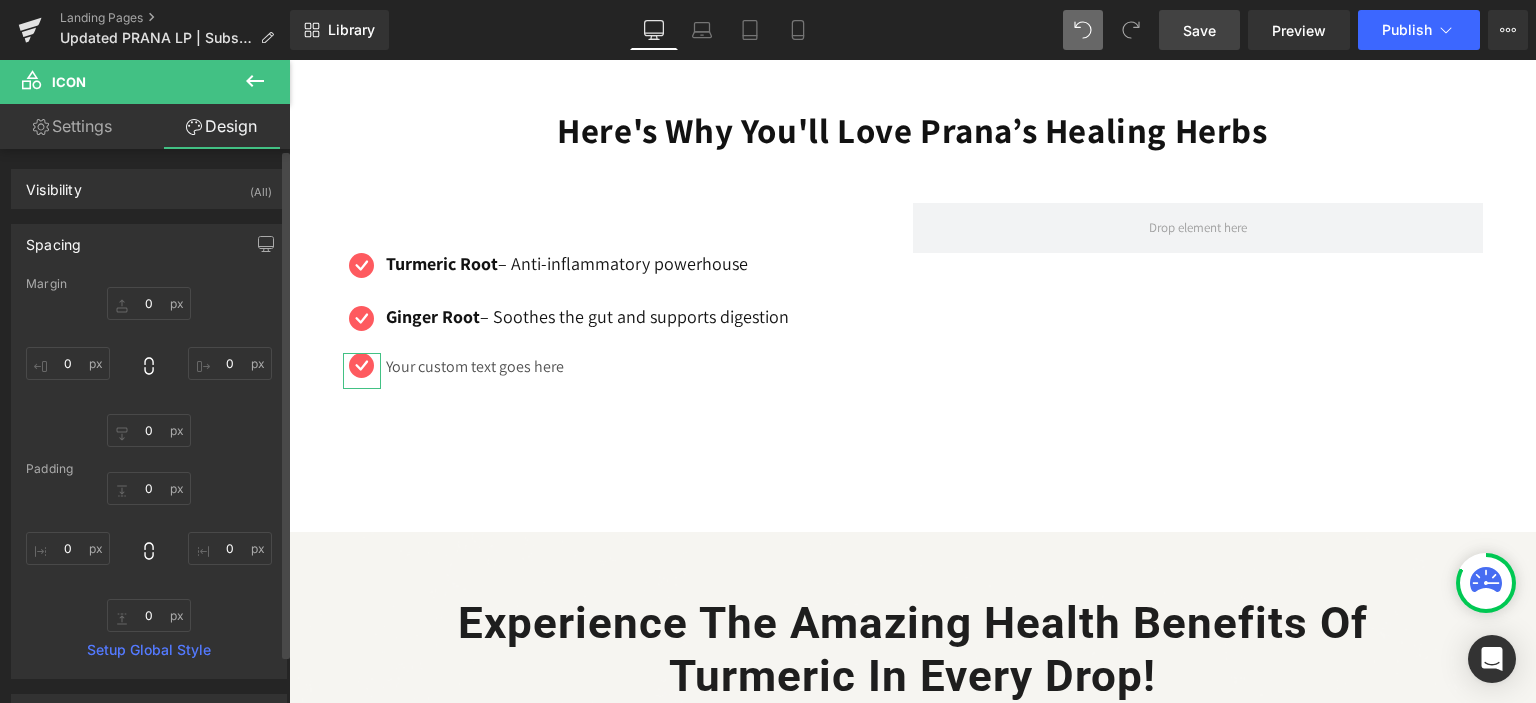 type on "0" 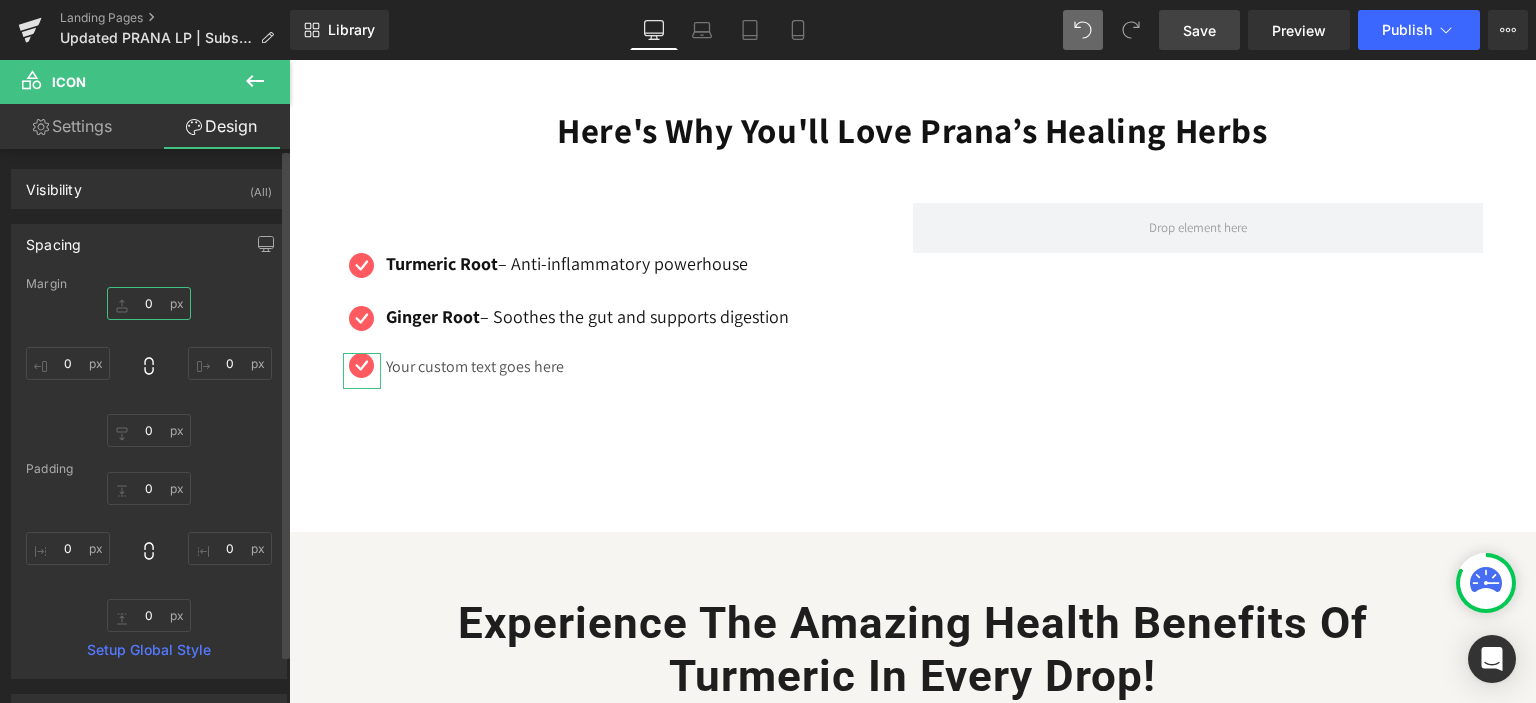 click on "0" at bounding box center (149, 303) 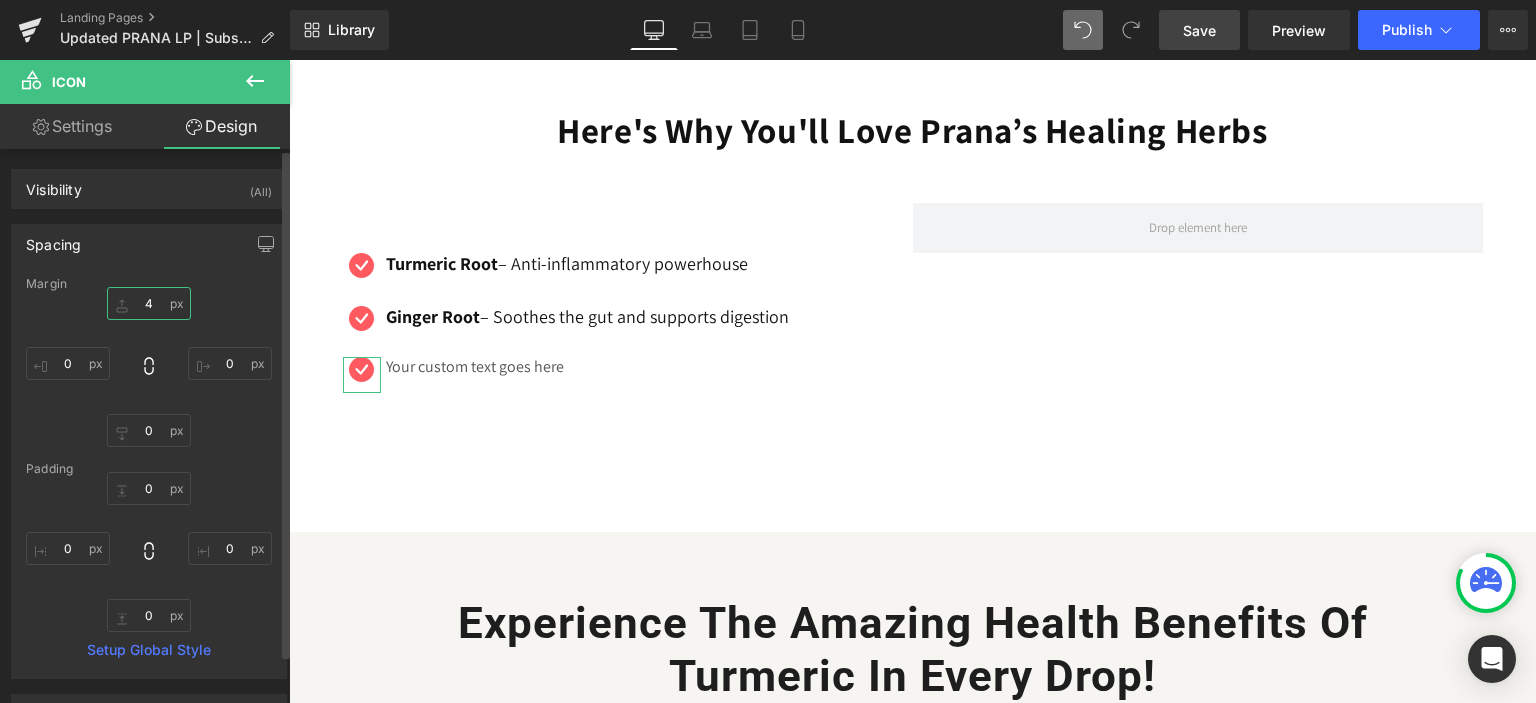 type on "5" 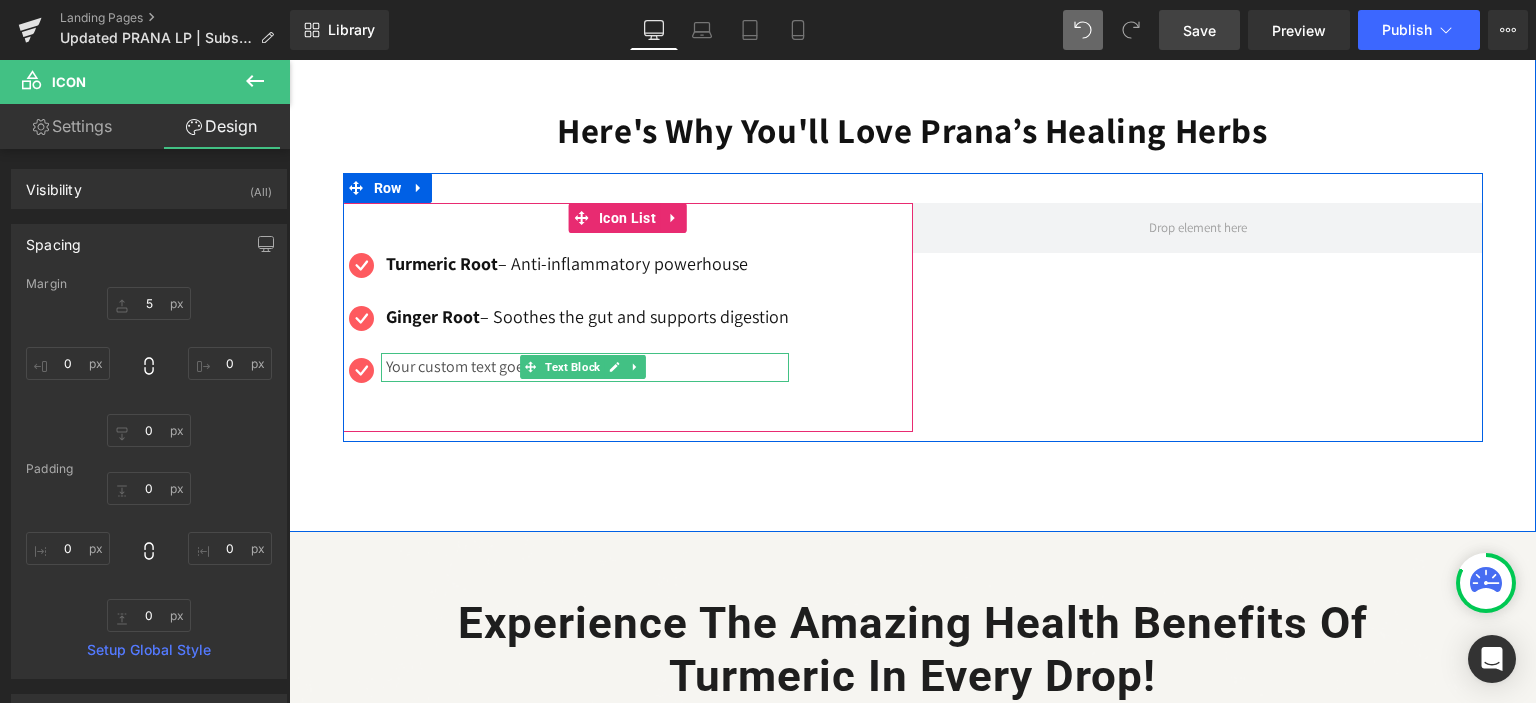 click on "Your custom text goes here" at bounding box center (587, 367) 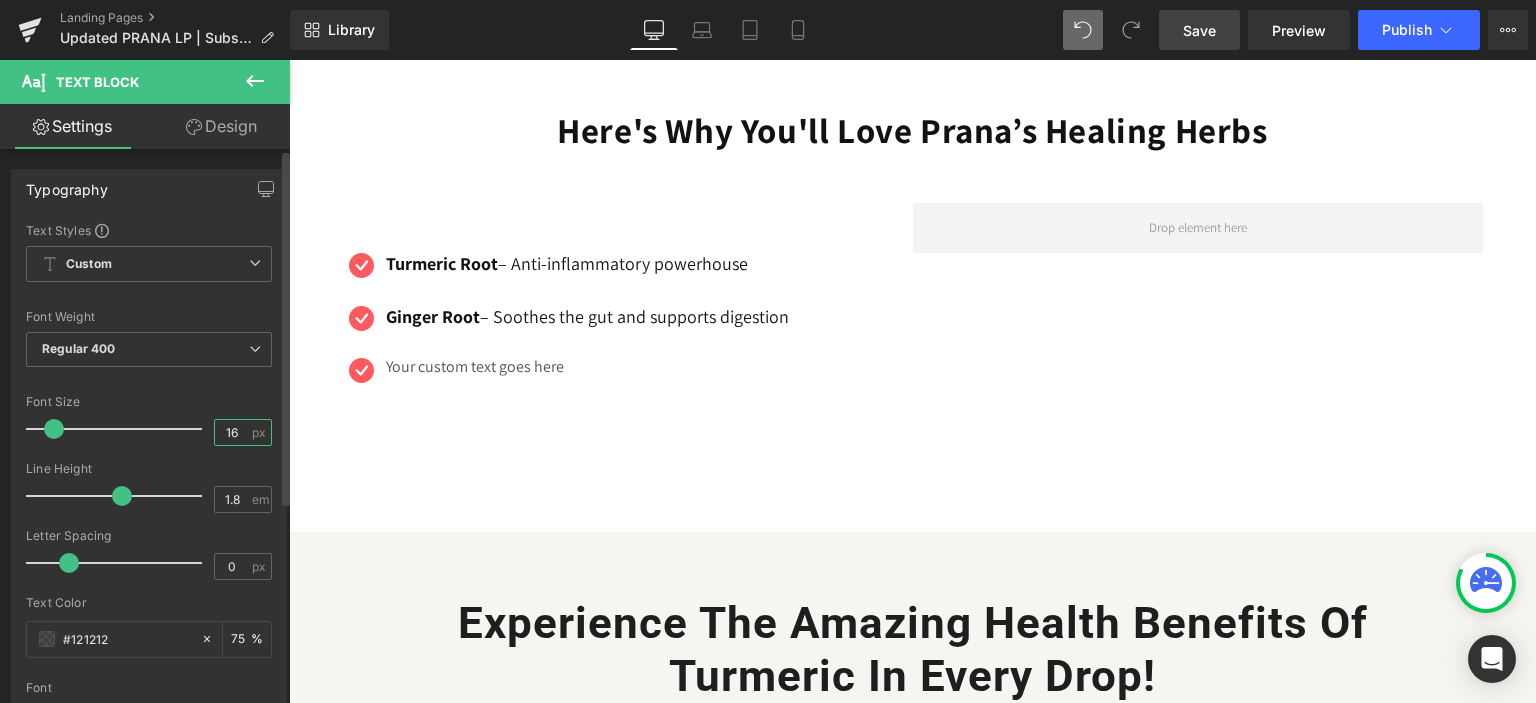 click on "16" at bounding box center [232, 432] 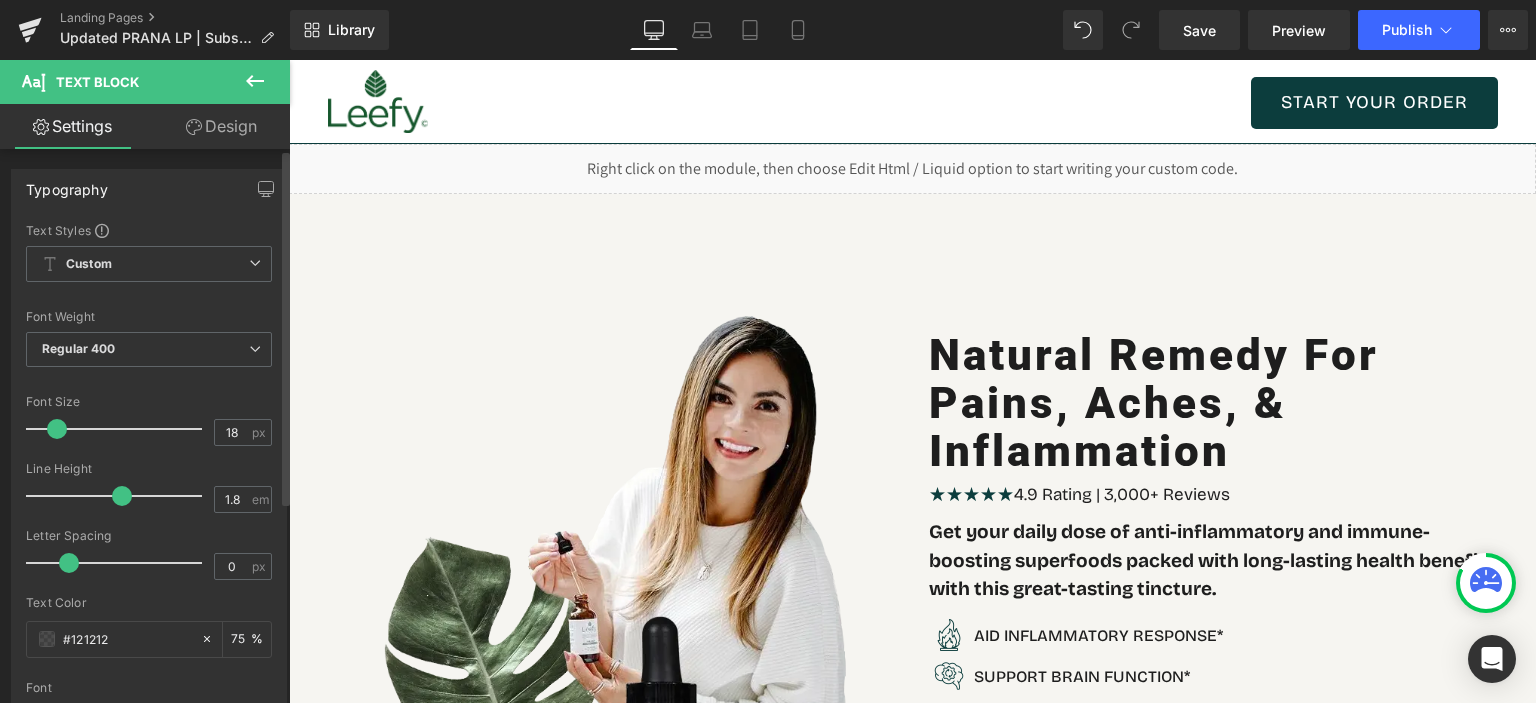 scroll, scrollTop: 2400, scrollLeft: 0, axis: vertical 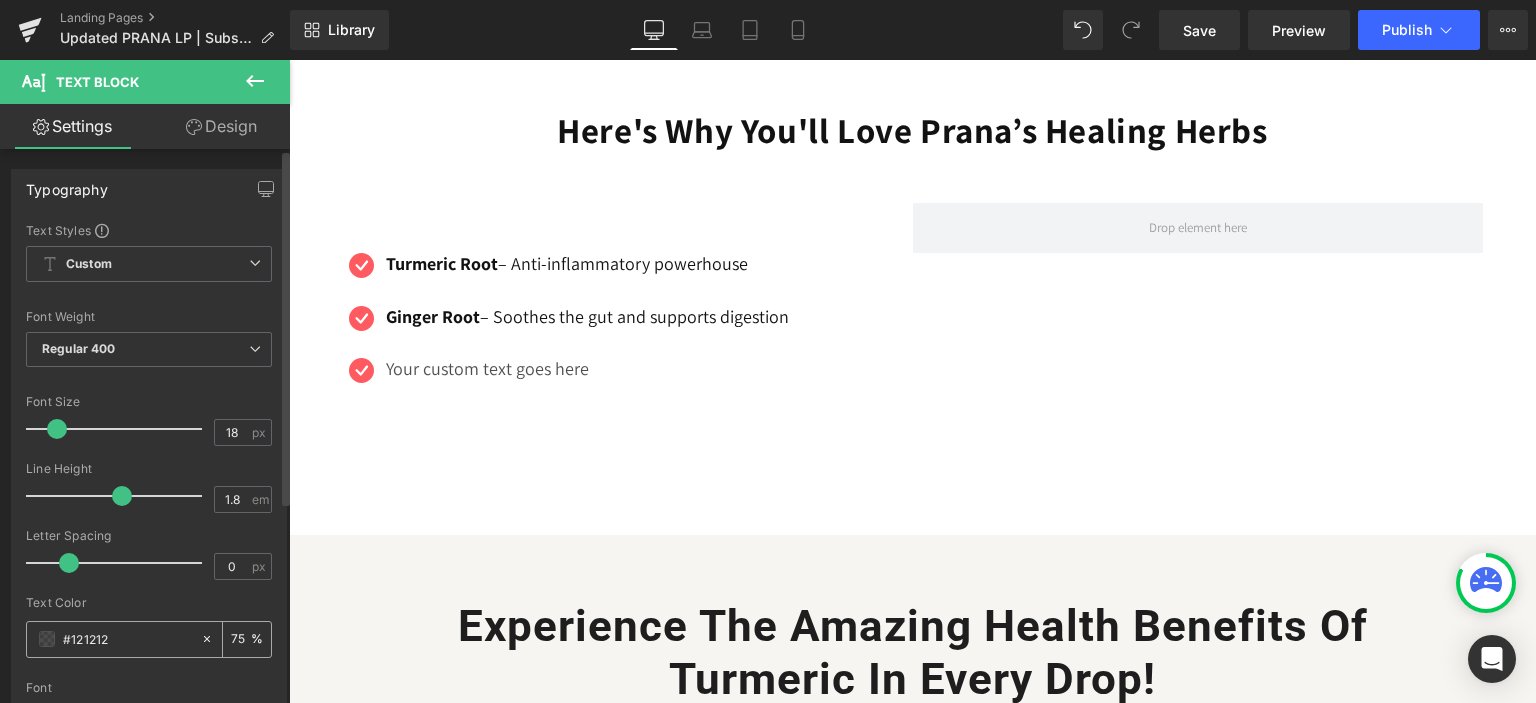 click on "75 %" at bounding box center (247, 639) 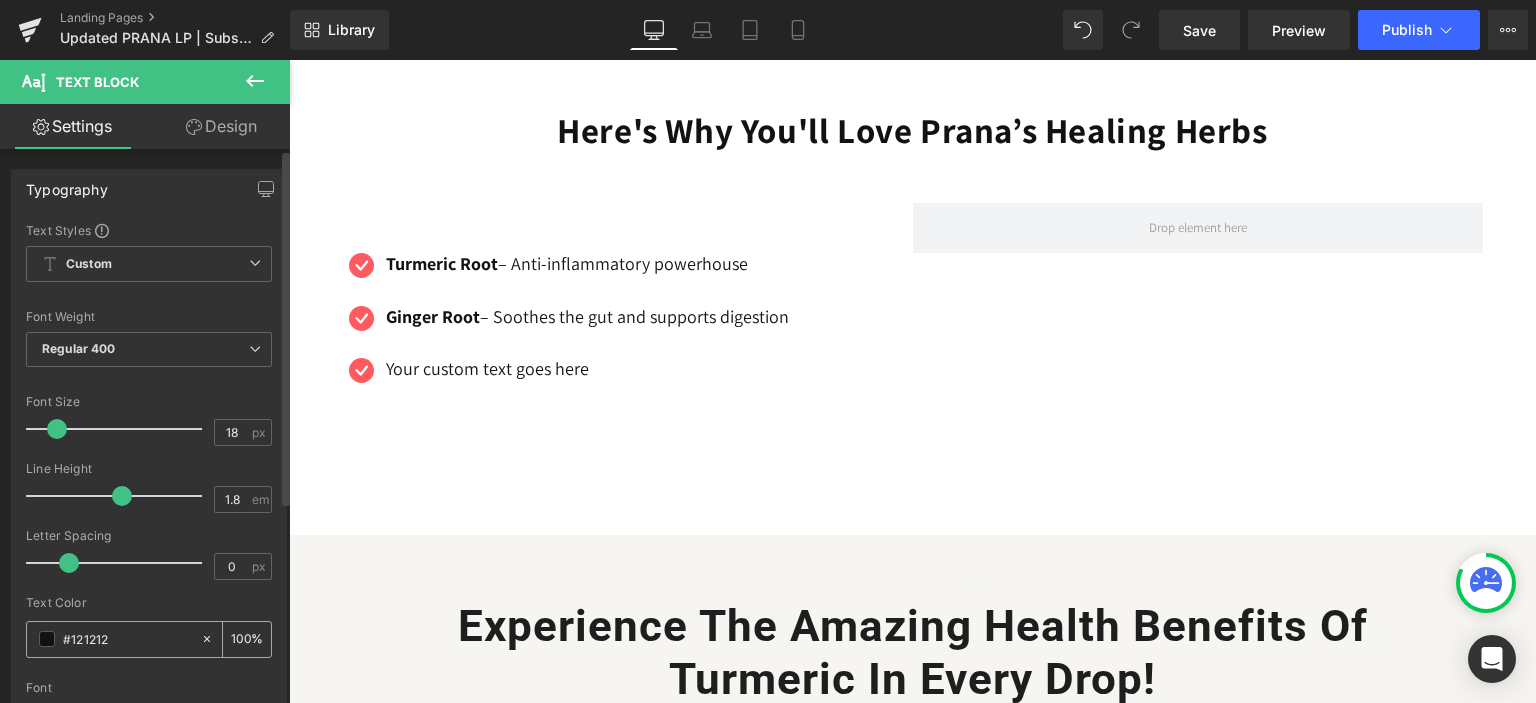 type on "100" 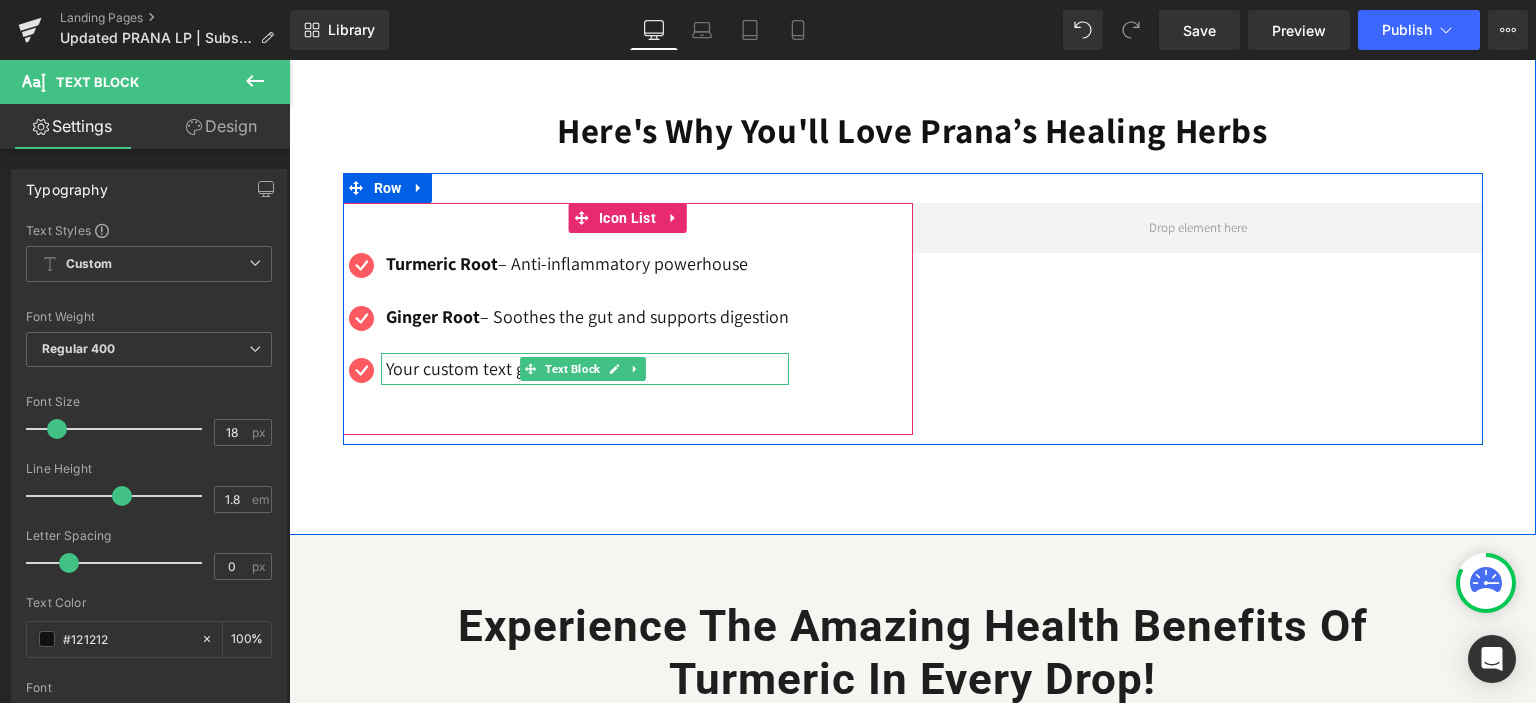 click on "Your custom text goes here" at bounding box center (587, 369) 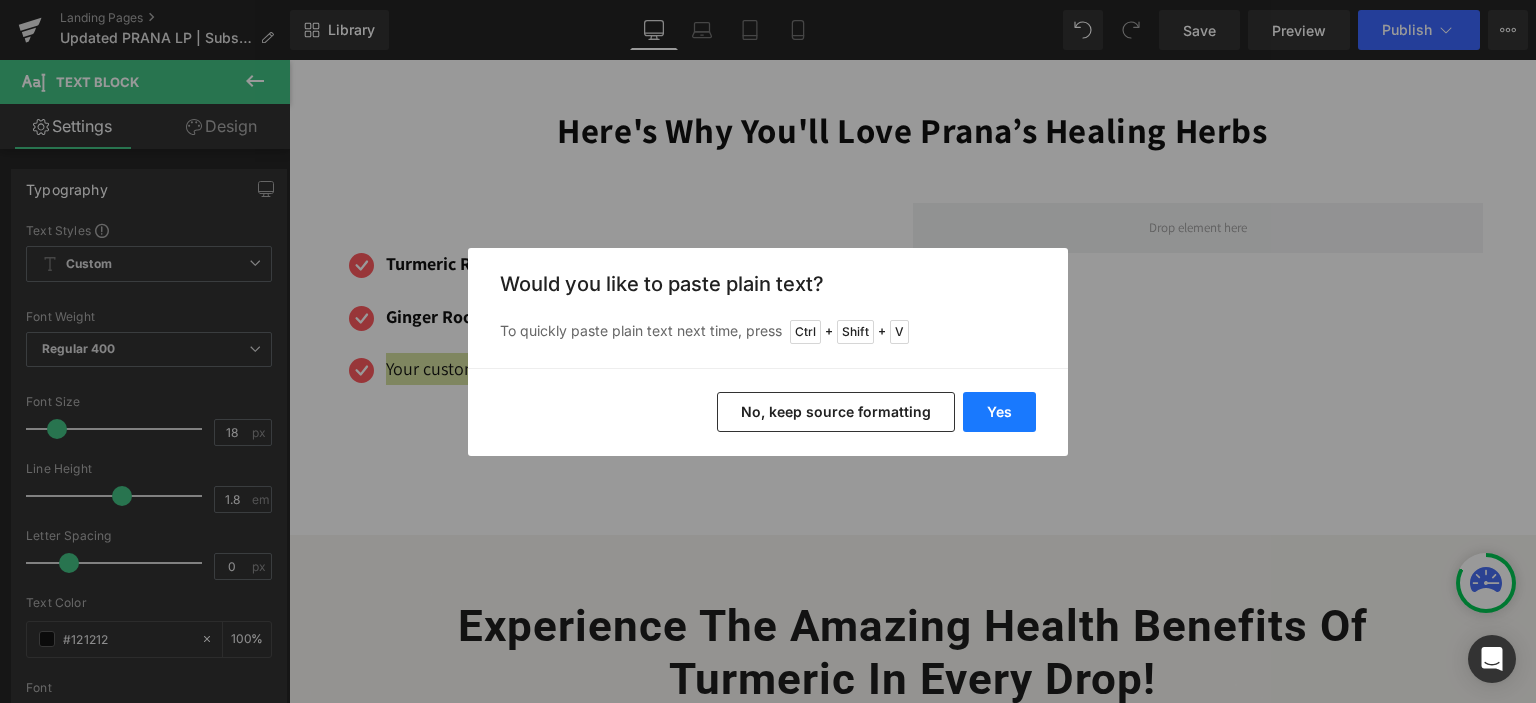 click on "Yes" at bounding box center (999, 412) 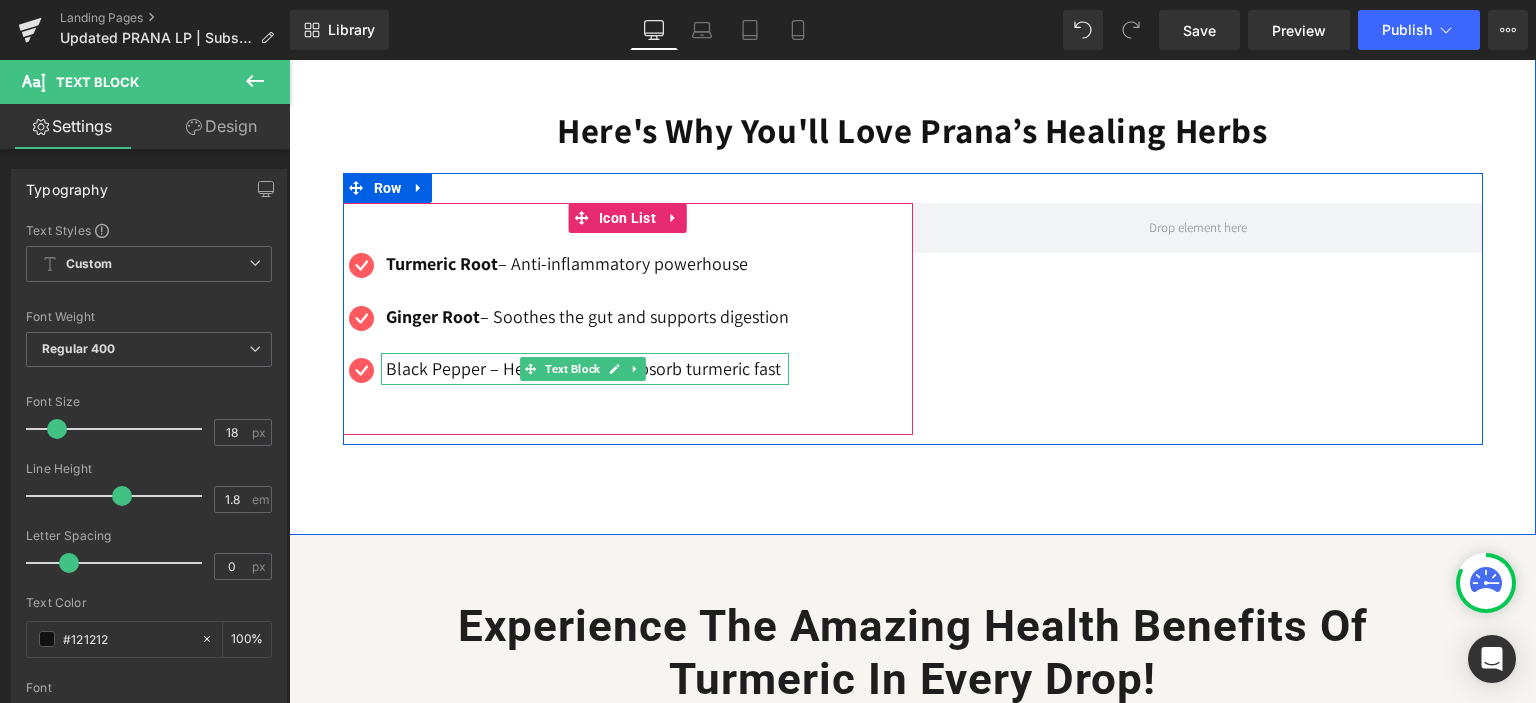 click on "Black Pepper – Helps your body absorb turmeric fast" at bounding box center [587, 369] 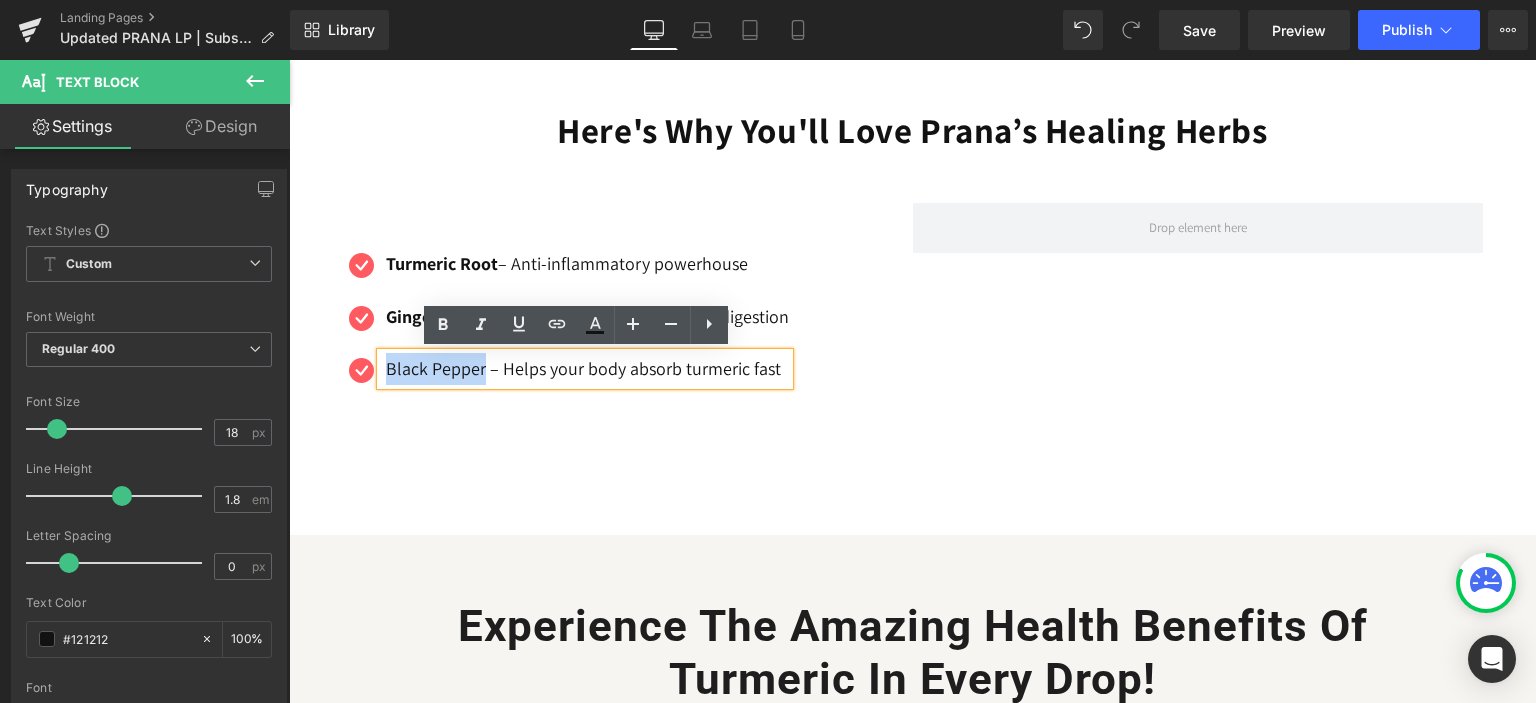 drag, startPoint x: 382, startPoint y: 371, endPoint x: 476, endPoint y: 375, distance: 94.08507 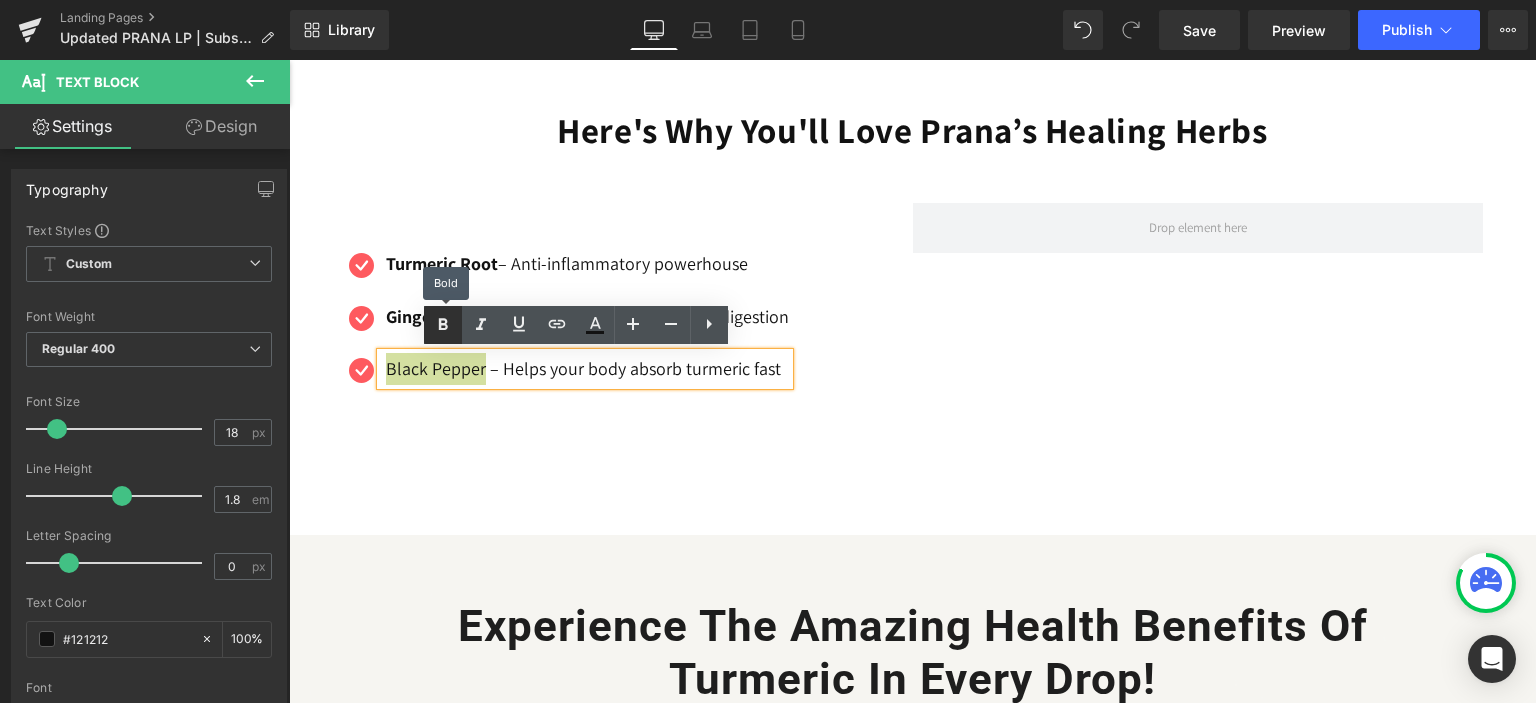 click 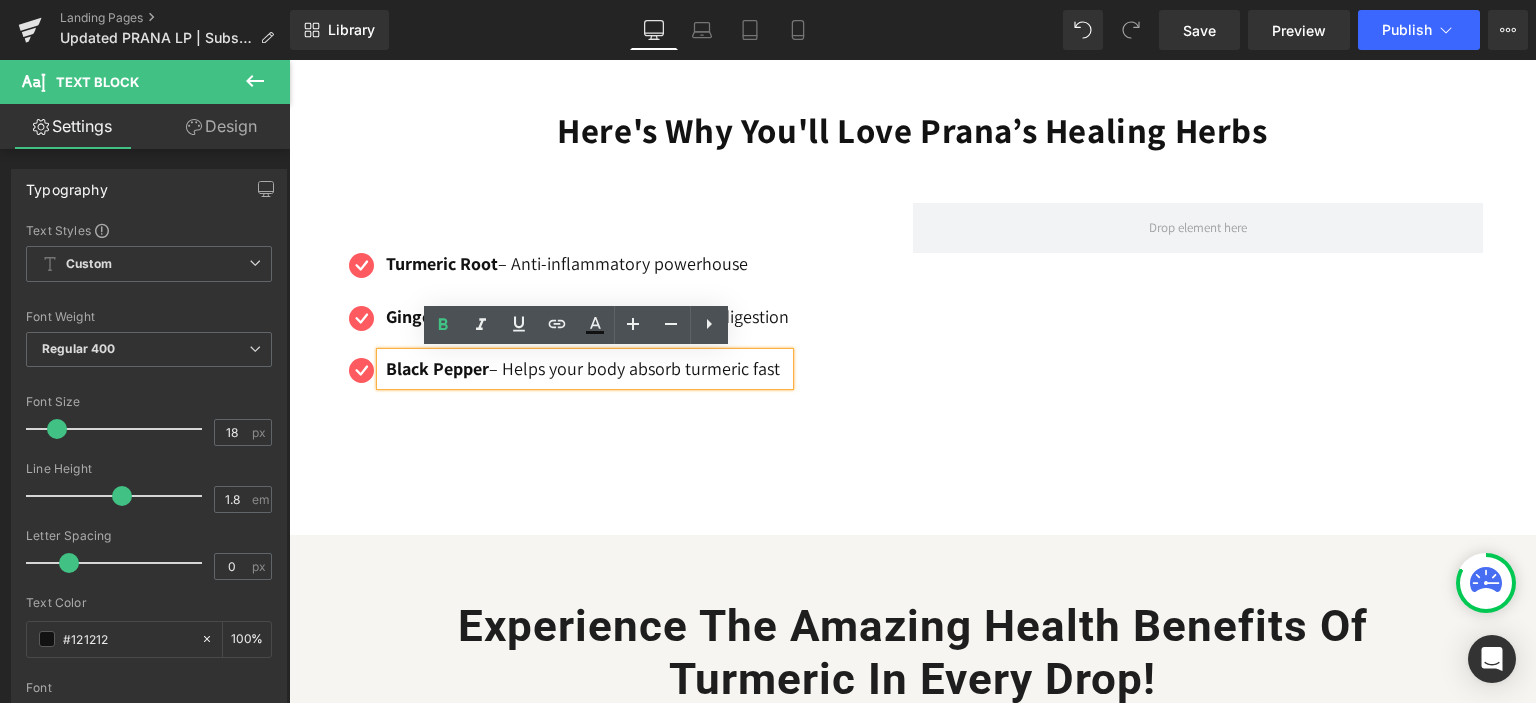 click on "Icon
Turmeric Root  – Anti-inflammatory powerhouse
Text Block
Icon
Ginger Root  – Soothes the gut and supports digestion
Text Block
Icon
Black Pepper  – Helps your body absorb turmeric fast
Text Block" at bounding box center [628, 326] 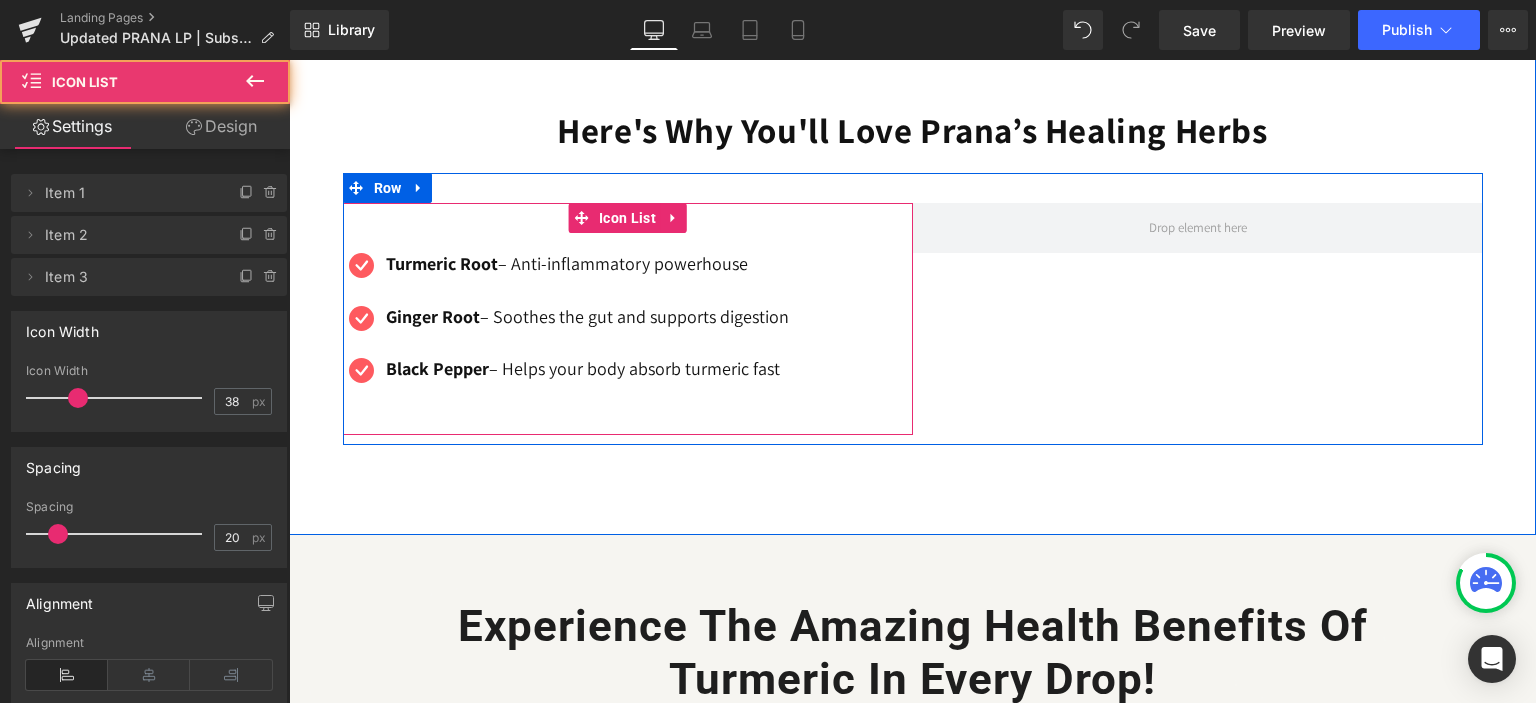 click on "Icon
Turmeric Root  – Anti-inflammatory powerhouse
Text Block
Icon
Ginger Root  – Soothes the gut and supports digestion
Text Block
Icon
Black Pepper  – Helps your body absorb turmeric fast
Text Block" at bounding box center [566, 326] 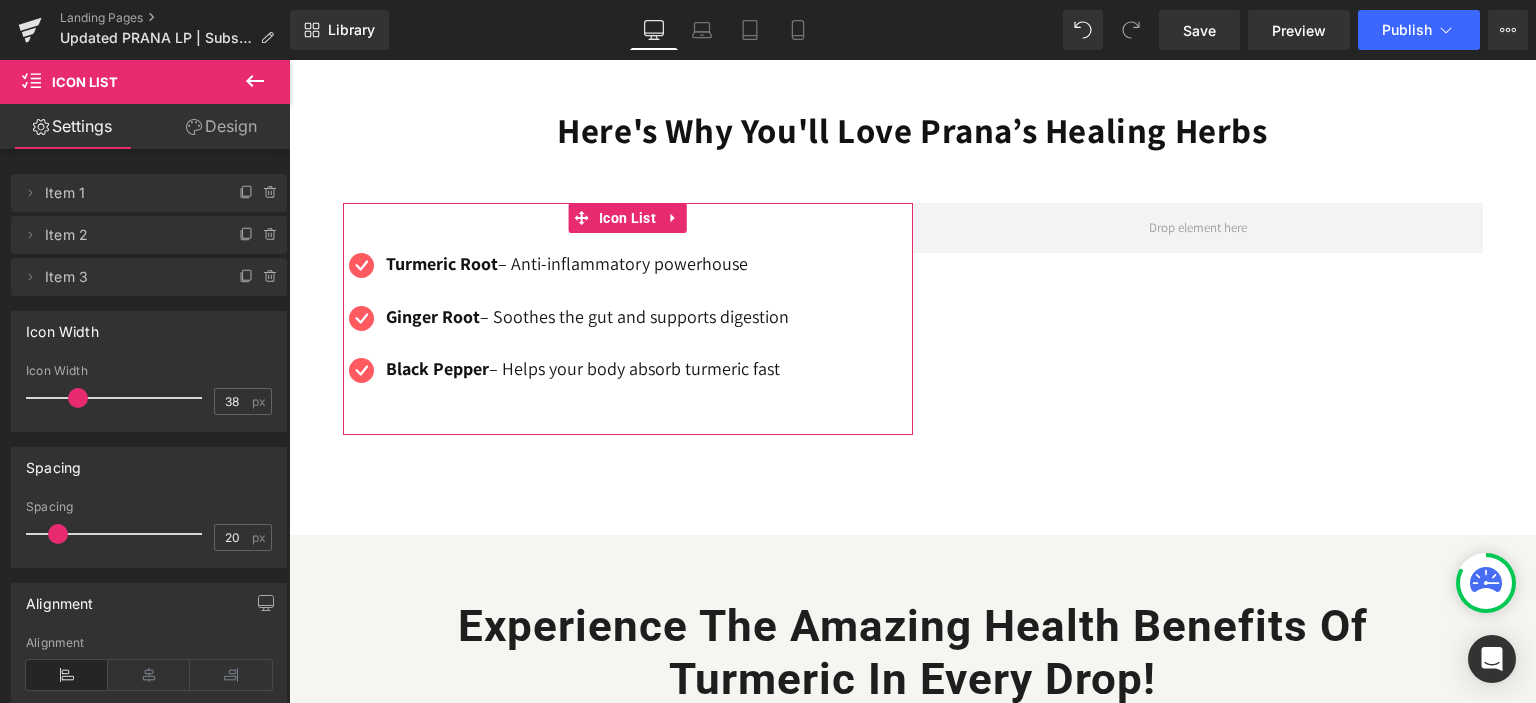 click on "Design" at bounding box center (221, 126) 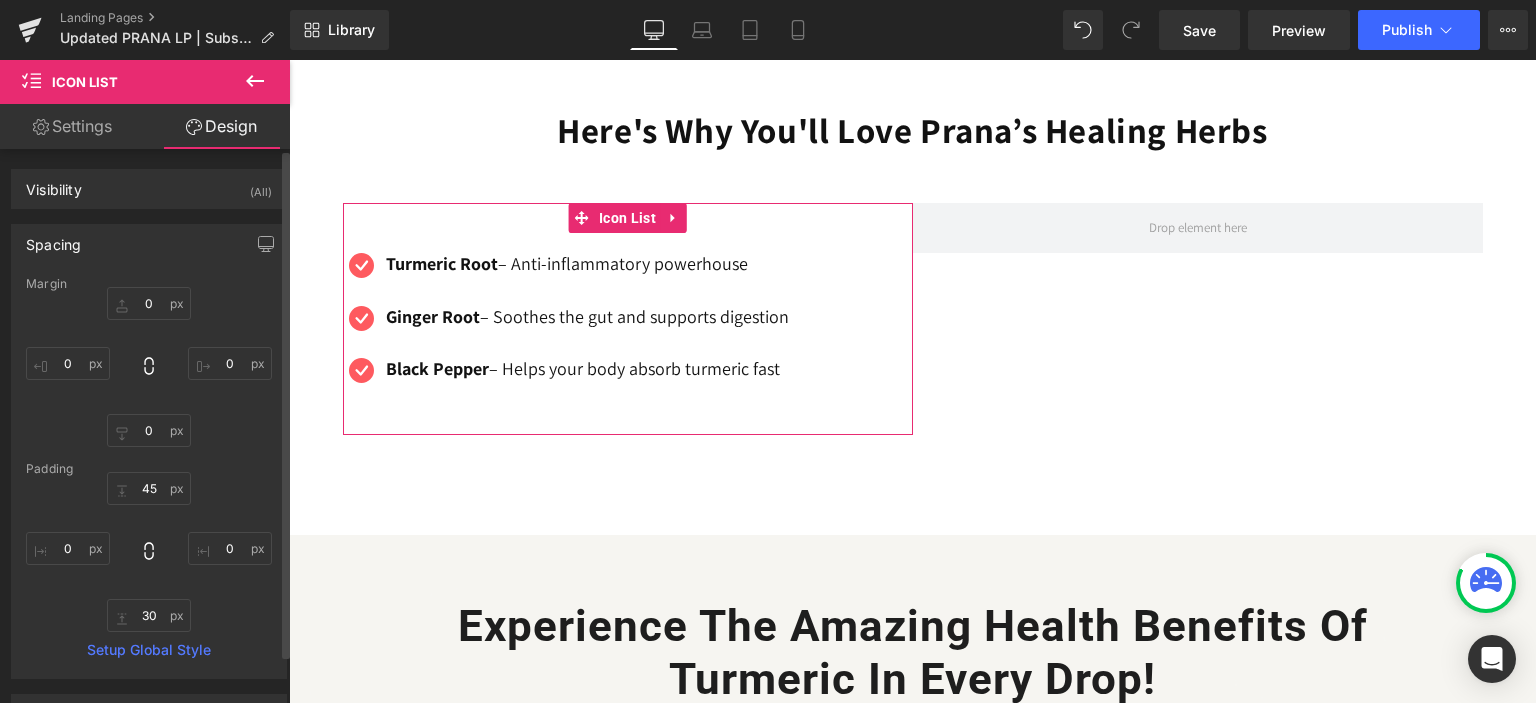 type on "0" 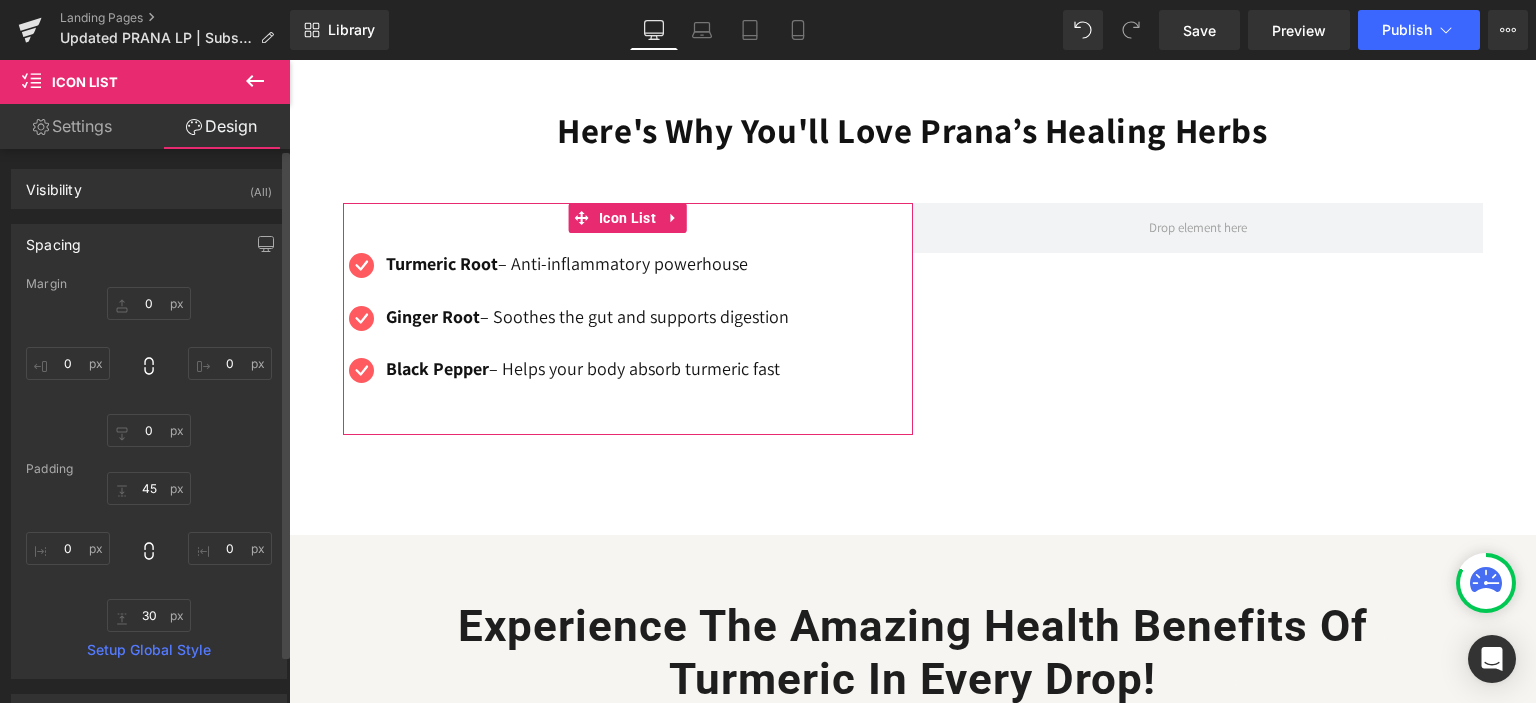 type on "0" 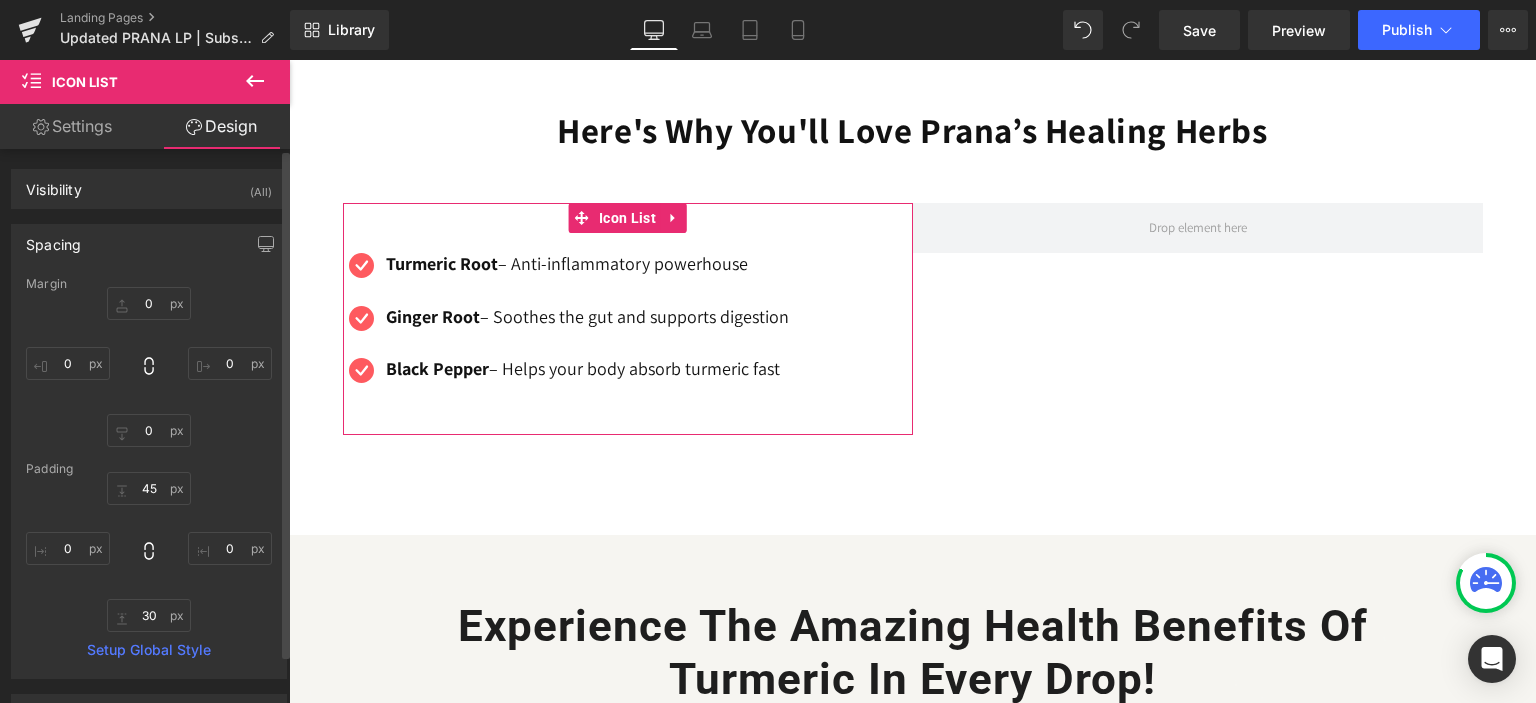 type on "30" 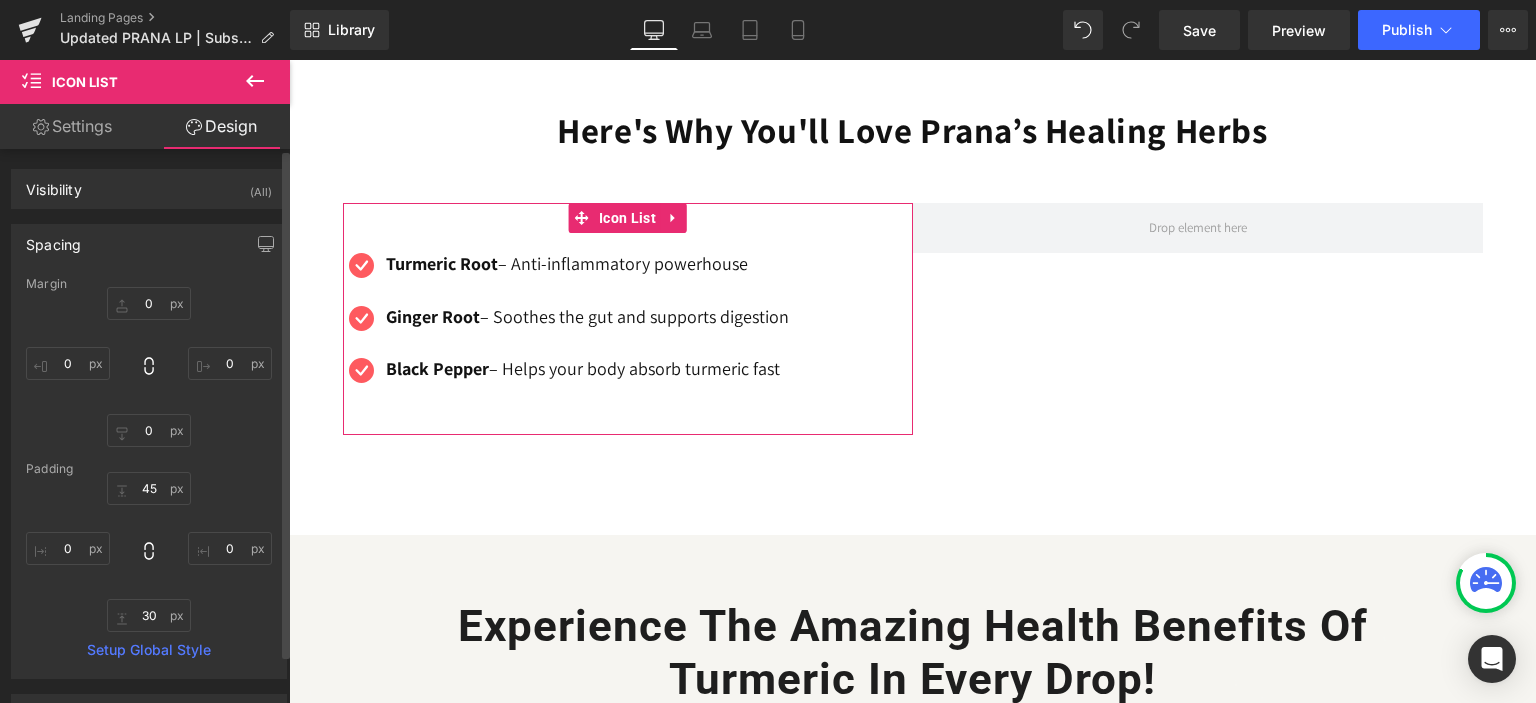 type on "0" 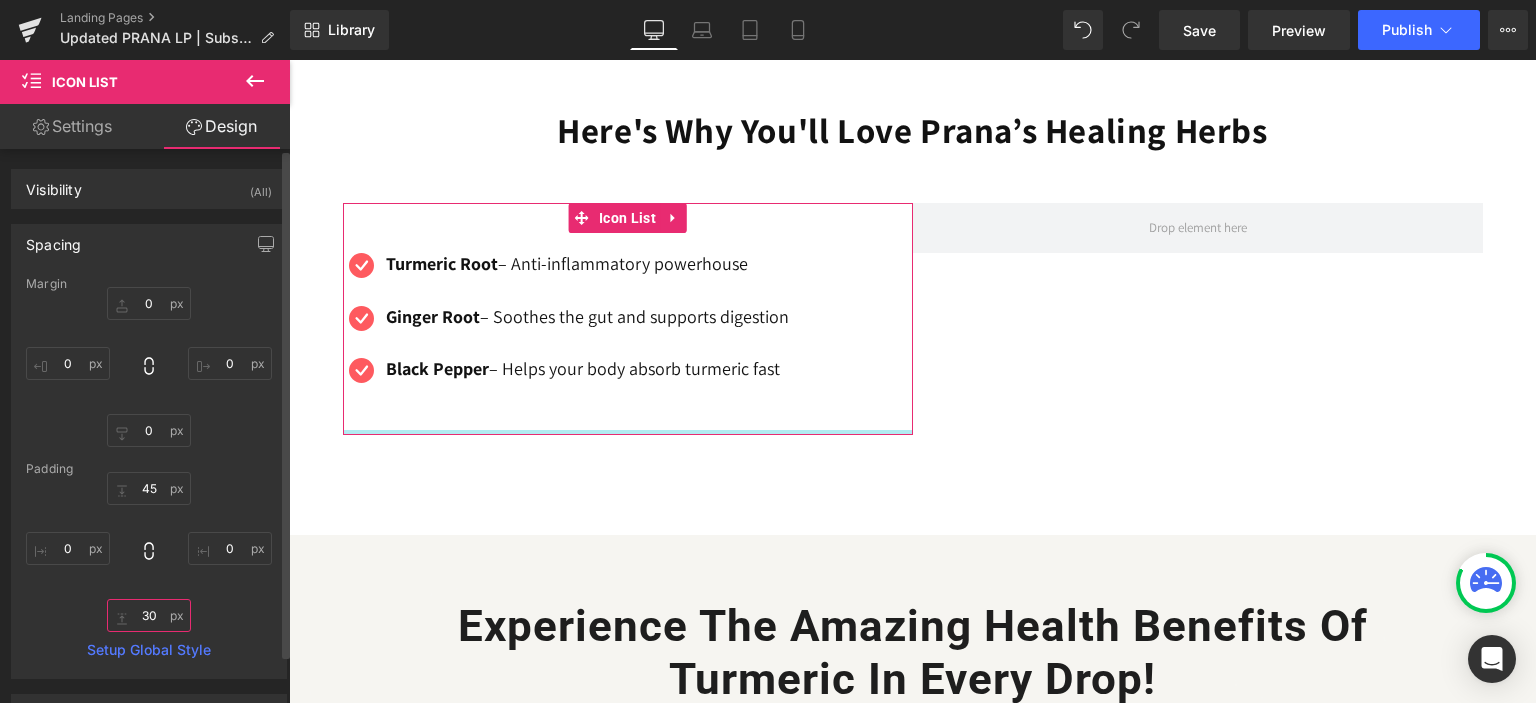 click on "30" at bounding box center (149, 615) 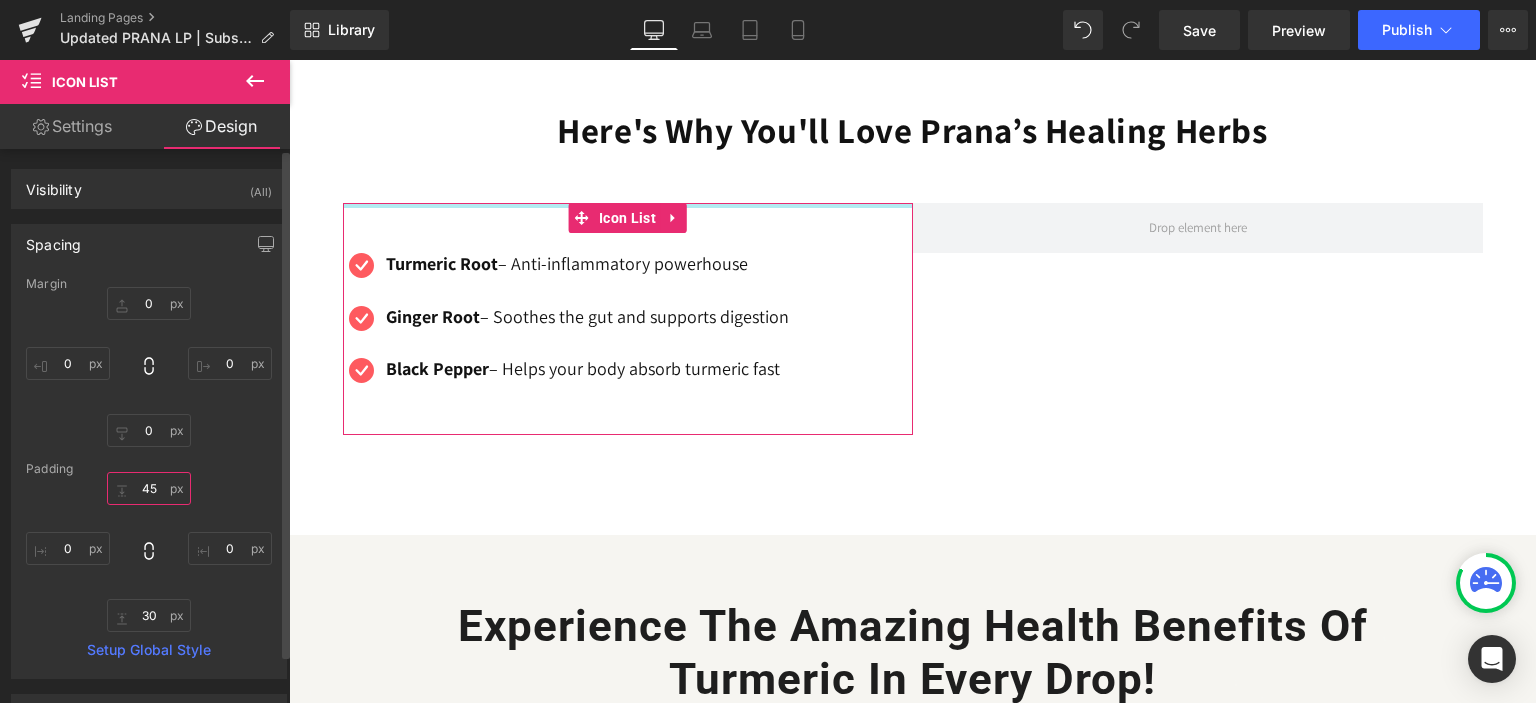 click on "45" at bounding box center (149, 488) 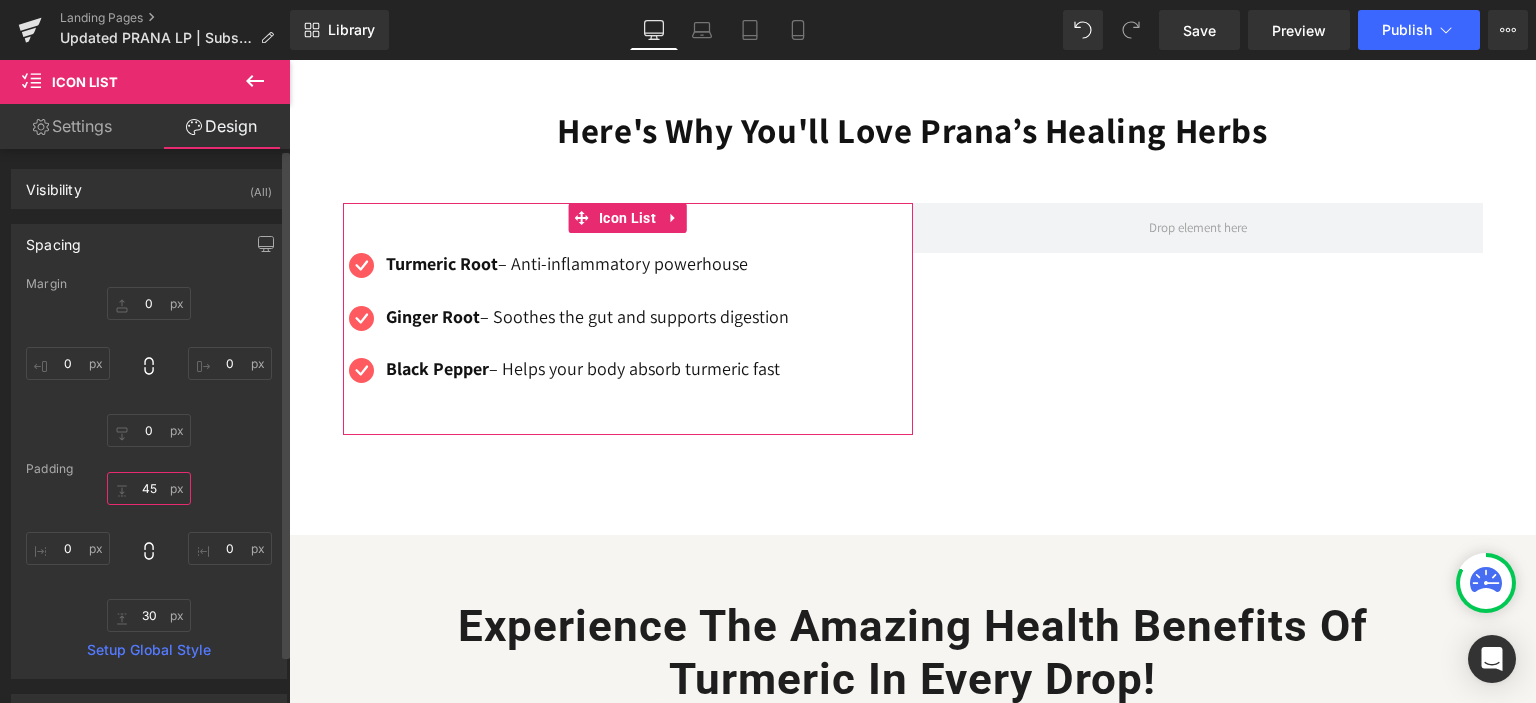 drag, startPoint x: 159, startPoint y: 487, endPoint x: 137, endPoint y: 487, distance: 22 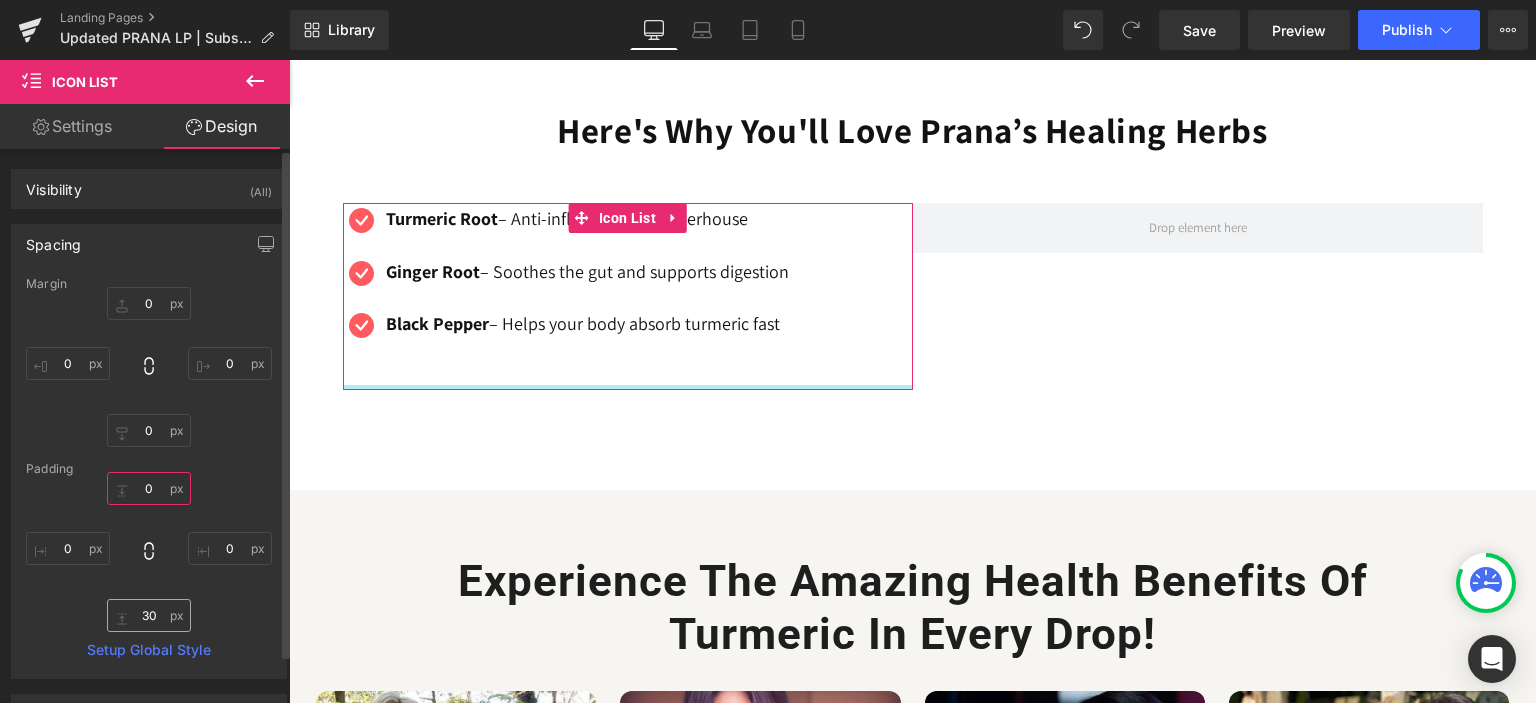 type on "0" 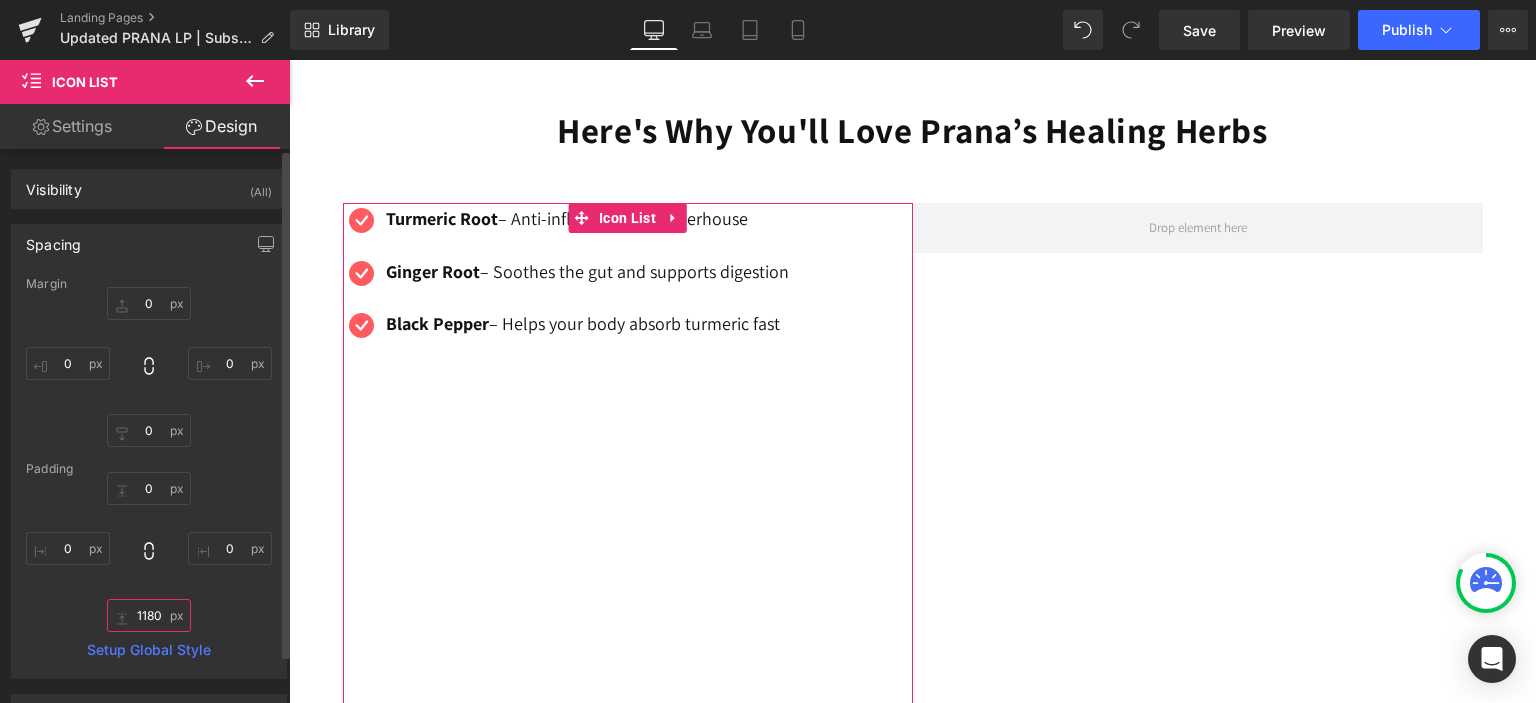 scroll, scrollTop: 0, scrollLeft: 0, axis: both 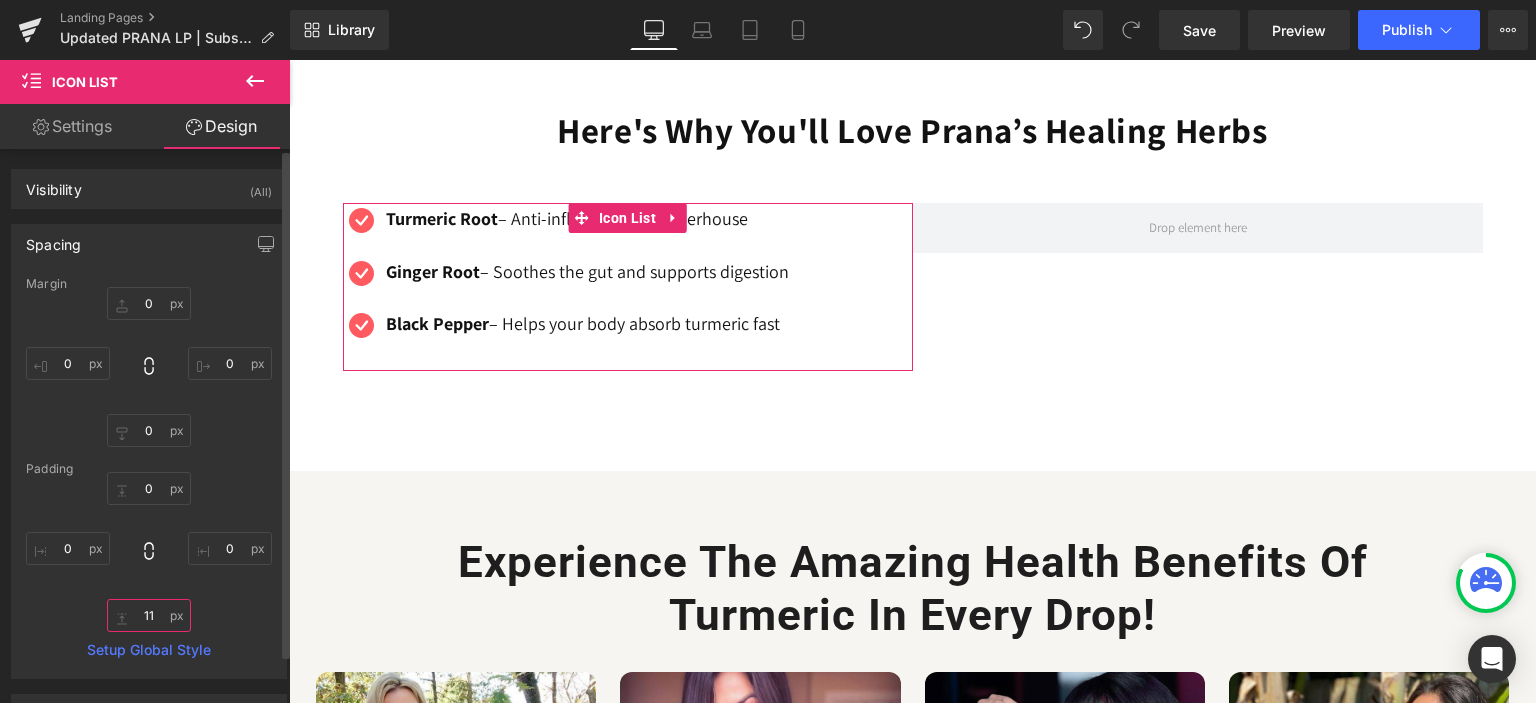 type on "1" 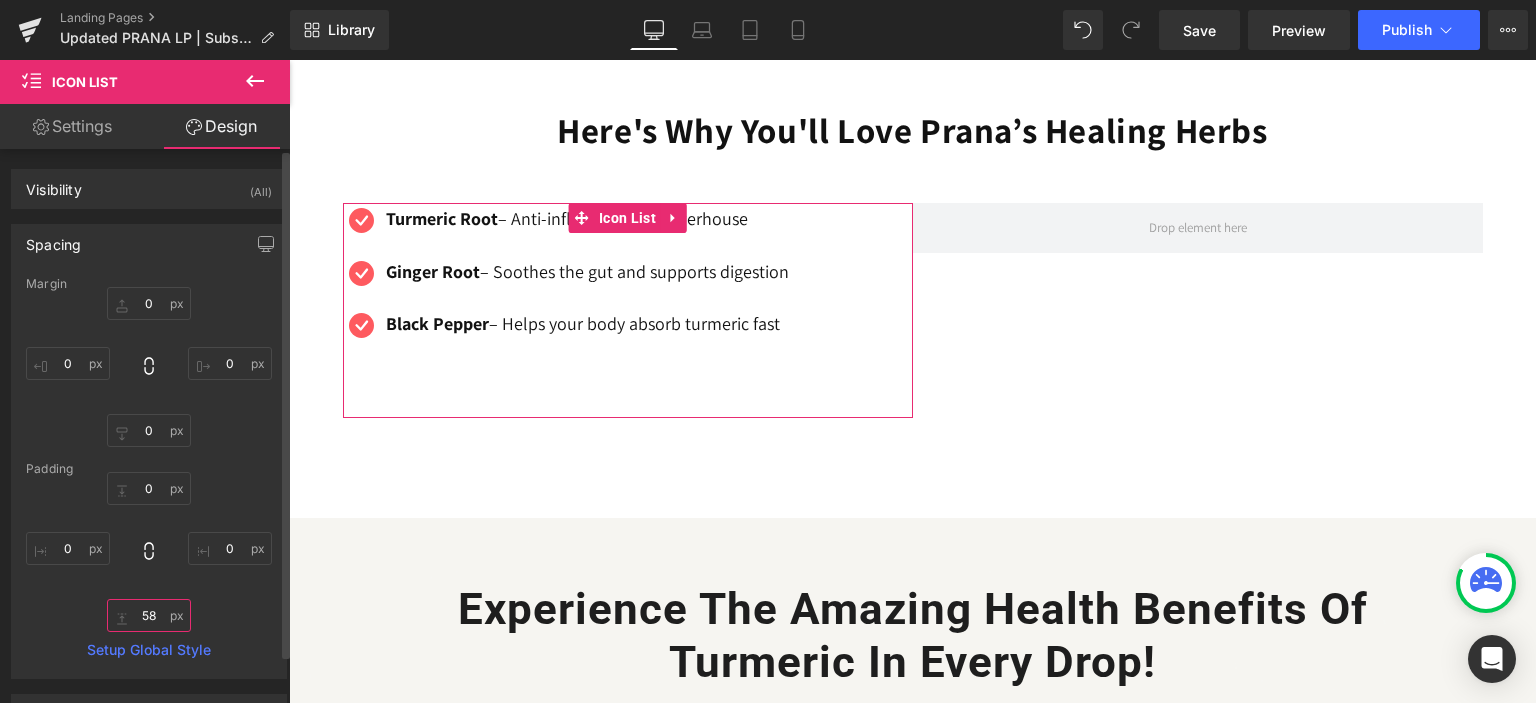 drag, startPoint x: 136, startPoint y: 610, endPoint x: 160, endPoint y: 614, distance: 24.33105 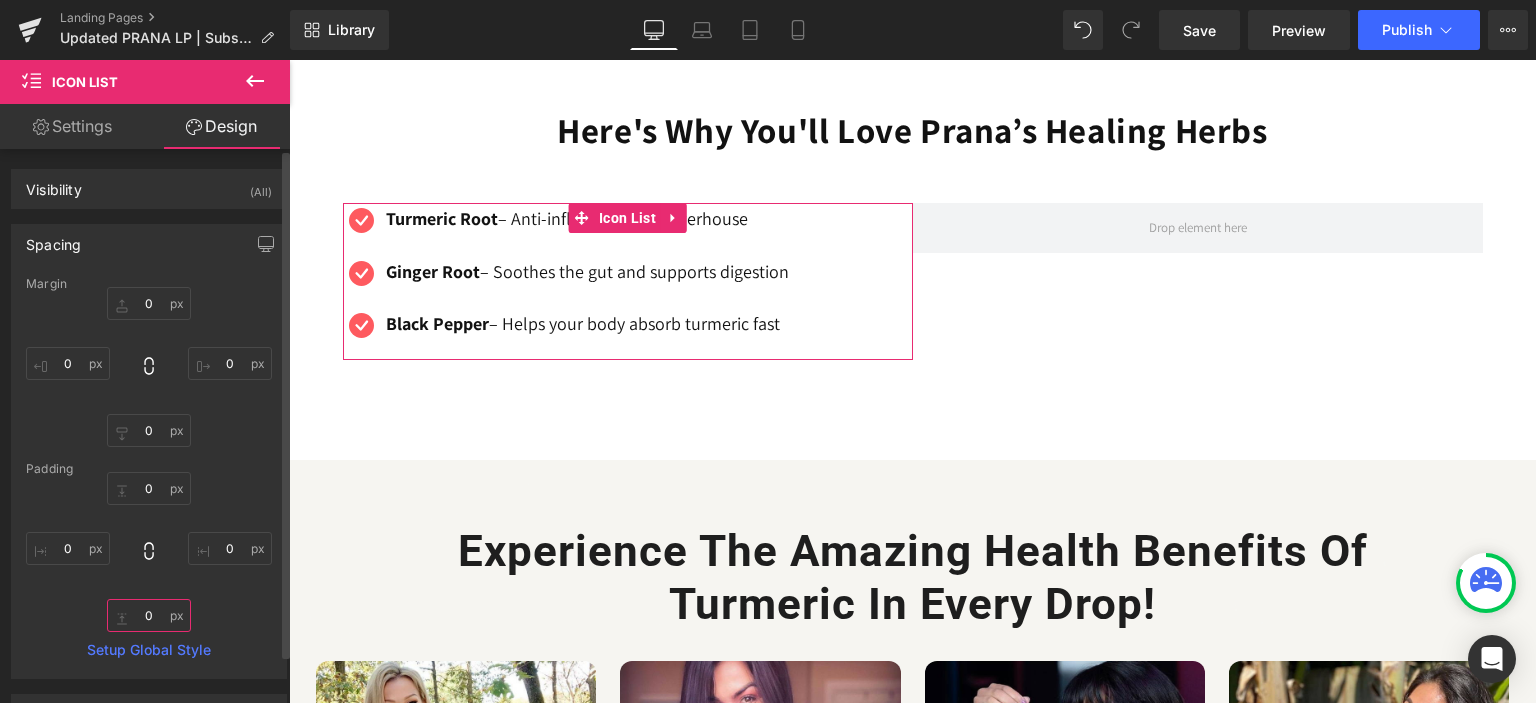 type on "0" 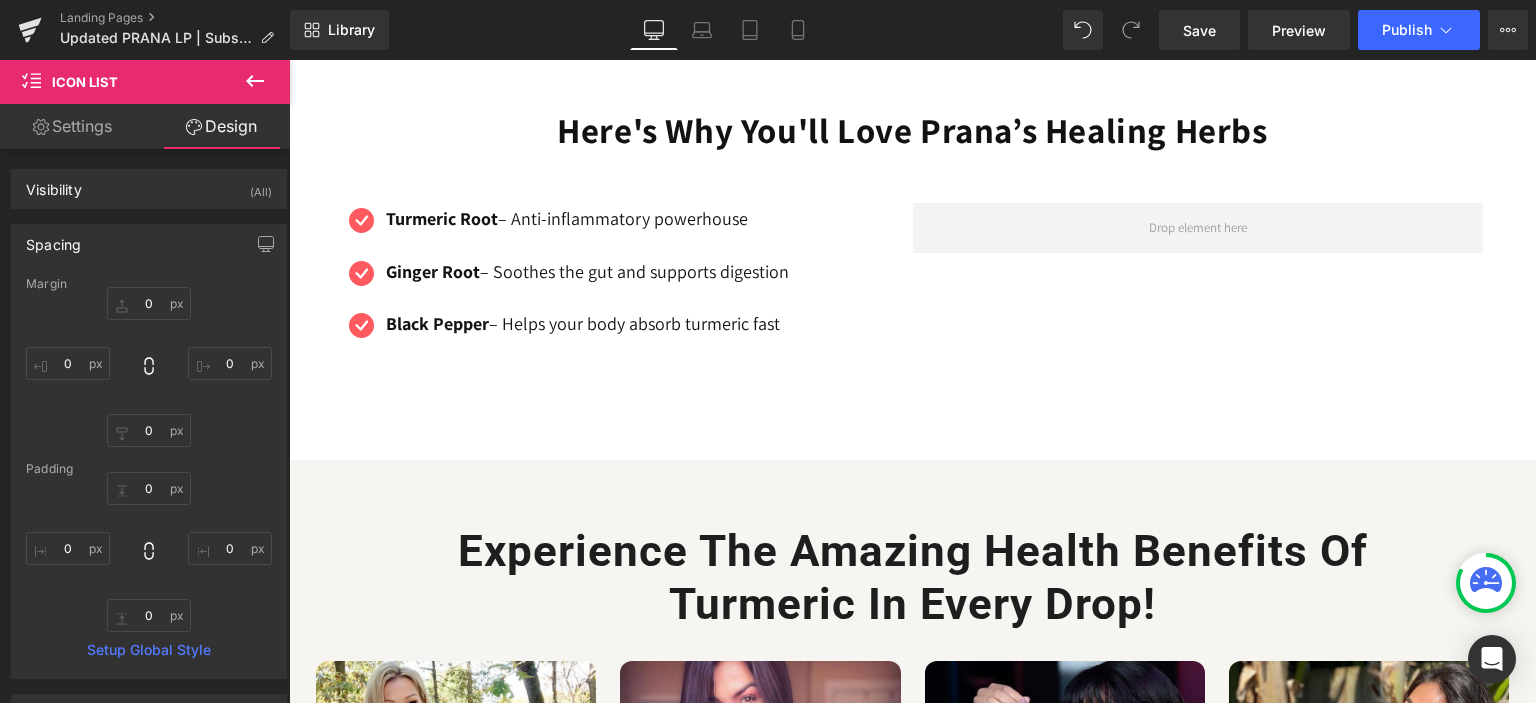 click 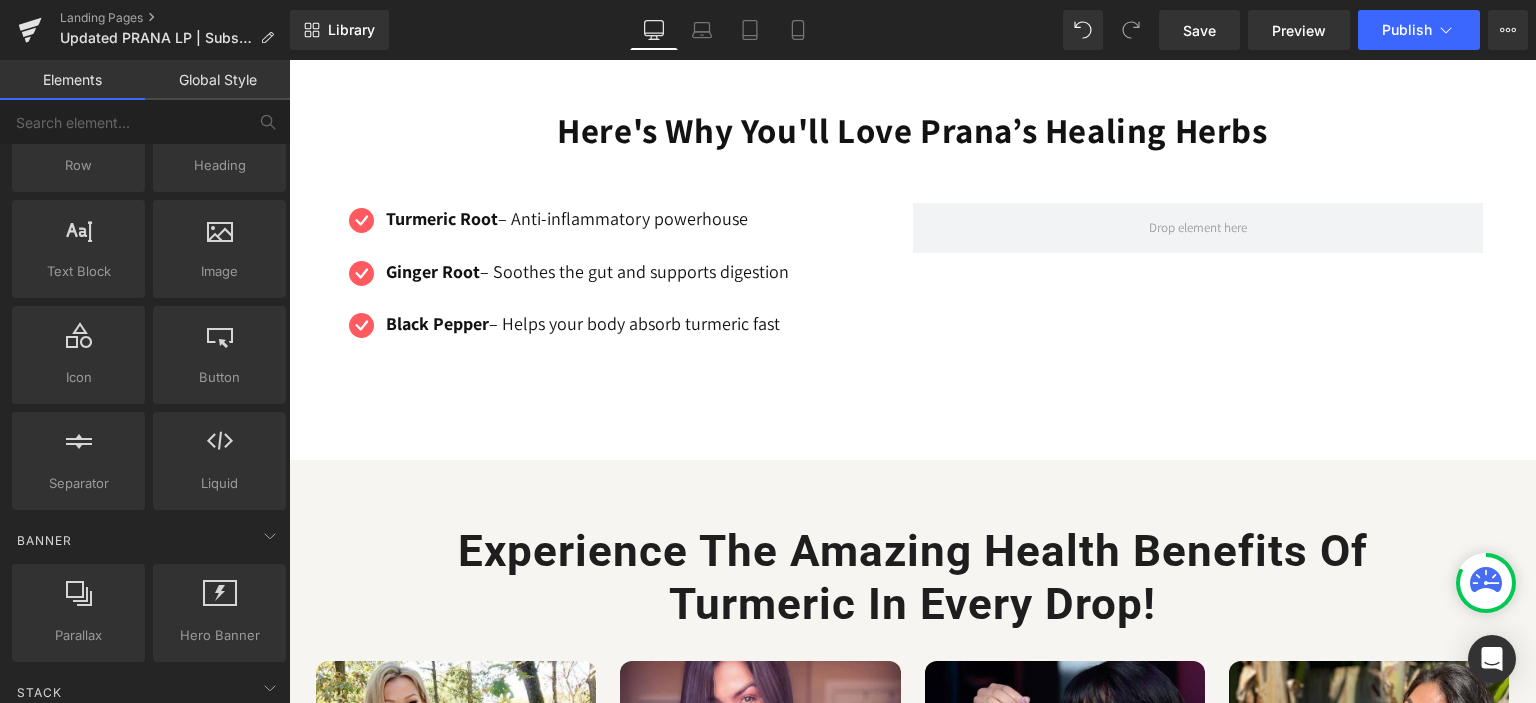 scroll, scrollTop: 0, scrollLeft: 0, axis: both 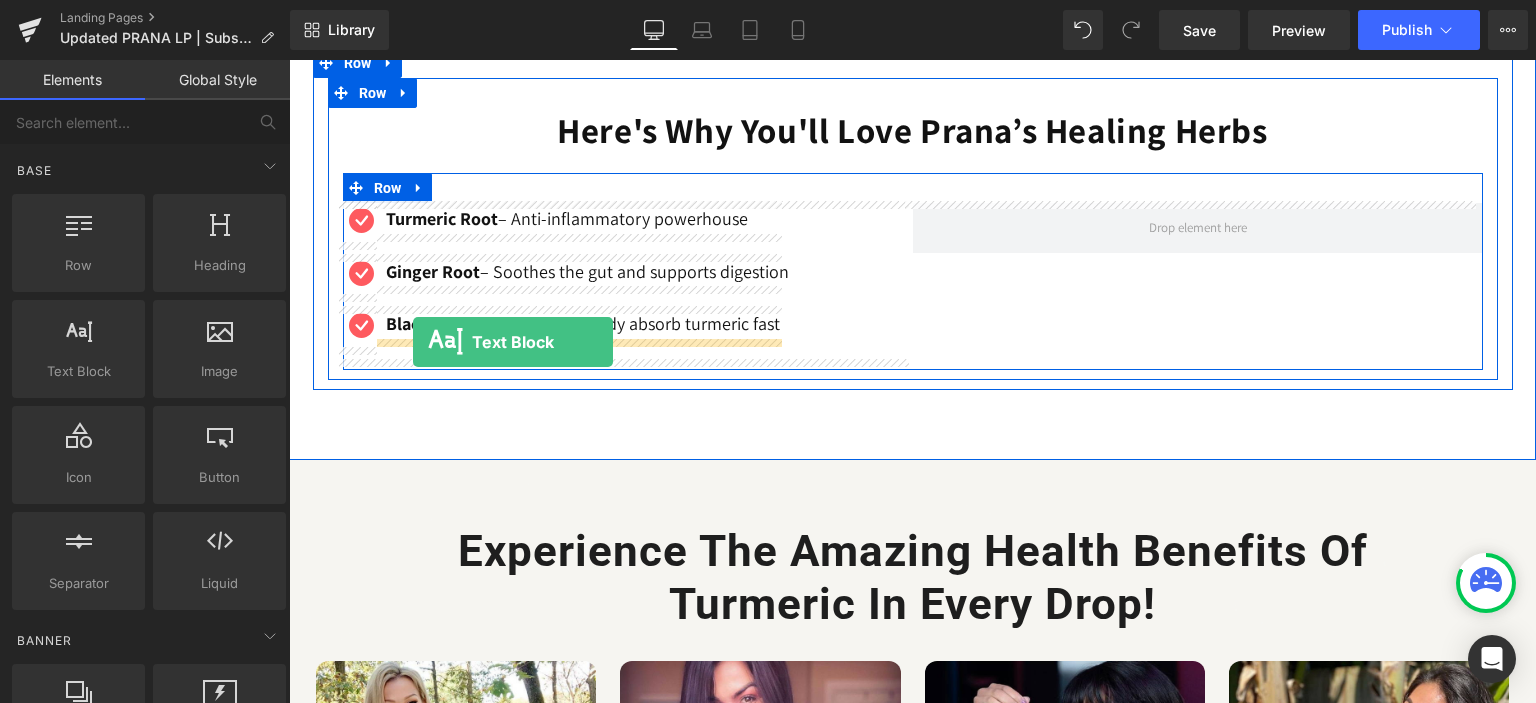 drag, startPoint x: 354, startPoint y: 403, endPoint x: 413, endPoint y: 342, distance: 84.8646 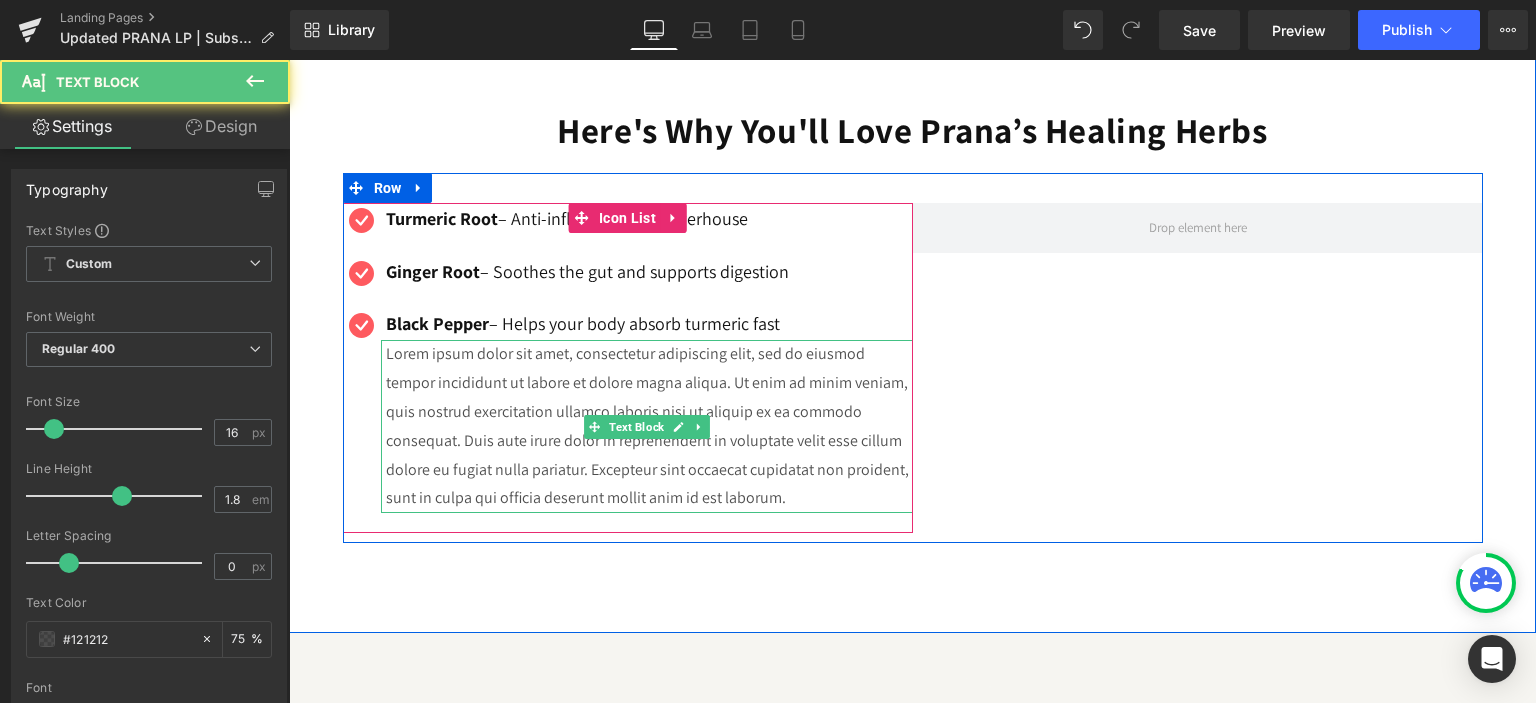 click on "Lorem ipsum dolor sit amet, consectetur adipiscing elit, sed do eiusmod tempor incididunt ut labore et dolore magna aliqua. Ut enim ad minim veniam, quis nostrud exercitation ullamco laboris nisi ut aliquip ex ea commodo consequat. Duis aute irure dolor in reprehenderit in voluptate velit esse cillum dolore eu fugiat nulla pariatur. Excepteur sint occaecat cupidatat non proident, sunt in culpa qui officia deserunt mollit anim id est laborum." at bounding box center (649, 426) 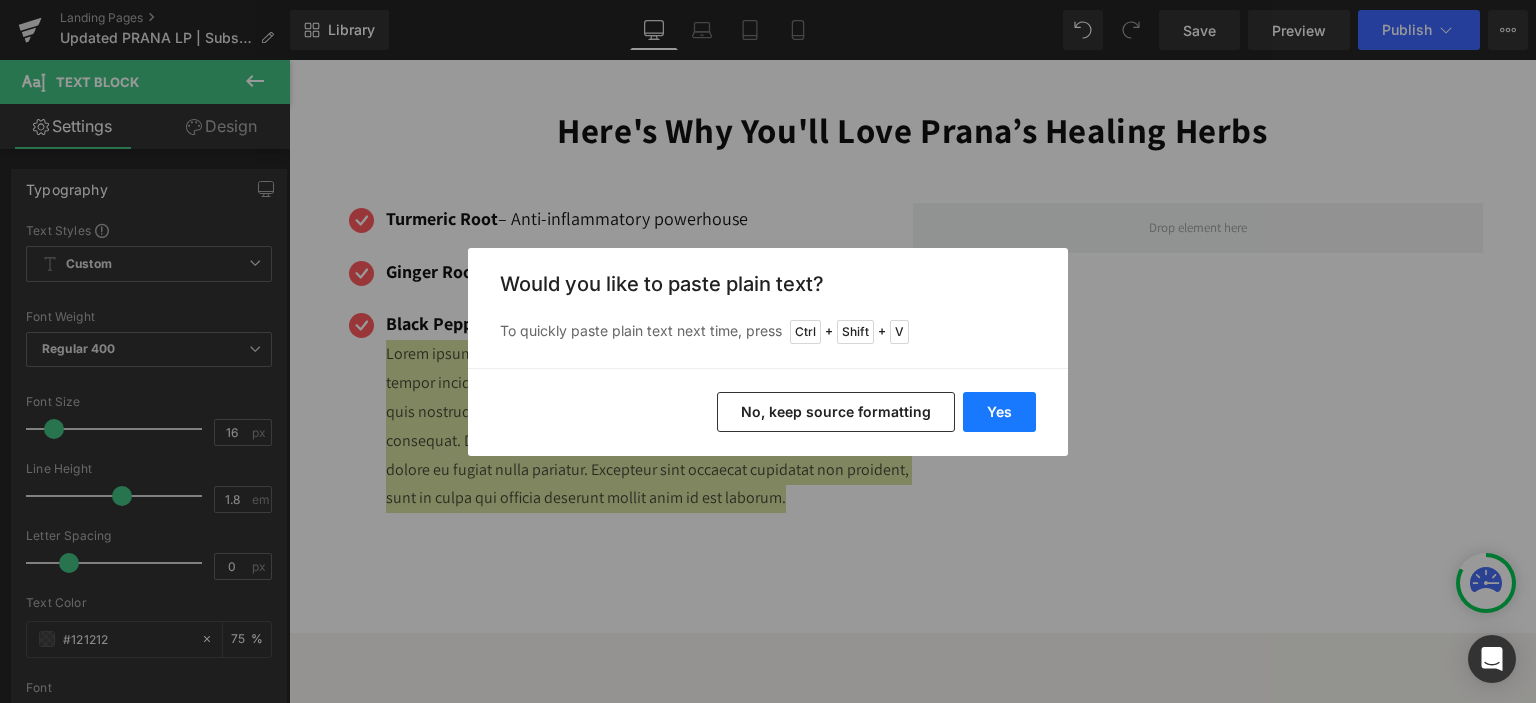 drag, startPoint x: 994, startPoint y: 411, endPoint x: 667, endPoint y: 366, distance: 330.08182 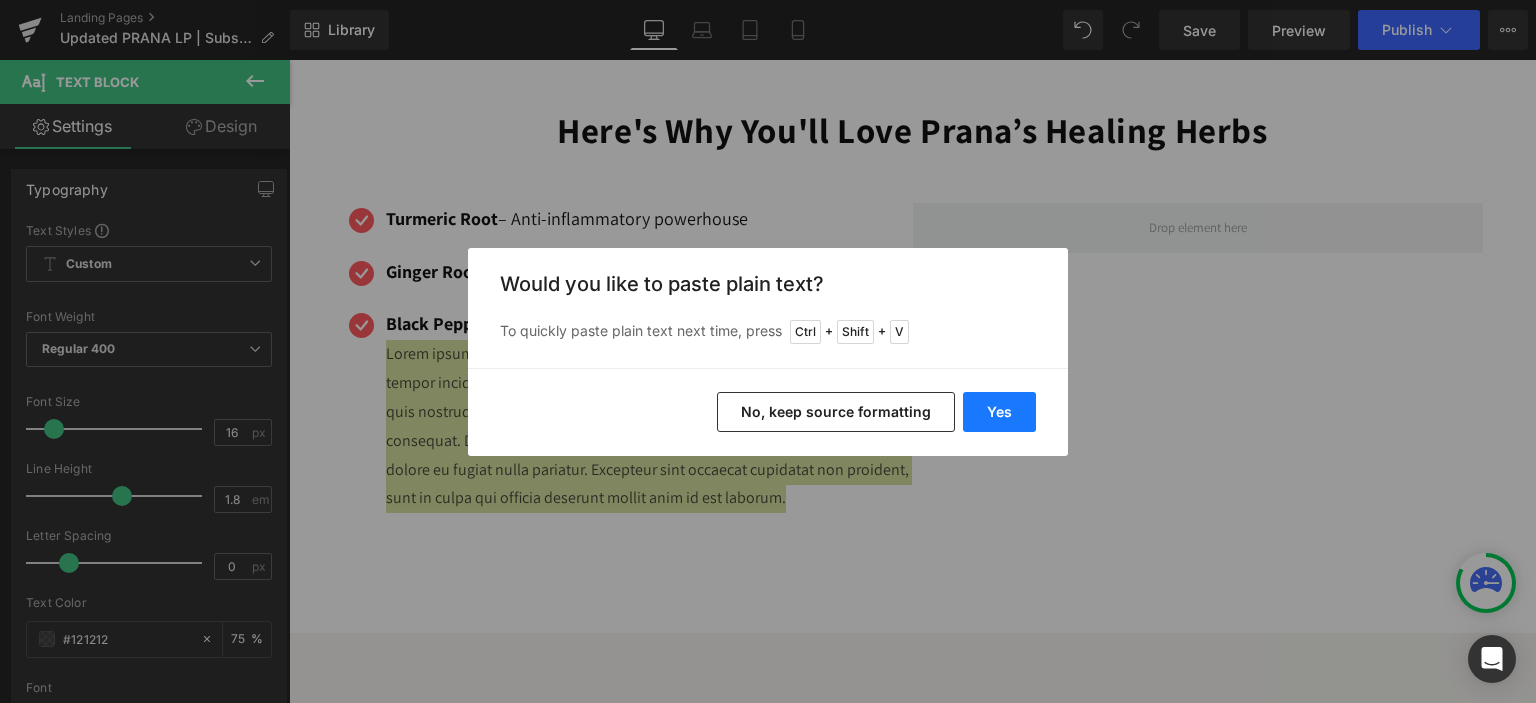 click on "Yes" at bounding box center [999, 412] 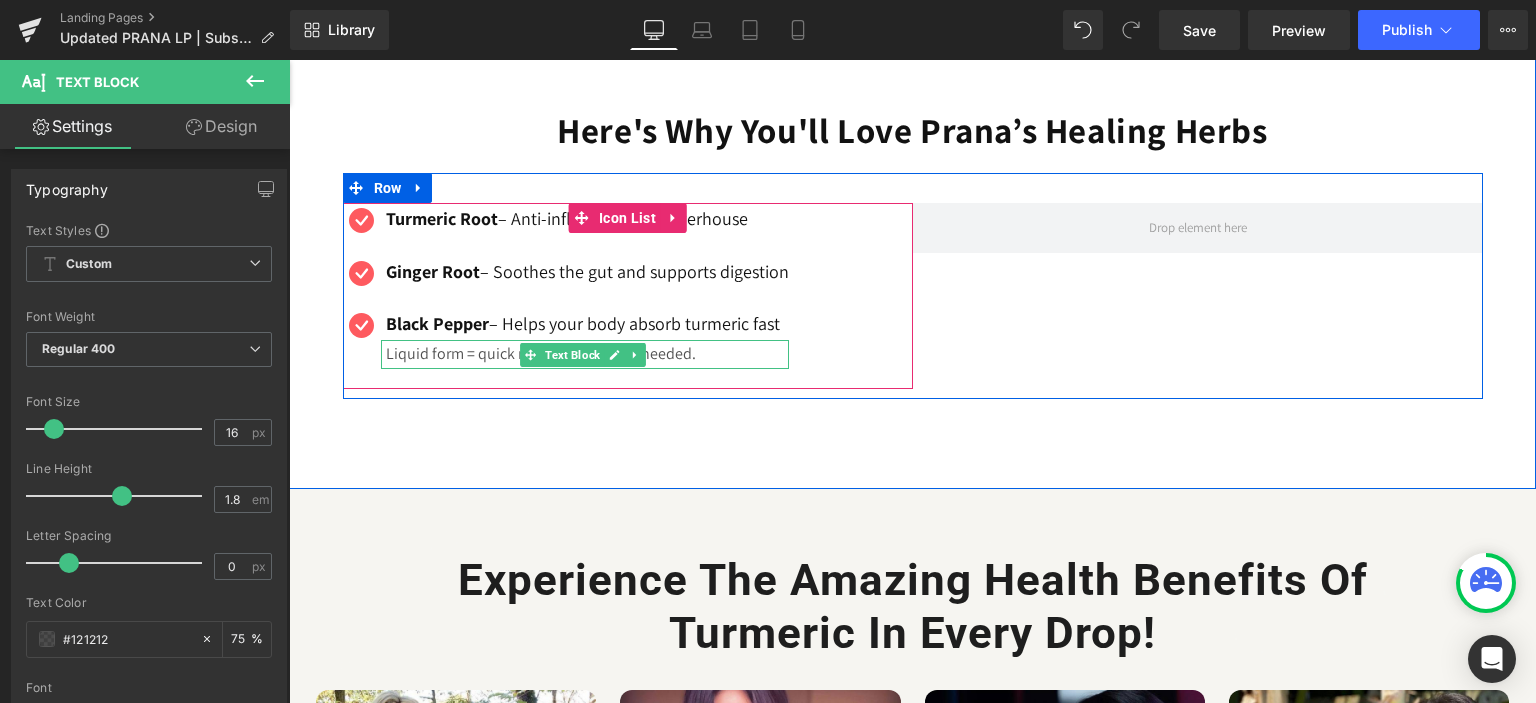 click on "Liquid form = quick relief, no capsules needed." at bounding box center [587, 354] 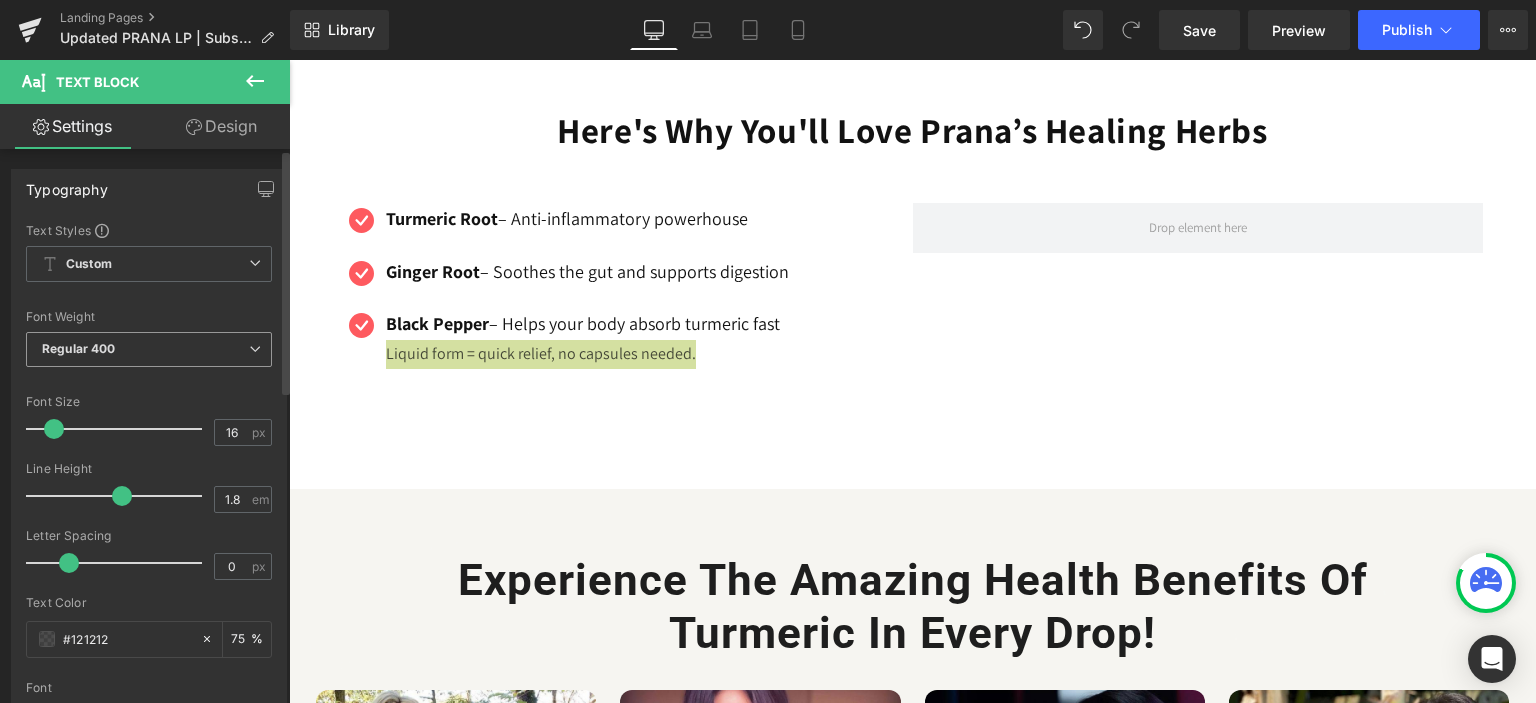 click on "Regular 400" at bounding box center (149, 349) 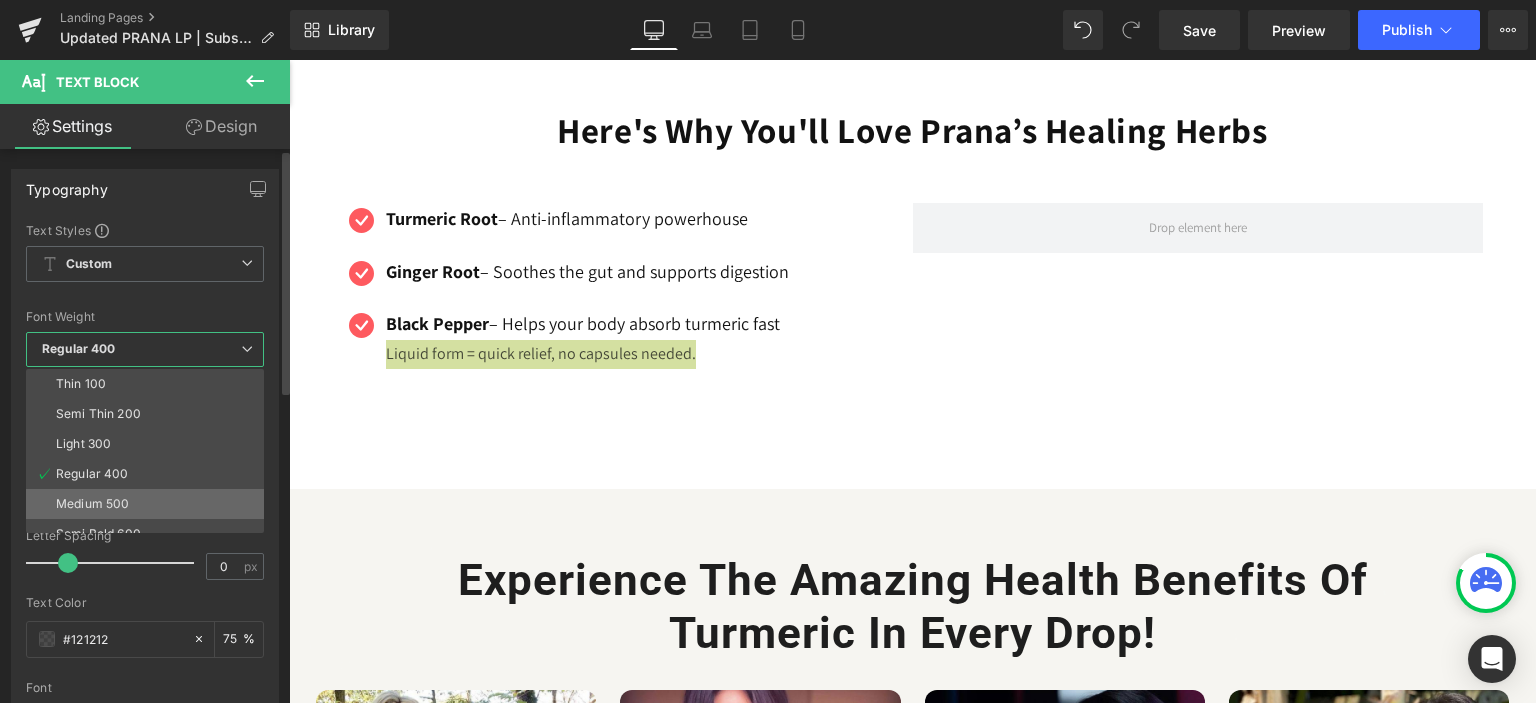 scroll, scrollTop: 100, scrollLeft: 0, axis: vertical 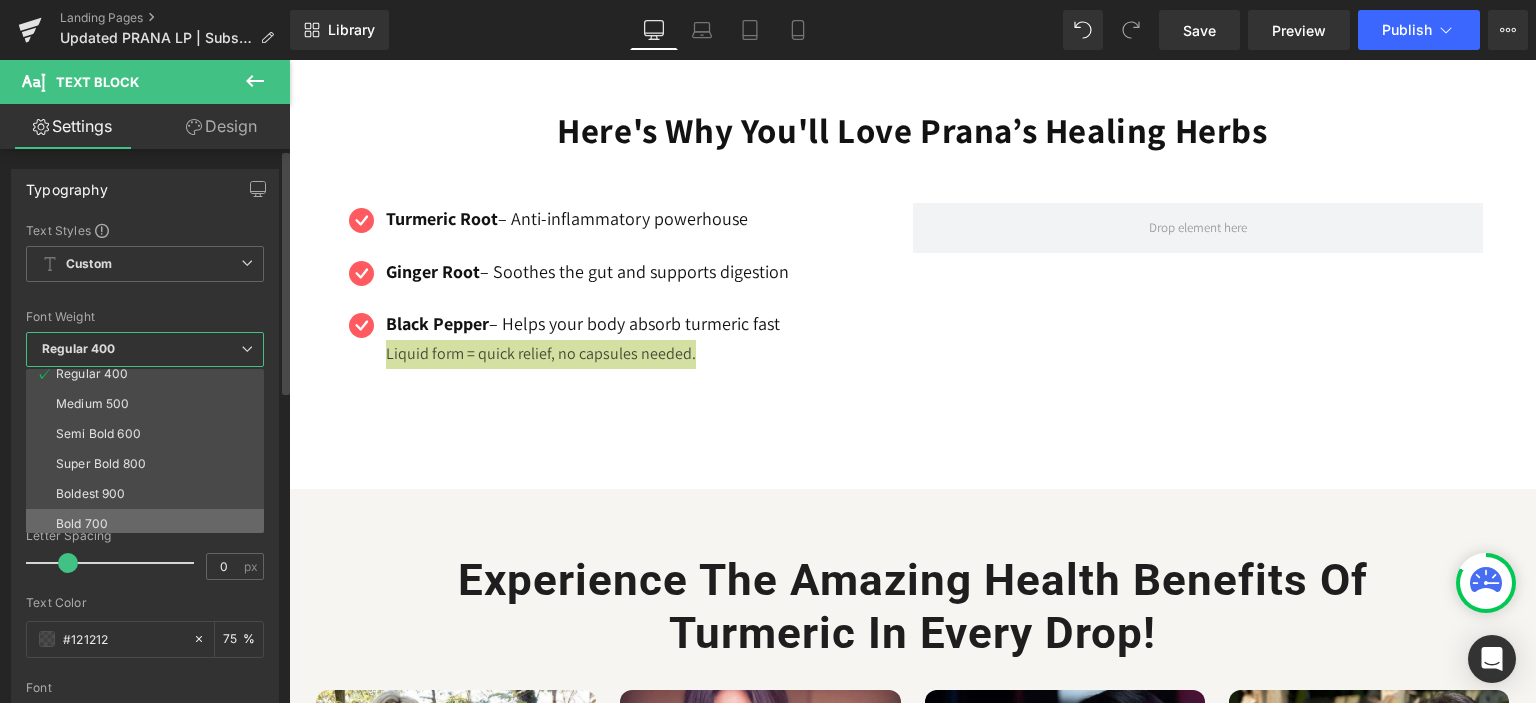 click on "Bold 700" at bounding box center (82, 524) 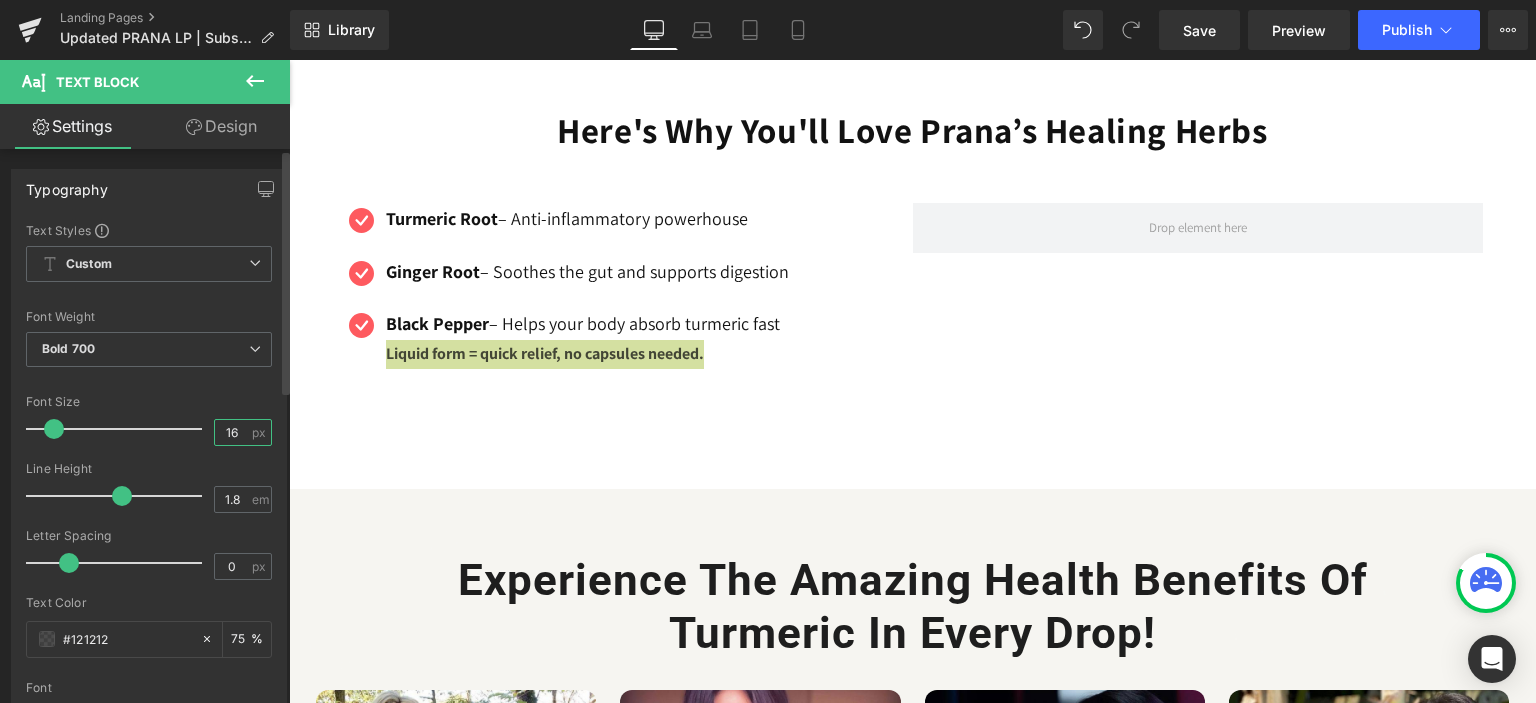 click on "16" at bounding box center (232, 432) 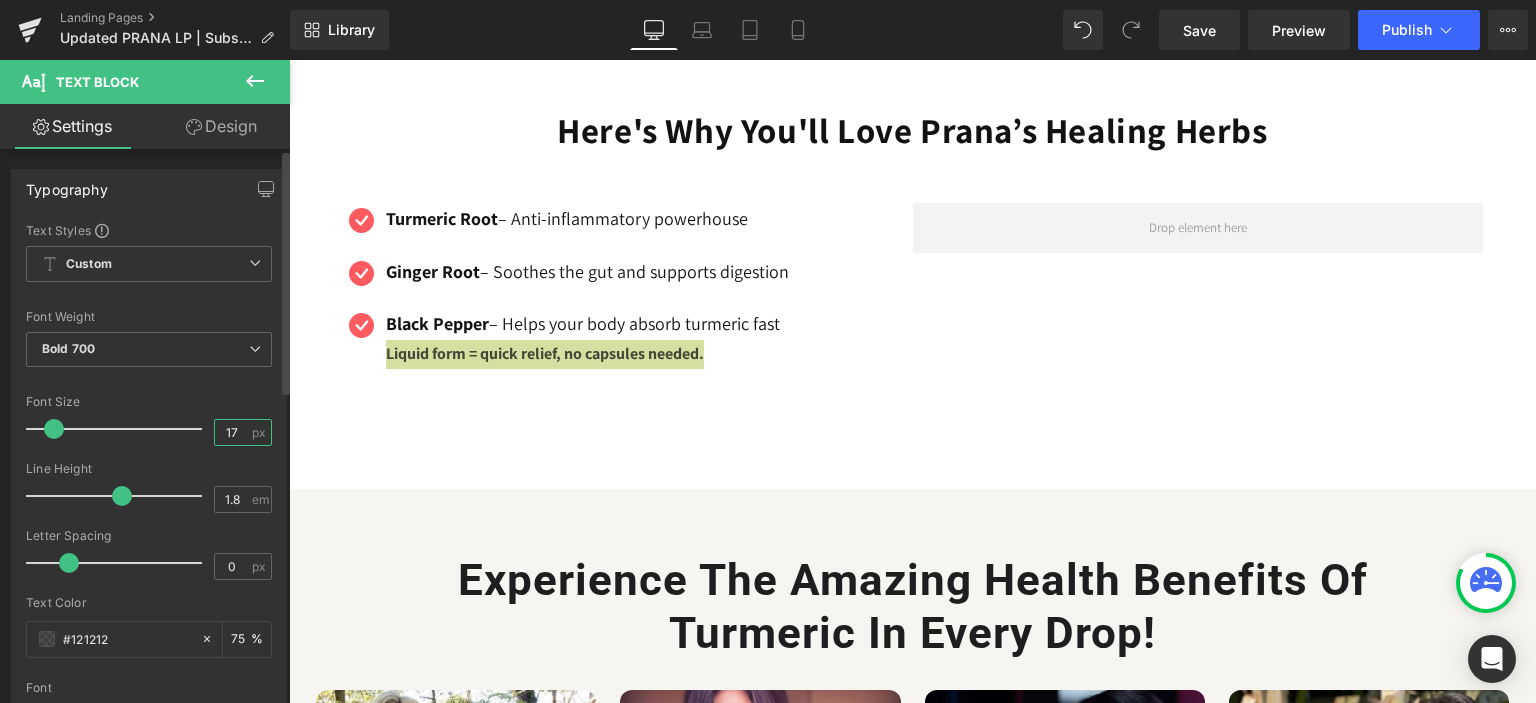 type on "18" 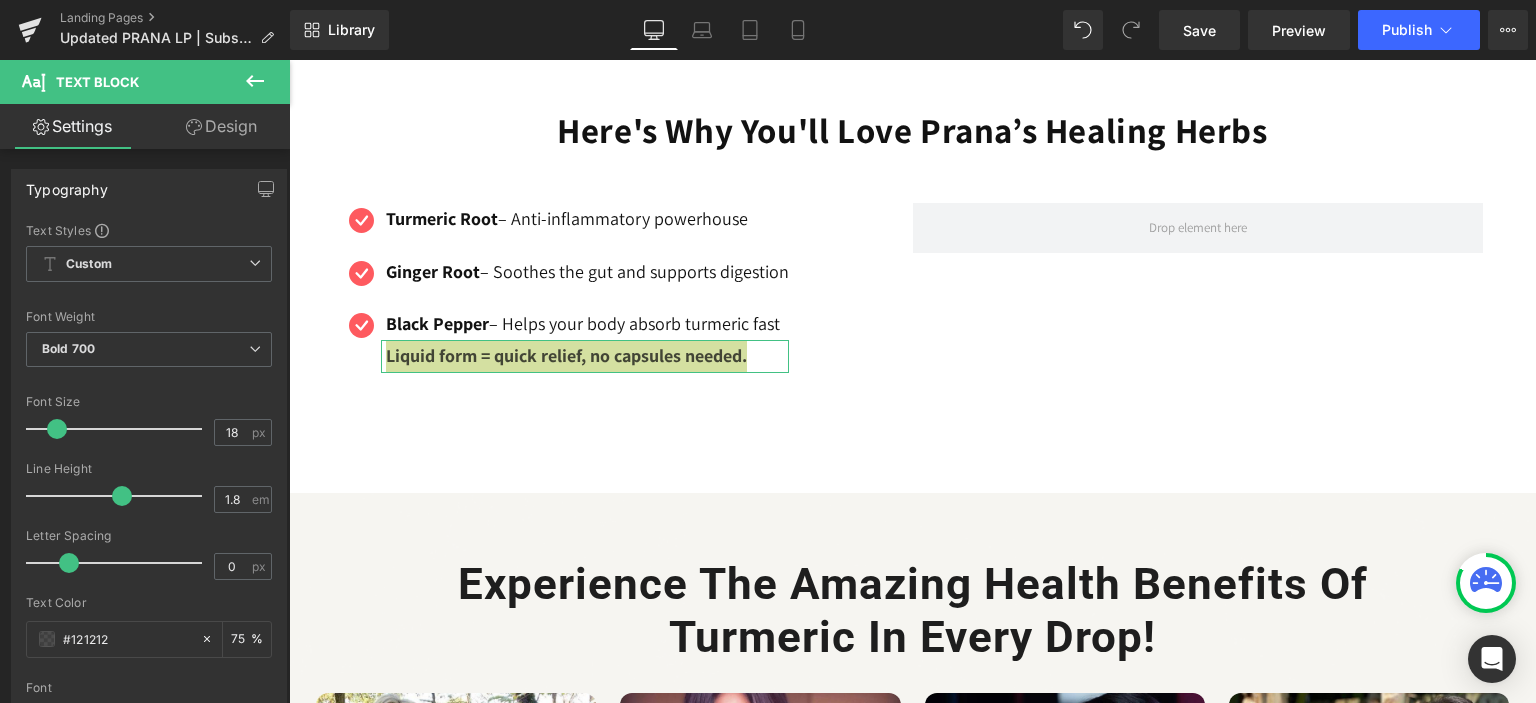 click on "Design" at bounding box center [221, 126] 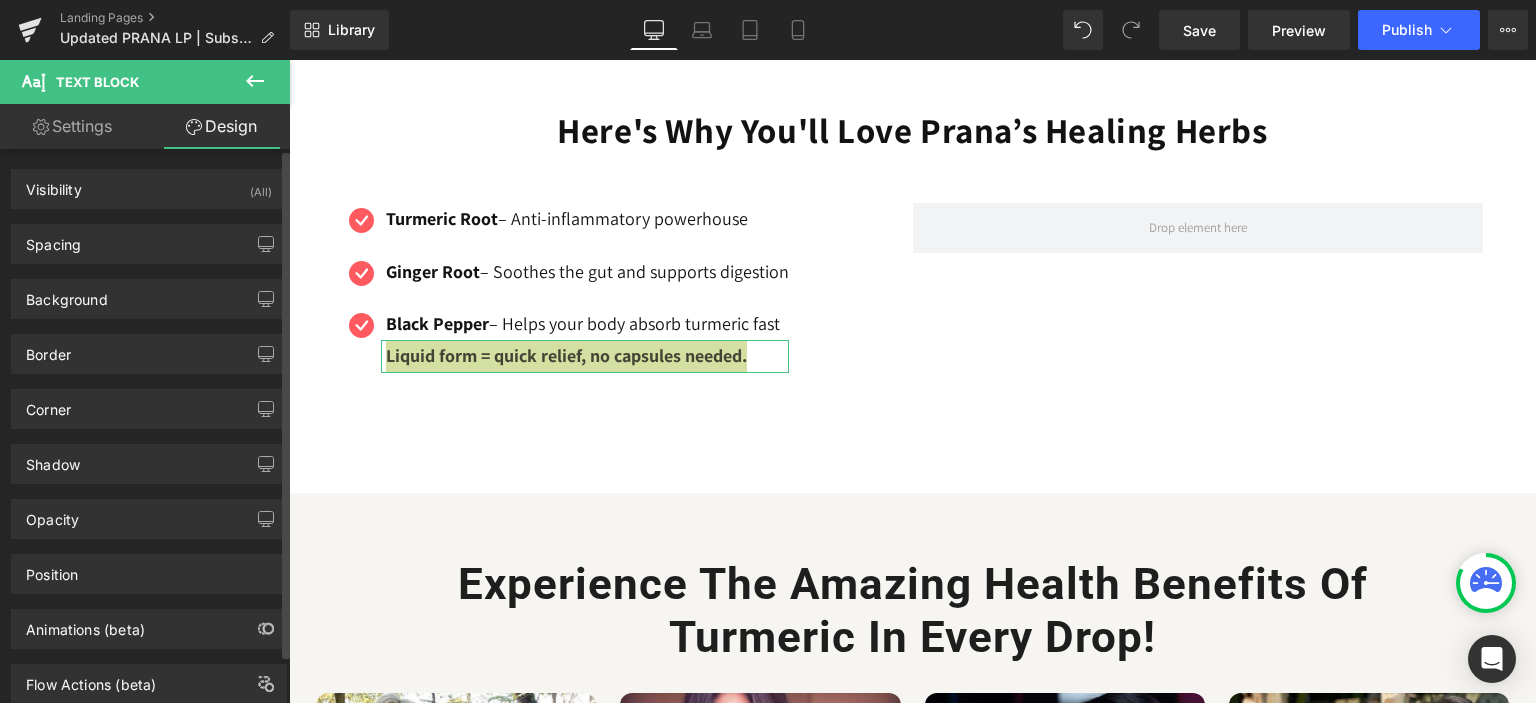 type on "0" 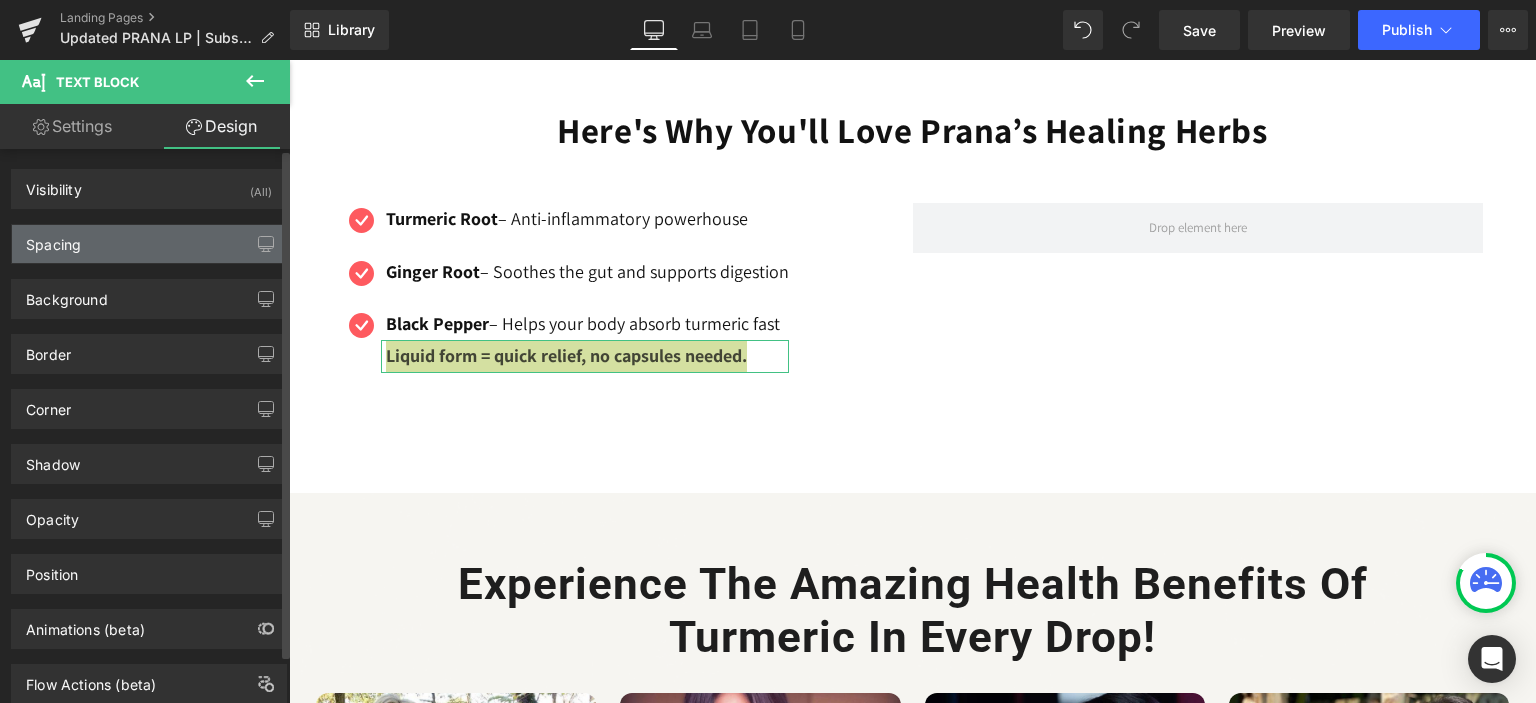 click on "Spacing" at bounding box center (149, 244) 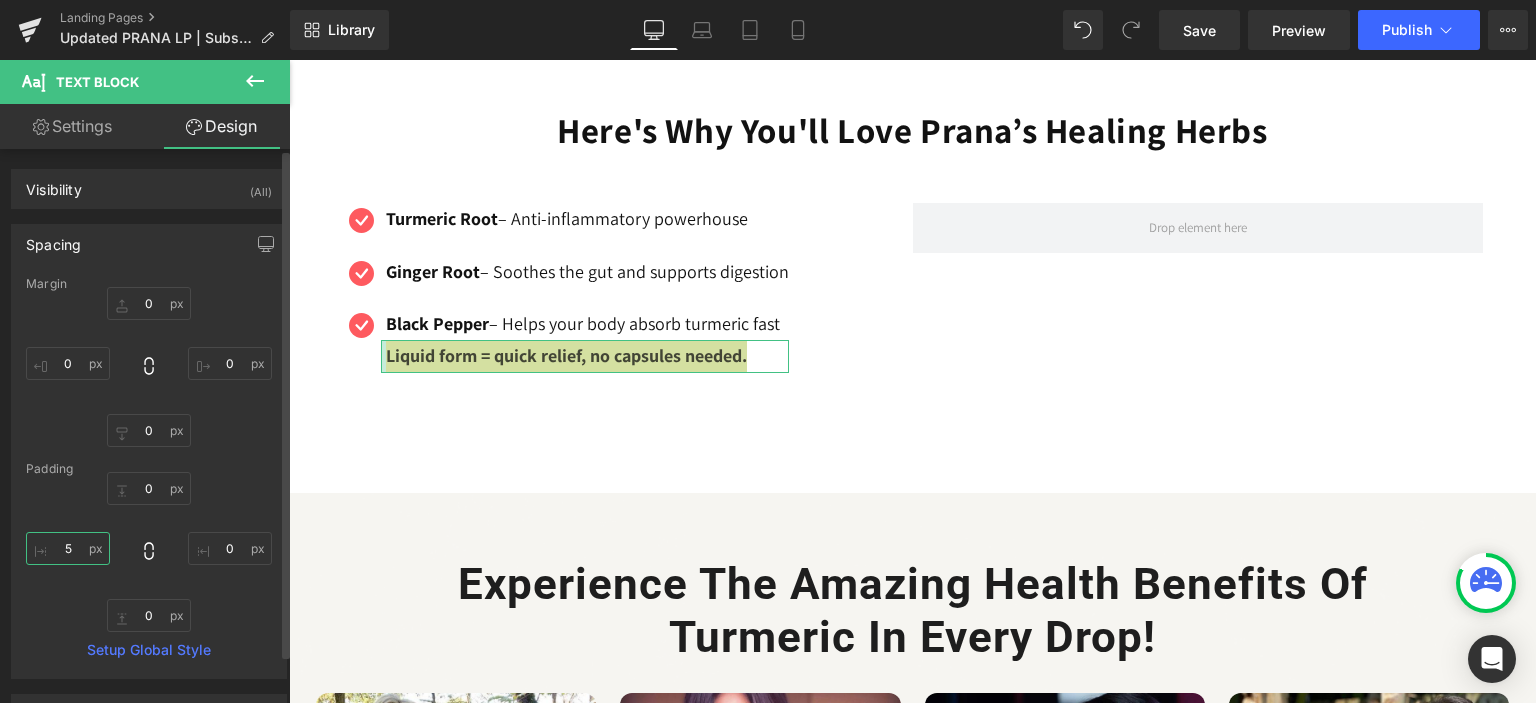 click on "5" at bounding box center (68, 548) 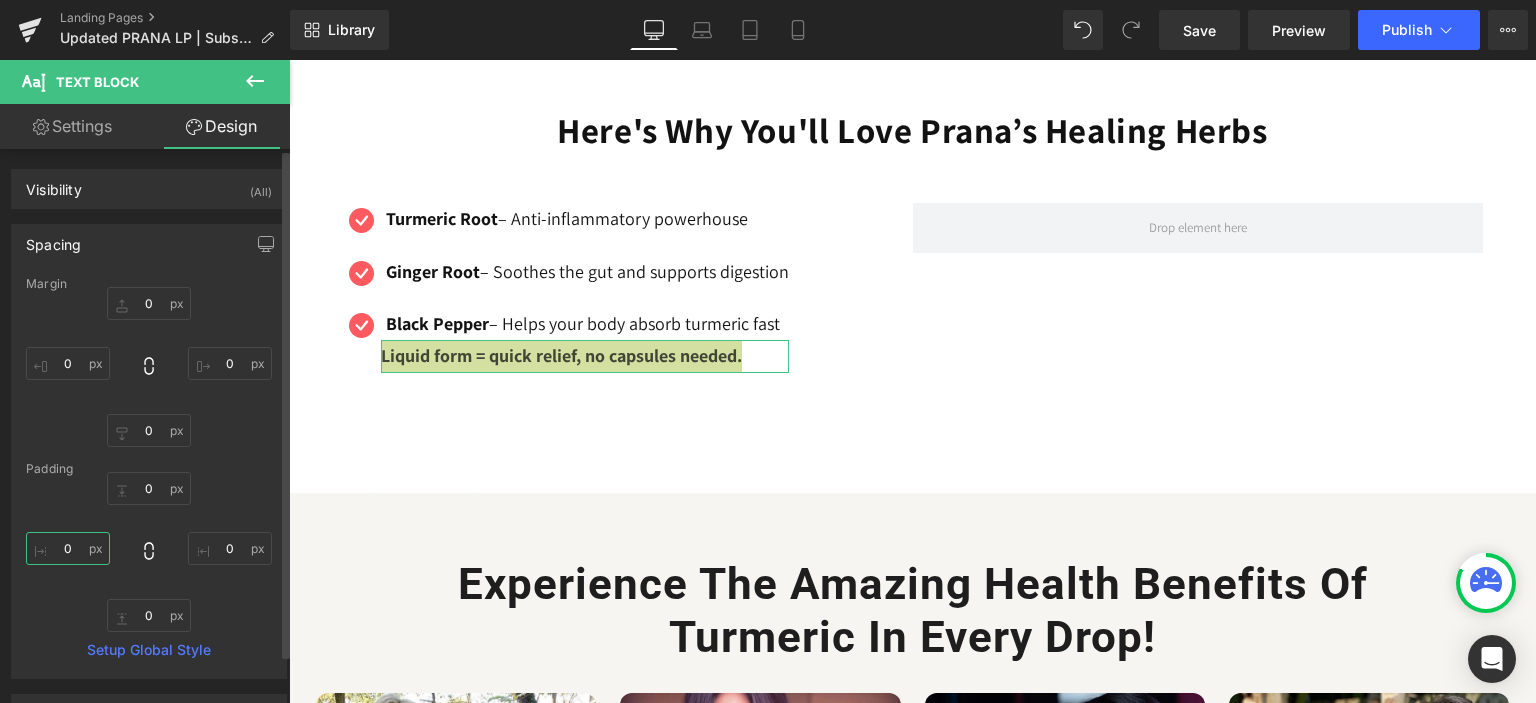 type on "0" 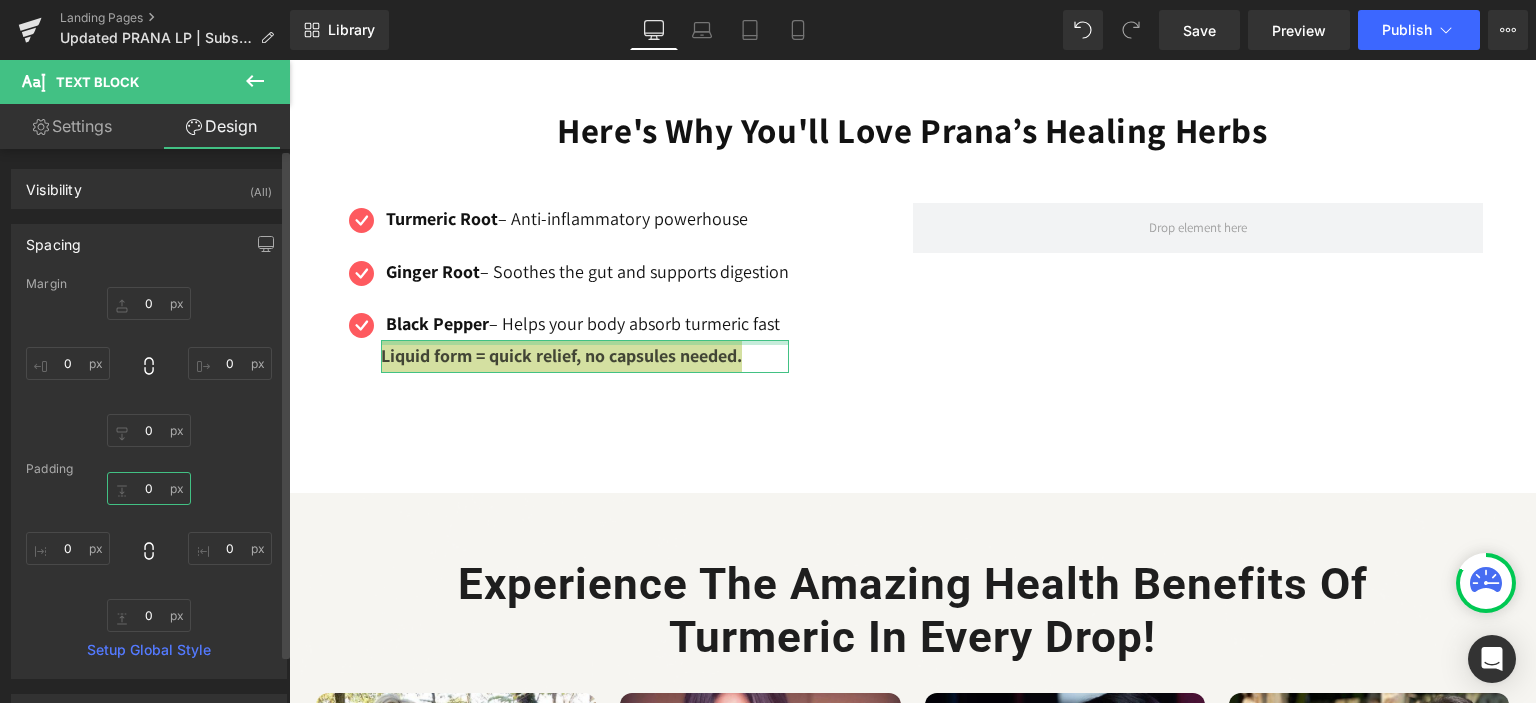 click on "0" at bounding box center [149, 488] 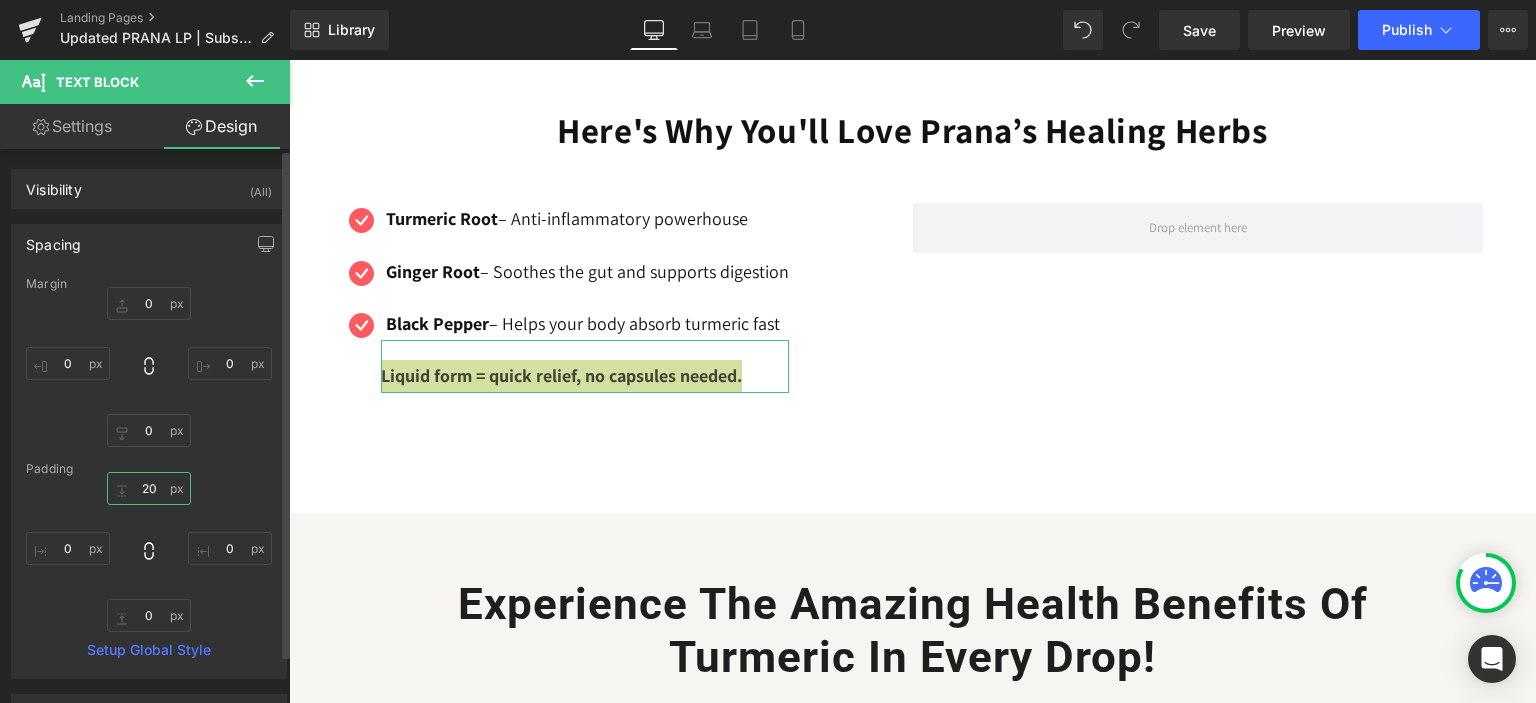 type on "20" 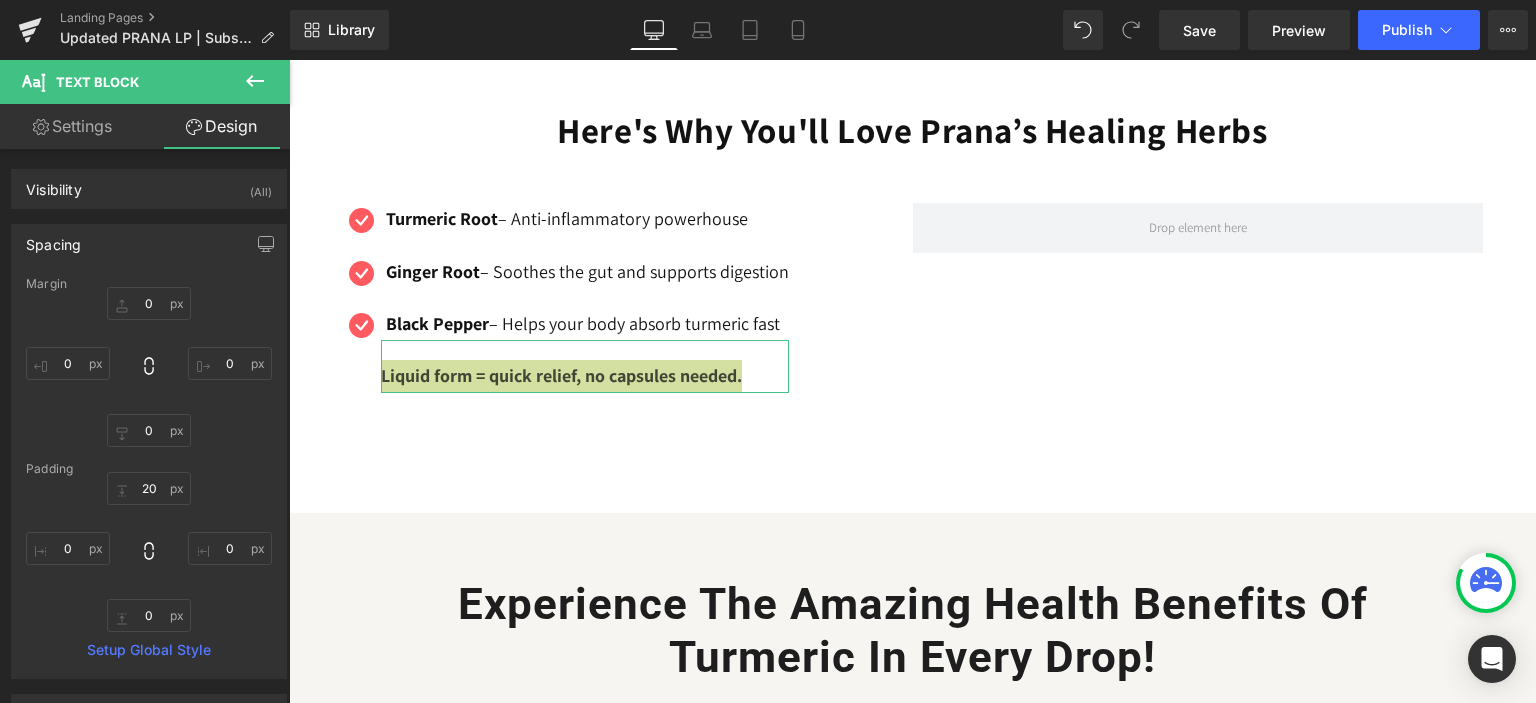 click on "Settings" at bounding box center [72, 126] 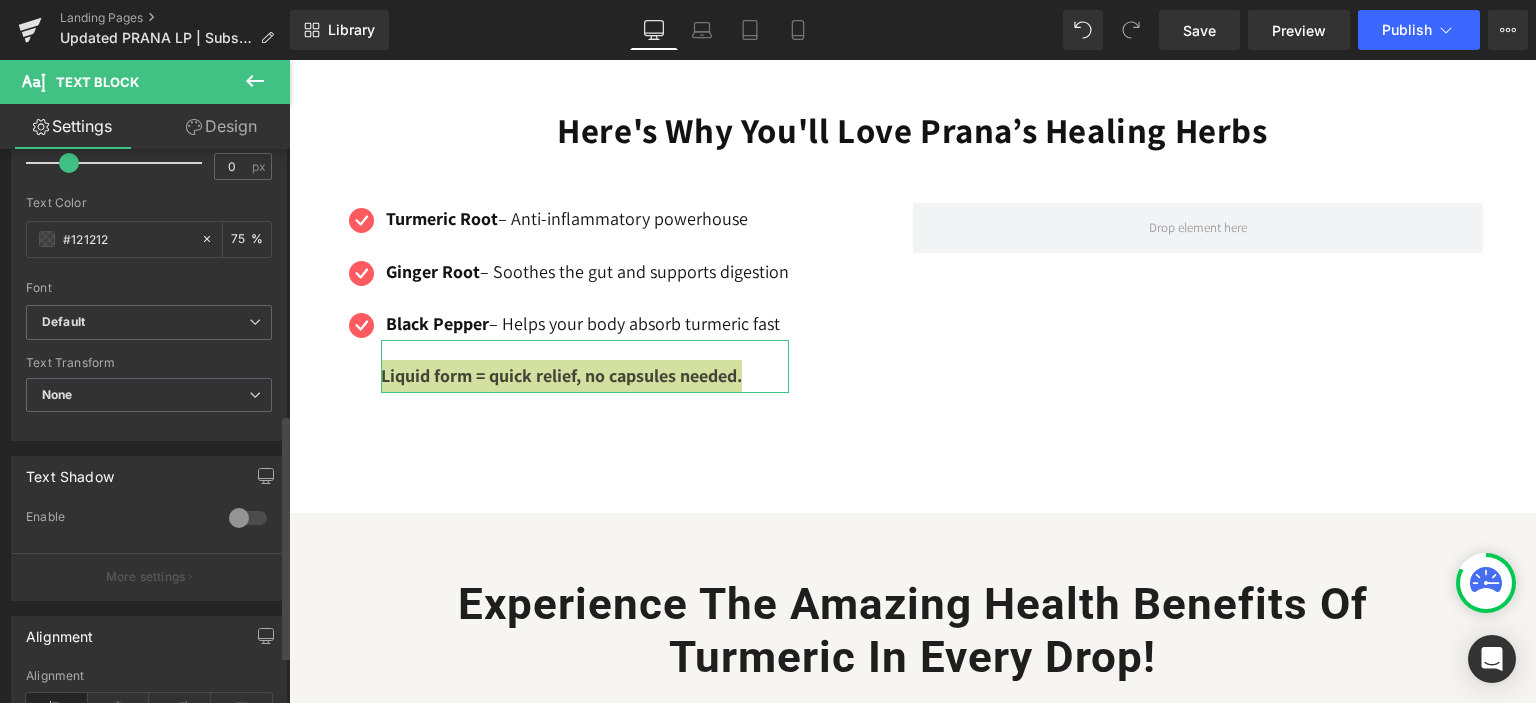 scroll, scrollTop: 700, scrollLeft: 0, axis: vertical 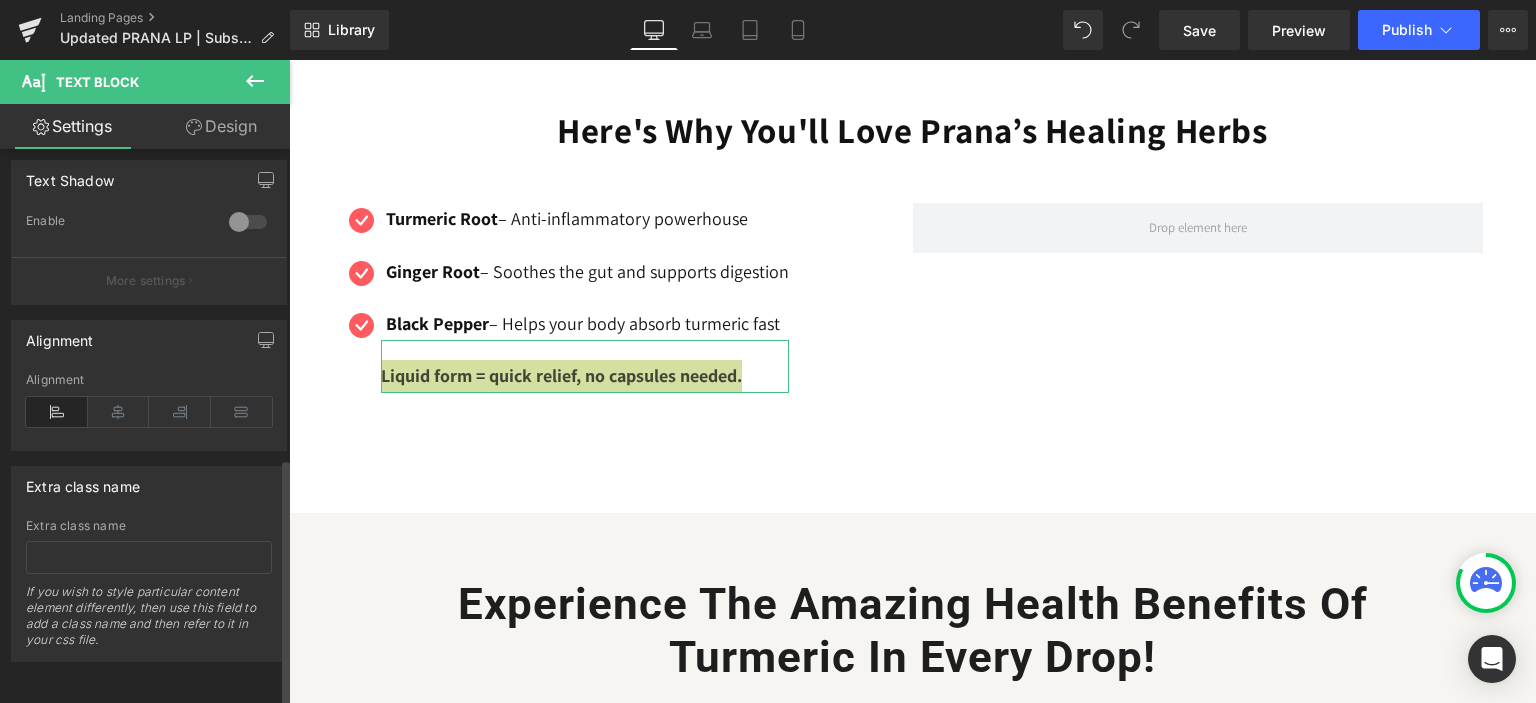 click at bounding box center (57, 412) 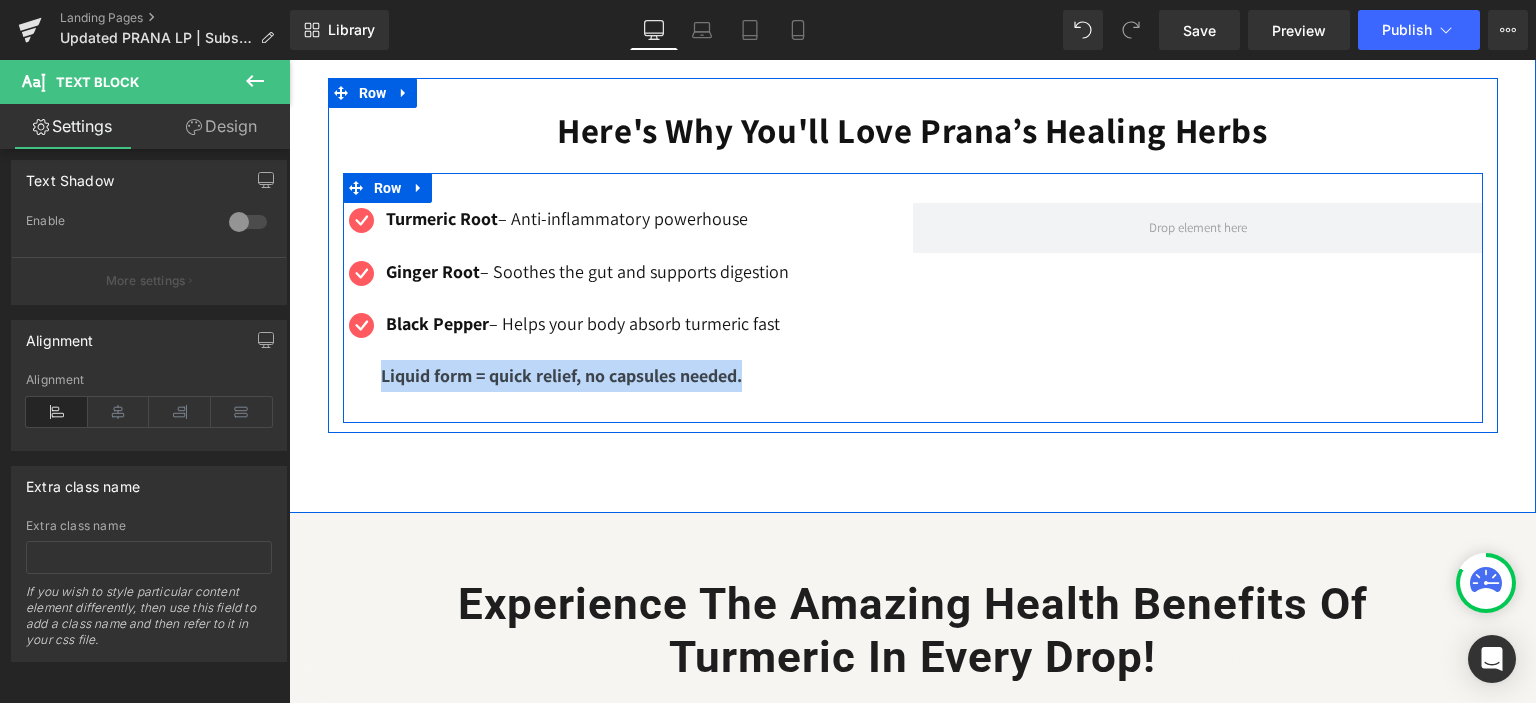click on "Icon
Turmeric Root  – Anti-inflammatory powerhouse
Text Block
Icon
Ginger Root  – Soothes the gut and supports digestion
Text Block
Icon
Black Pepper  – Helps your body absorb turmeric fast
Text Block
Liquid form = quick relief, no capsules needed.
Text Block
Icon List
Row" at bounding box center (913, 298) 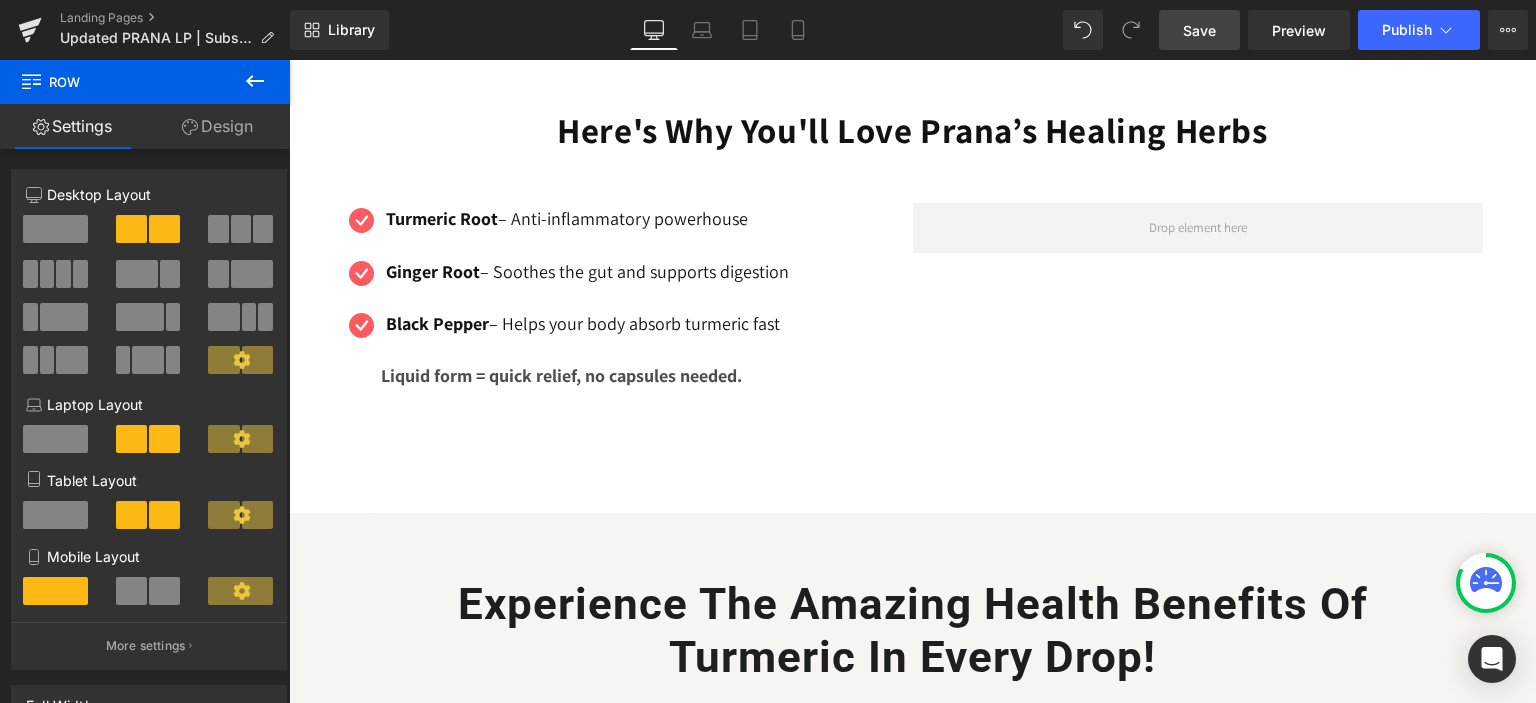 click on "Save" at bounding box center (1199, 30) 